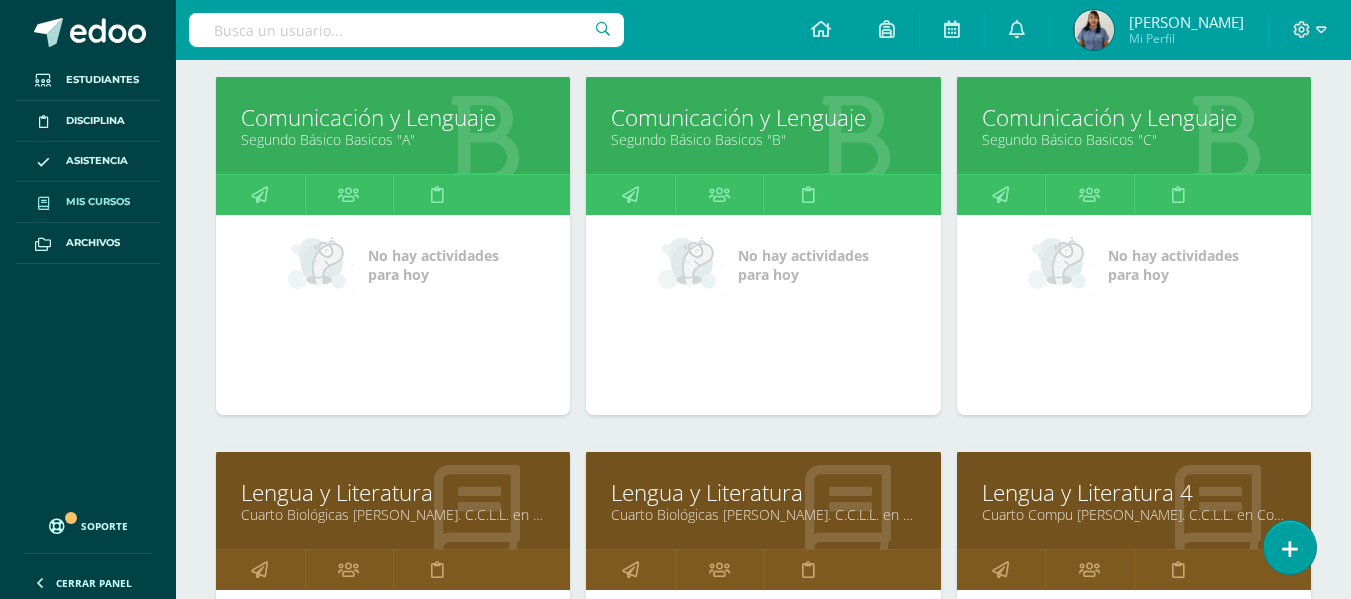 scroll, scrollTop: 0, scrollLeft: 0, axis: both 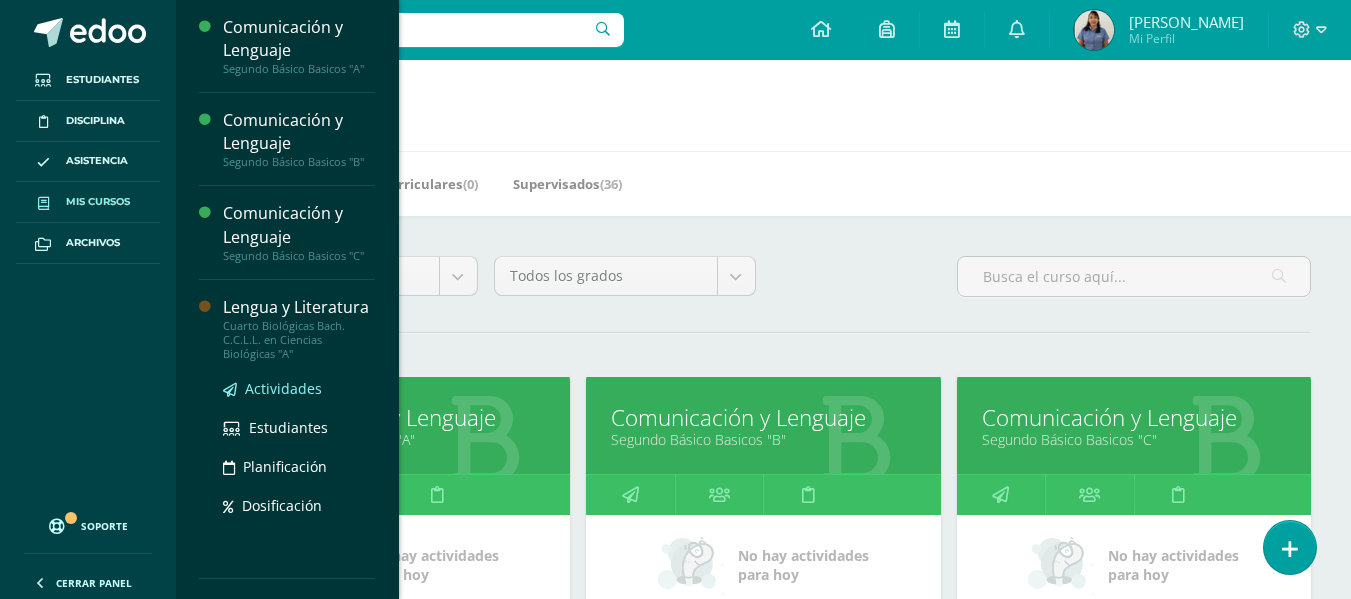 click on "Actividades" at bounding box center (283, 388) 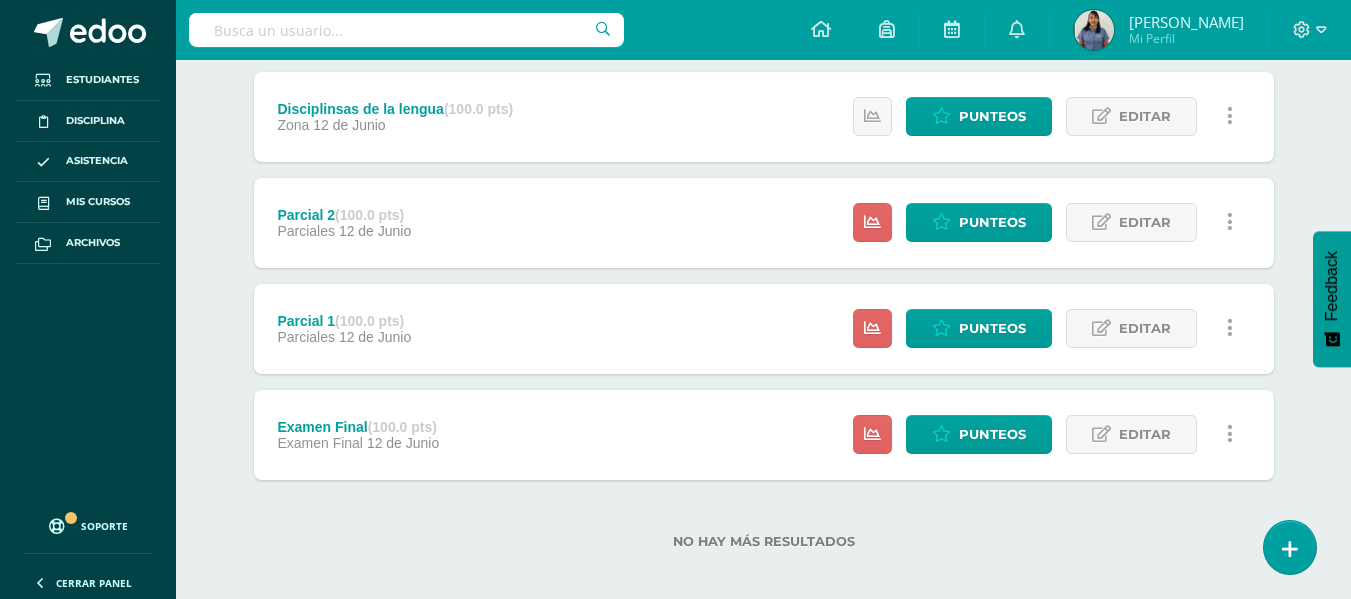scroll, scrollTop: 800, scrollLeft: 0, axis: vertical 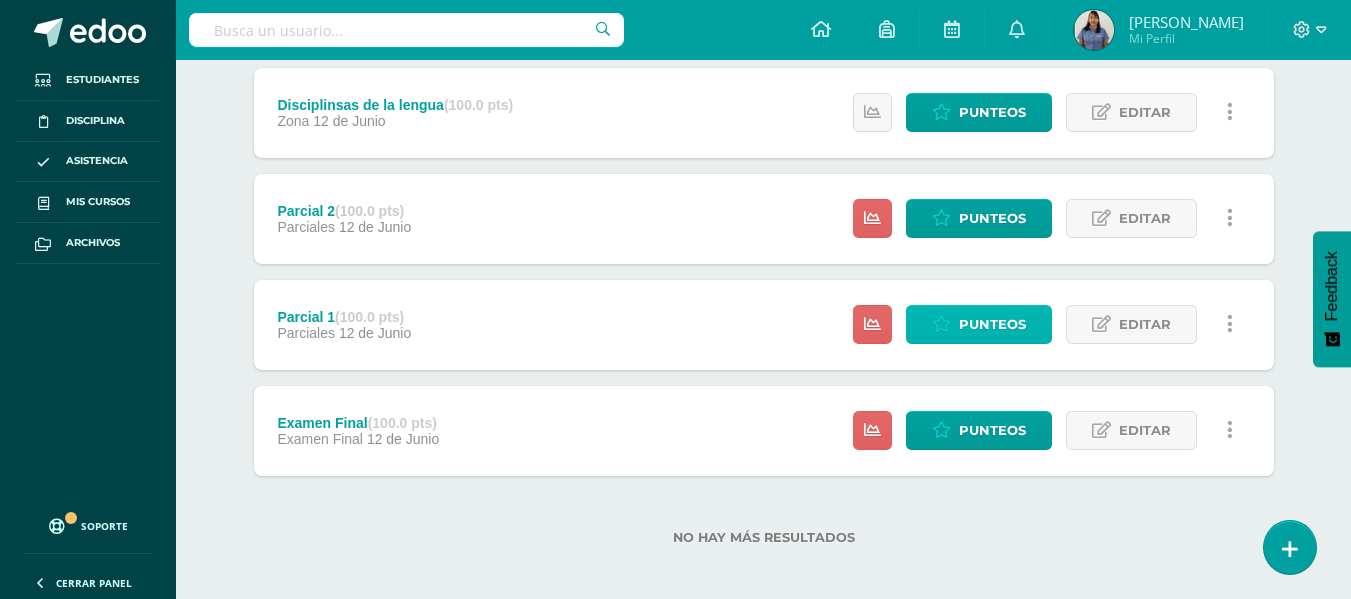 click on "Punteos" at bounding box center (992, 324) 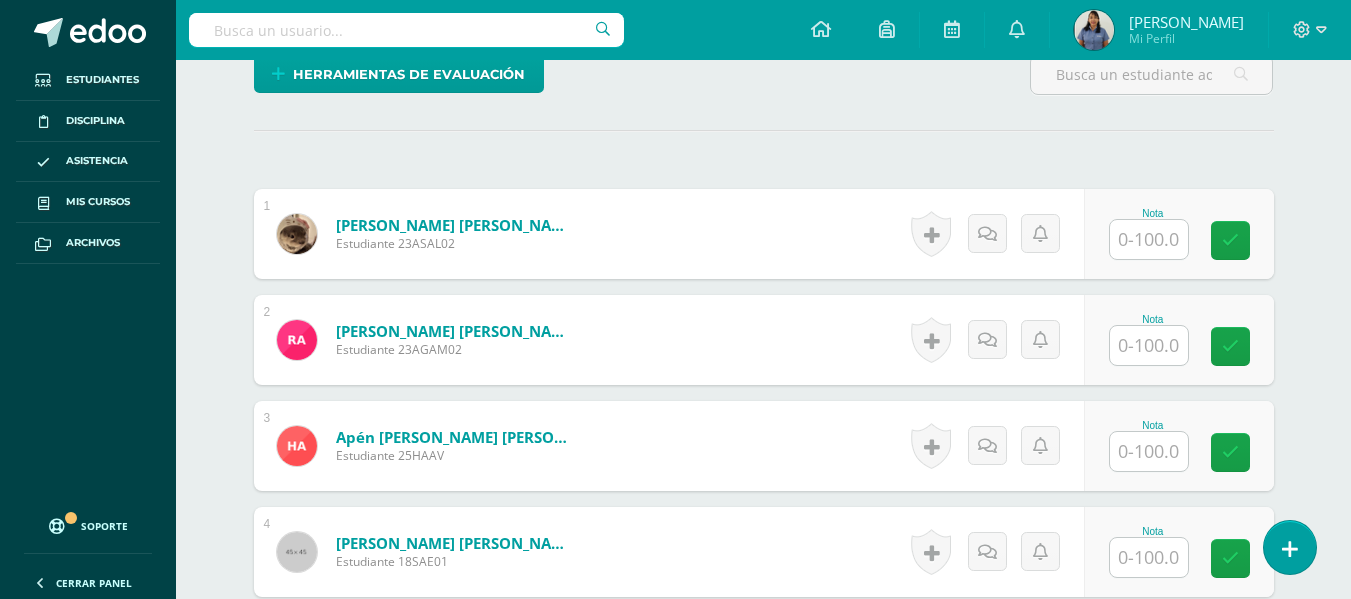 scroll, scrollTop: 526, scrollLeft: 0, axis: vertical 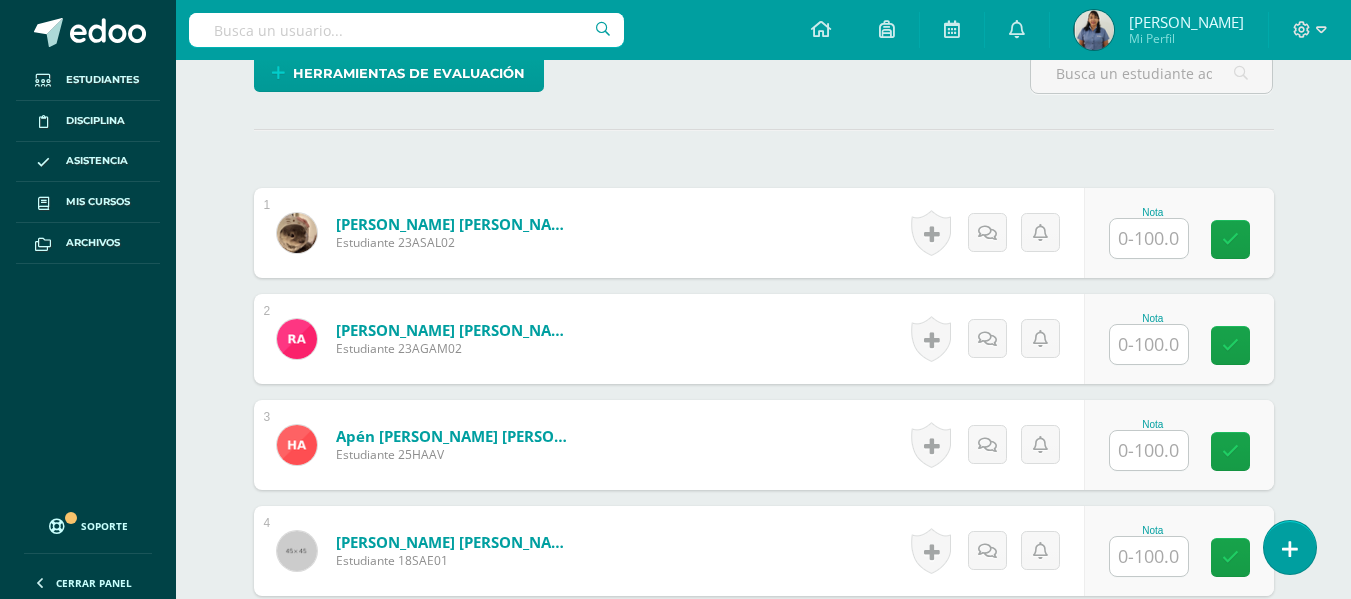 click at bounding box center (1149, 238) 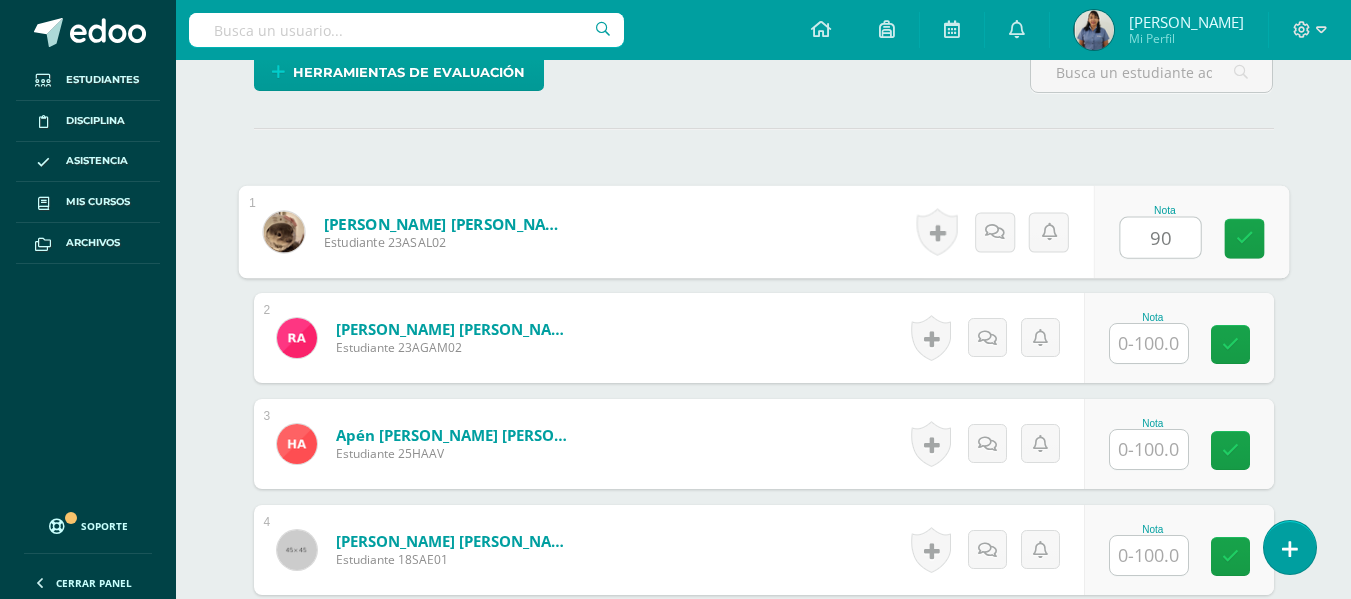 scroll, scrollTop: 528, scrollLeft: 0, axis: vertical 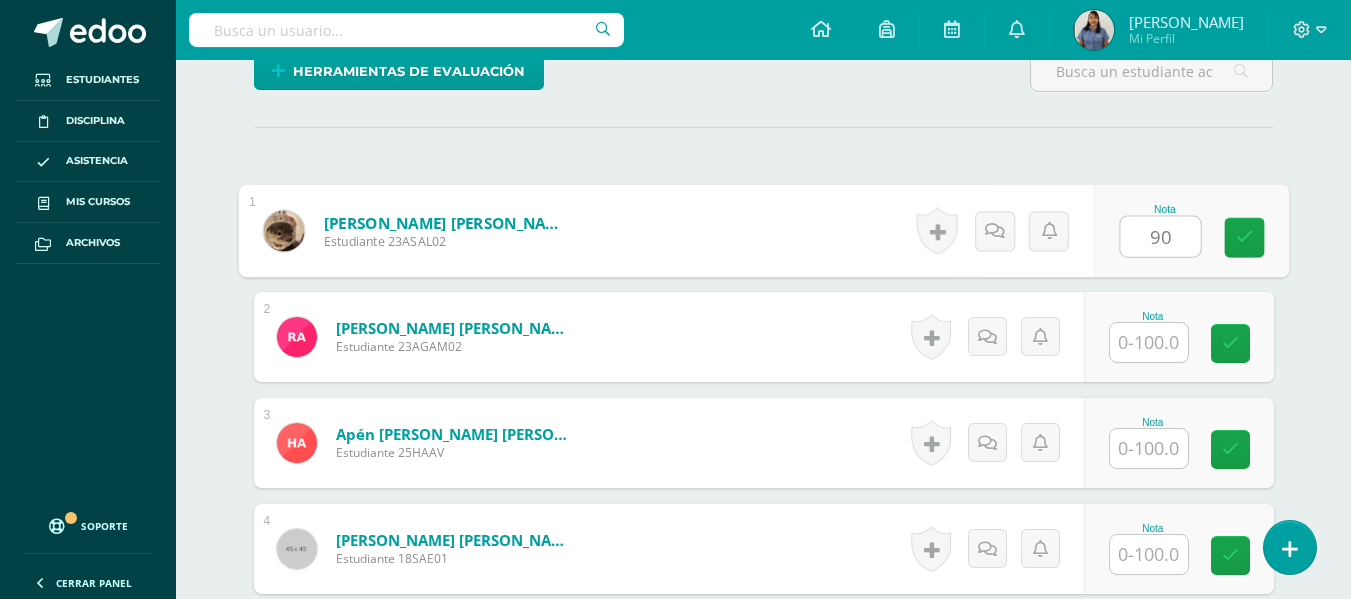 type on "90" 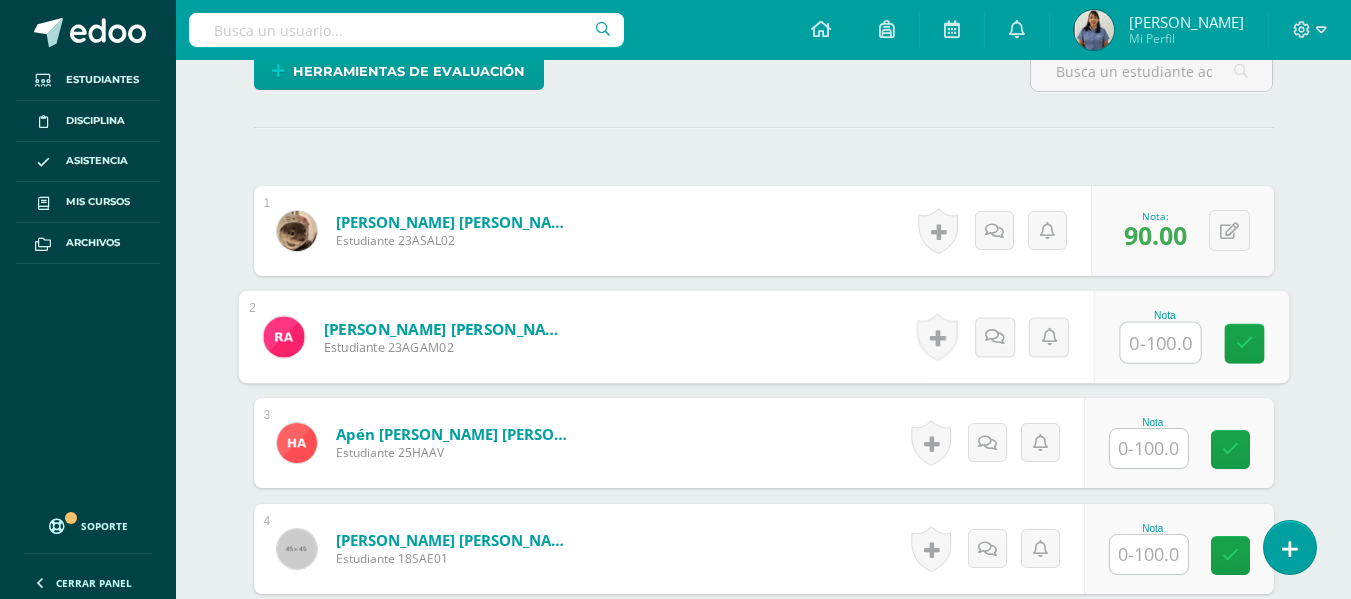 click at bounding box center [1160, 343] 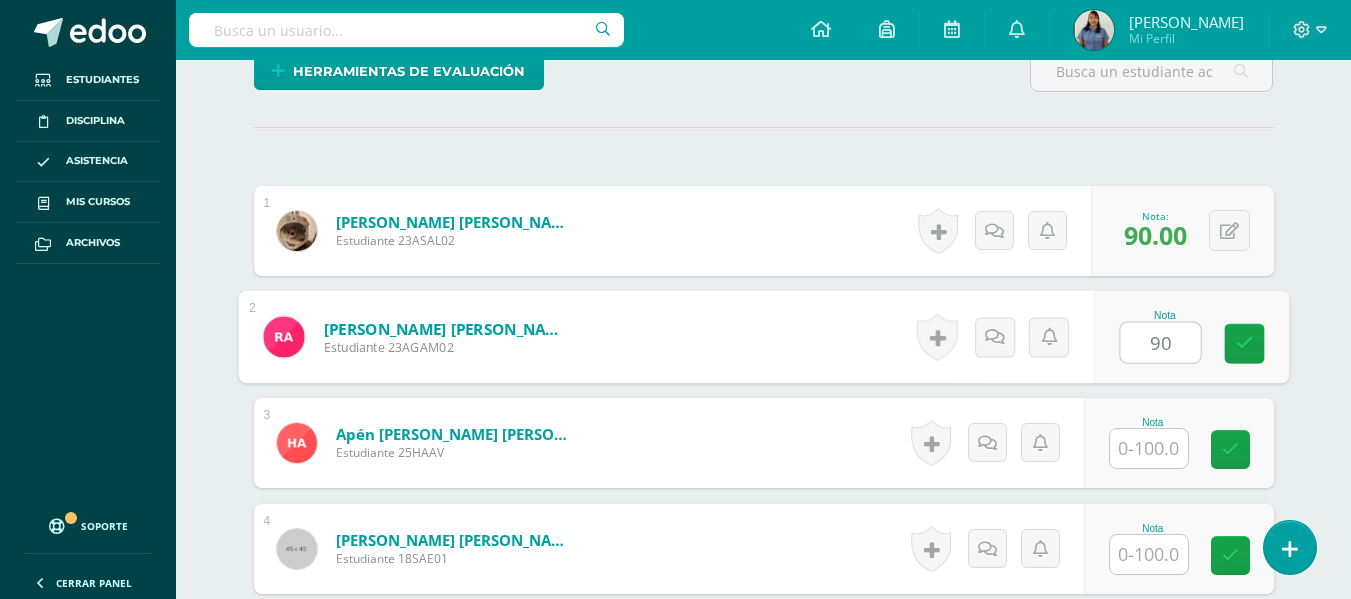 type on "90" 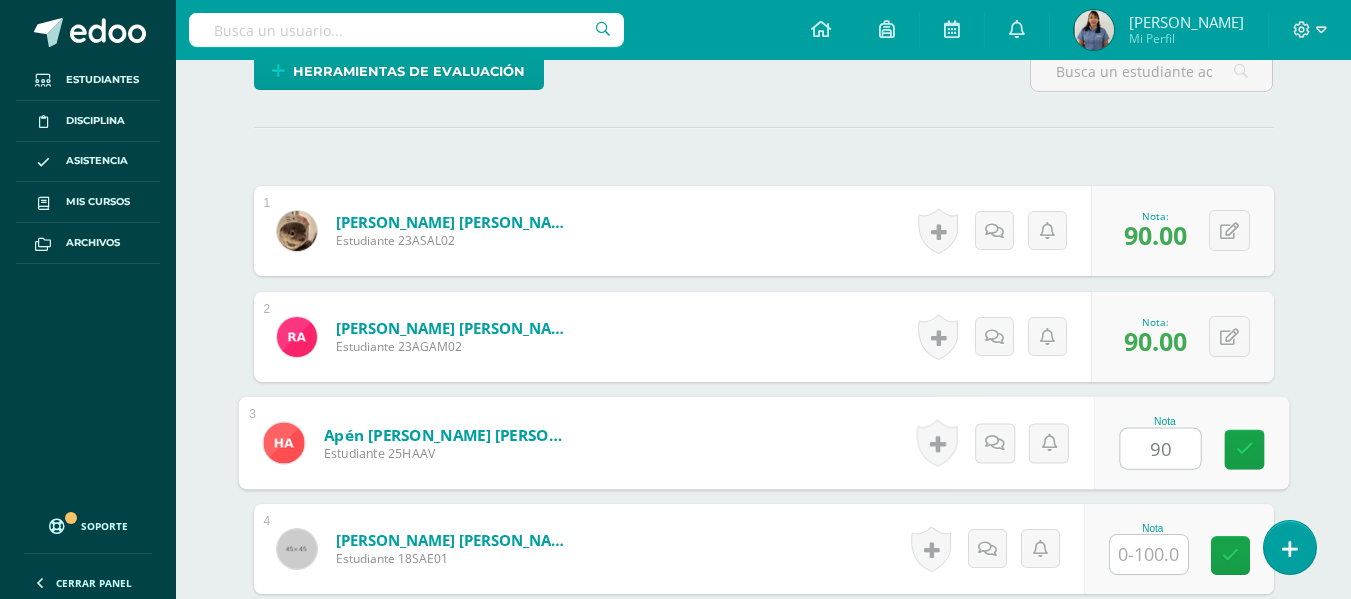 type on "90" 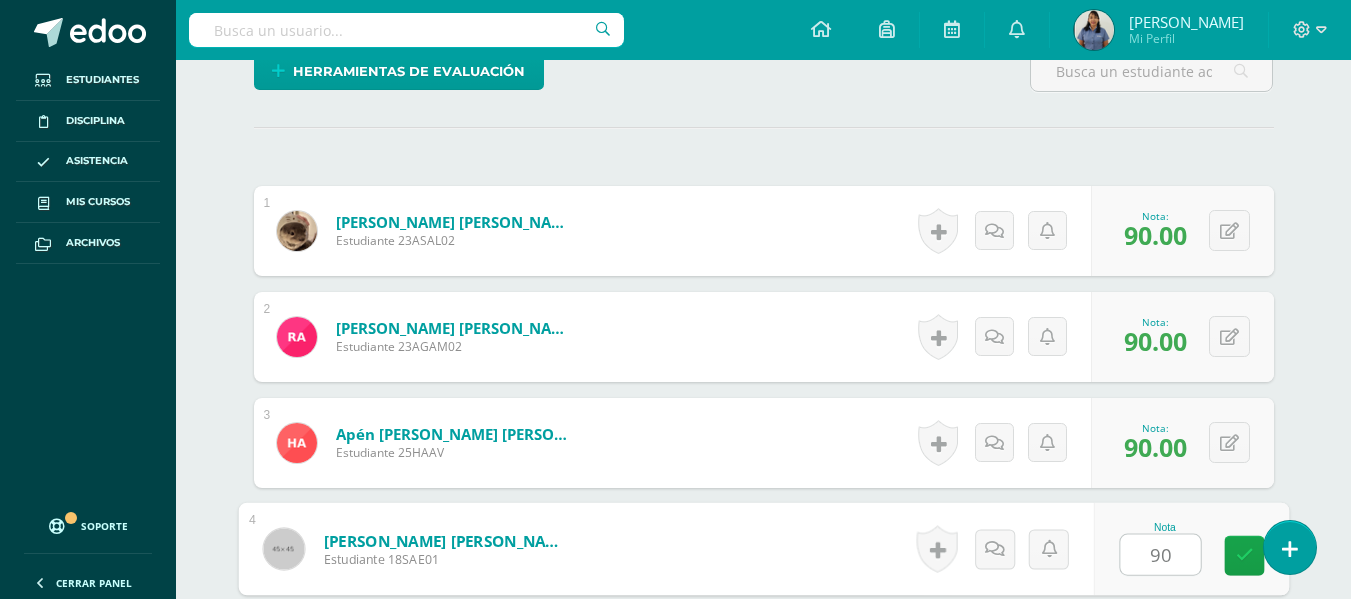 type on "90" 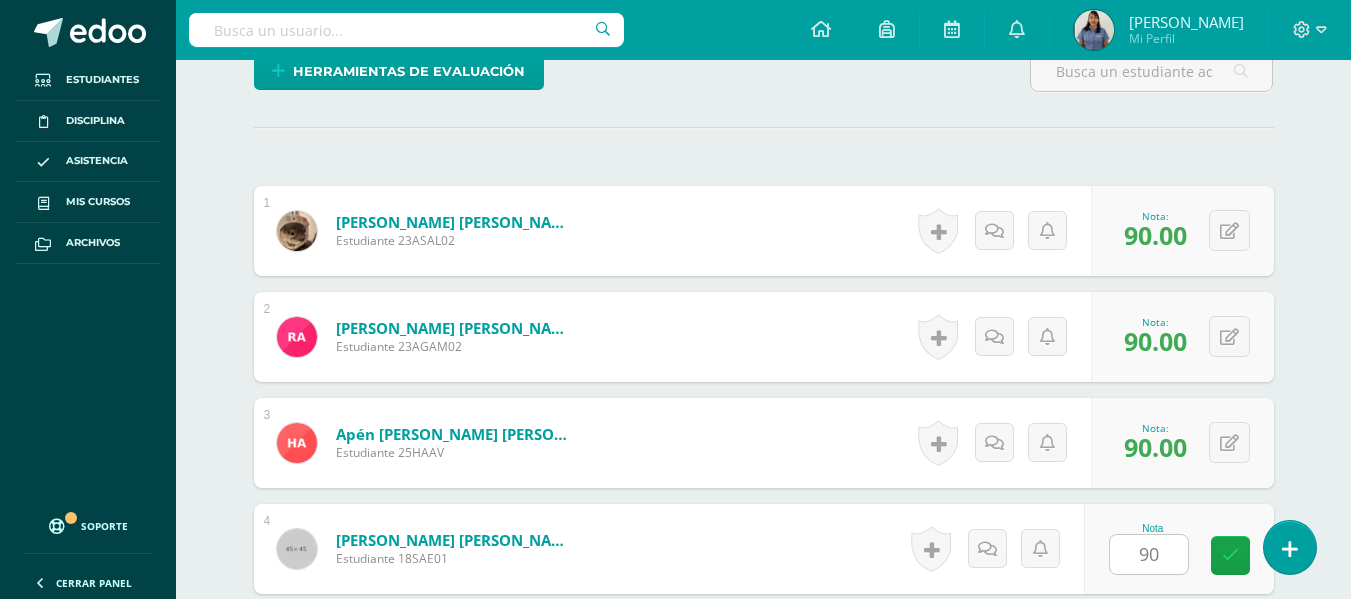 scroll, scrollTop: 889, scrollLeft: 0, axis: vertical 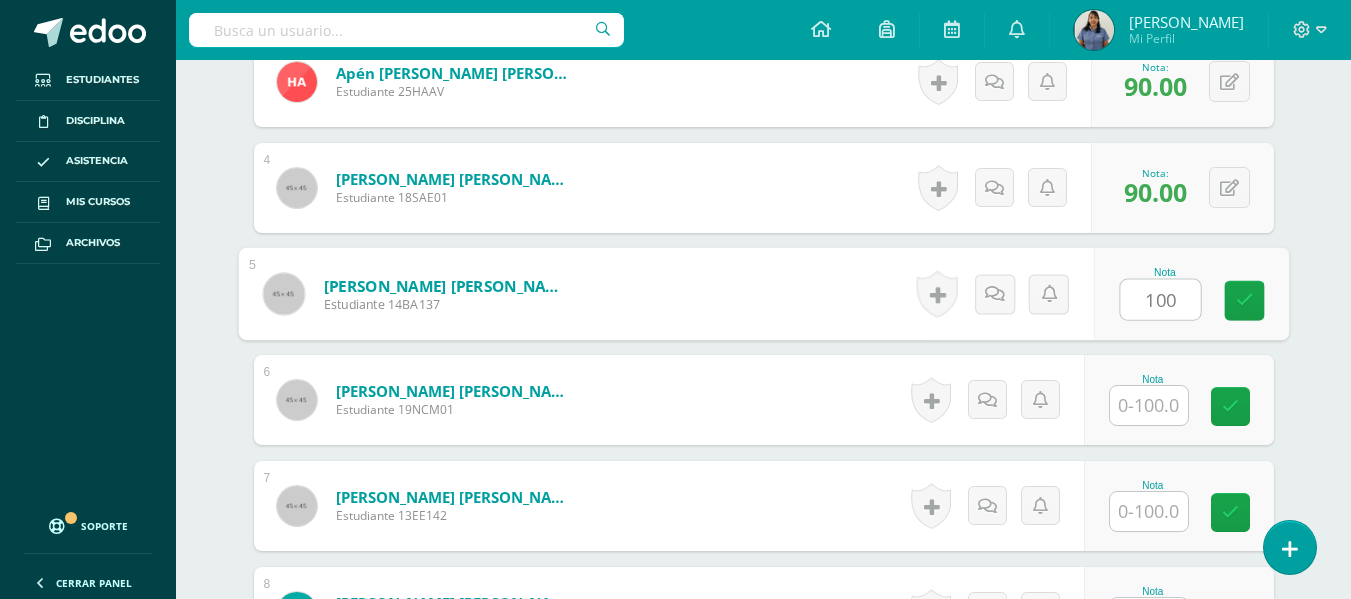 type on "100" 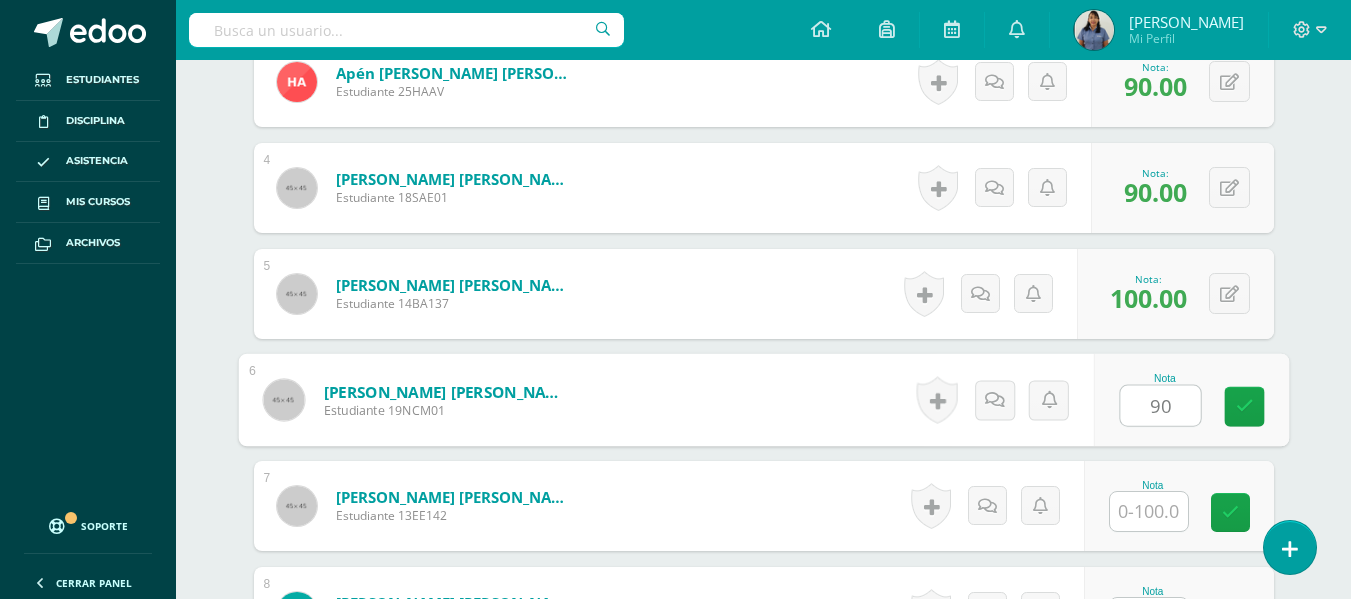 type on "90" 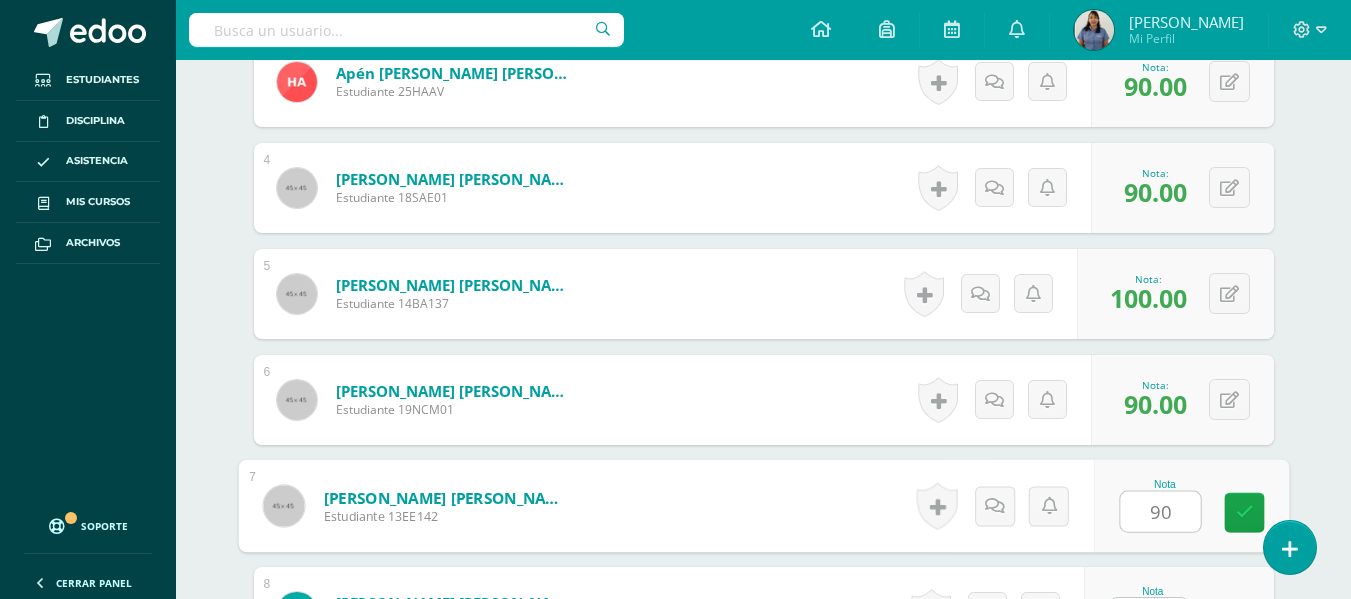 type on "90" 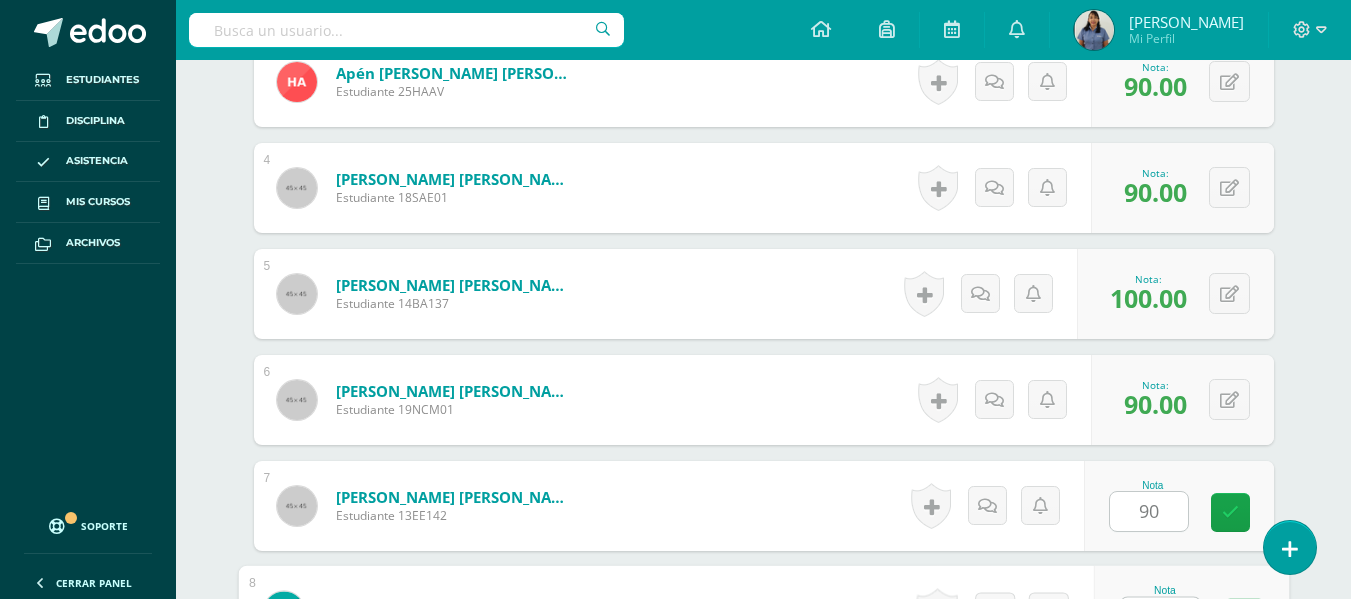 scroll, scrollTop: 927, scrollLeft: 0, axis: vertical 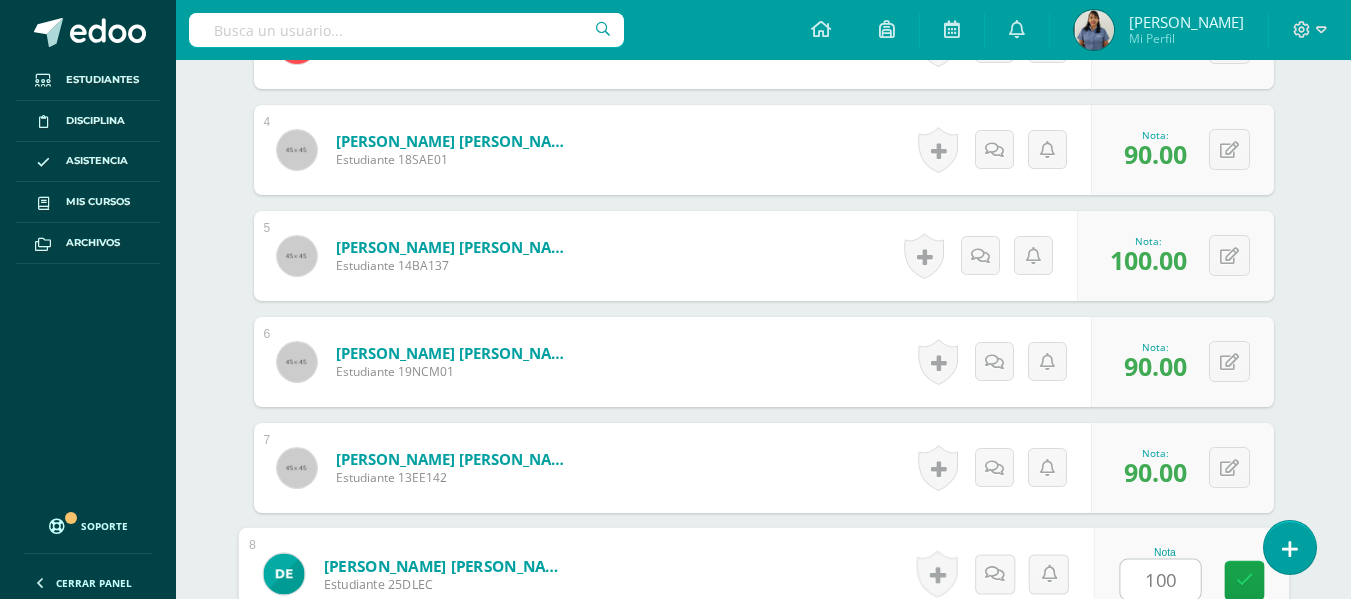 type on "100" 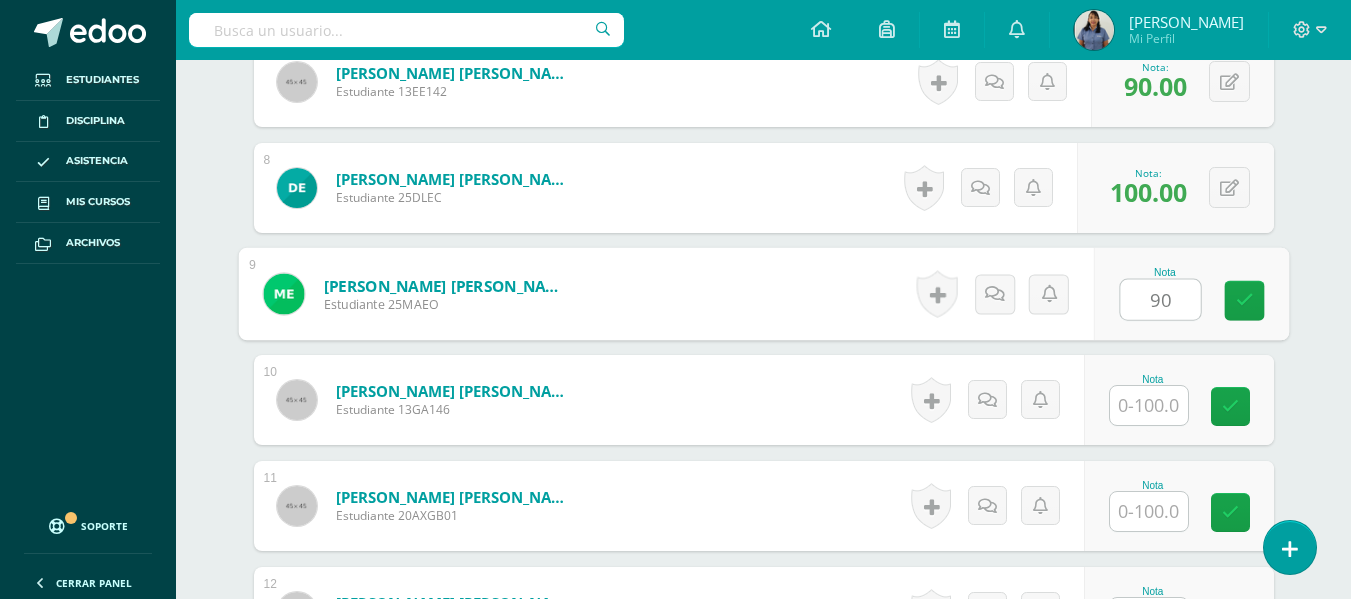 type on "90" 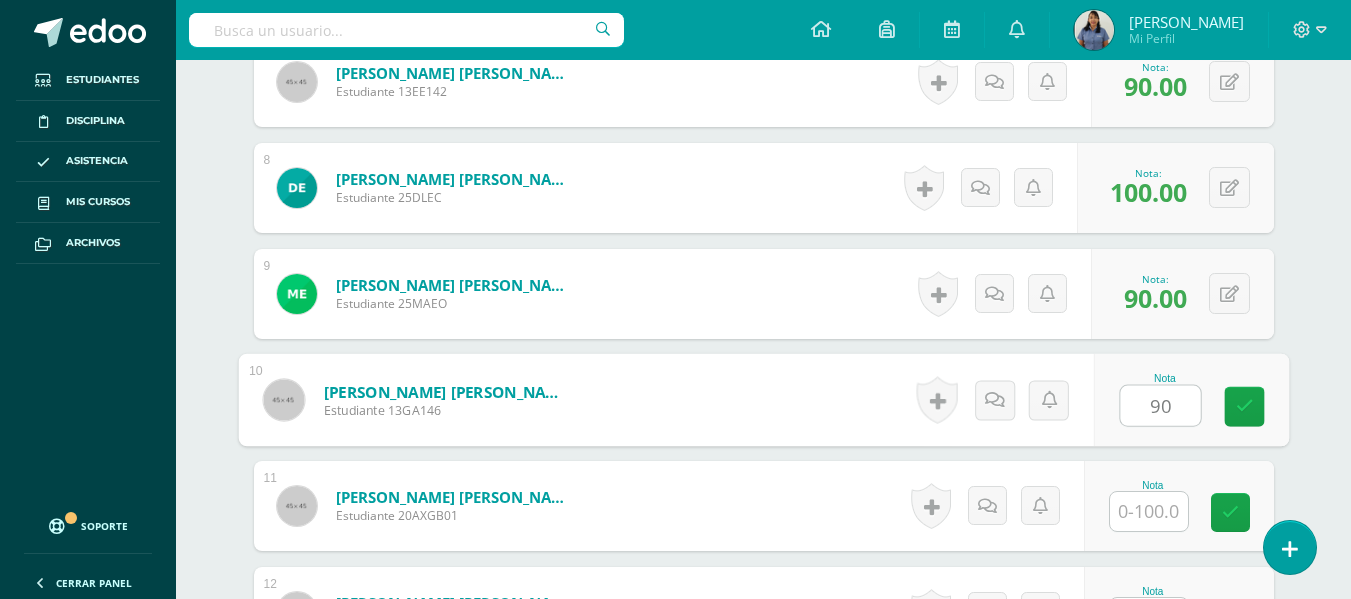type on "90" 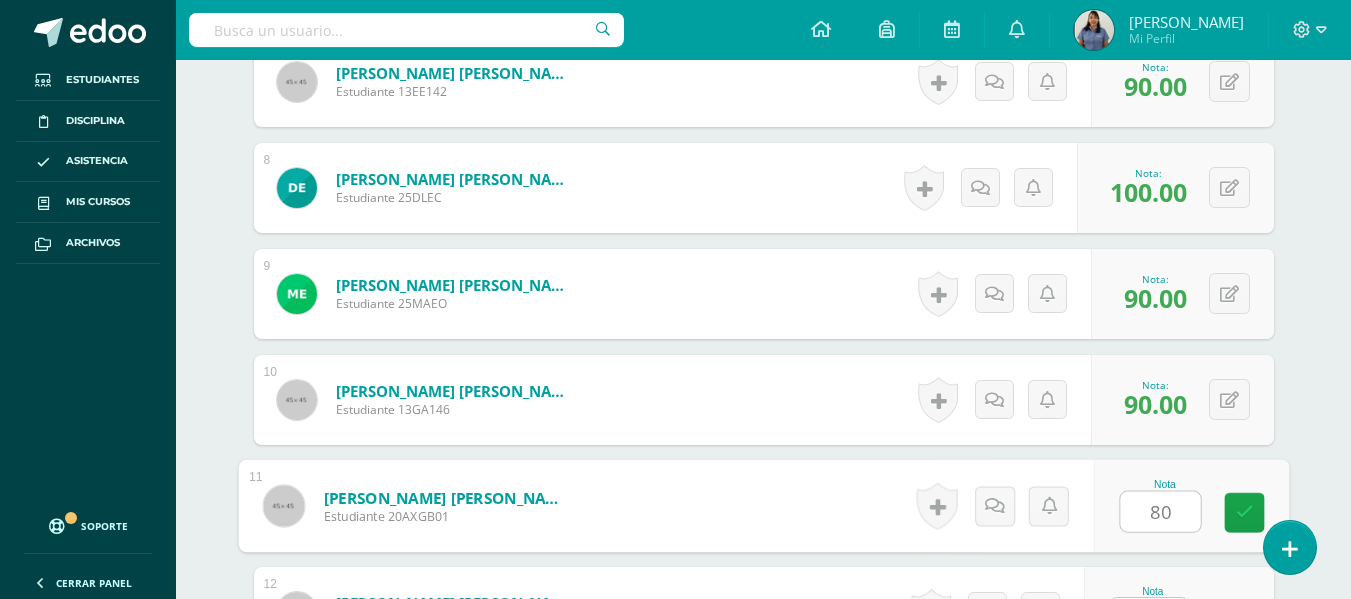 type on "80" 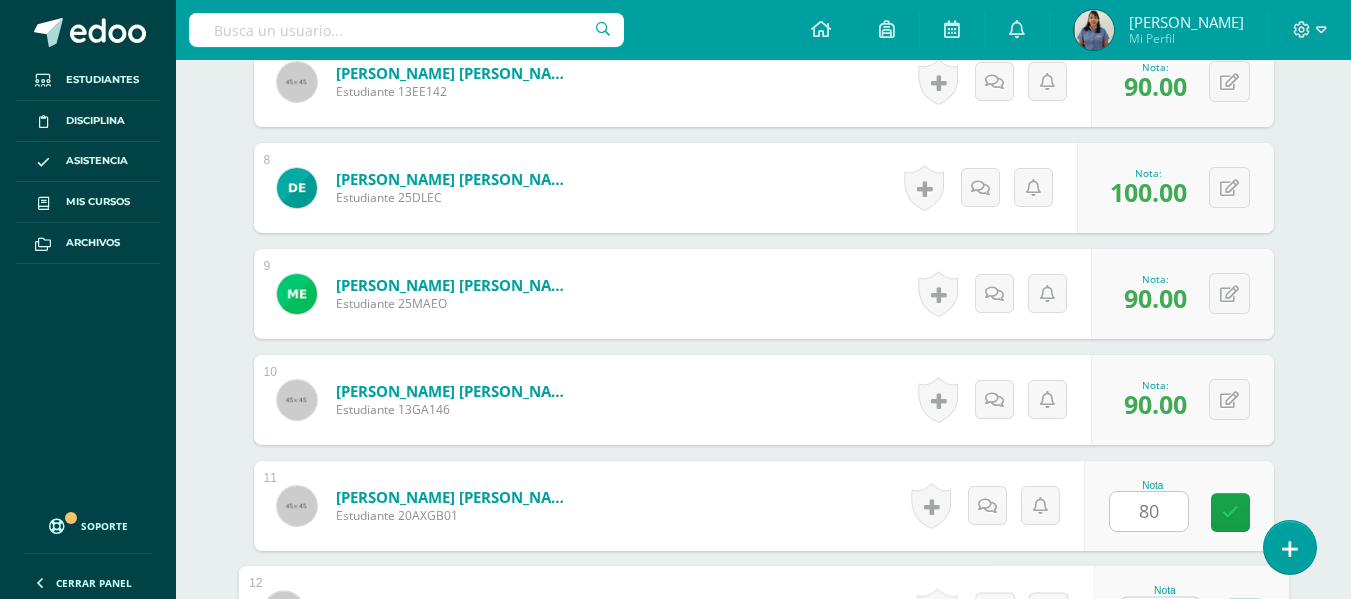 scroll, scrollTop: 1351, scrollLeft: 0, axis: vertical 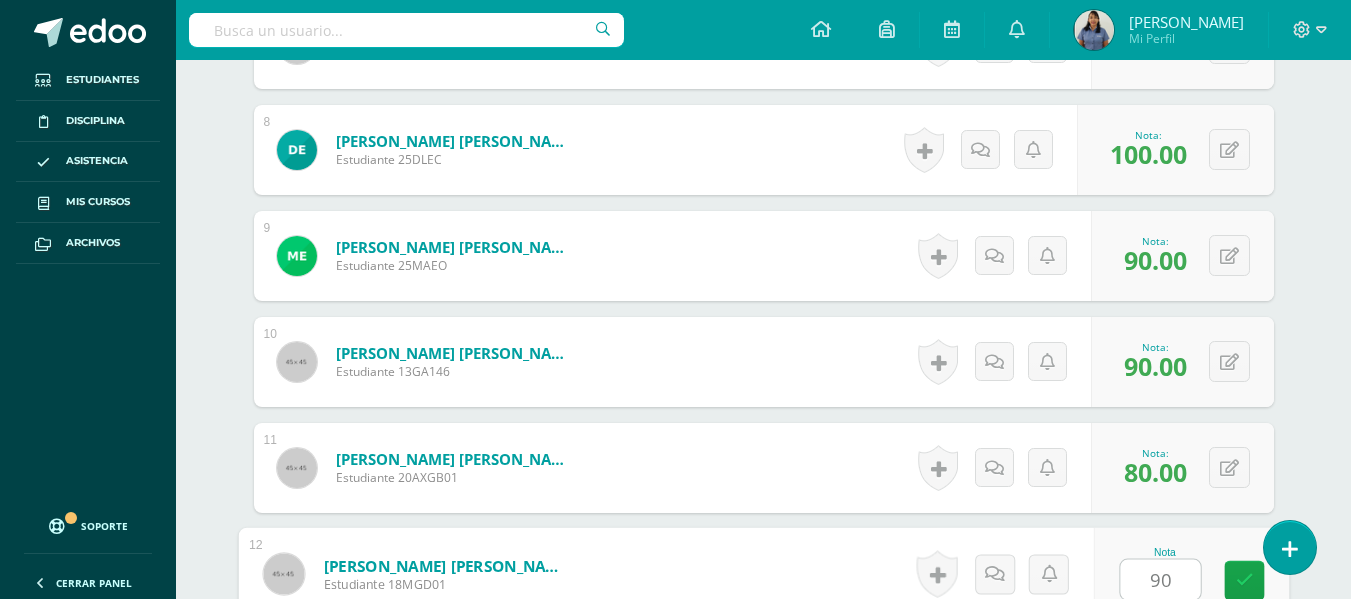 type on "90" 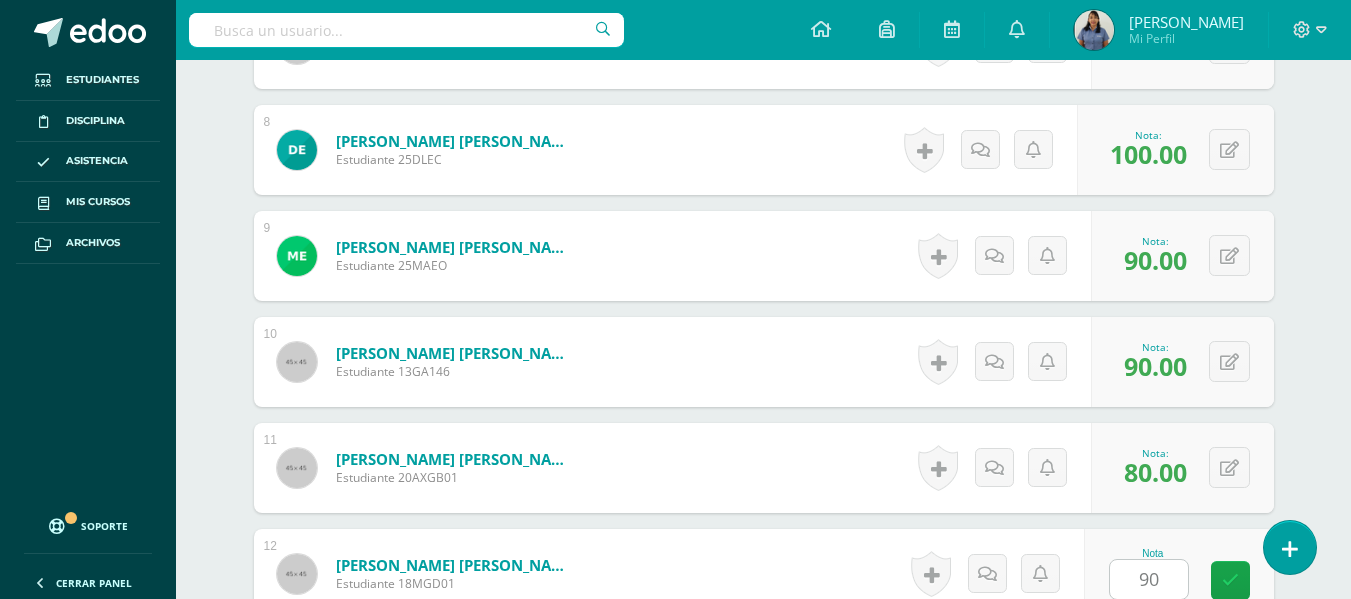 scroll, scrollTop: 1737, scrollLeft: 0, axis: vertical 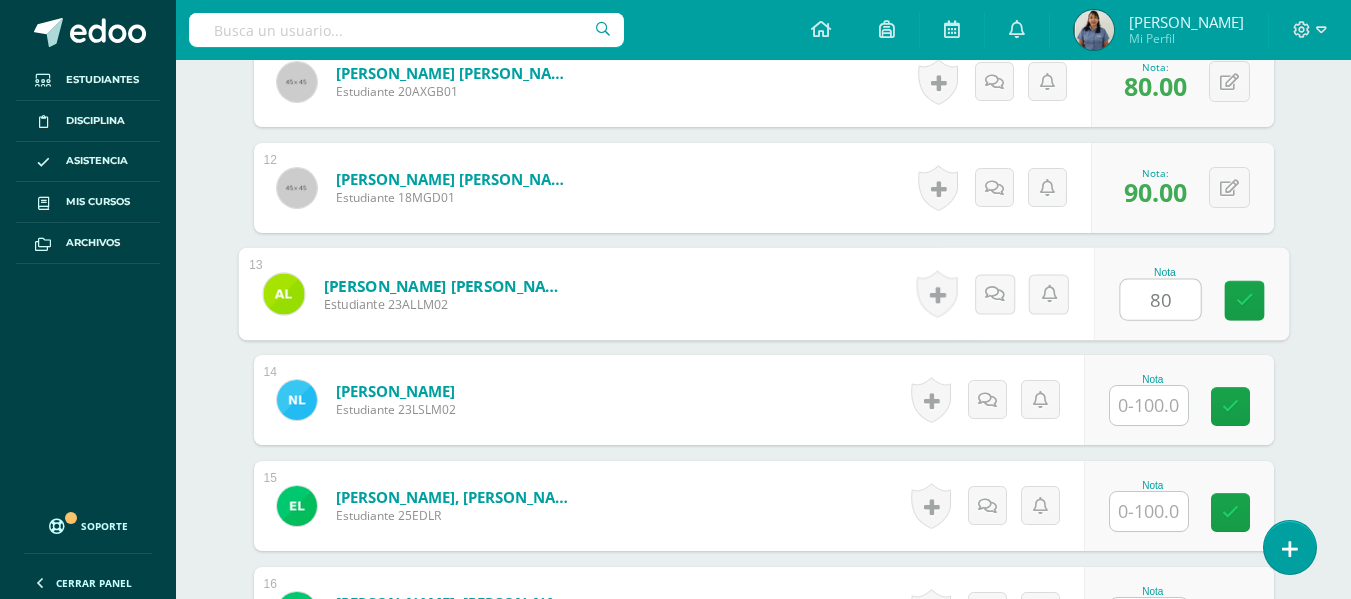 type on "80" 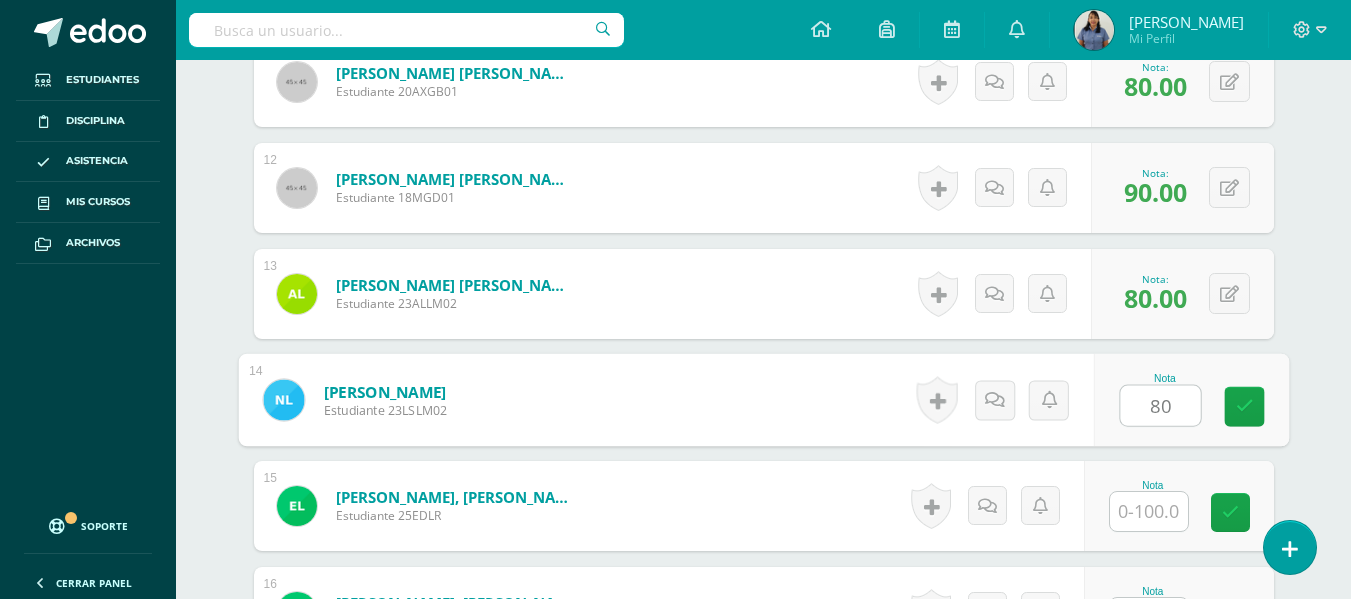 type on "80" 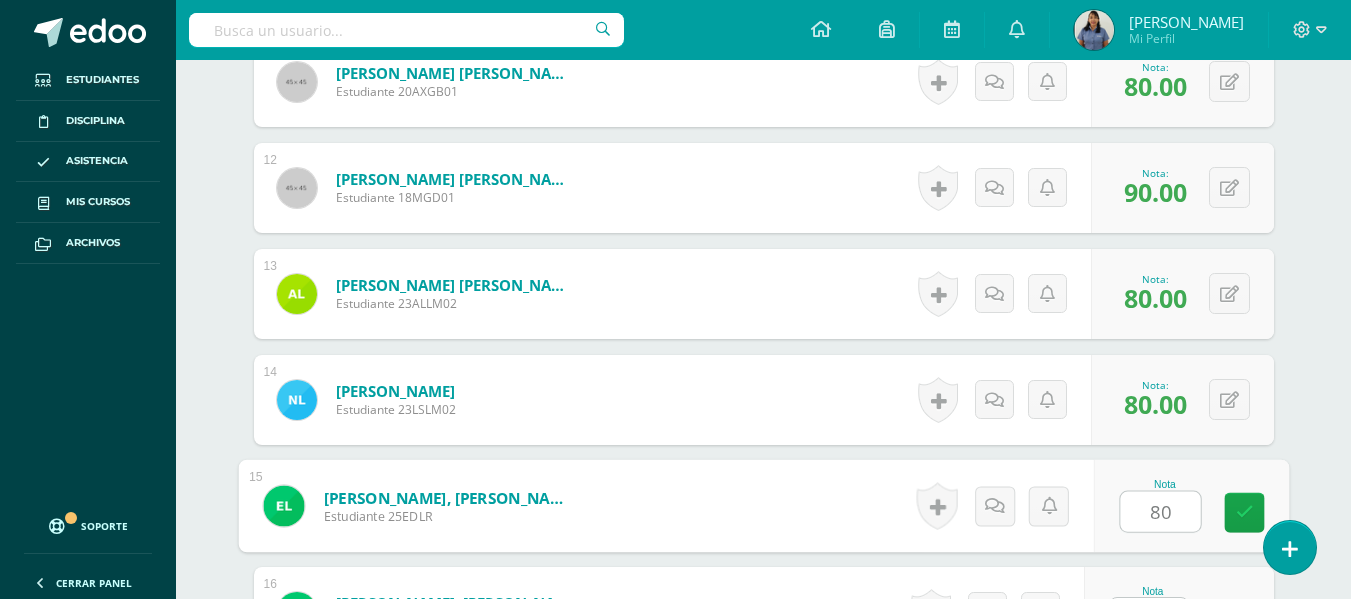 type on "80" 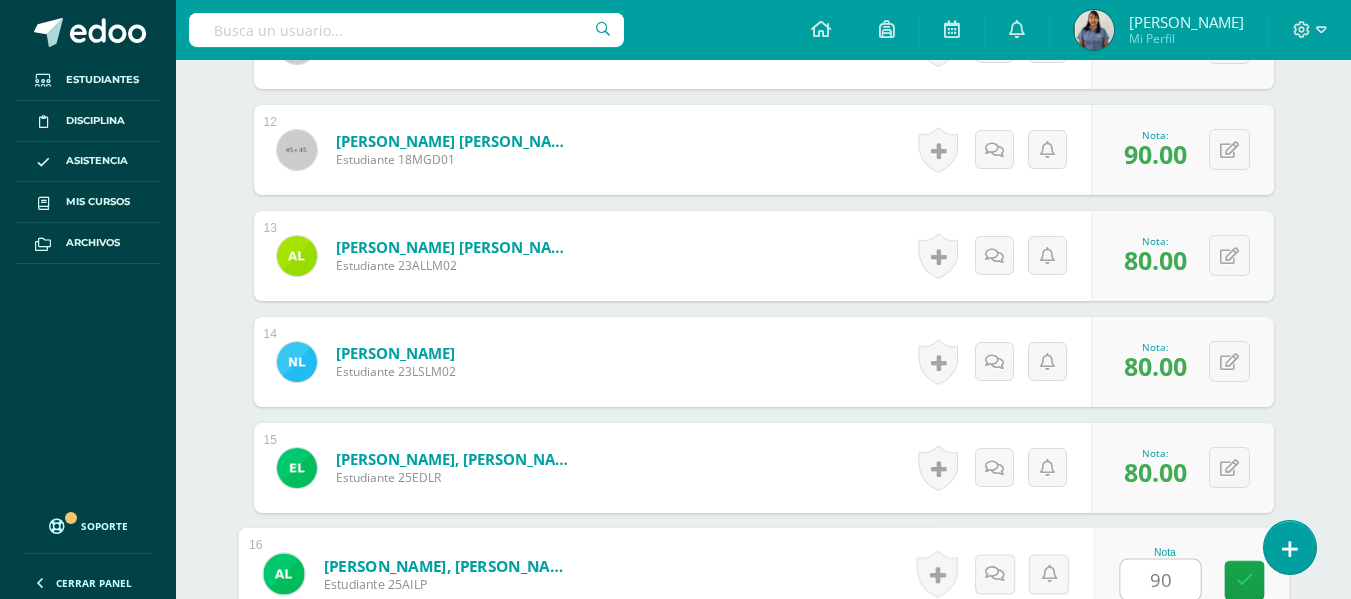 type on "90" 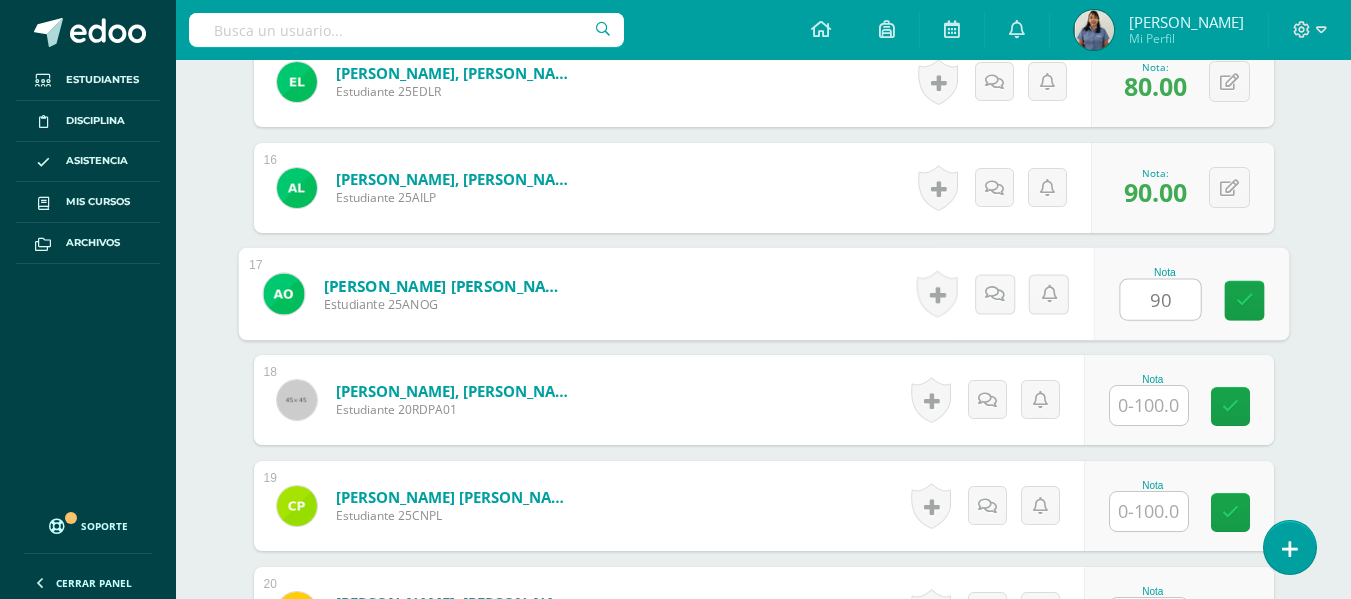 type on "90" 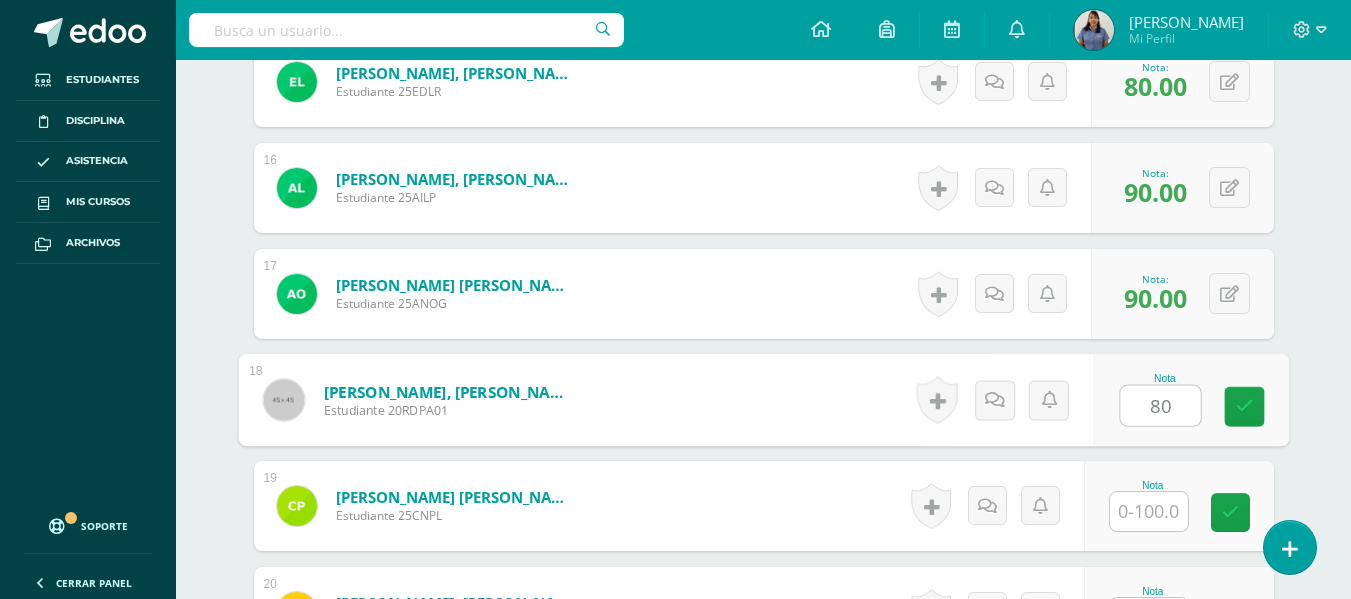 type on "80" 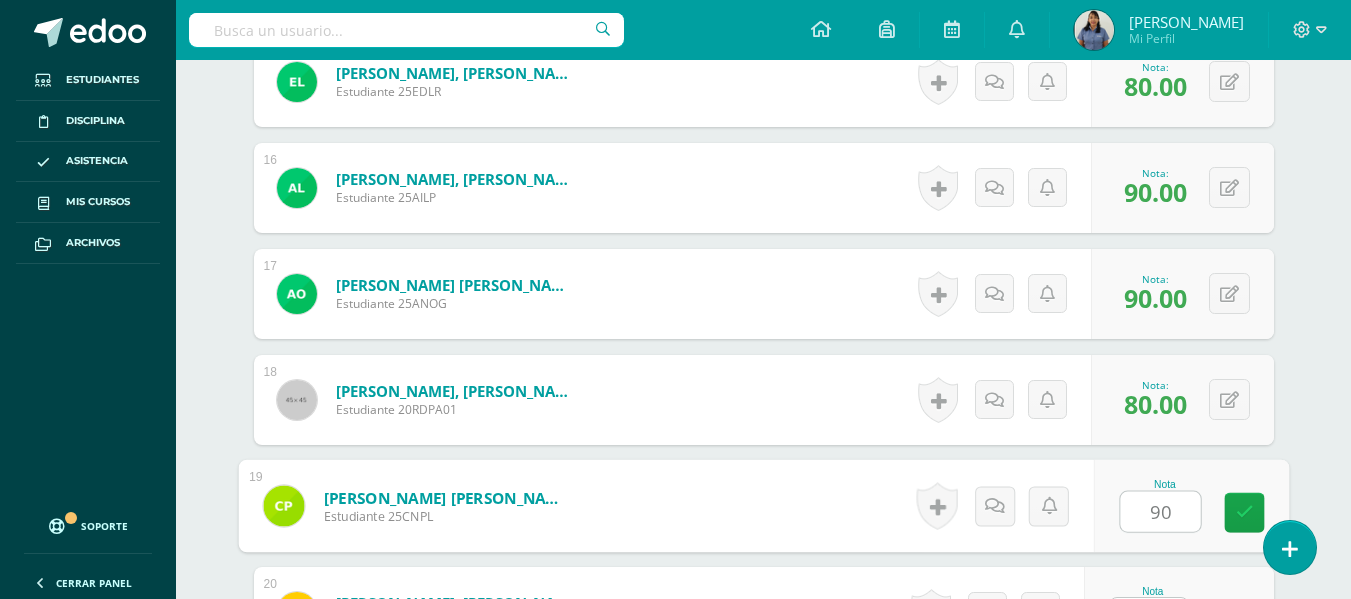 type on "90" 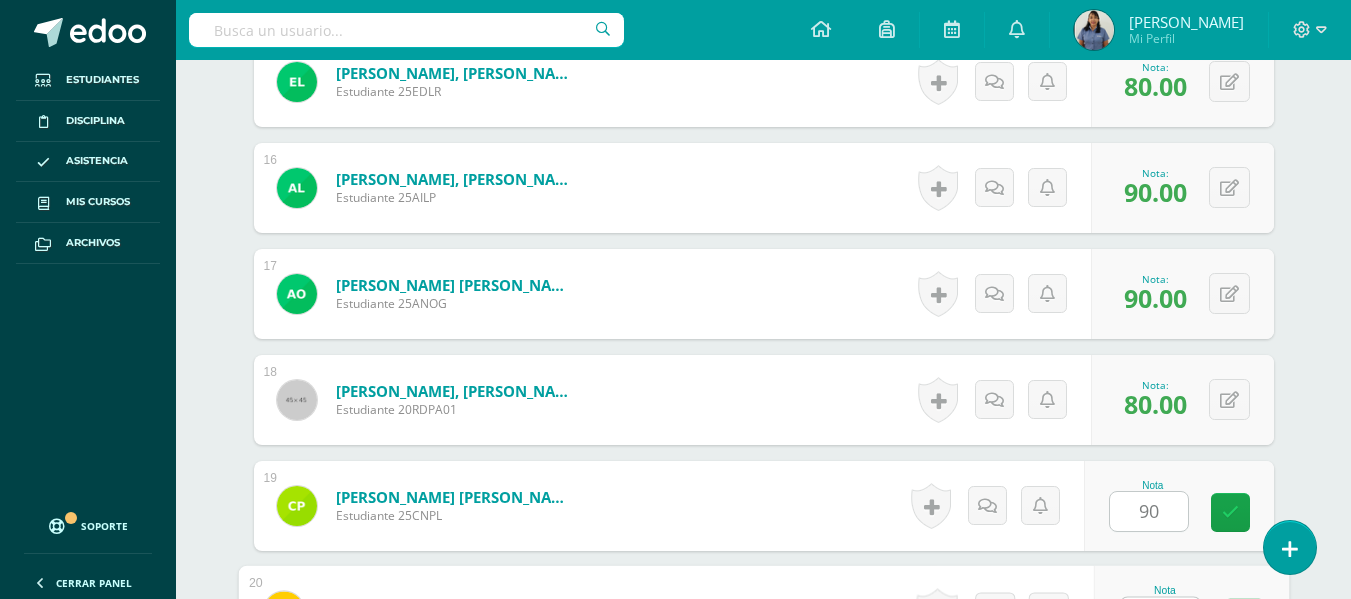 scroll, scrollTop: 2199, scrollLeft: 0, axis: vertical 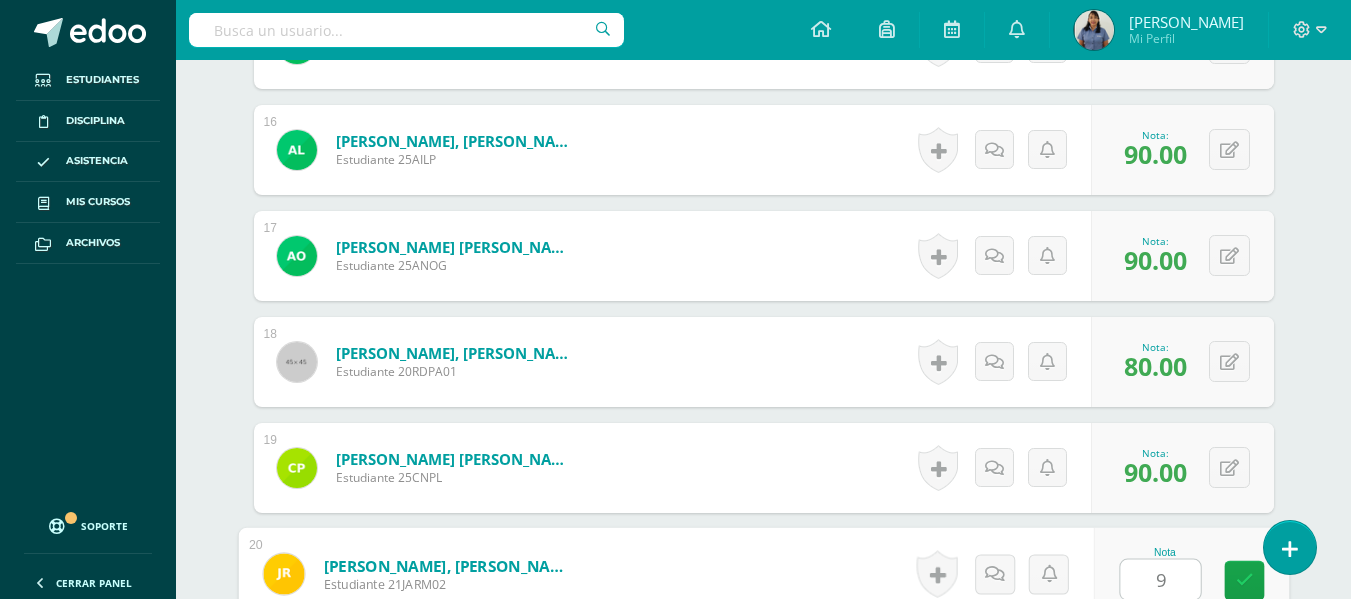type on "90" 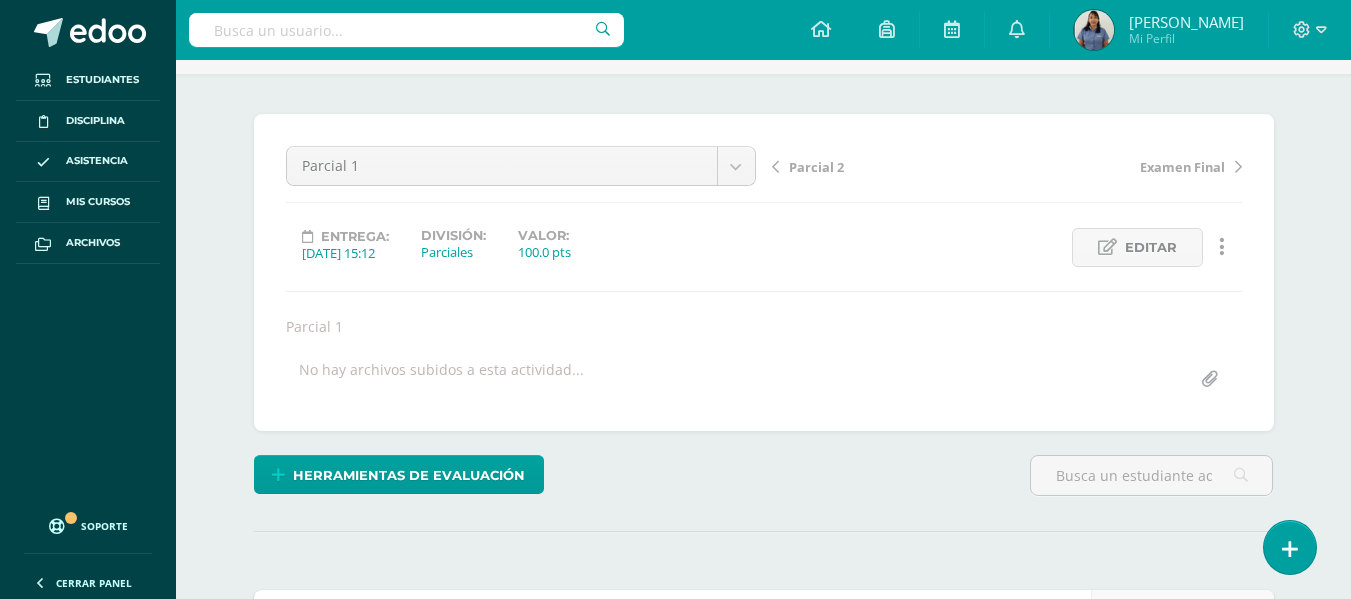 scroll, scrollTop: 0, scrollLeft: 0, axis: both 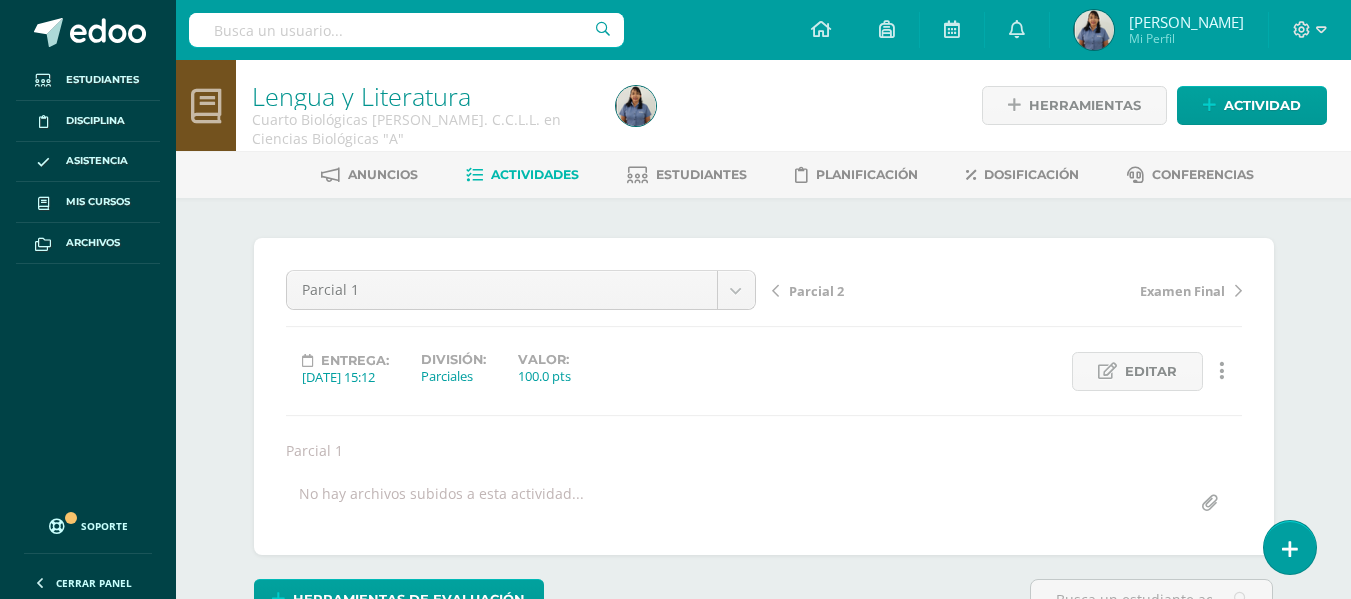 click on "Actividades" at bounding box center (535, 174) 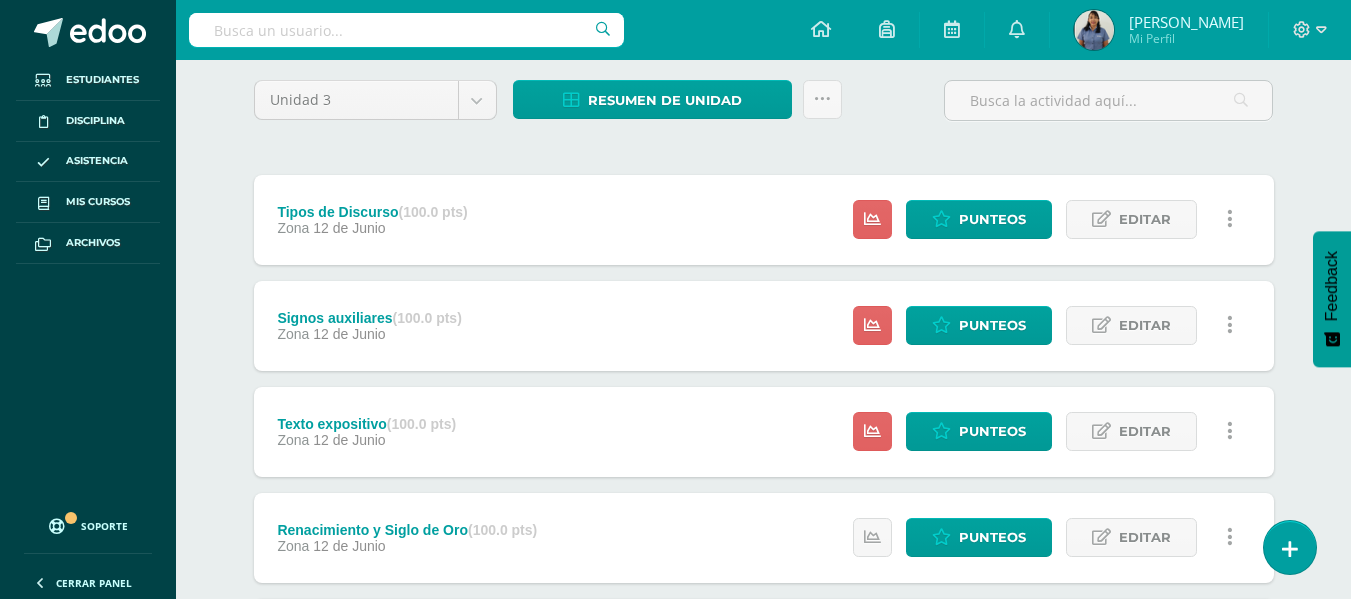 scroll, scrollTop: 200, scrollLeft: 0, axis: vertical 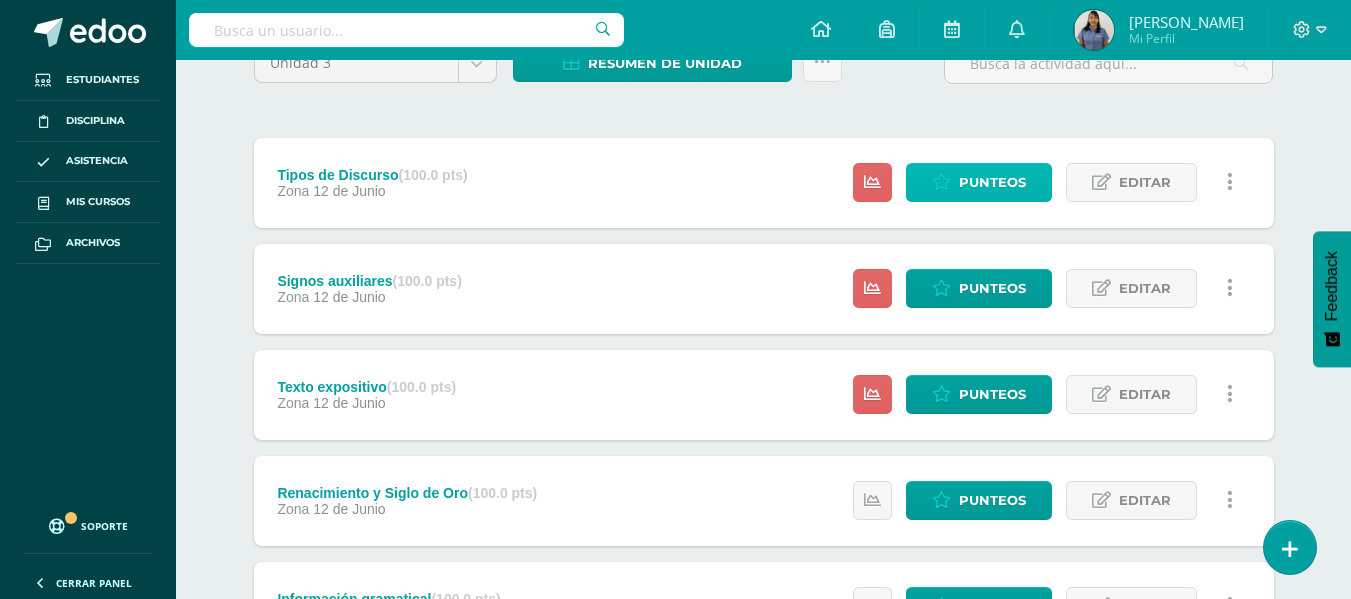 click on "Punteos" at bounding box center (992, 182) 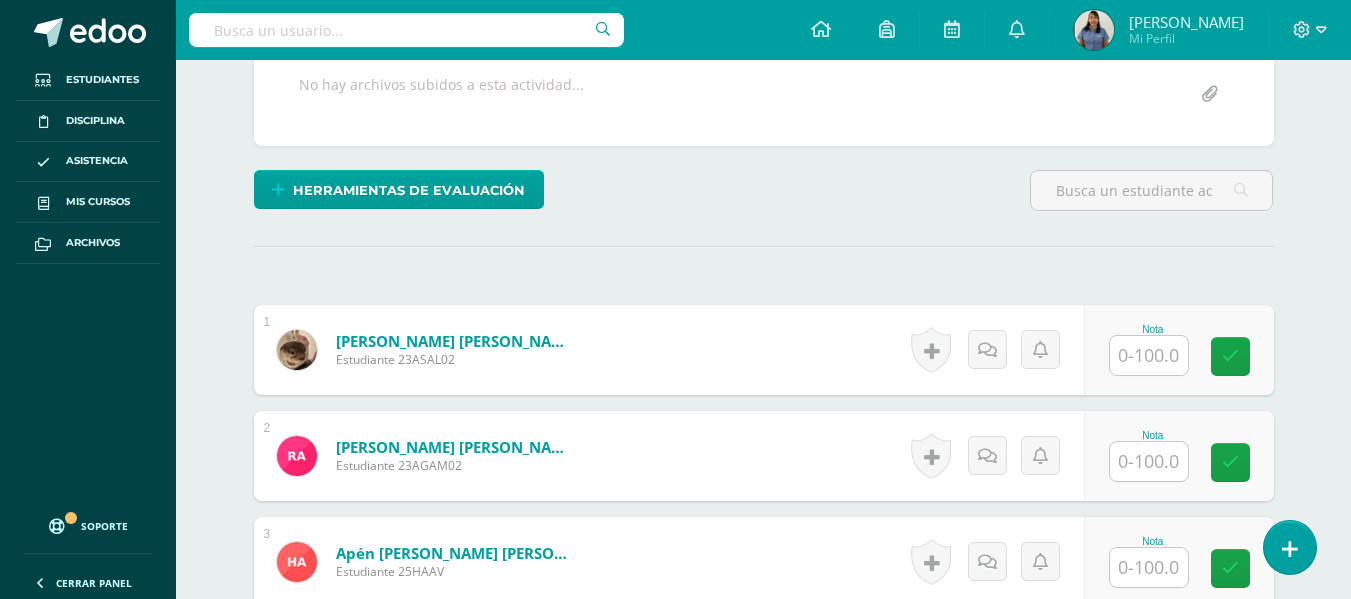 scroll, scrollTop: 432, scrollLeft: 0, axis: vertical 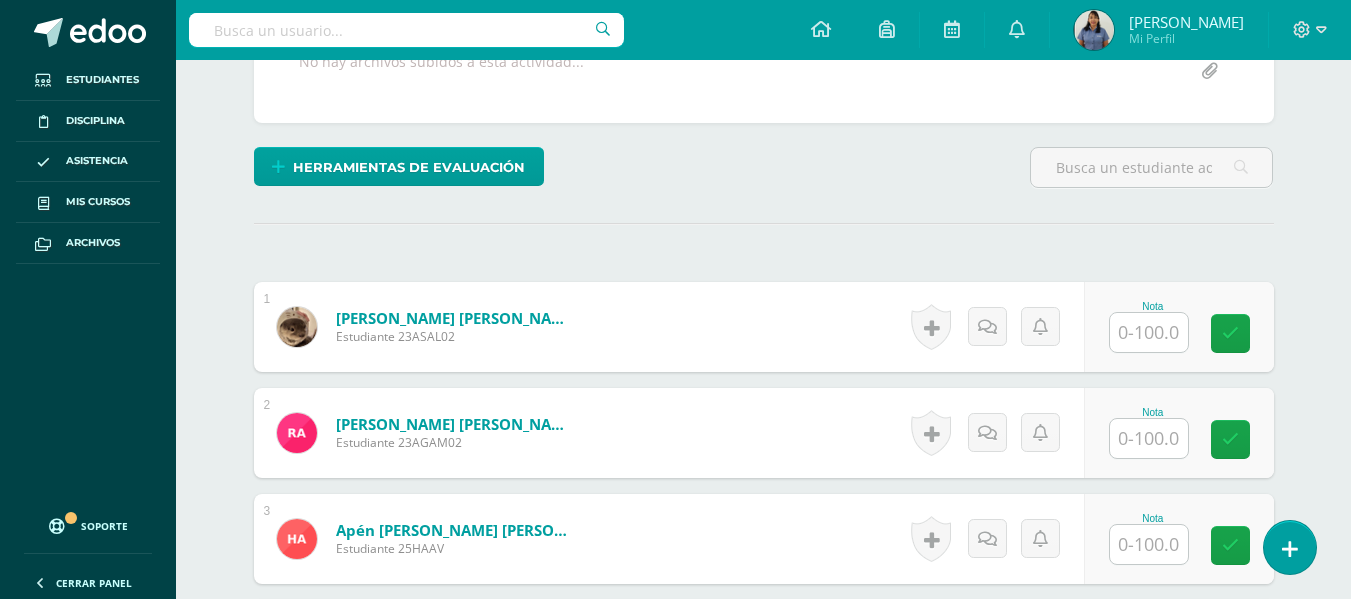 click at bounding box center (1149, 332) 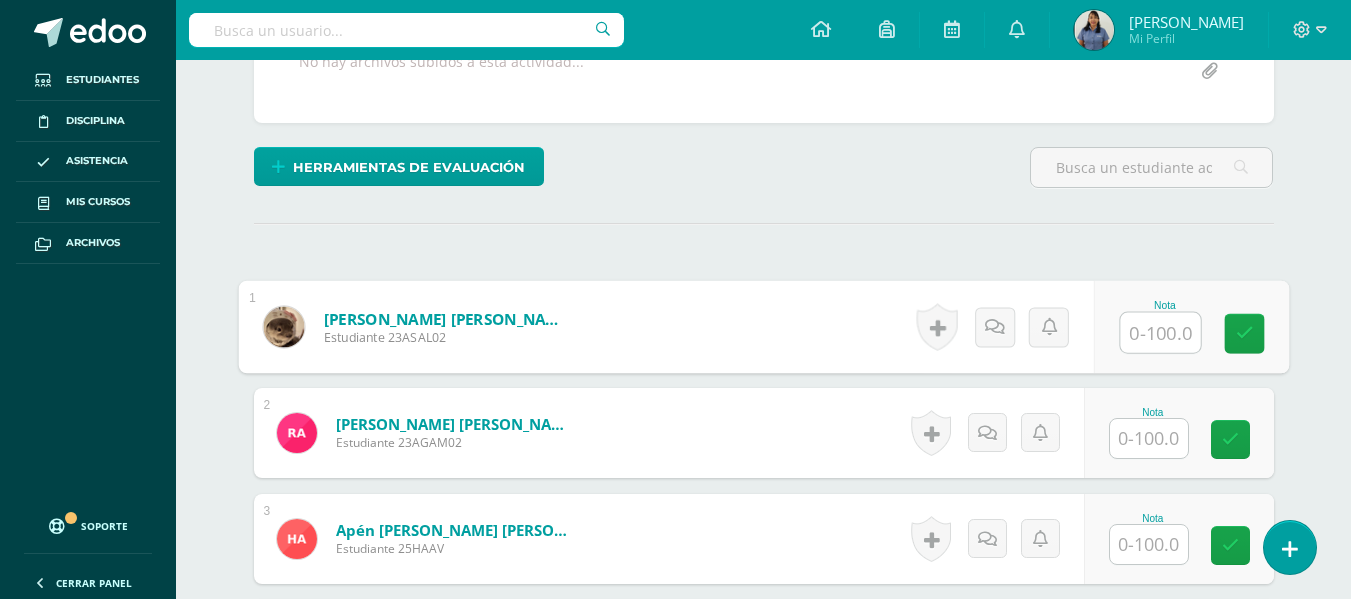 click at bounding box center (1160, 333) 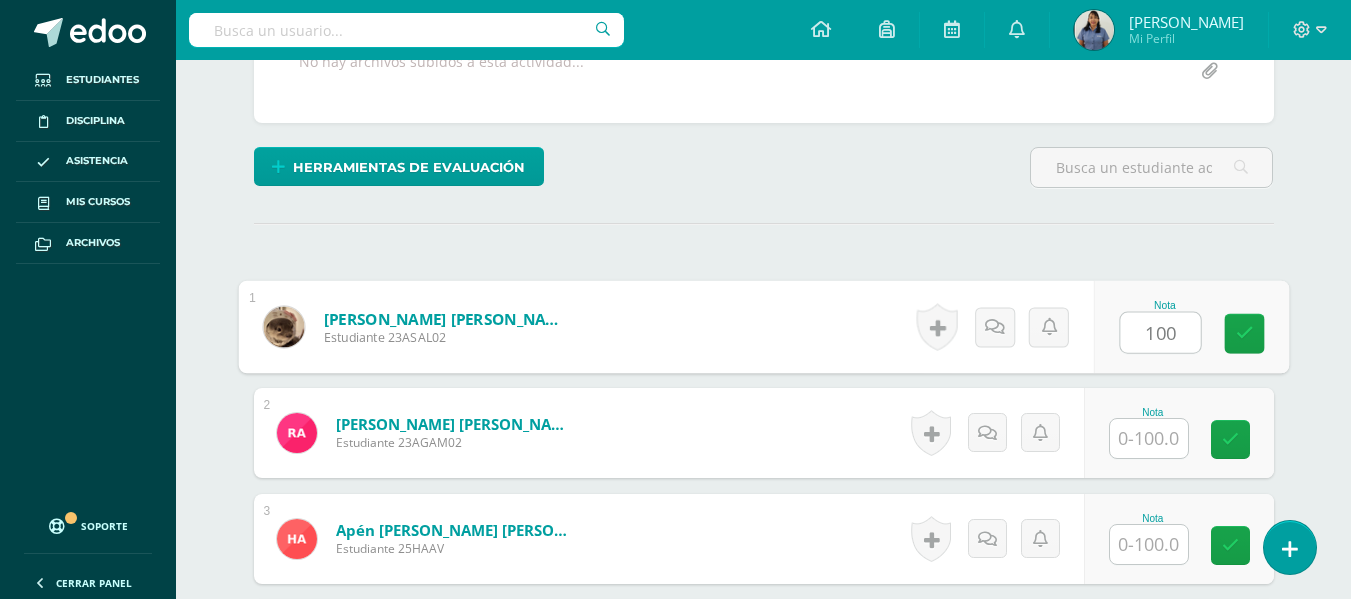 type on "100" 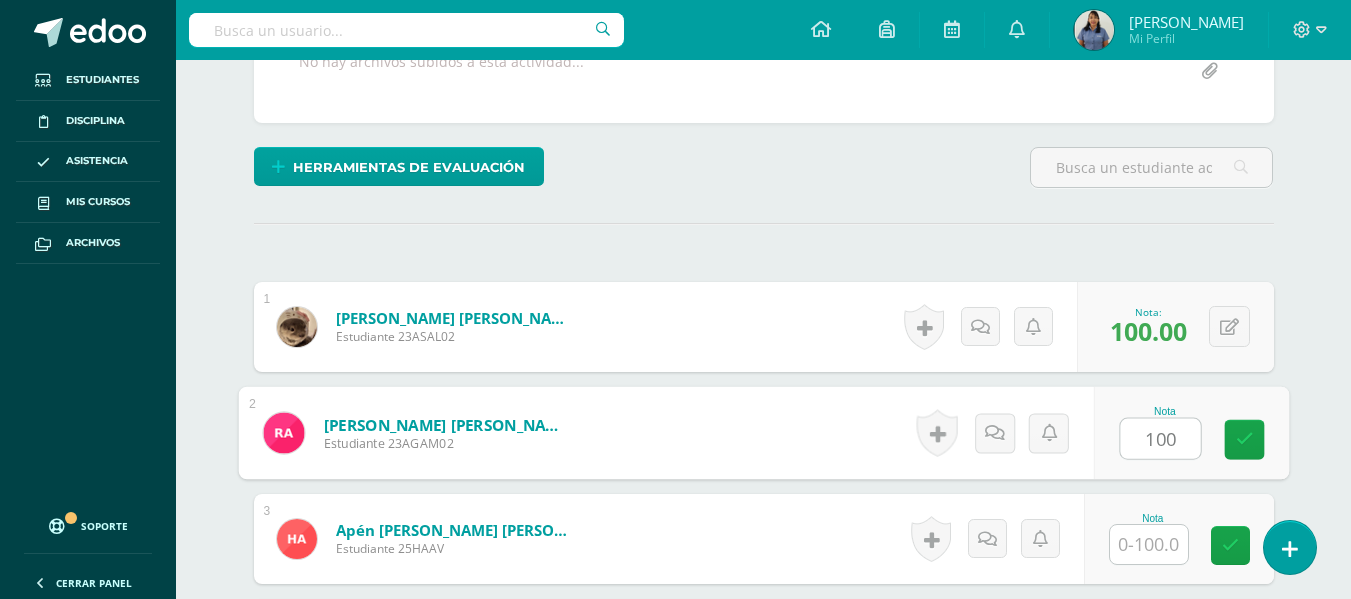 type on "100" 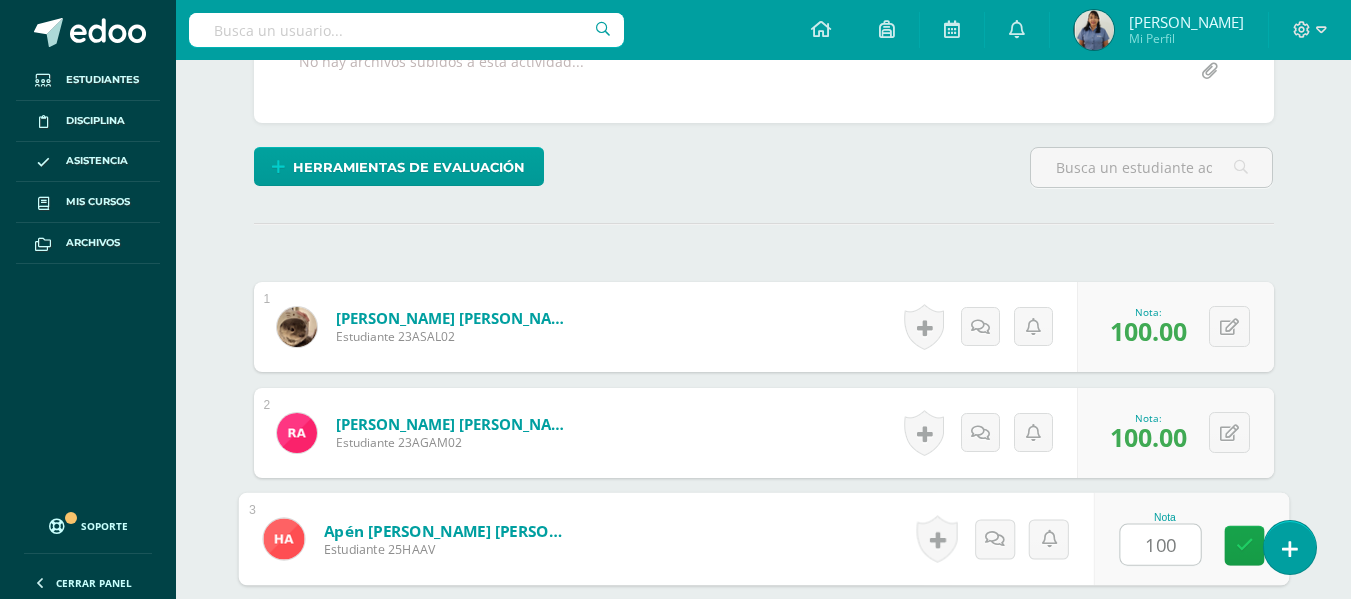 type on "100" 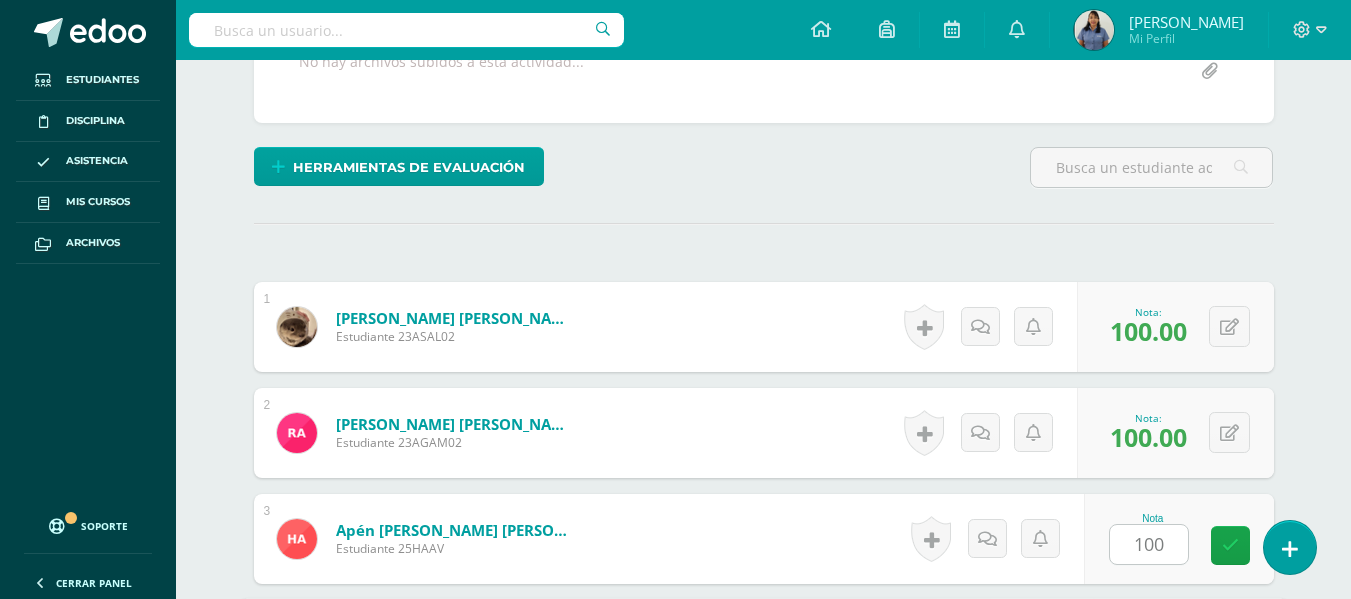 scroll, scrollTop: 783, scrollLeft: 0, axis: vertical 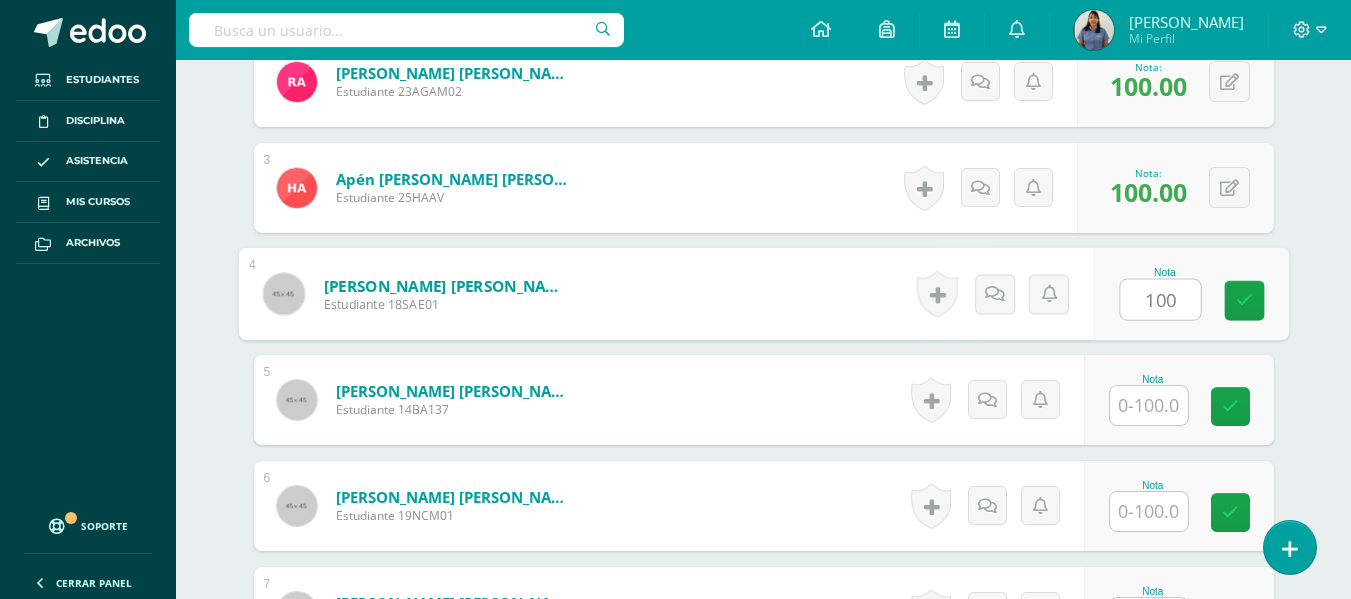 type on "100" 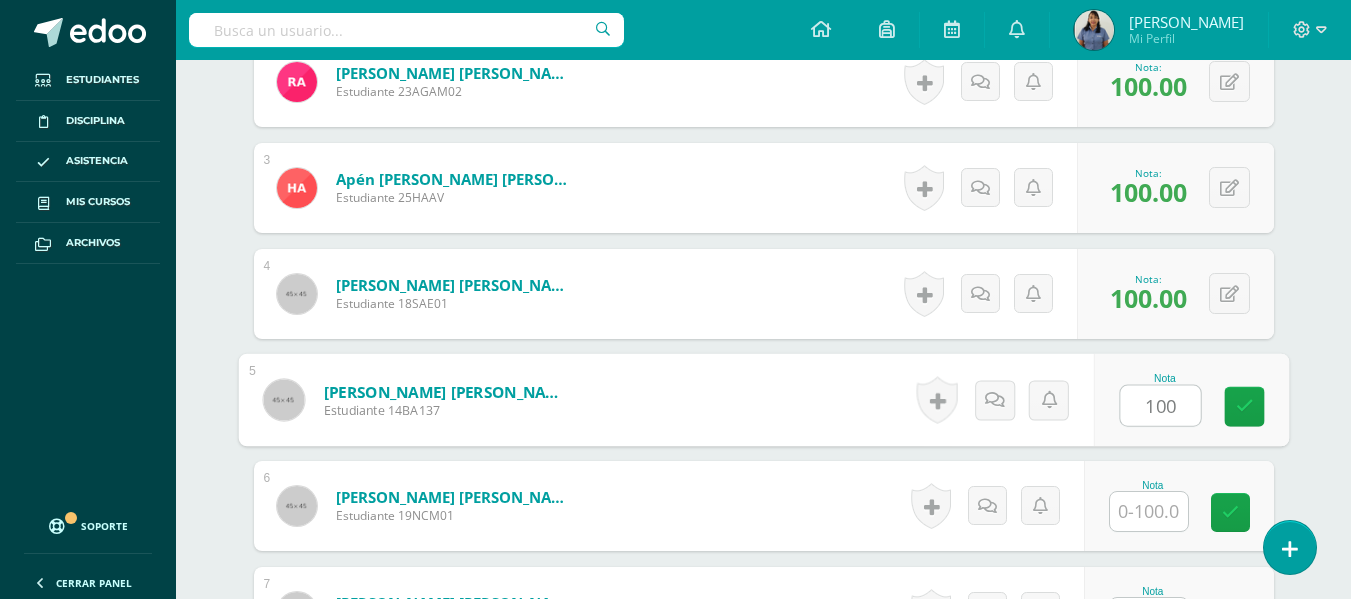 type on "100" 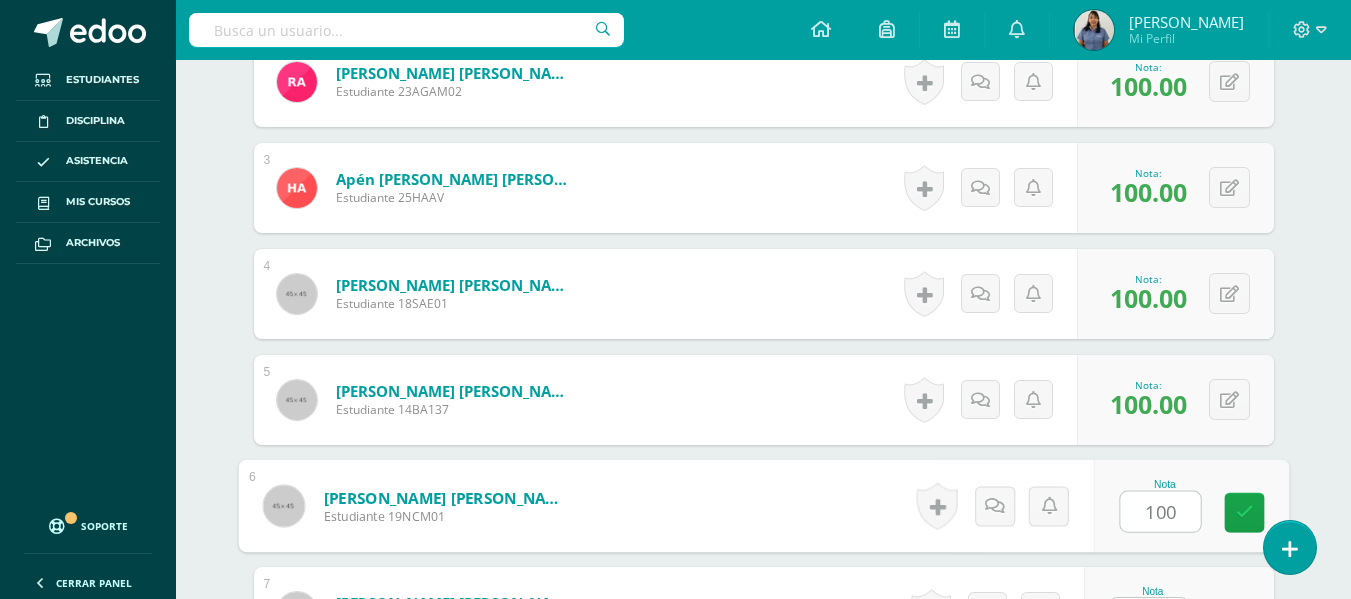 type on "100" 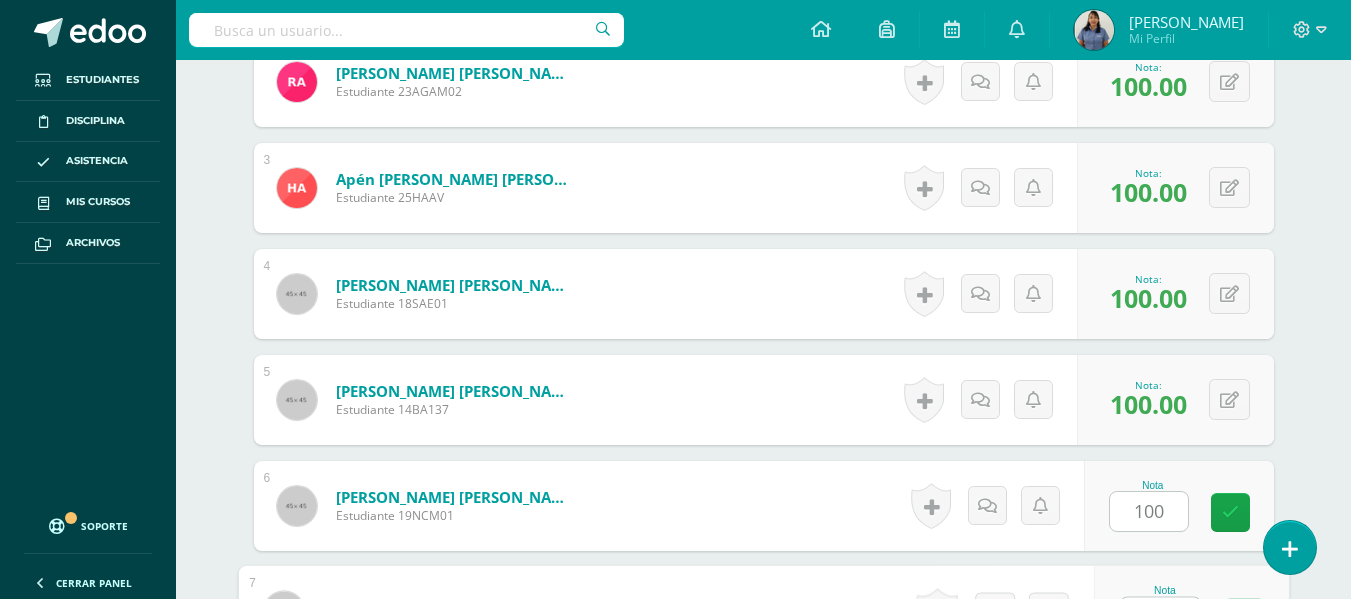 scroll, scrollTop: 821, scrollLeft: 0, axis: vertical 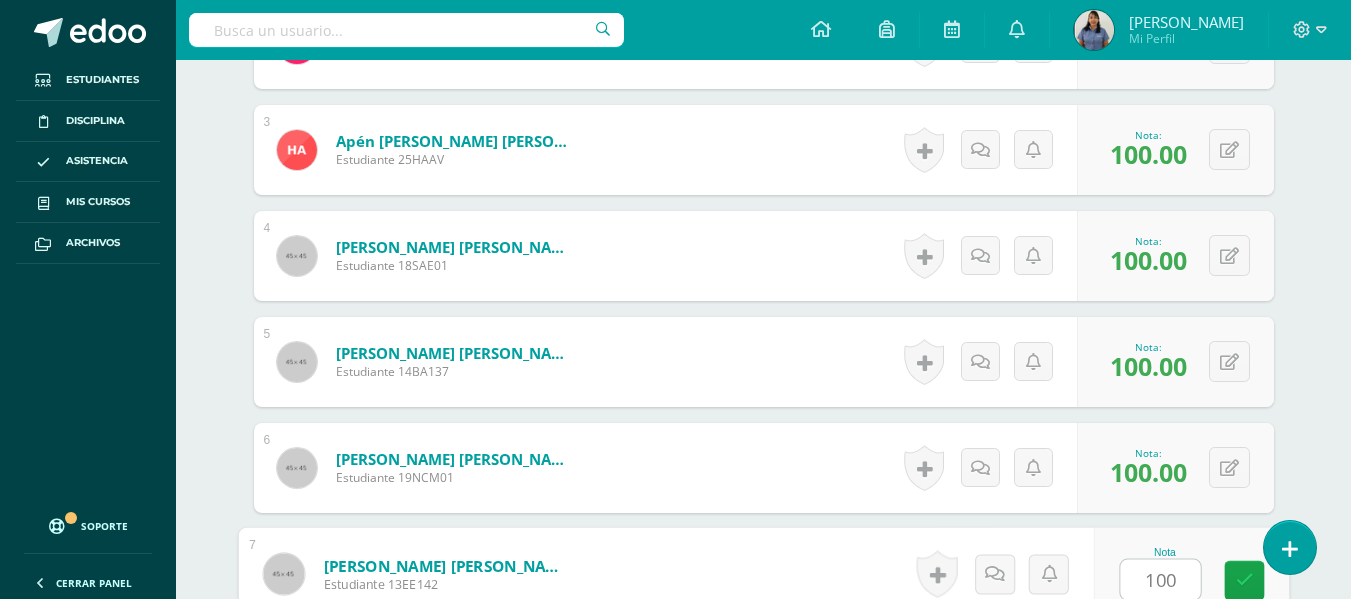 type on "100" 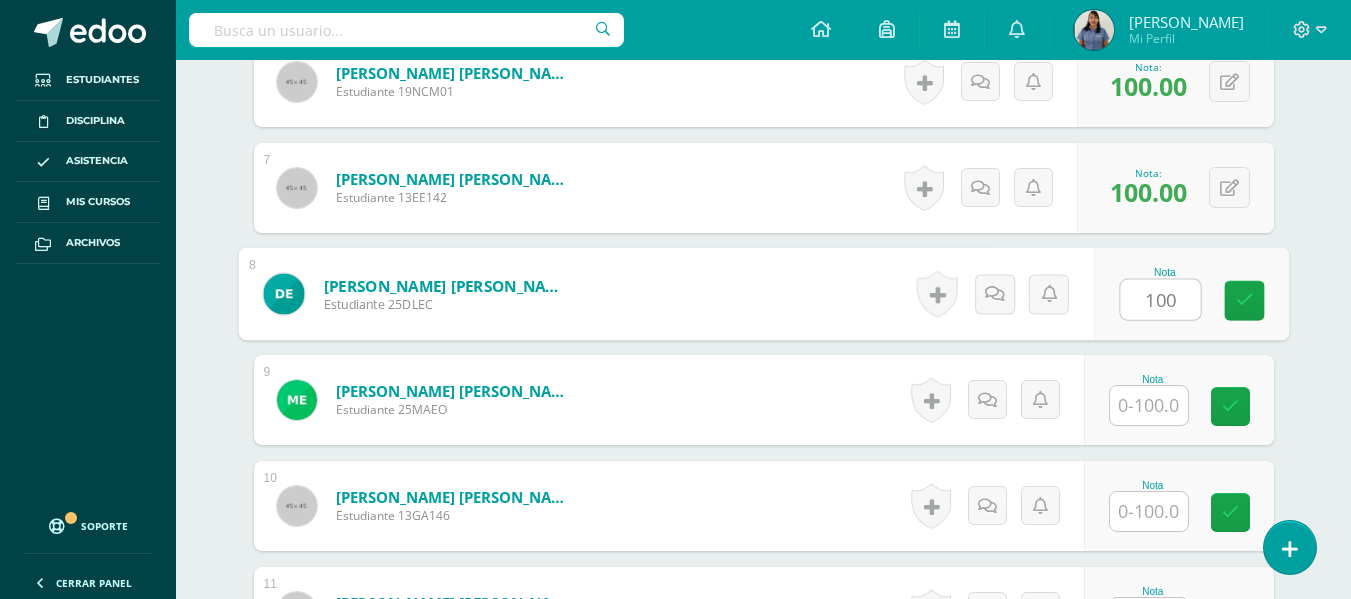 type on "100" 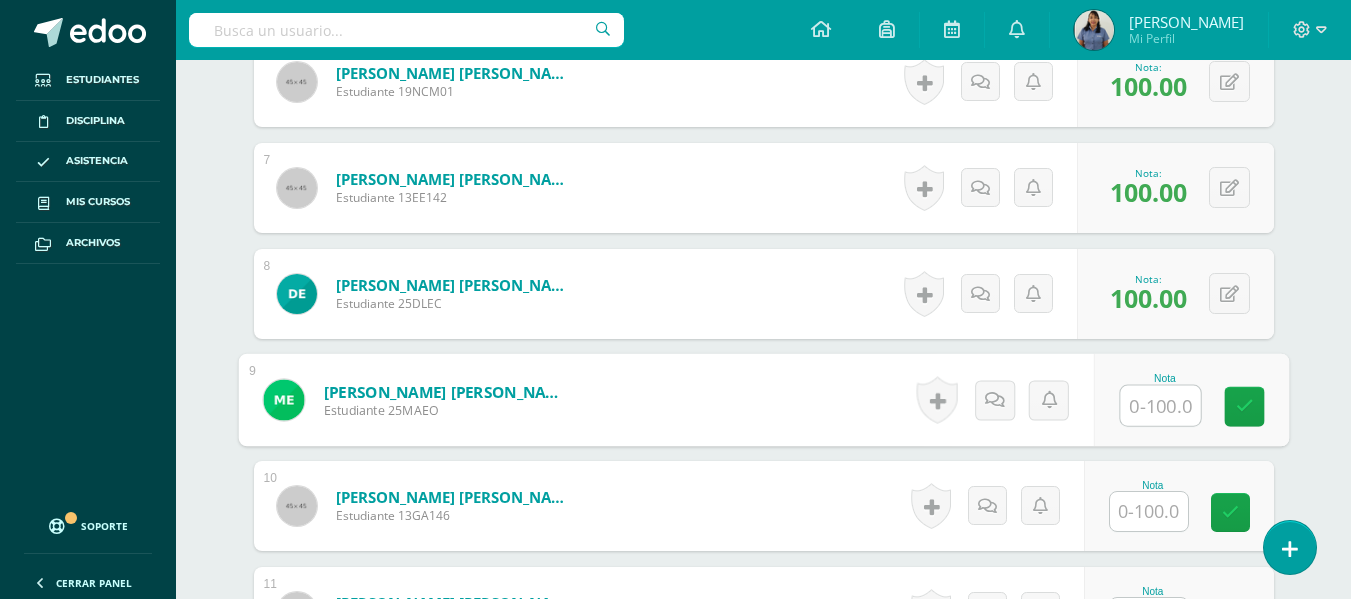 click at bounding box center (1160, 406) 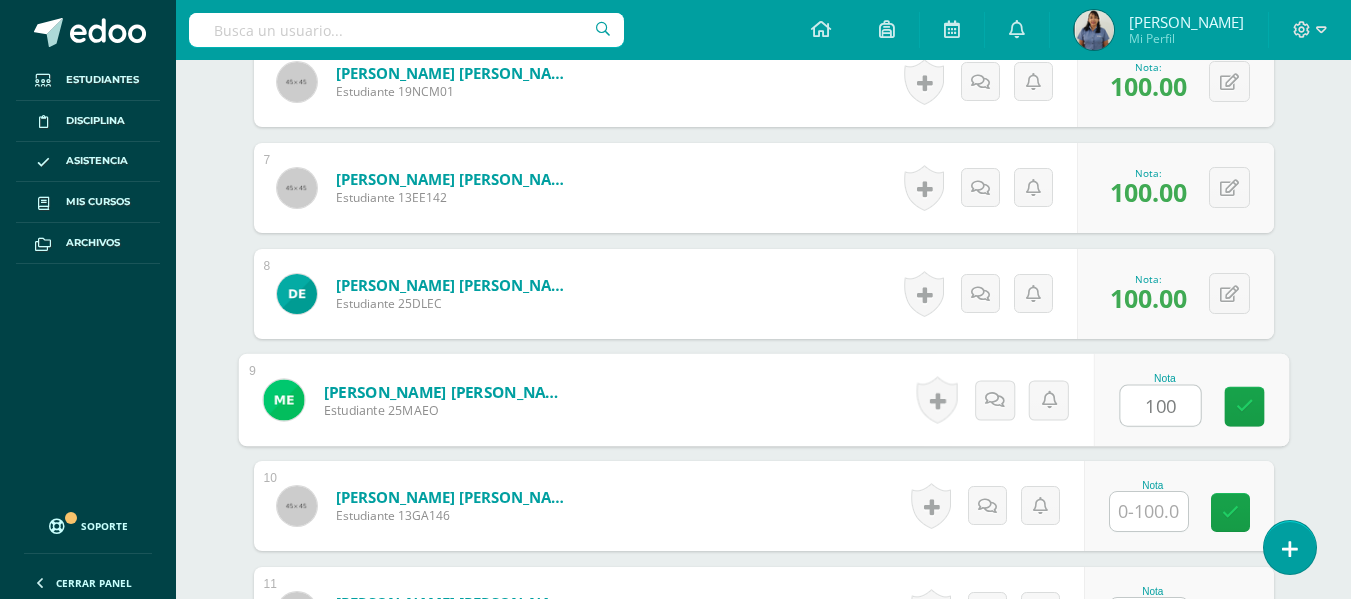 type on "100" 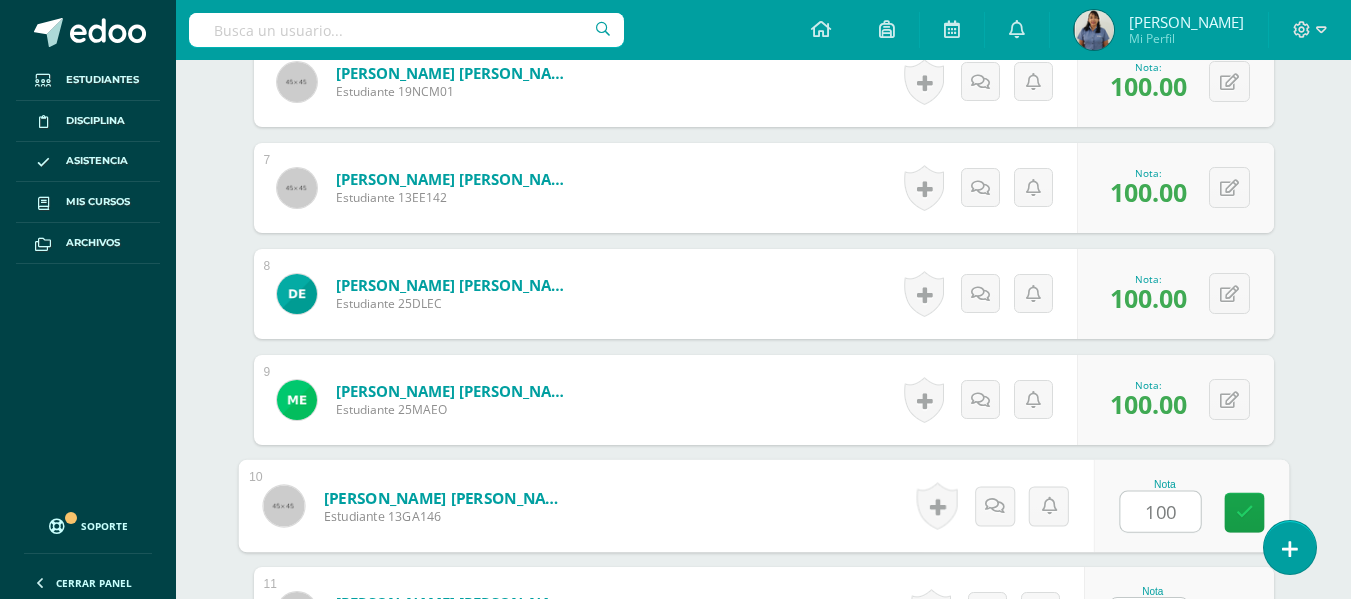 type on "100" 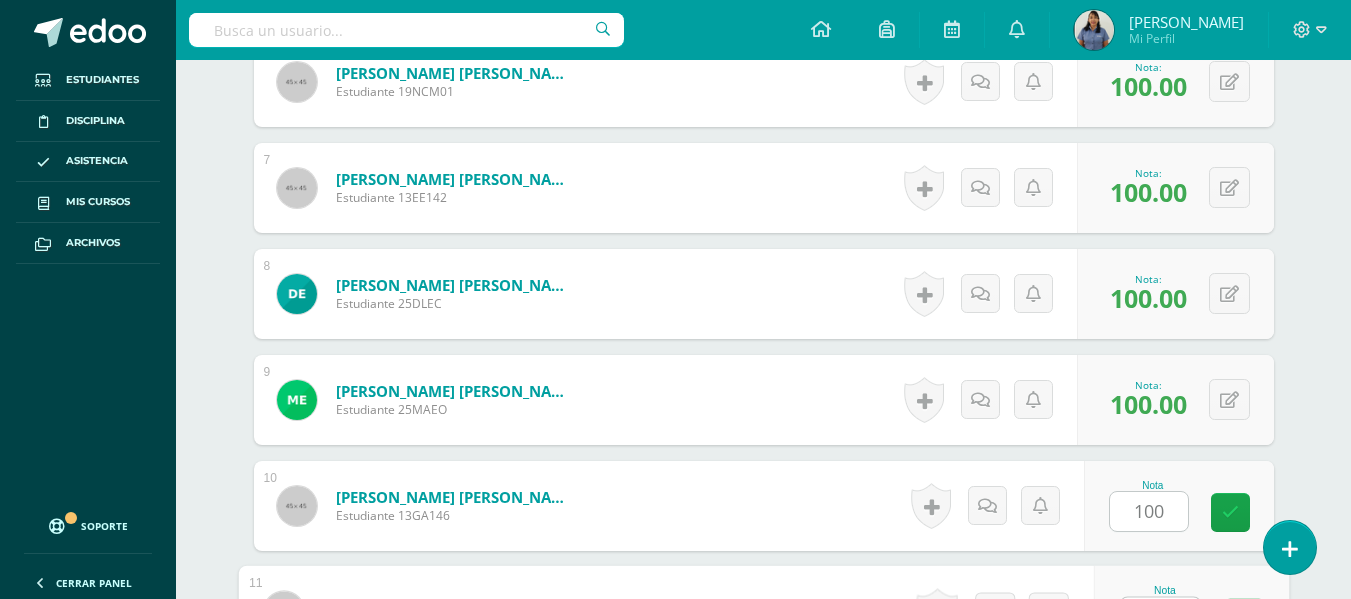 scroll, scrollTop: 1245, scrollLeft: 0, axis: vertical 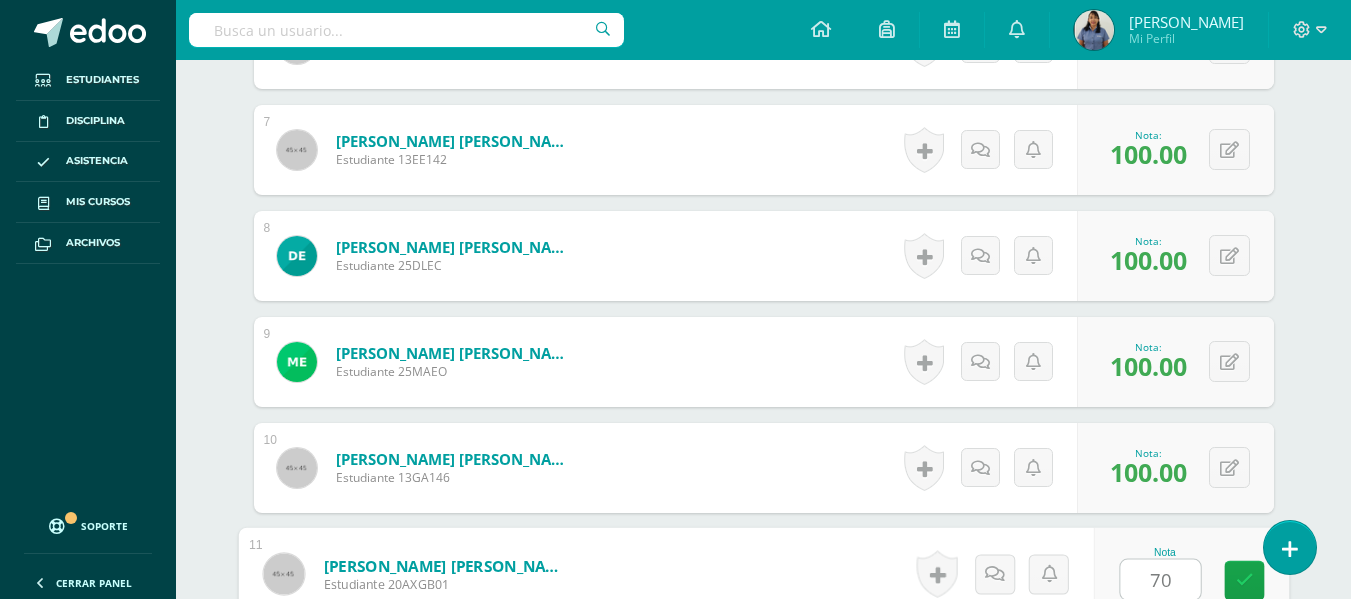 type on "70" 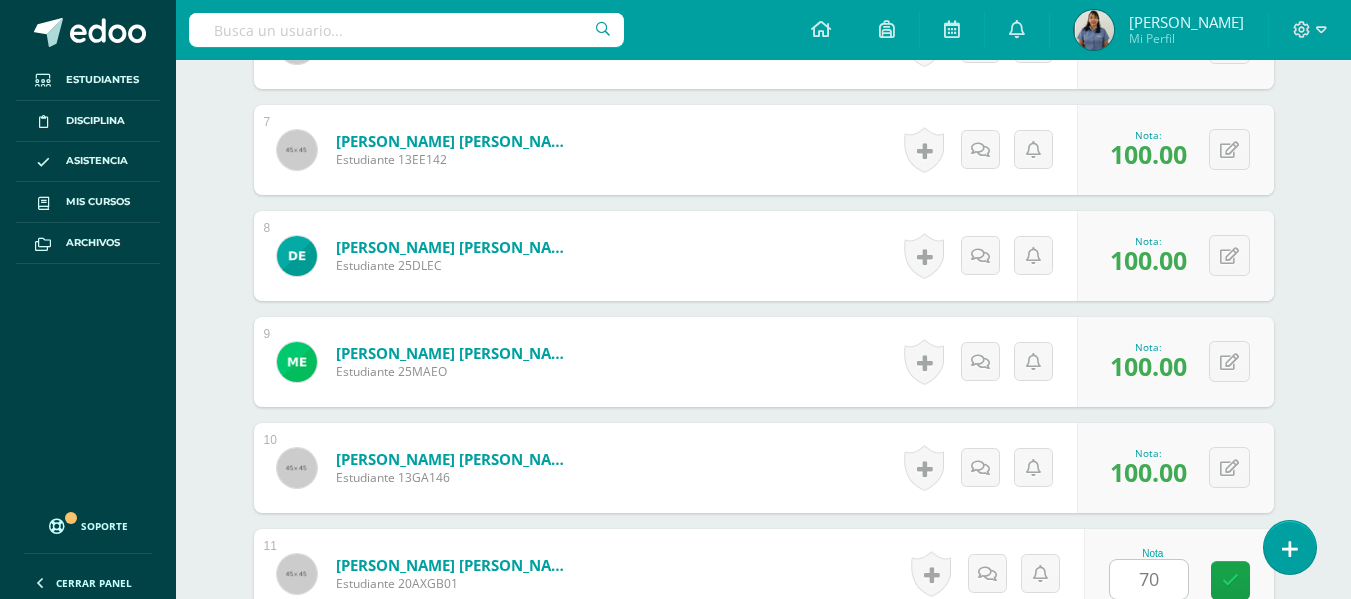 scroll, scrollTop: 1631, scrollLeft: 0, axis: vertical 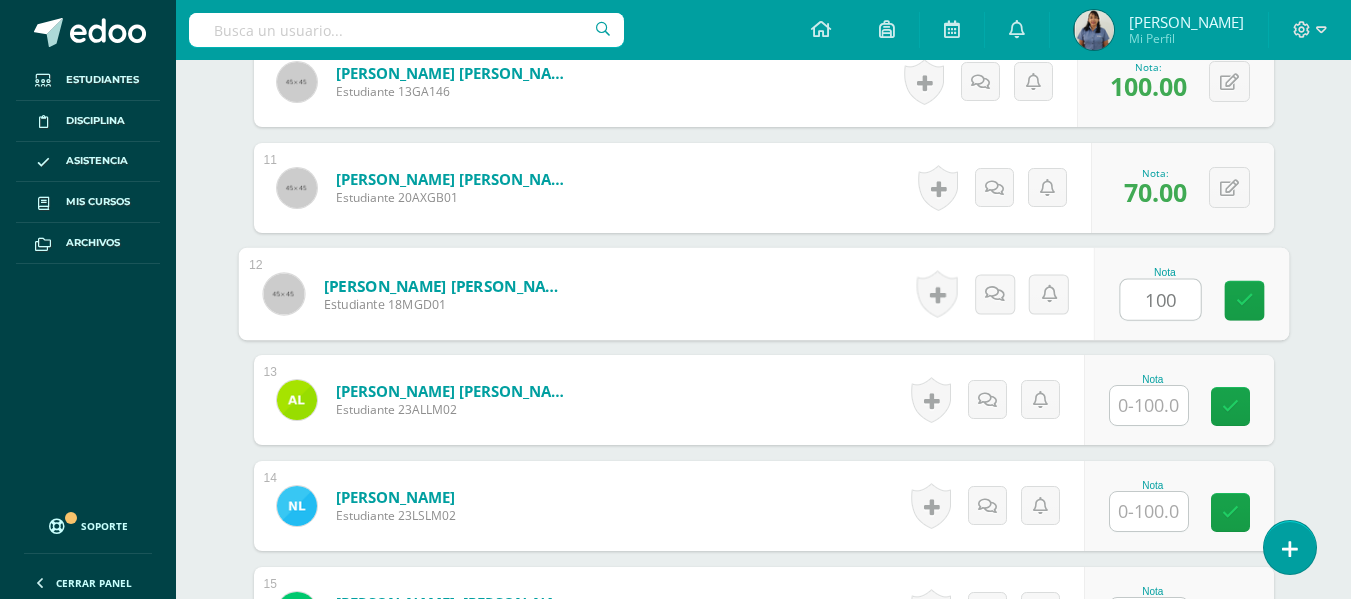 type on "100" 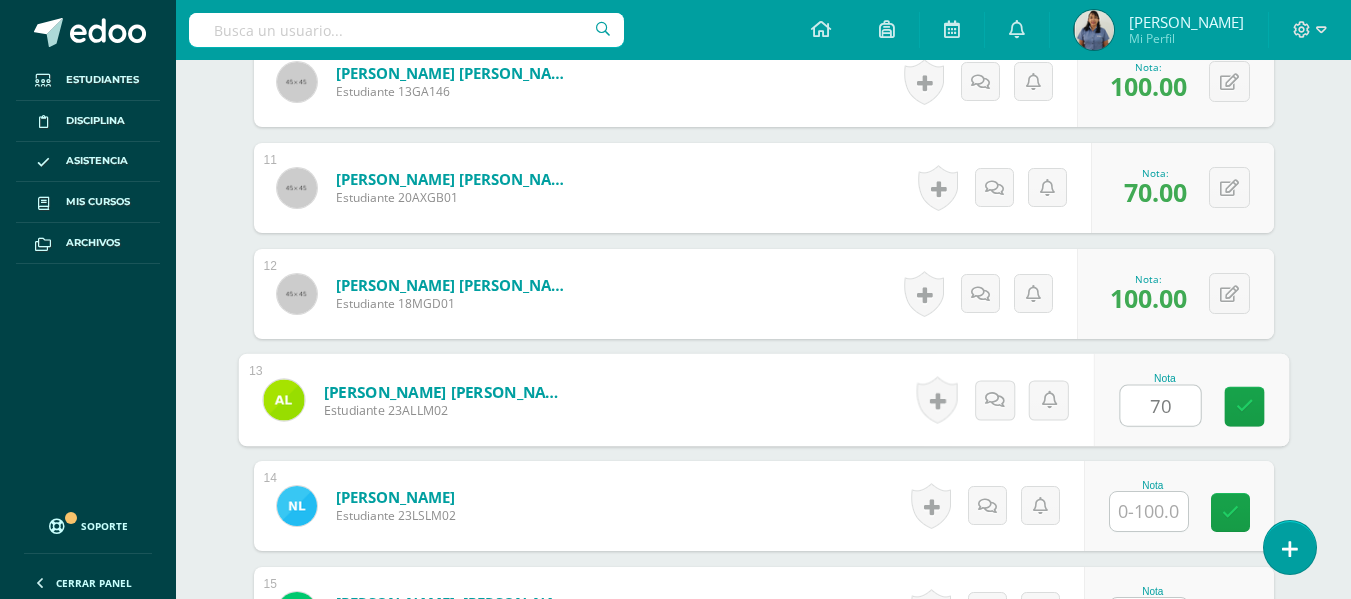 type on "70" 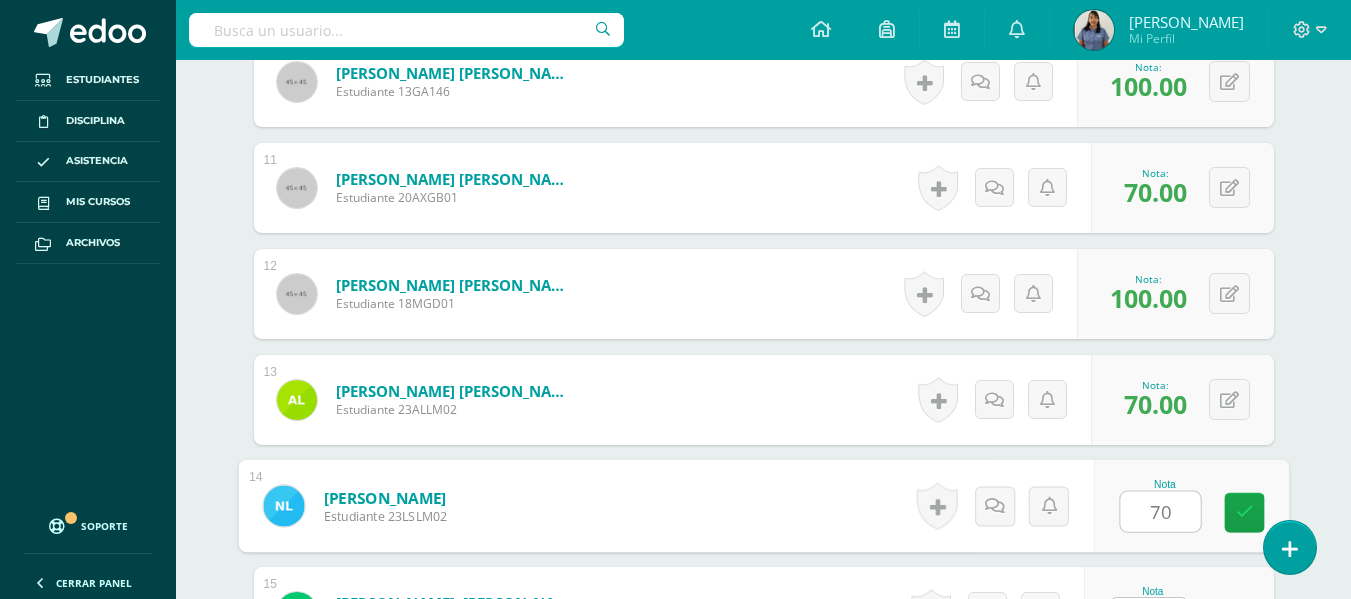 type on "70" 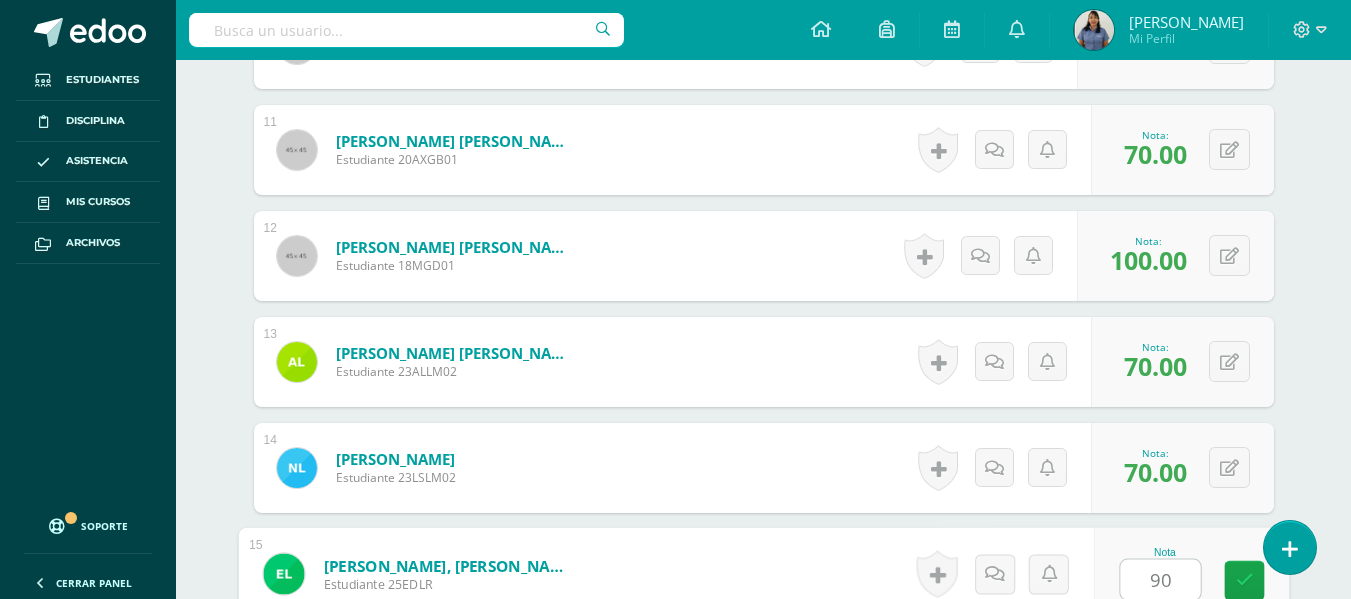 type on "90" 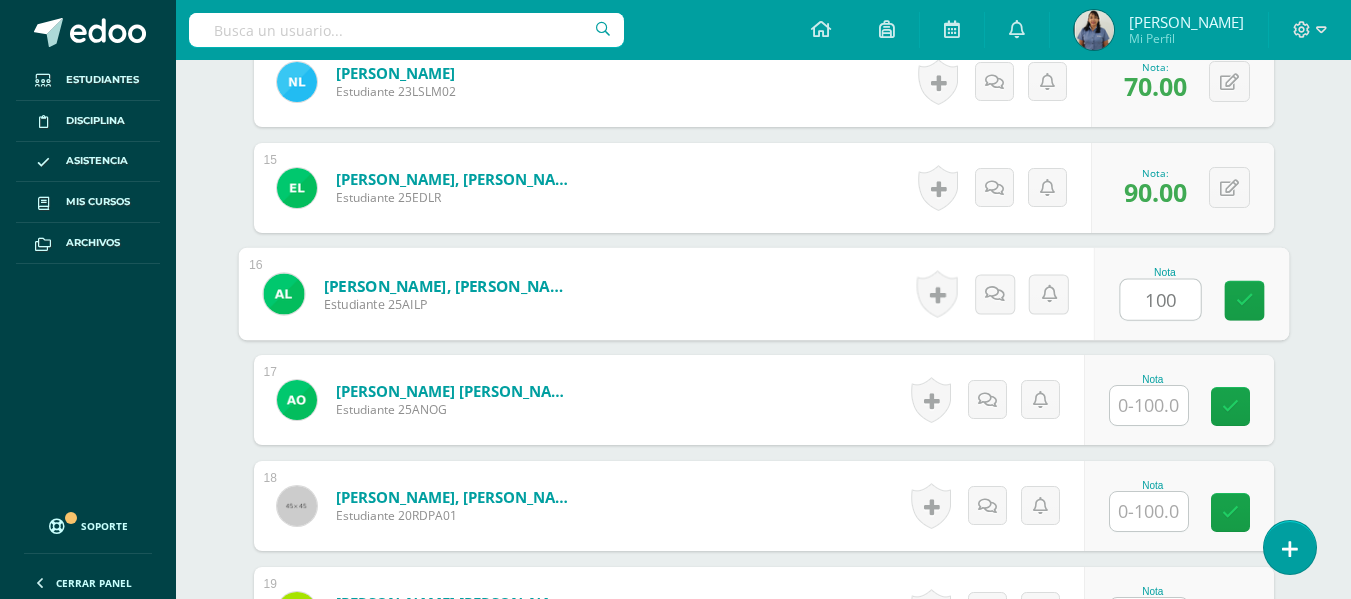 type on "100" 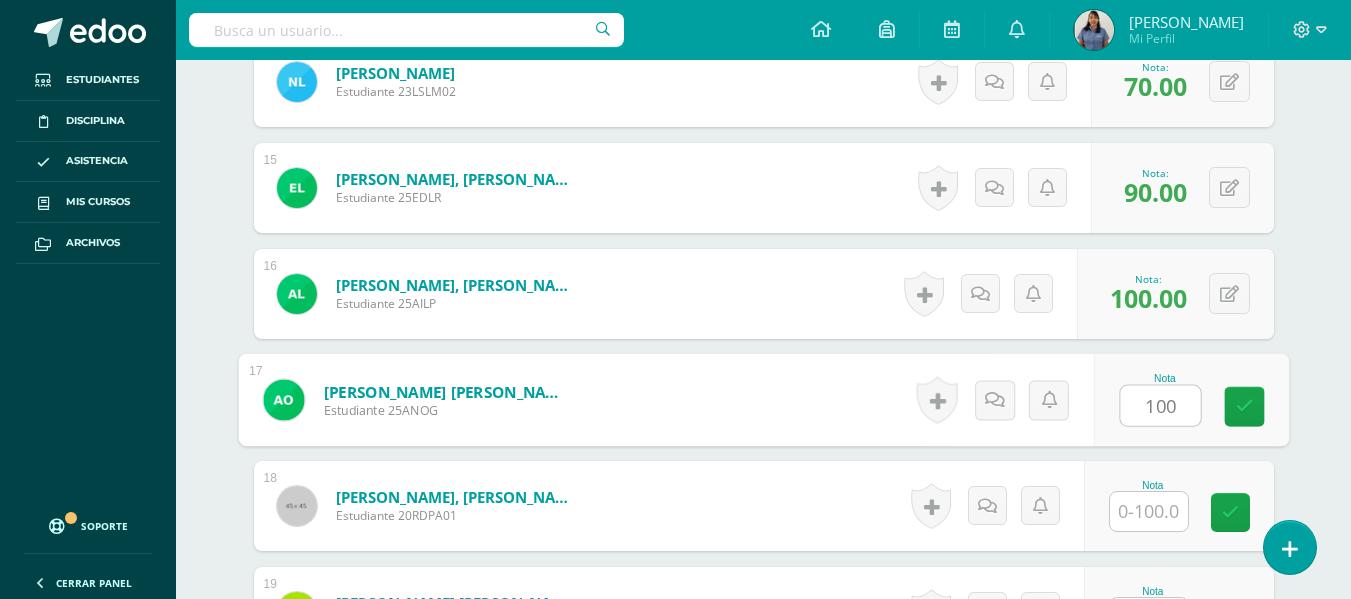 type on "100" 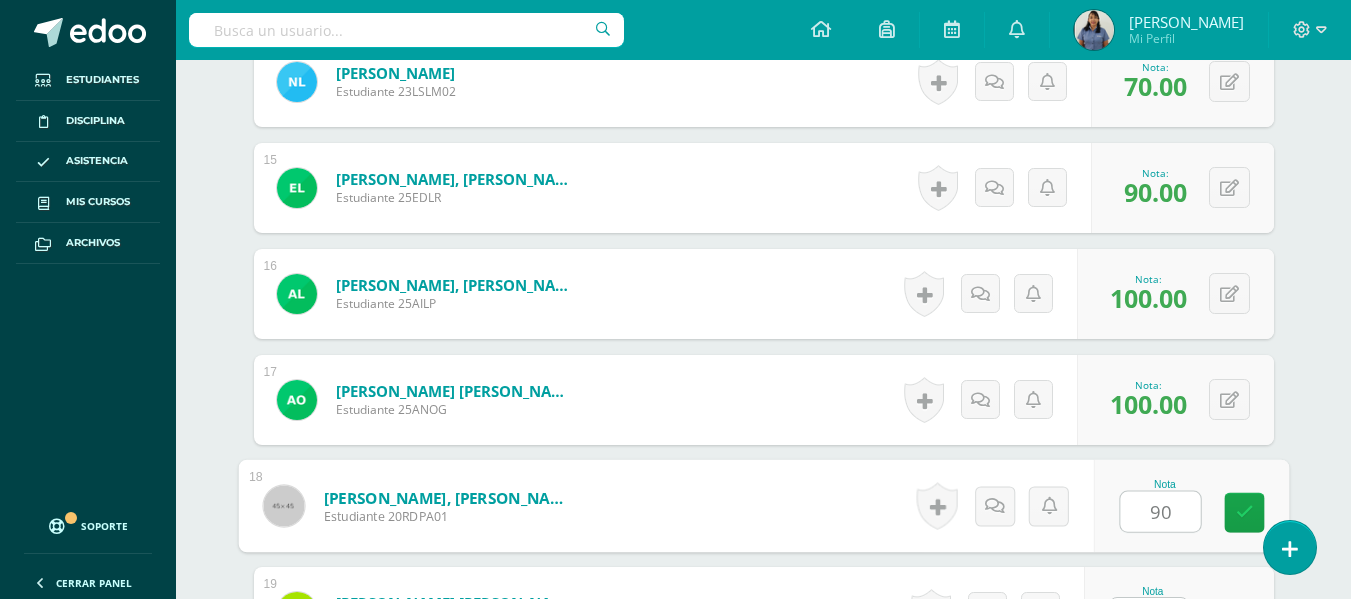 type on "90" 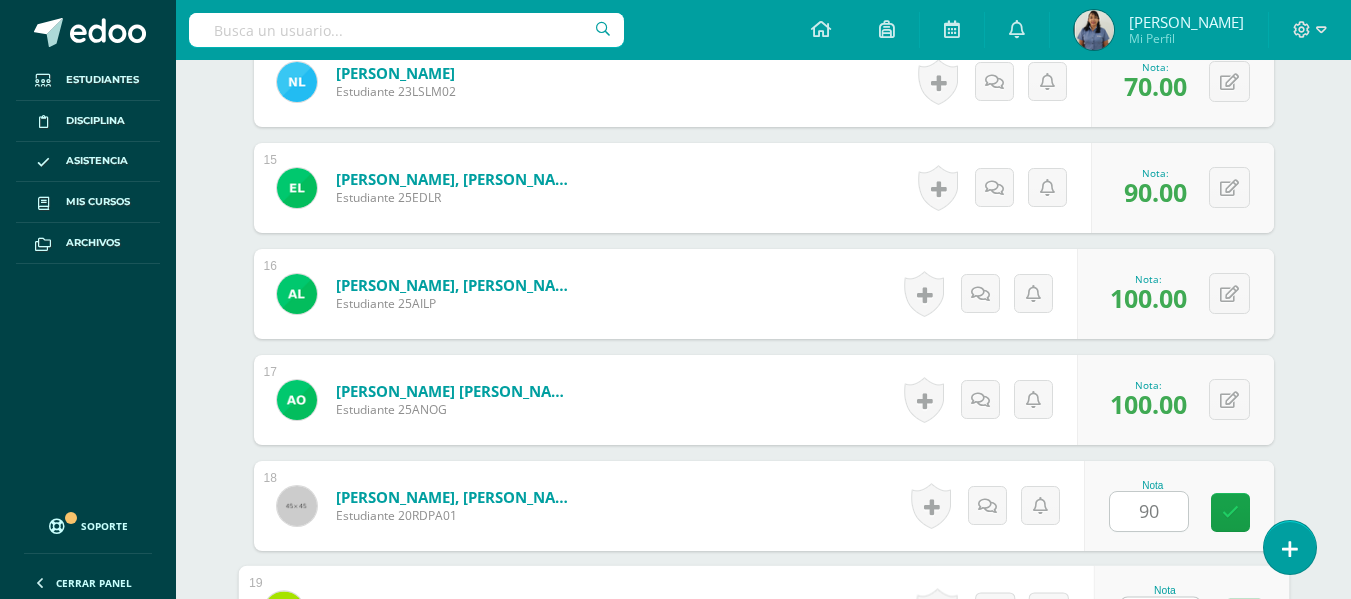 scroll, scrollTop: 2093, scrollLeft: 0, axis: vertical 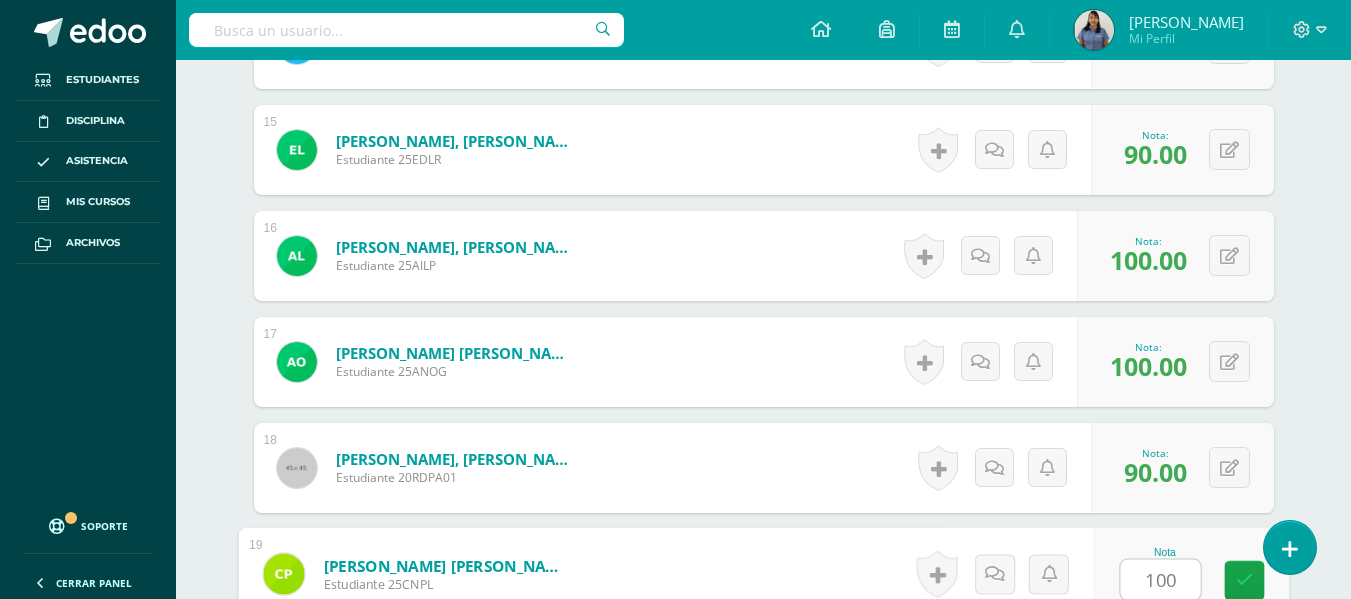 type on "100" 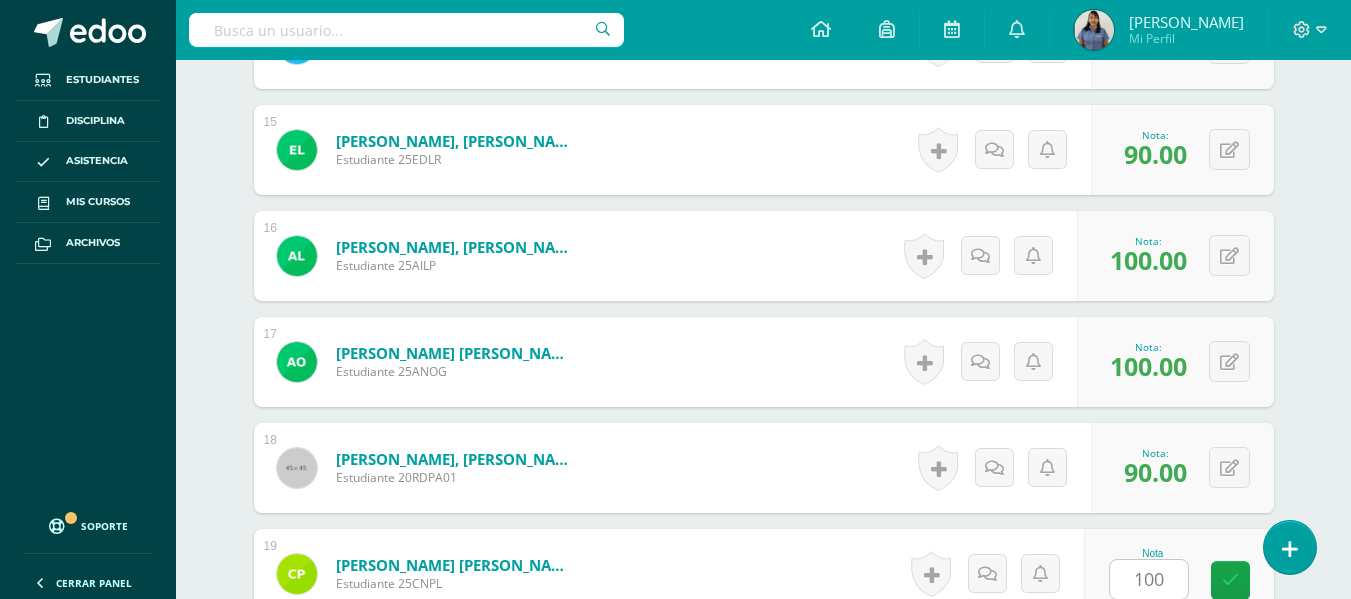 scroll, scrollTop: 2448, scrollLeft: 0, axis: vertical 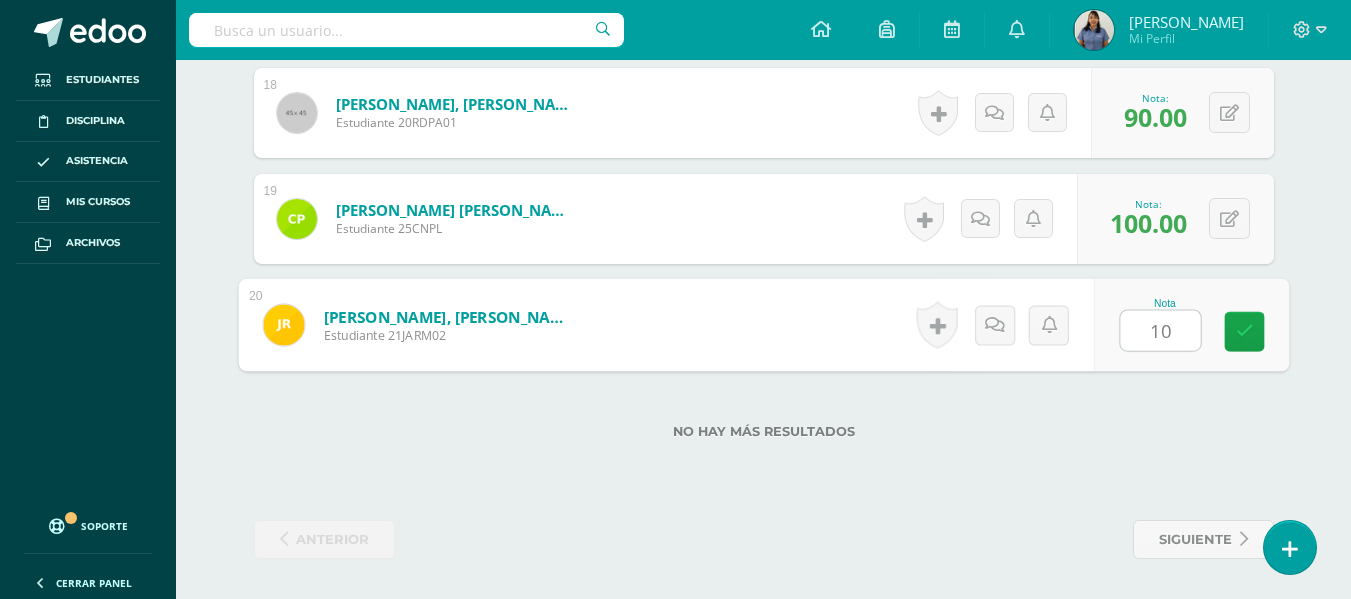 type on "100" 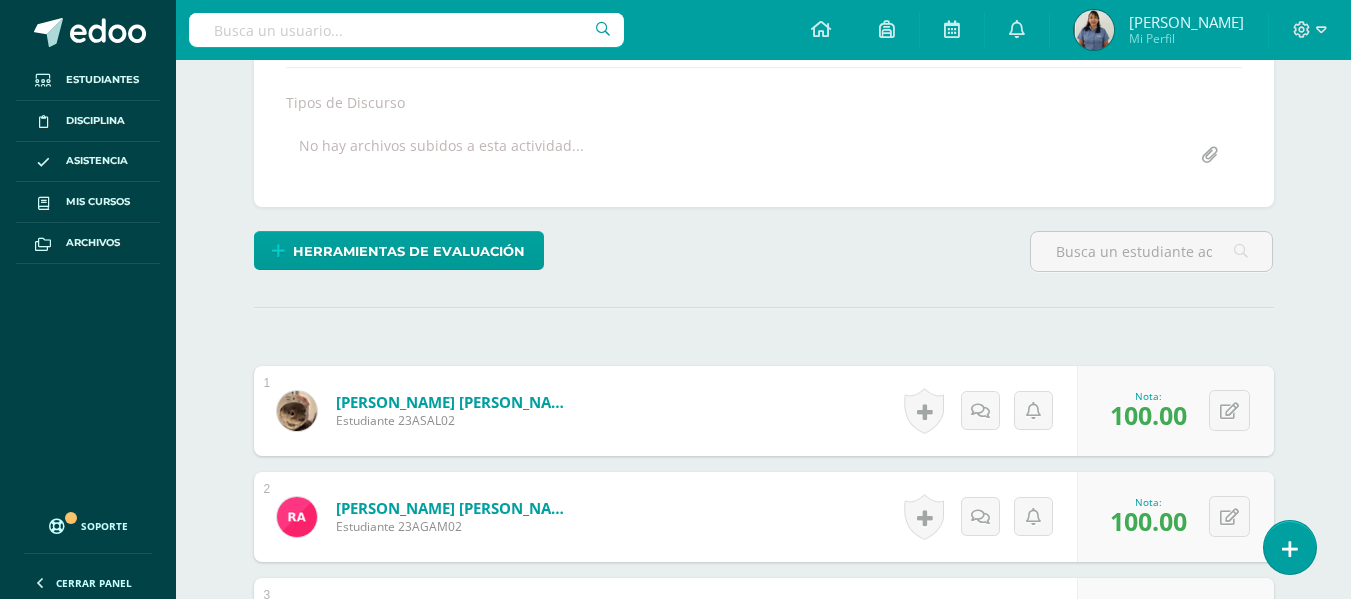scroll, scrollTop: 0, scrollLeft: 0, axis: both 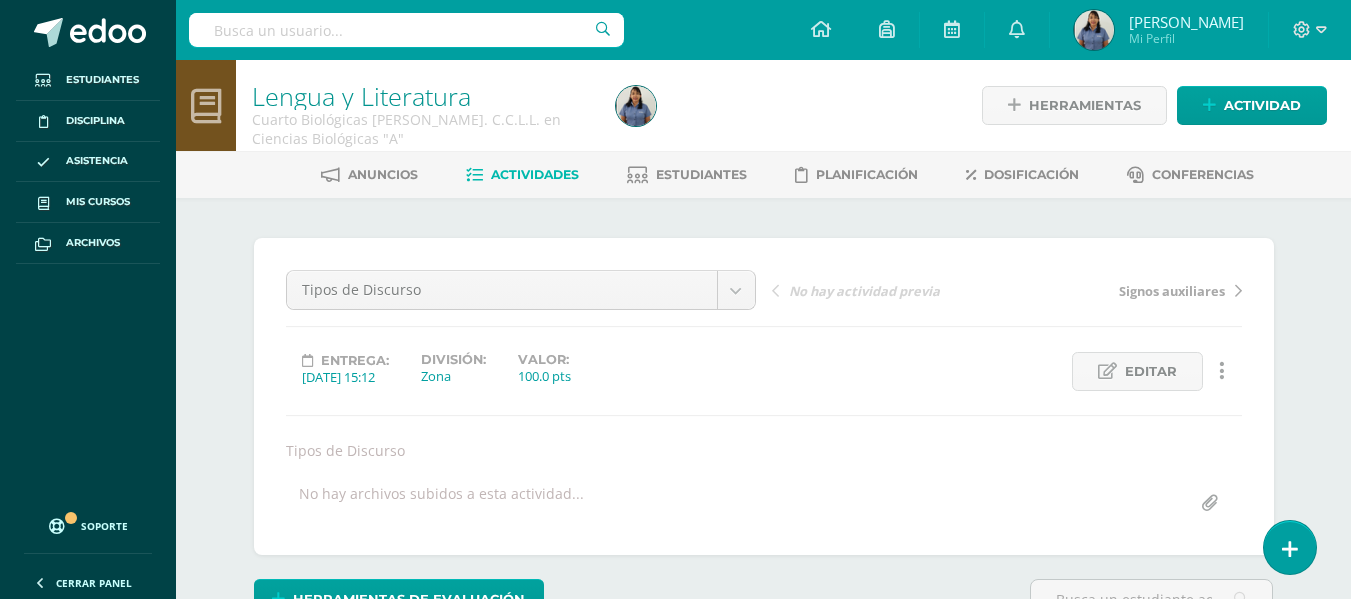 click on "Actividades" at bounding box center (535, 174) 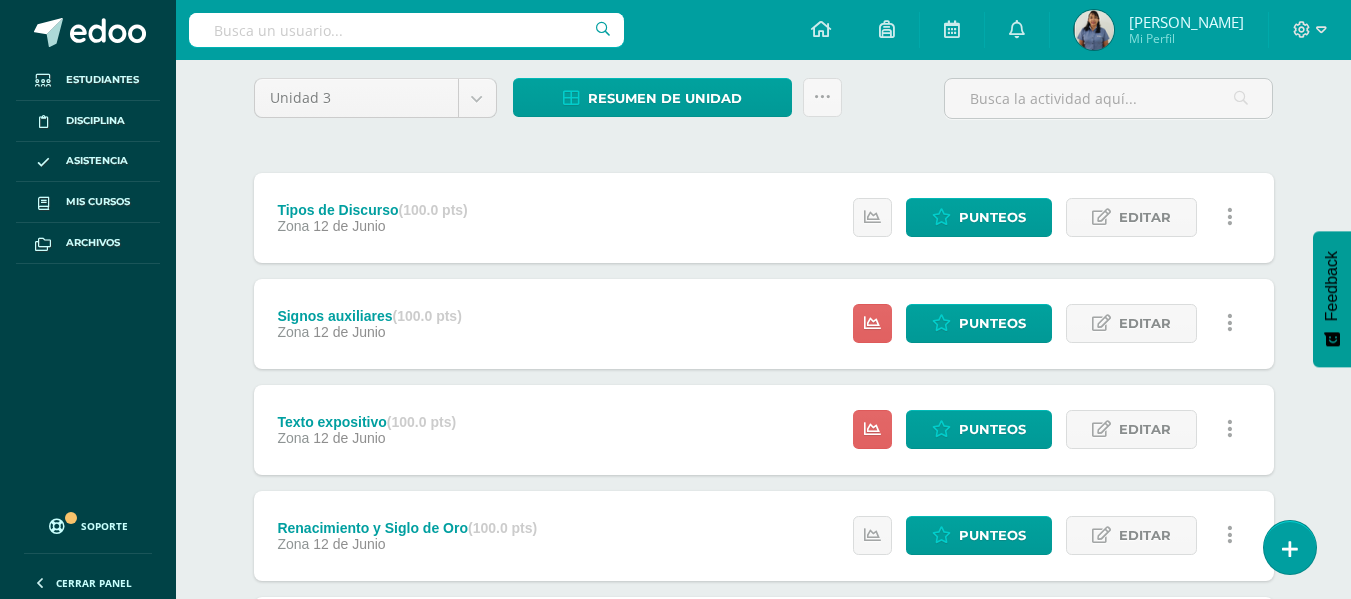 scroll, scrollTop: 200, scrollLeft: 0, axis: vertical 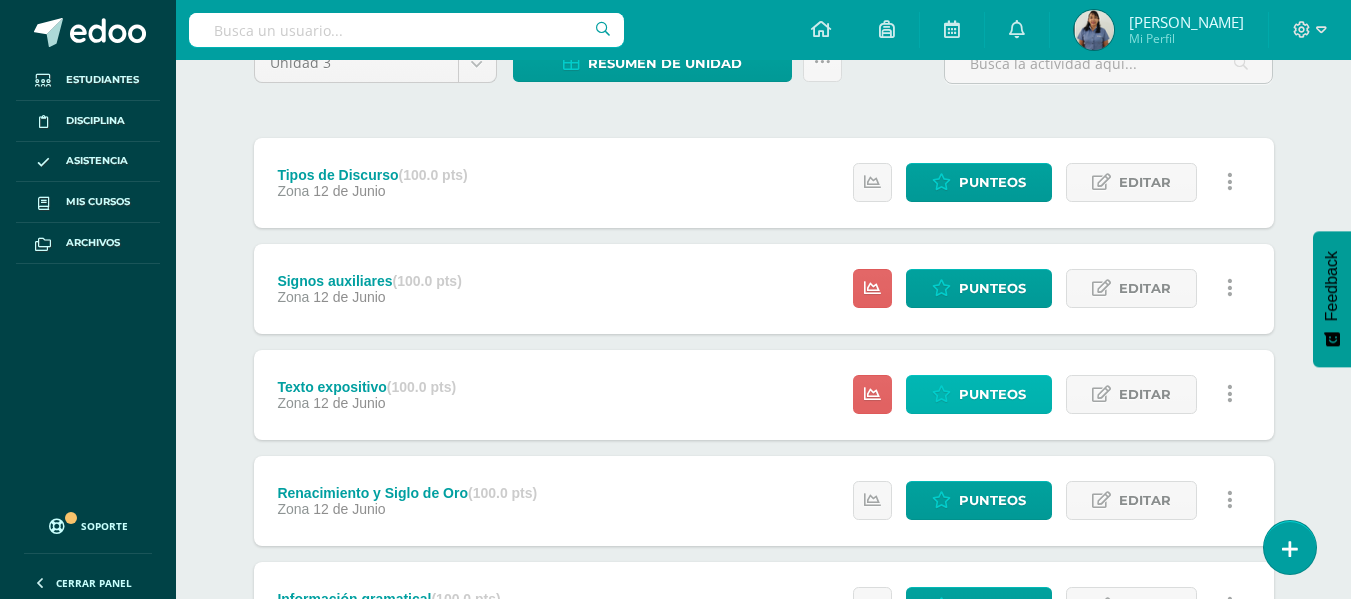 click on "Punteos" at bounding box center [992, 394] 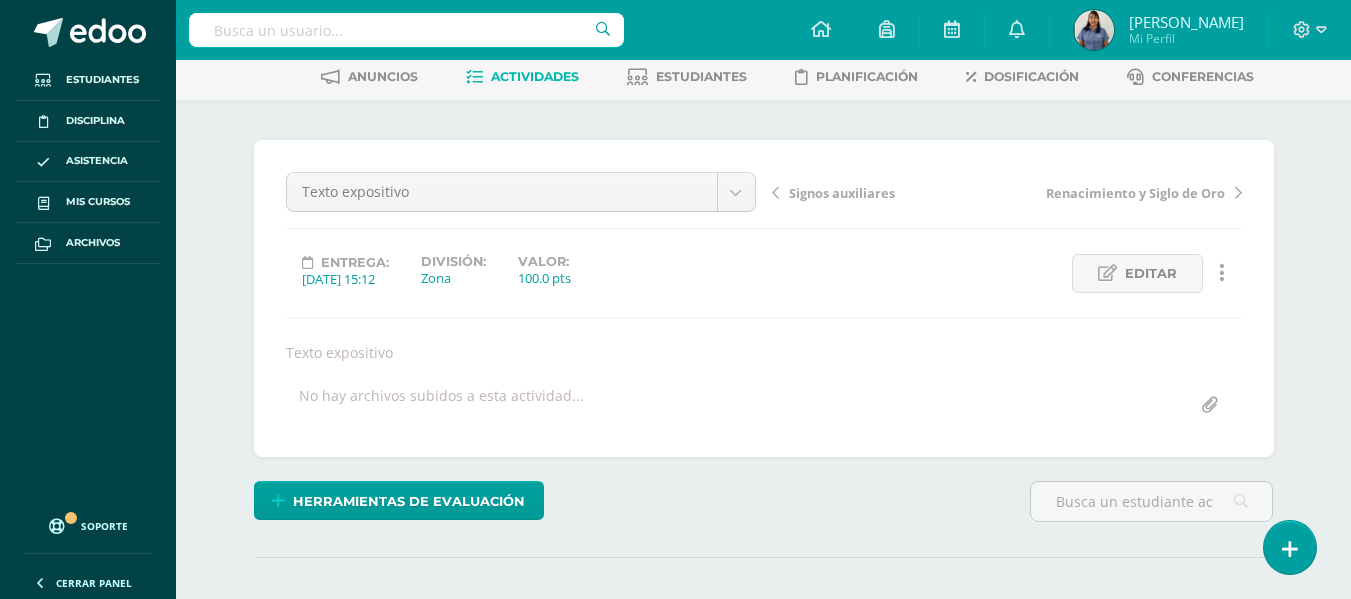 scroll, scrollTop: 430, scrollLeft: 0, axis: vertical 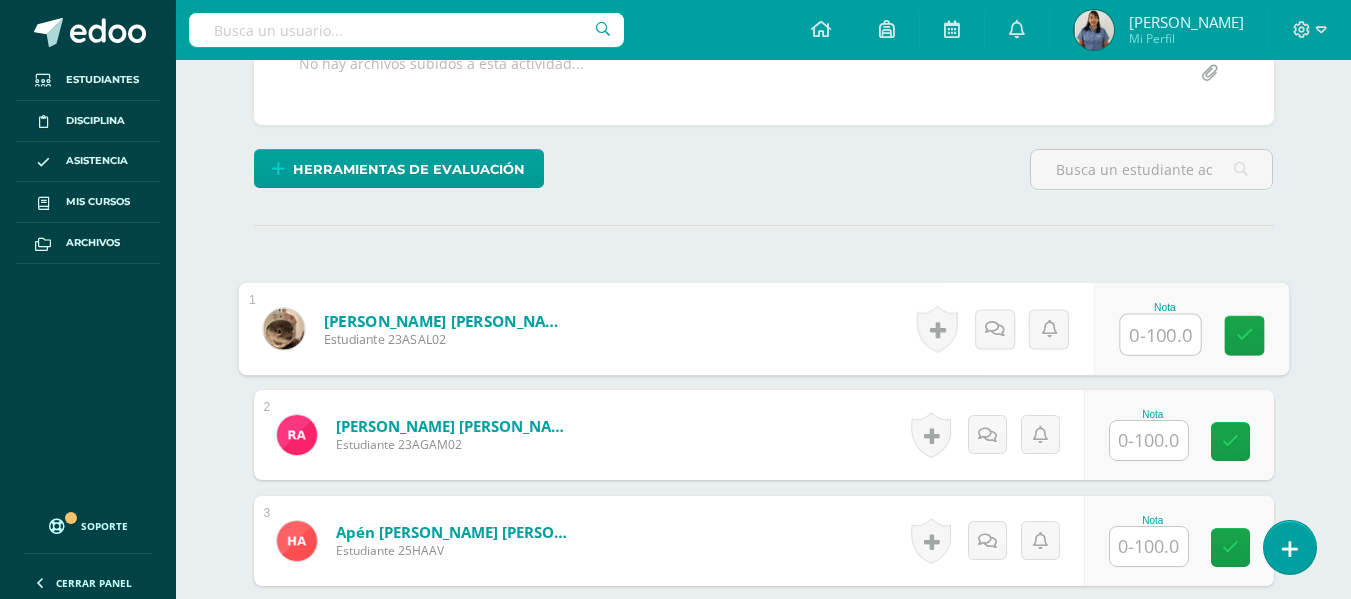 click at bounding box center [1160, 335] 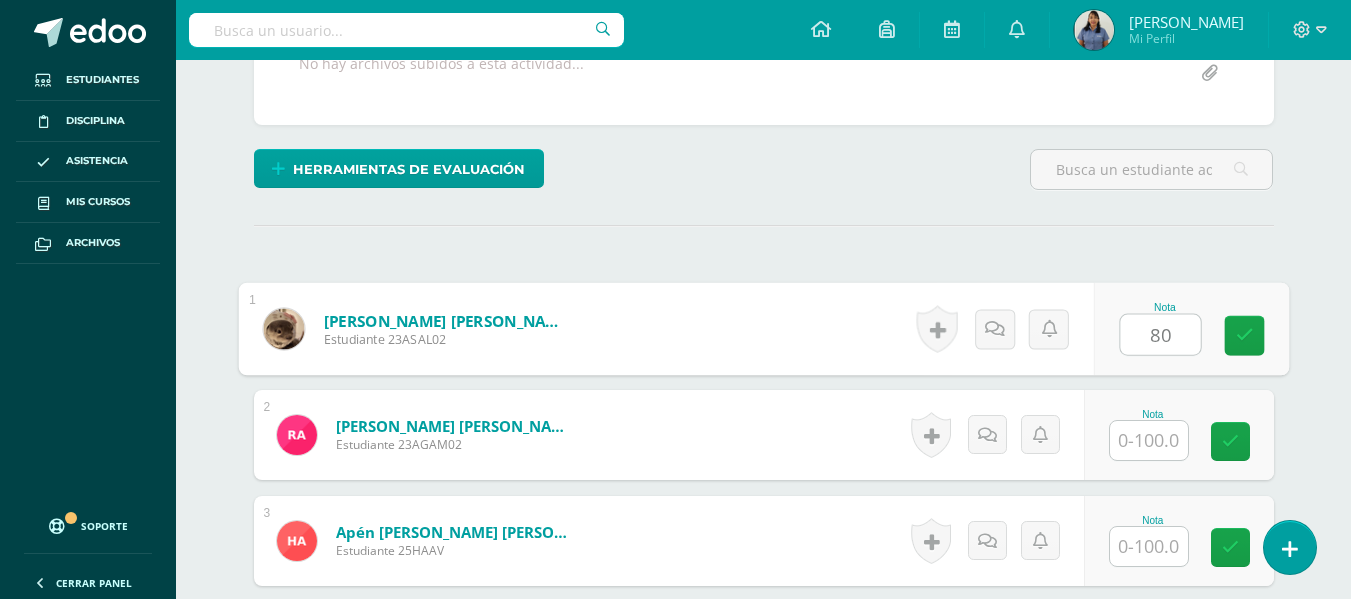 type on "80" 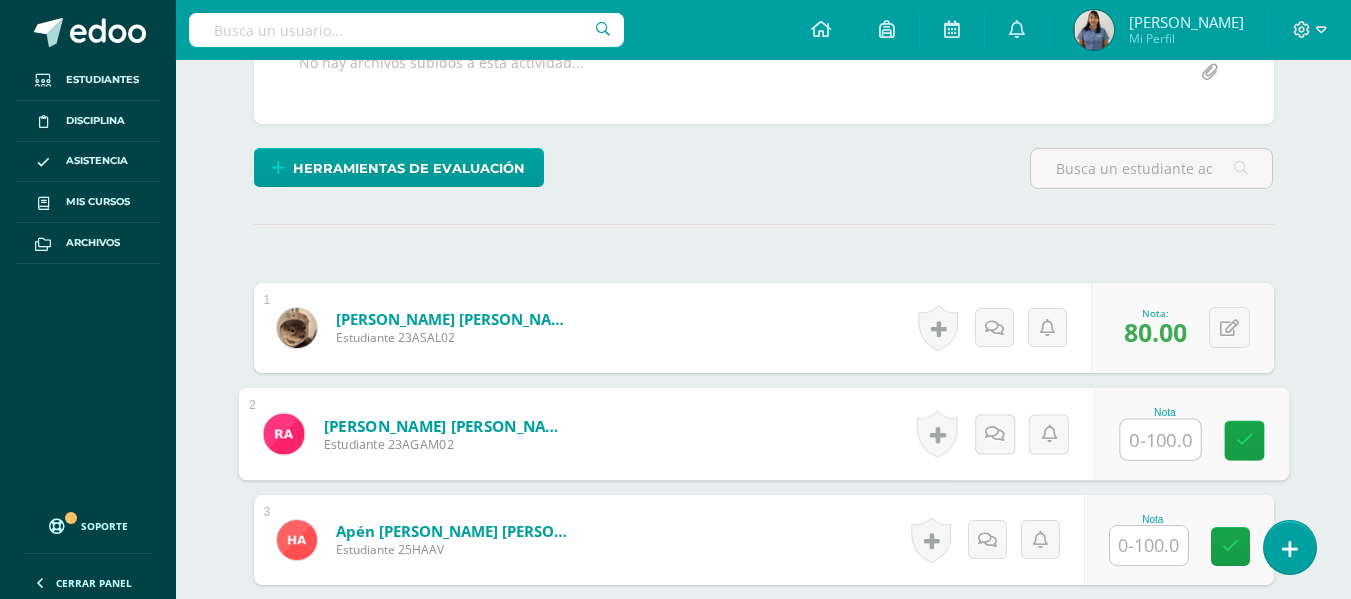 scroll, scrollTop: 432, scrollLeft: 0, axis: vertical 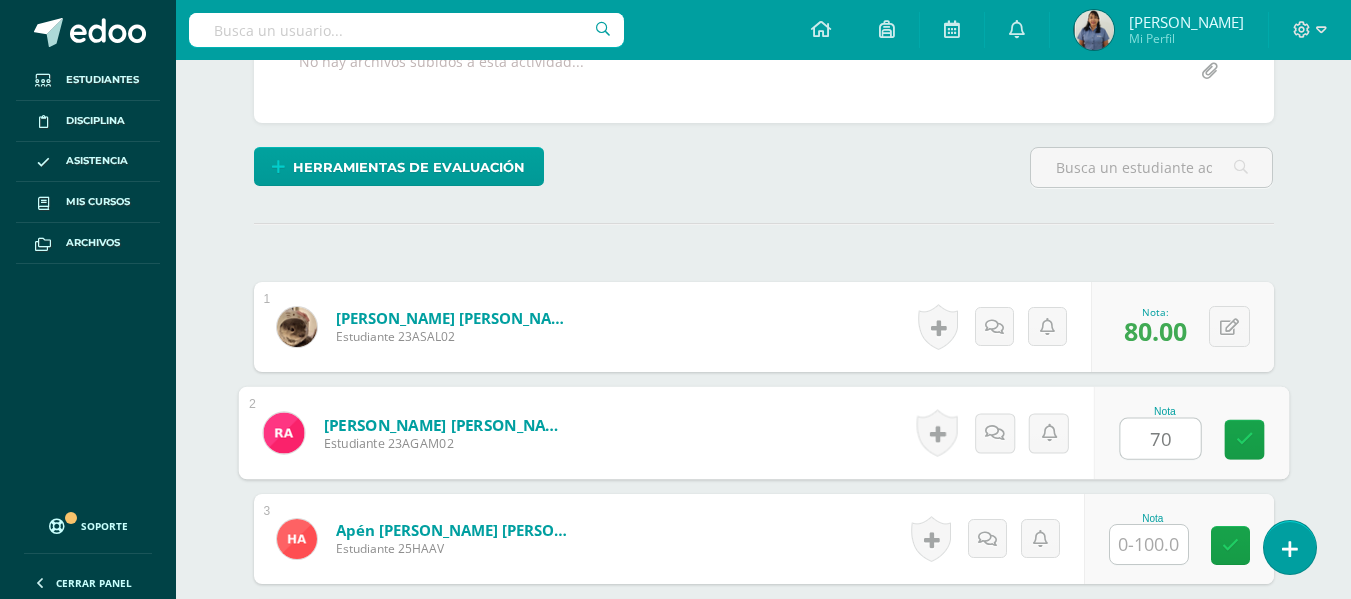 type on "70" 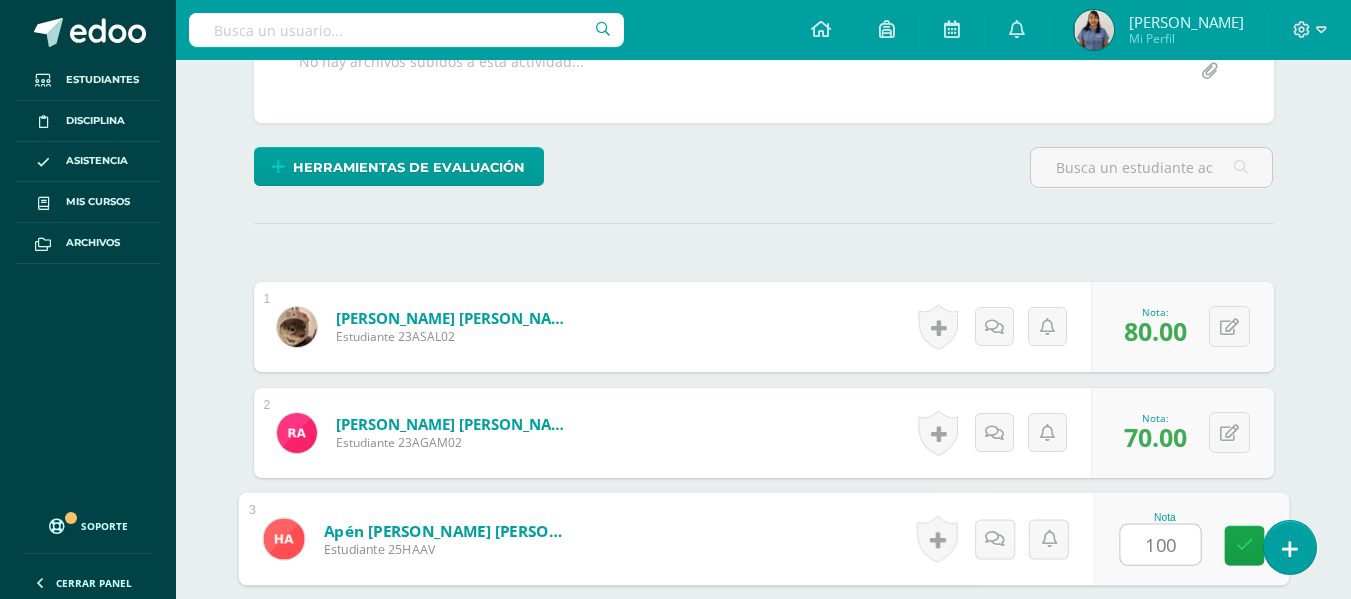 type on "100" 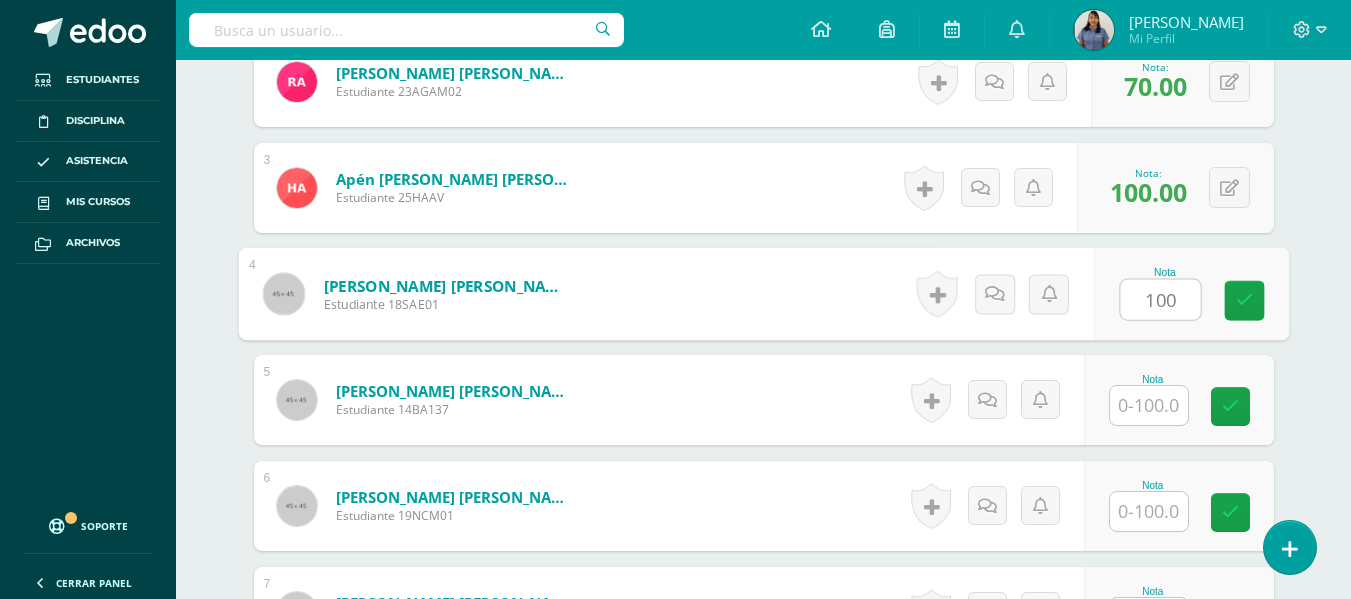 type on "100" 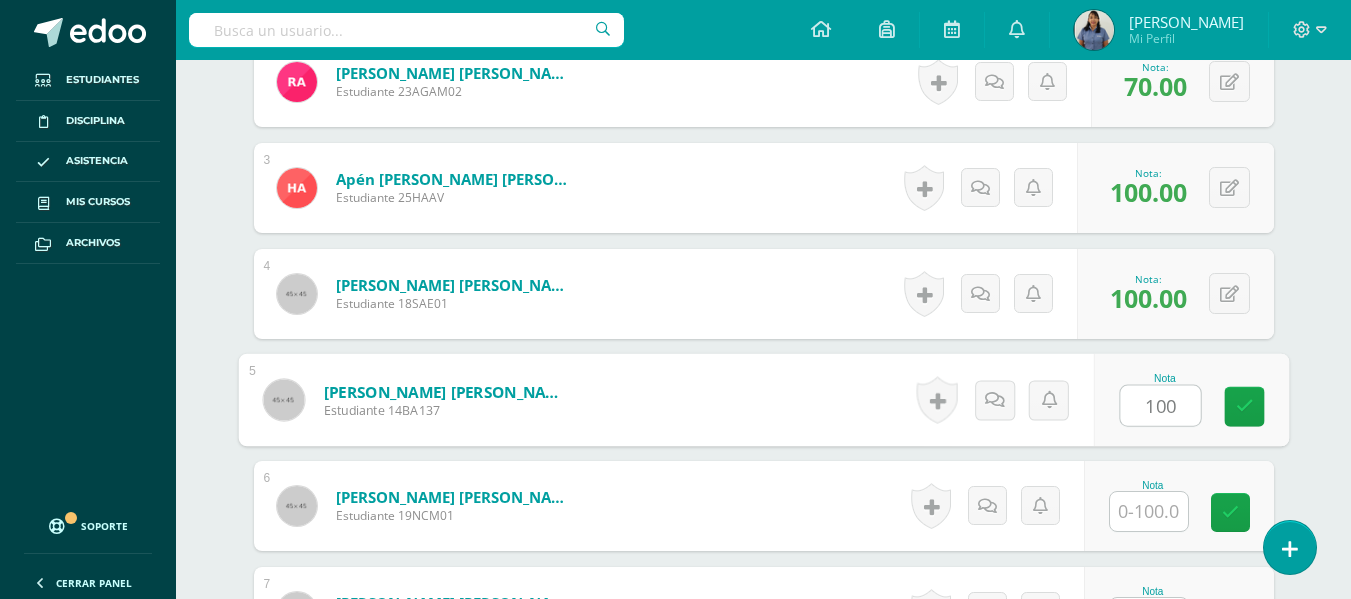 type on "100" 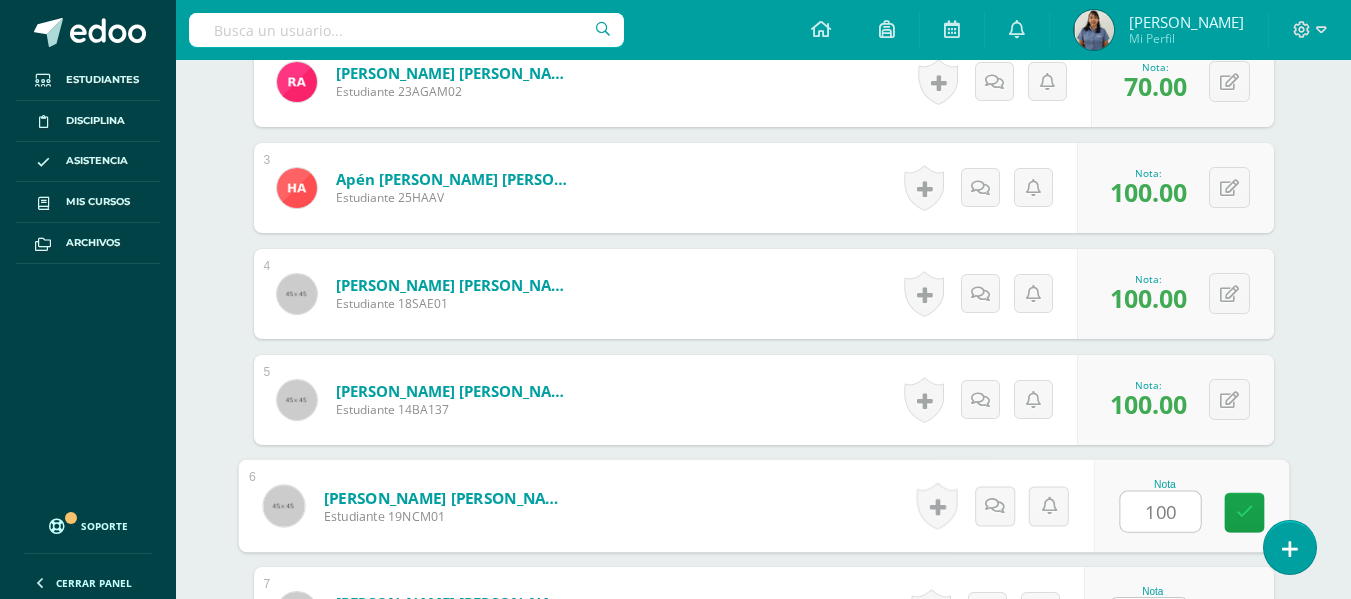 type on "100" 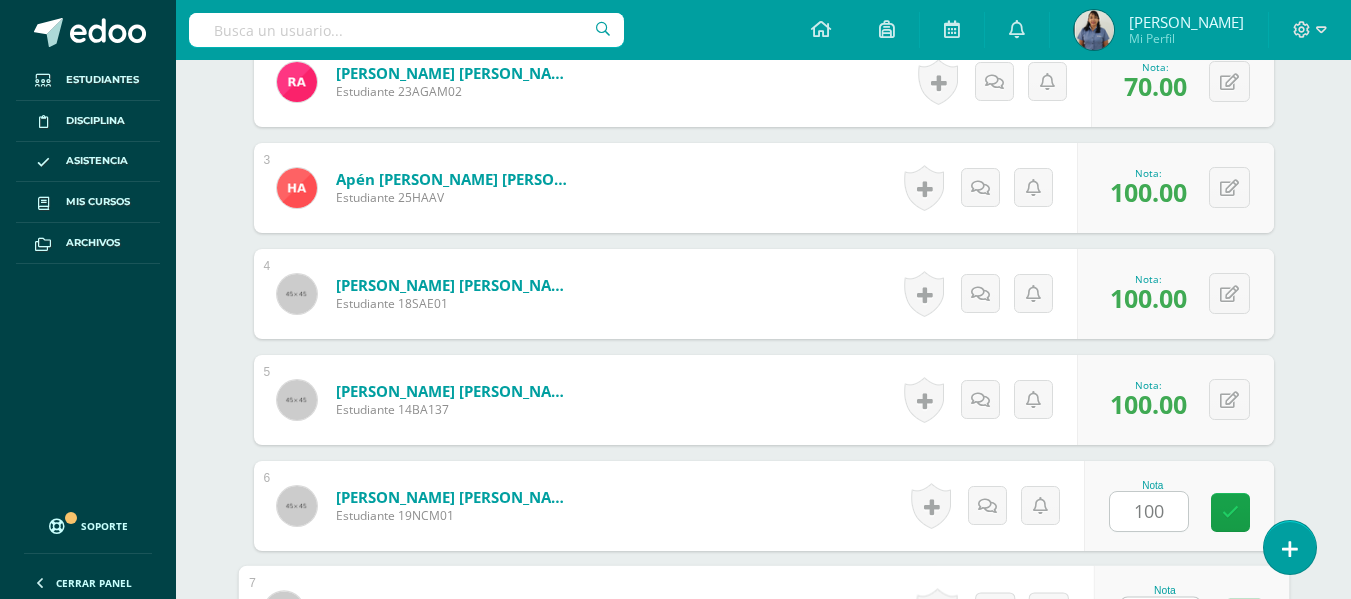 scroll, scrollTop: 821, scrollLeft: 0, axis: vertical 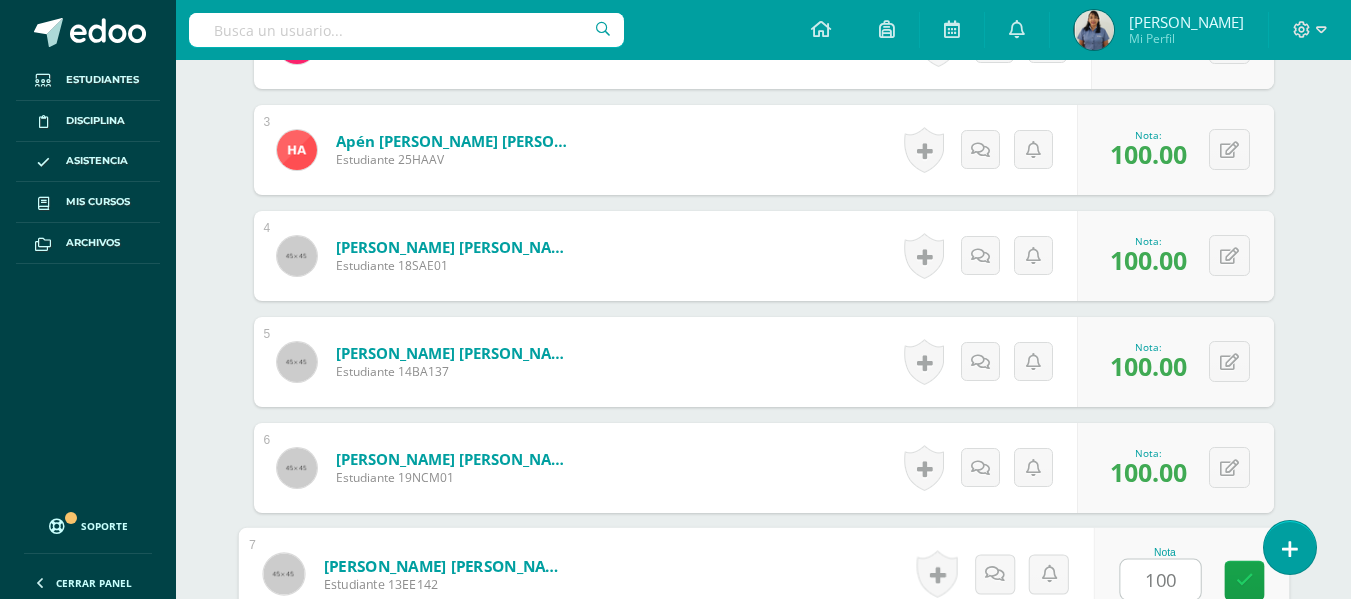type on "100" 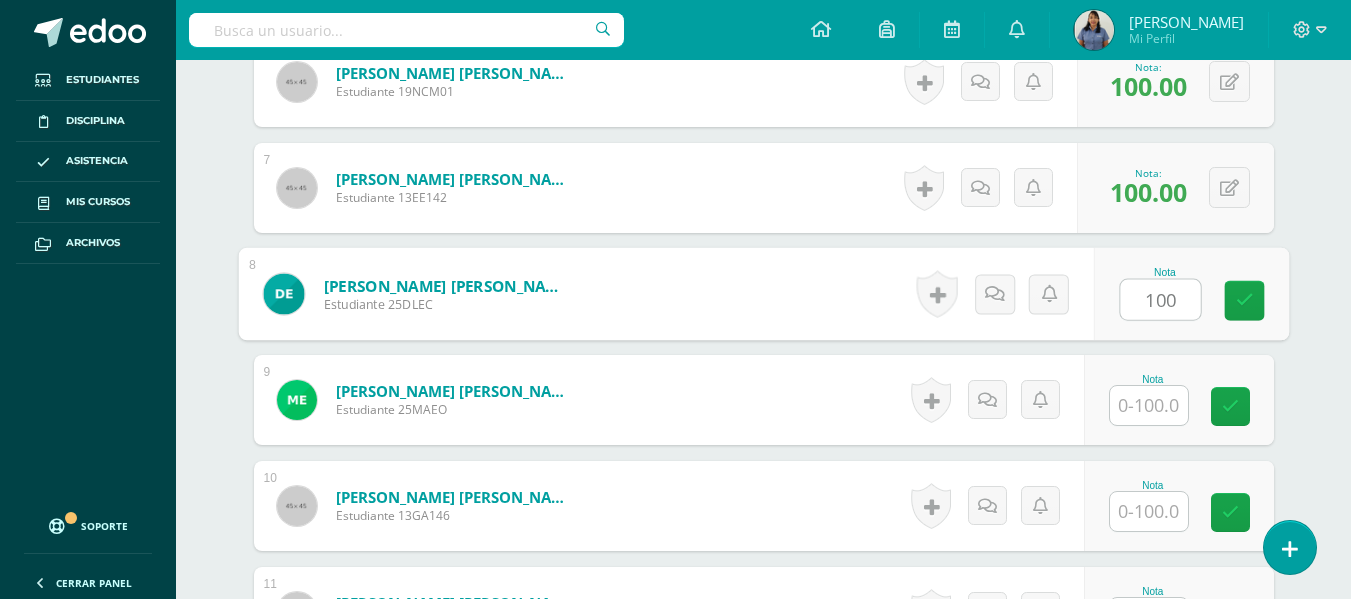 type on "100" 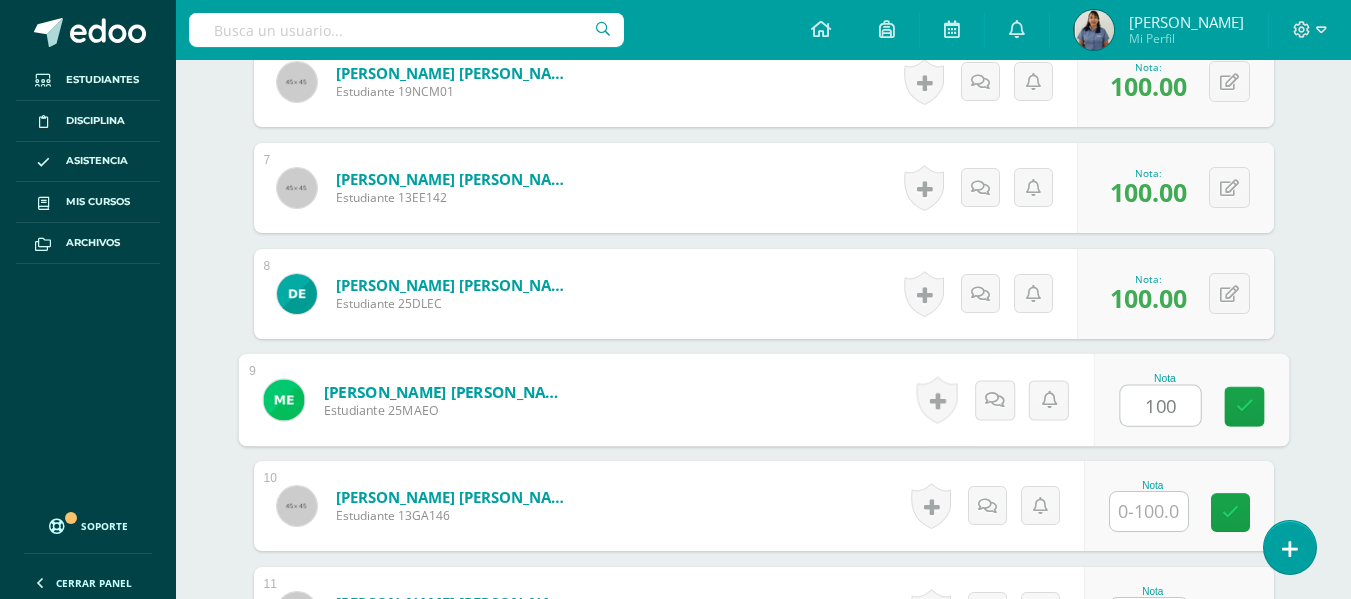 type on "100" 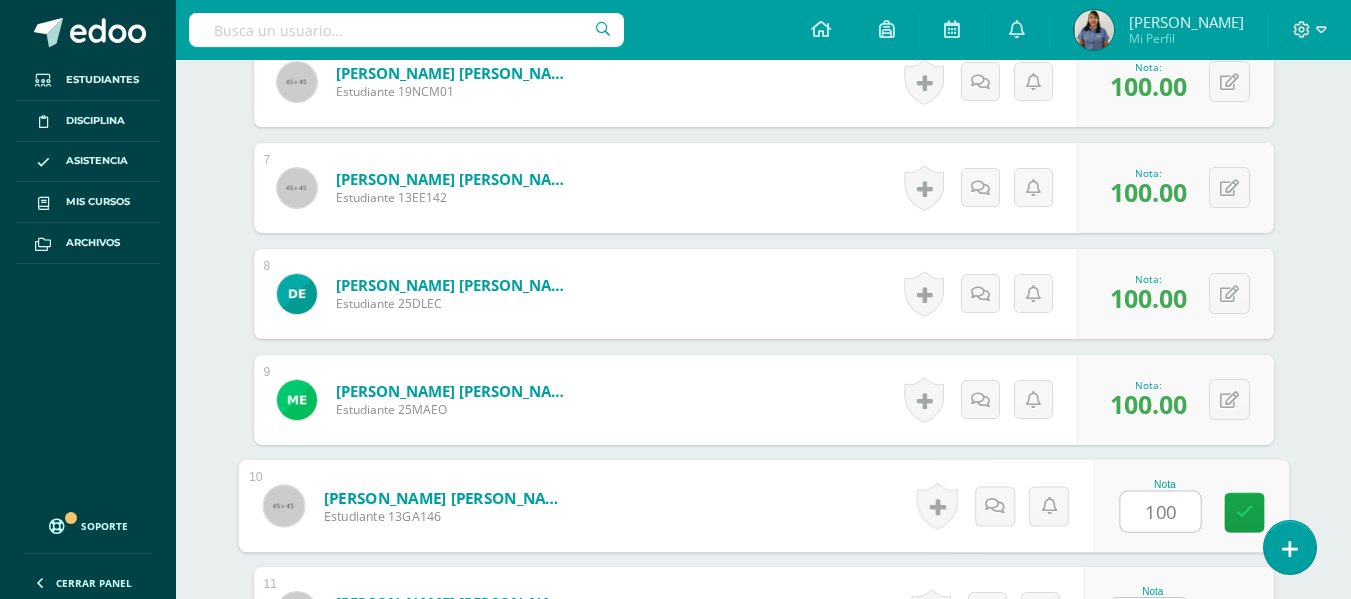 type on "100" 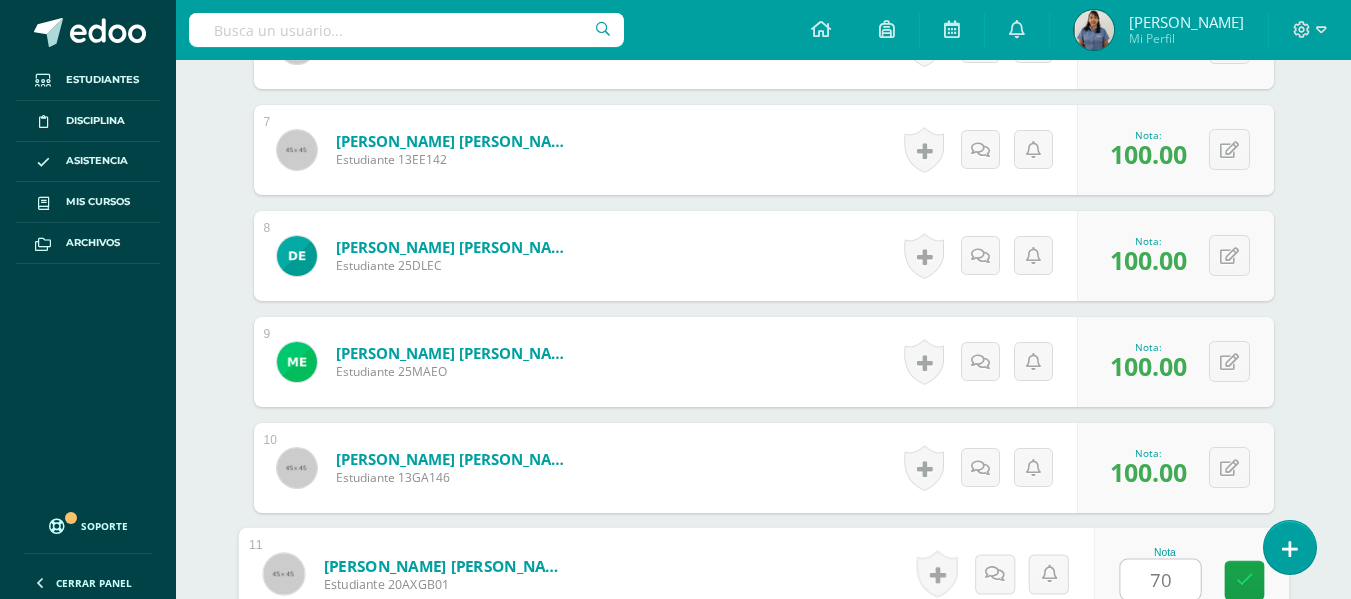 type on "70" 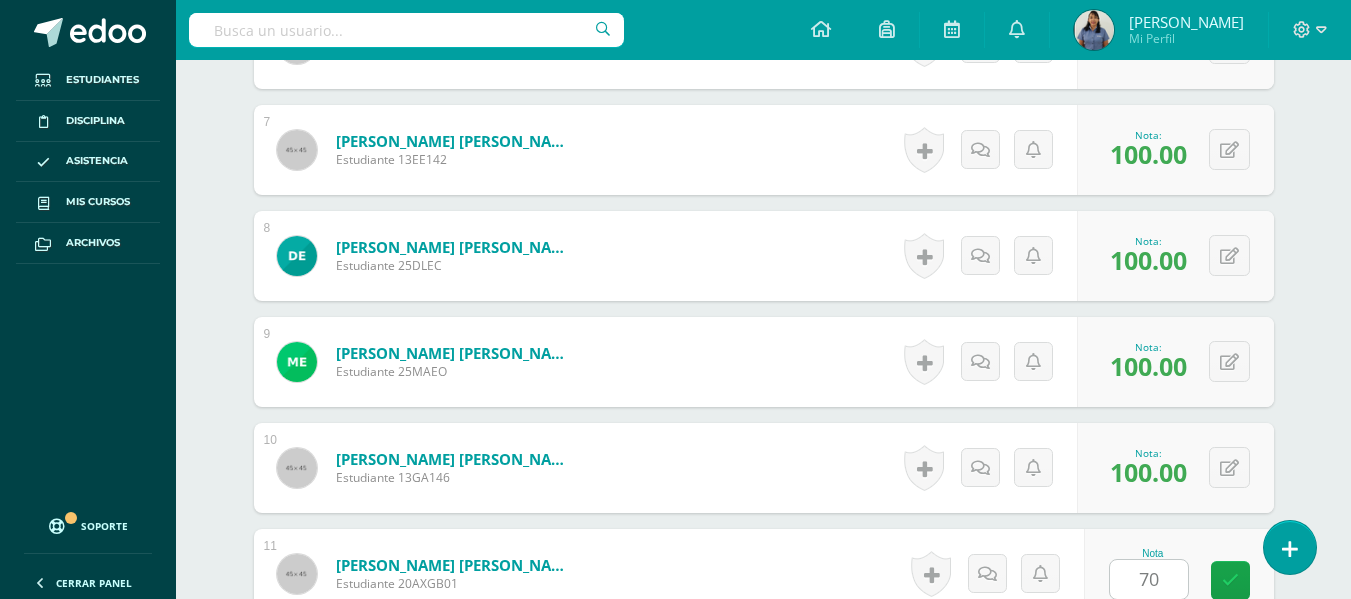 scroll, scrollTop: 1631, scrollLeft: 0, axis: vertical 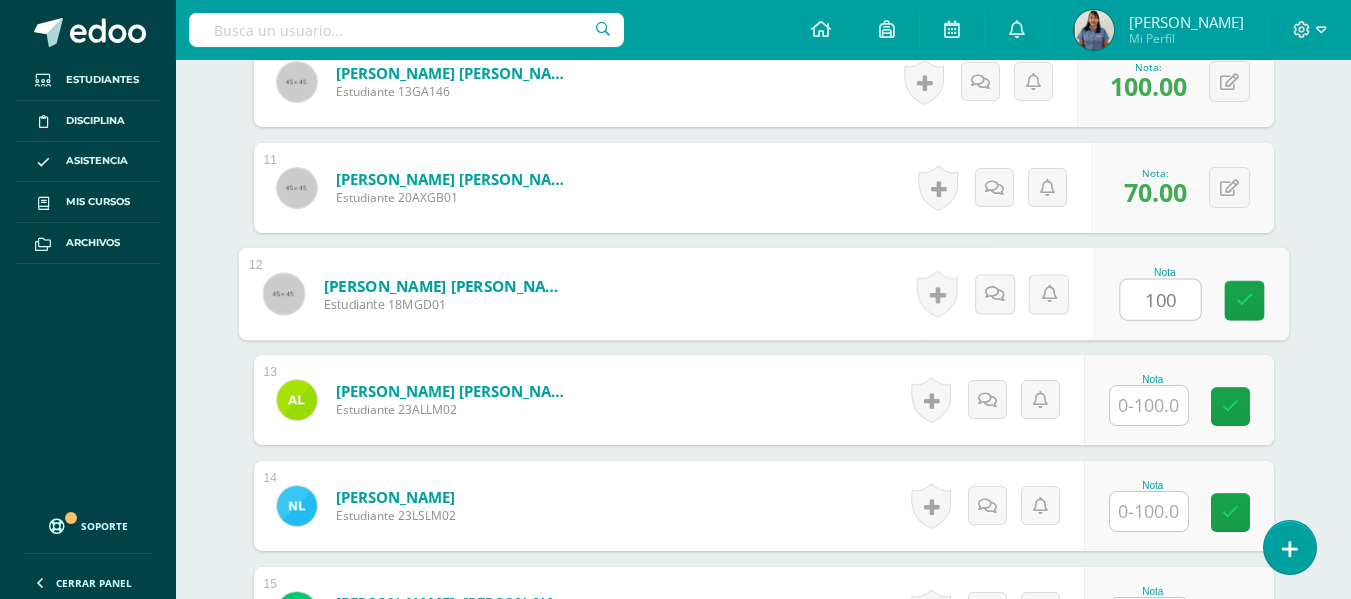 type on "100" 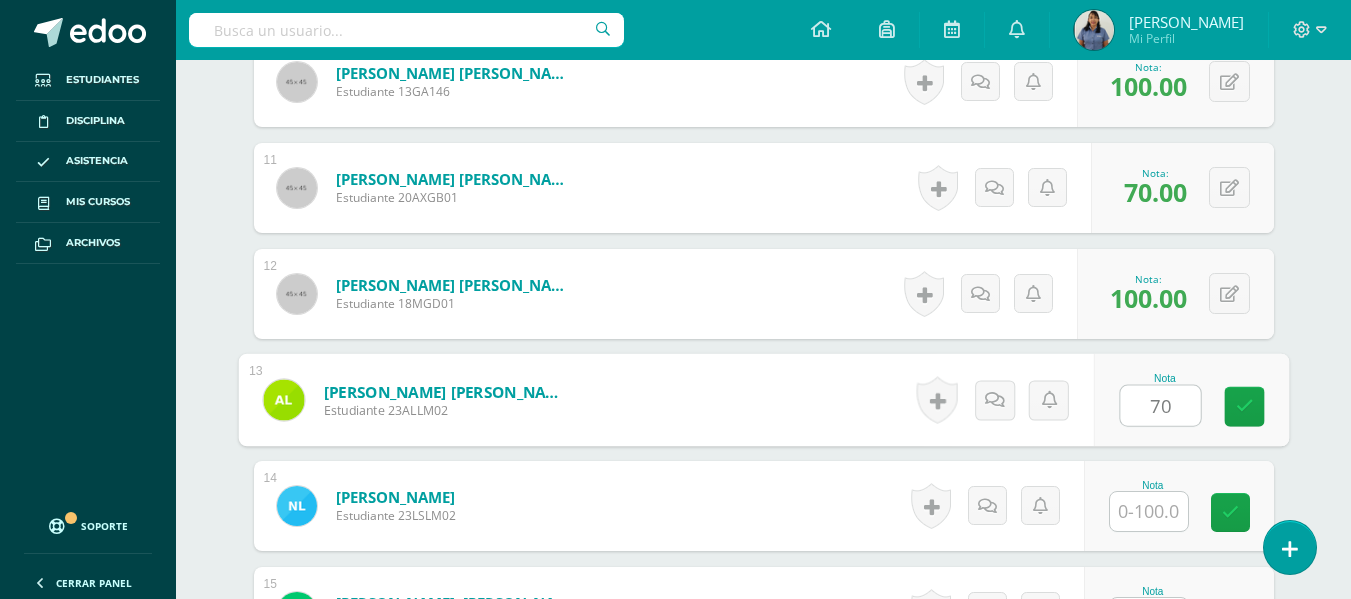 type on "70" 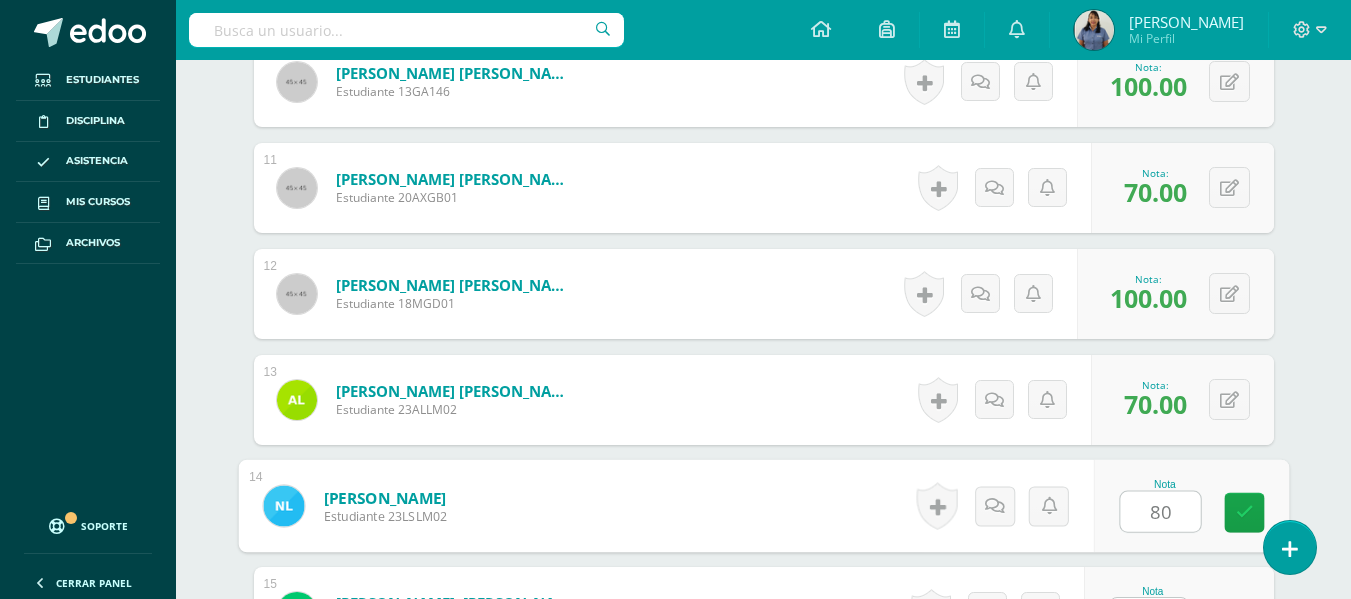 type on "80" 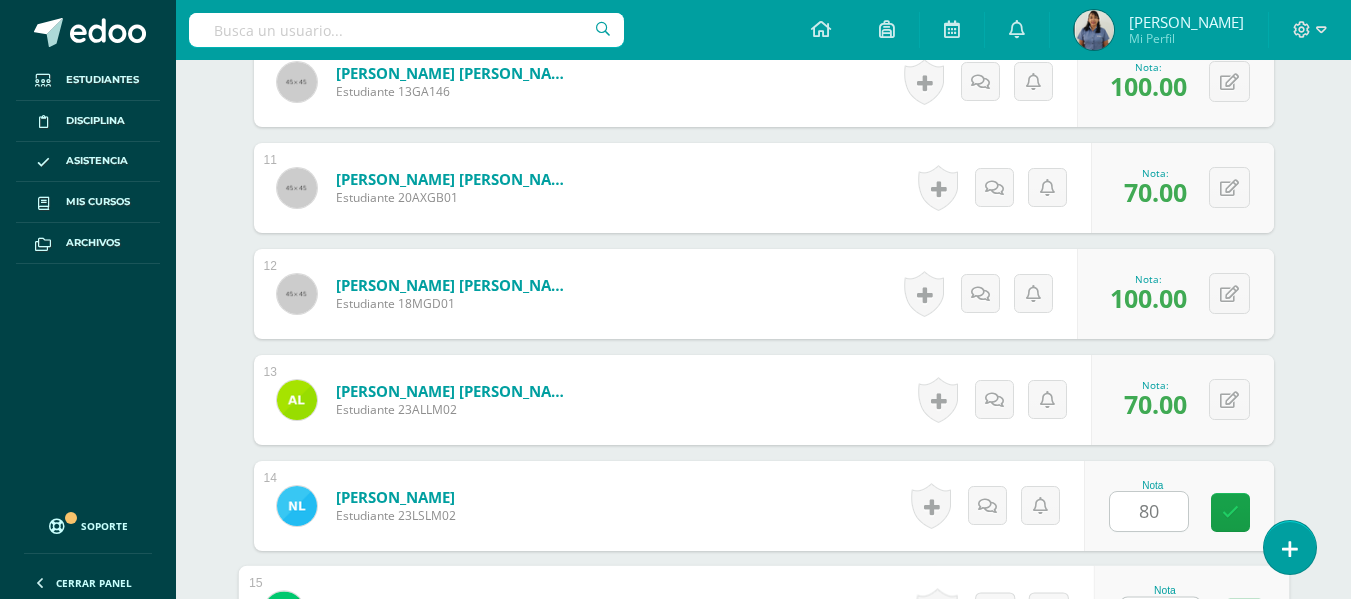 scroll, scrollTop: 1669, scrollLeft: 0, axis: vertical 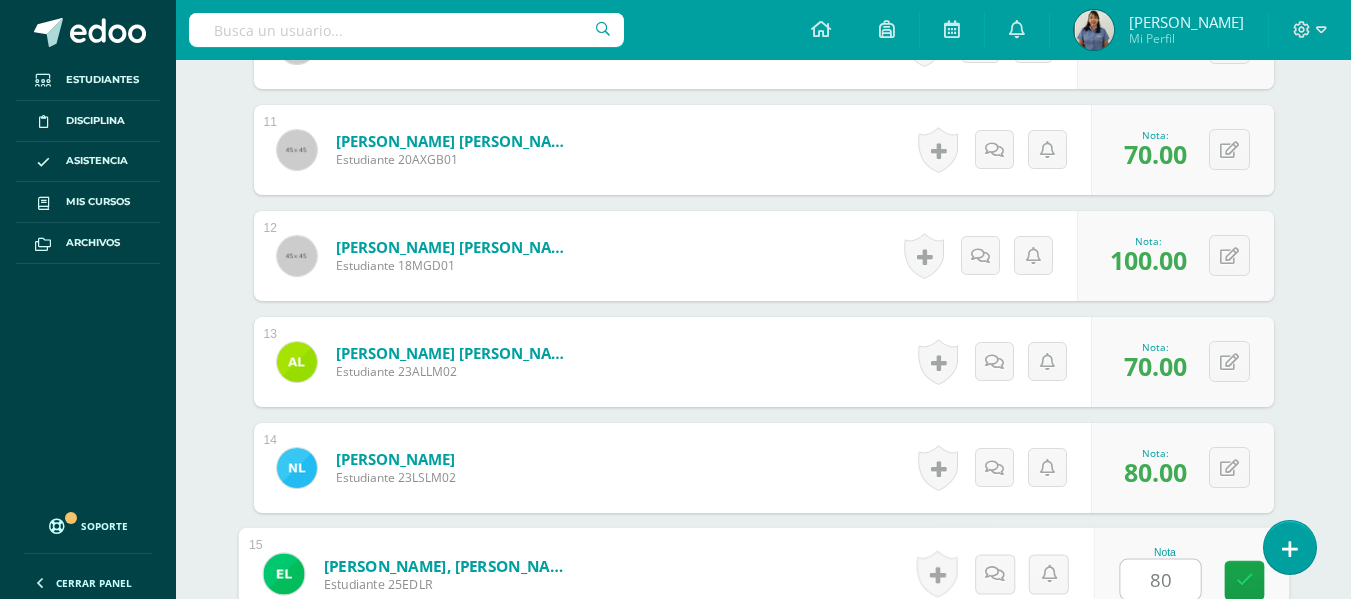type on "80" 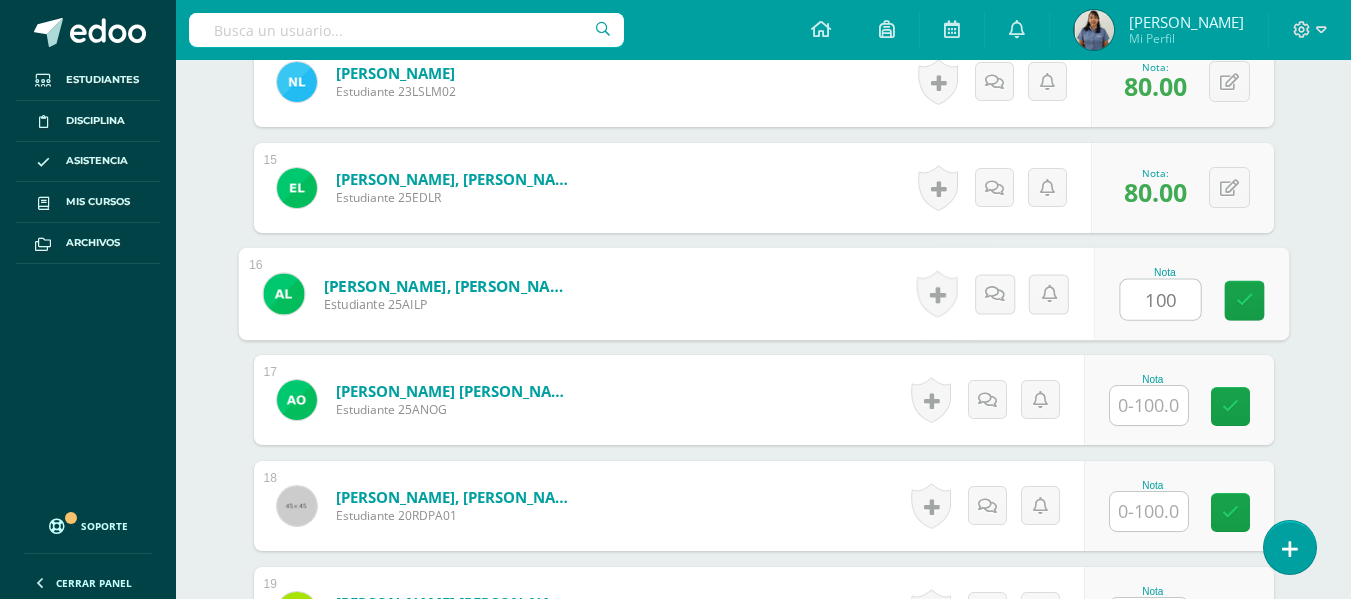 type on "100" 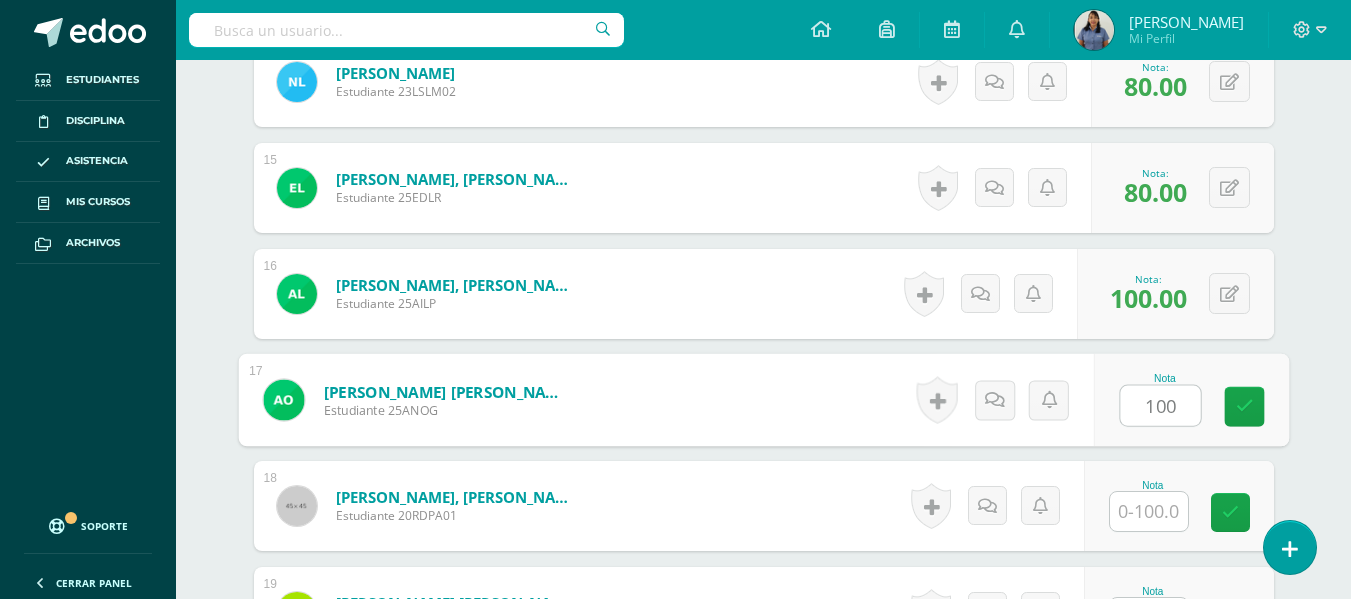 type on "100" 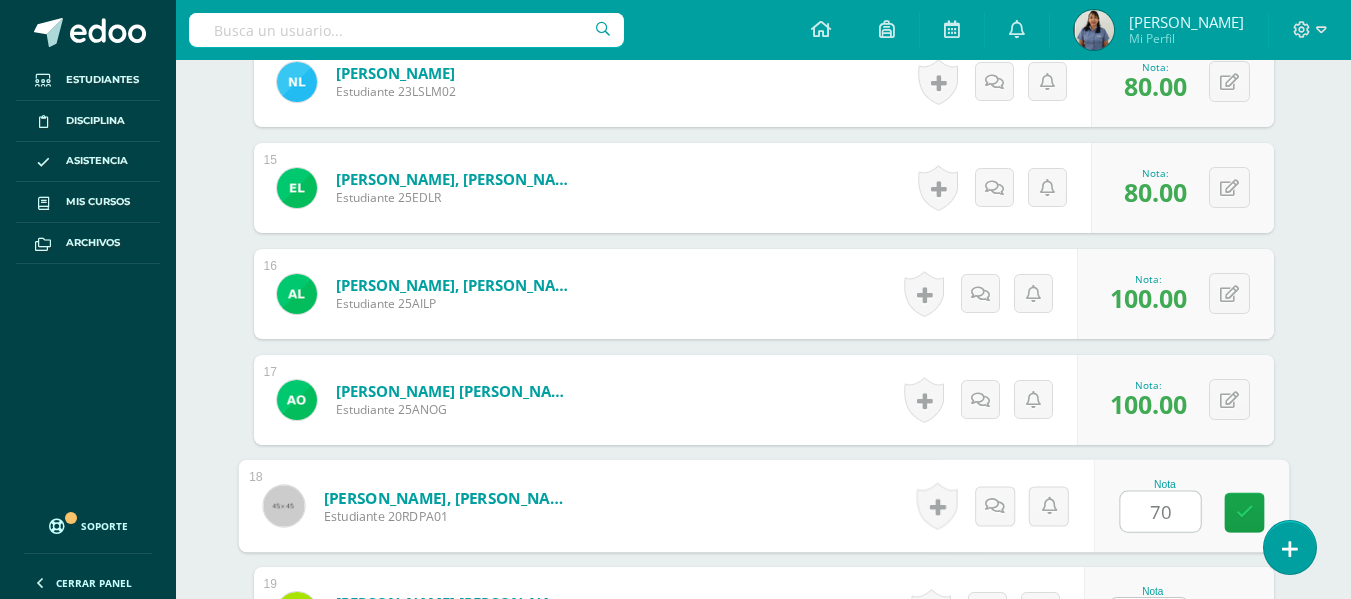 type on "70" 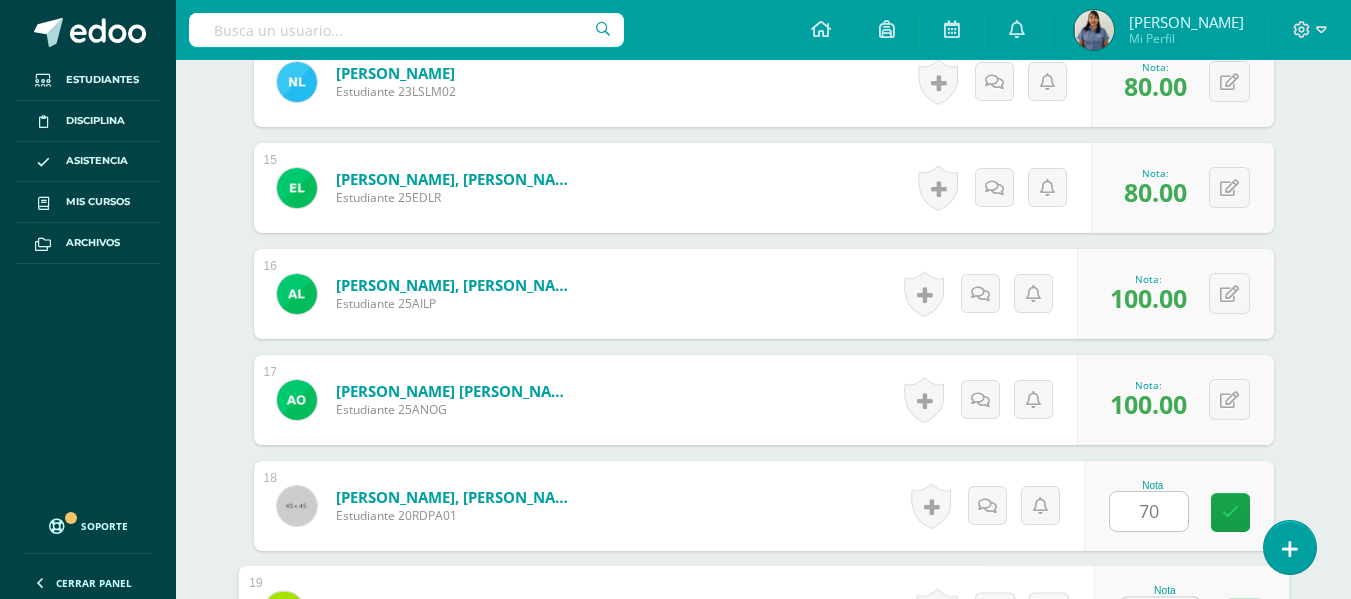 scroll, scrollTop: 2093, scrollLeft: 0, axis: vertical 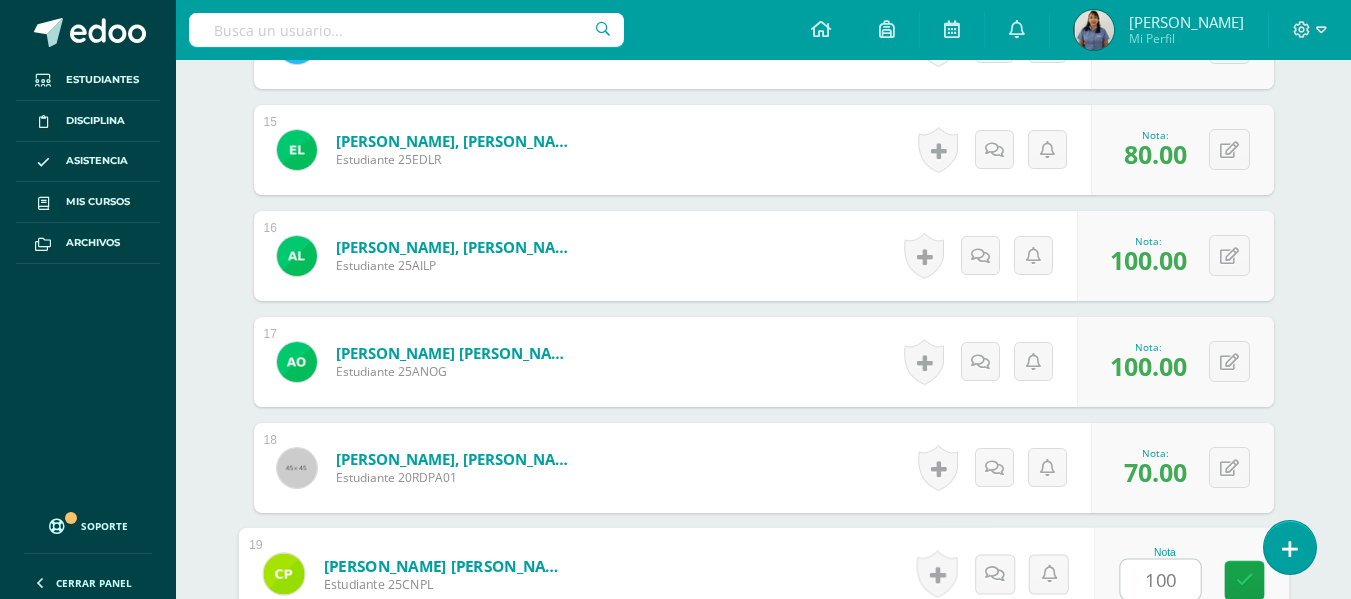 type on "100" 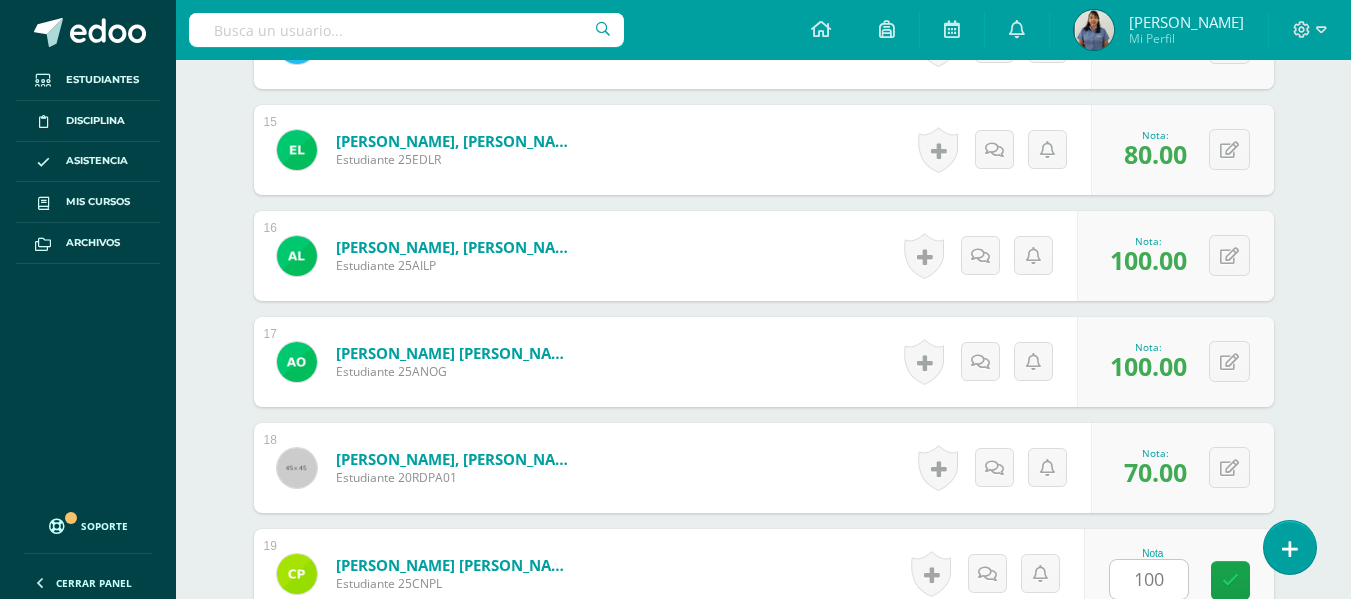 scroll, scrollTop: 2448, scrollLeft: 0, axis: vertical 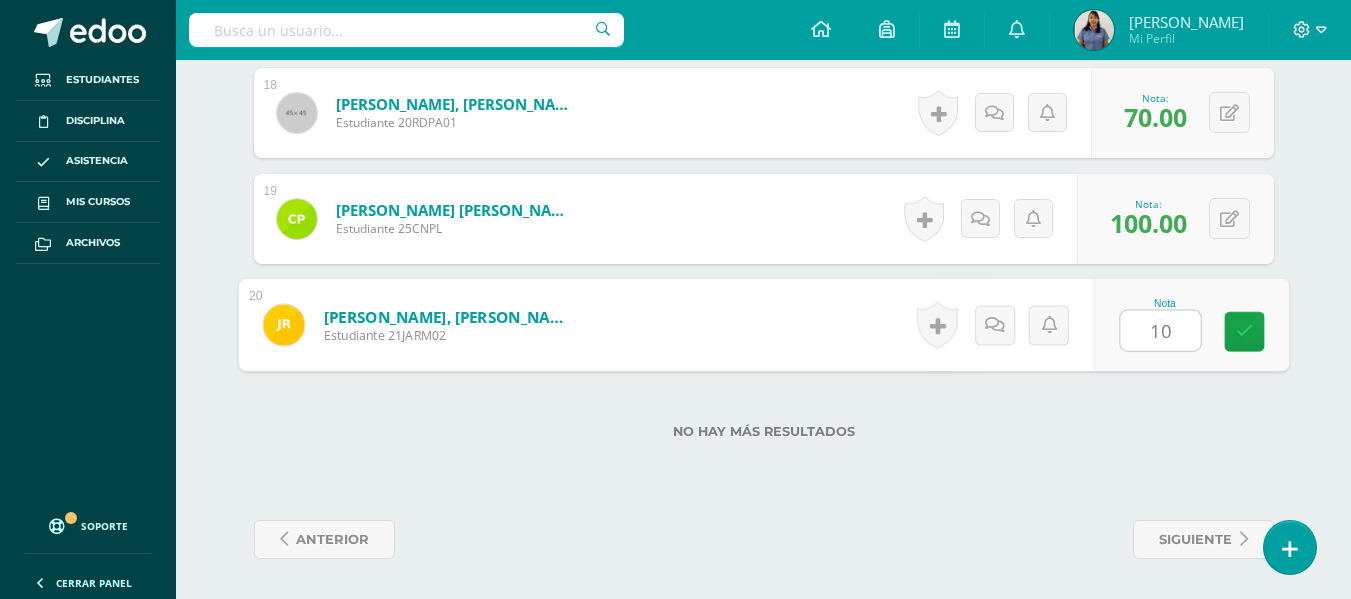 type on "100" 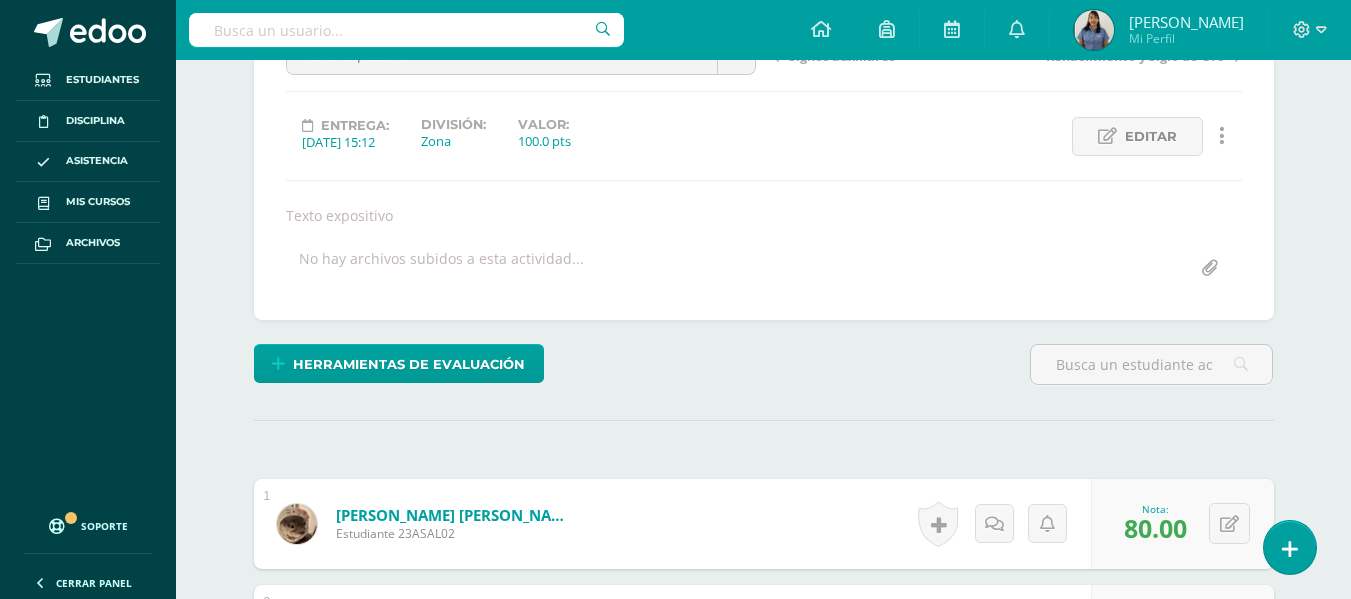 scroll, scrollTop: 0, scrollLeft: 0, axis: both 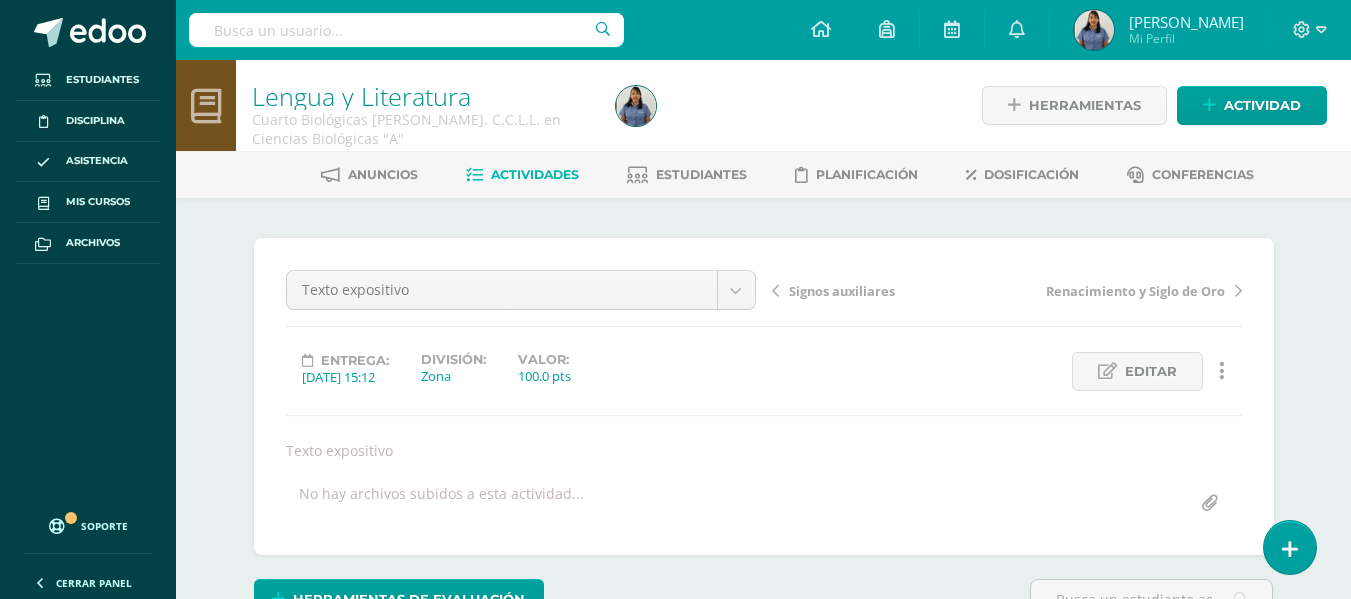 click on "Actividades" at bounding box center (535, 174) 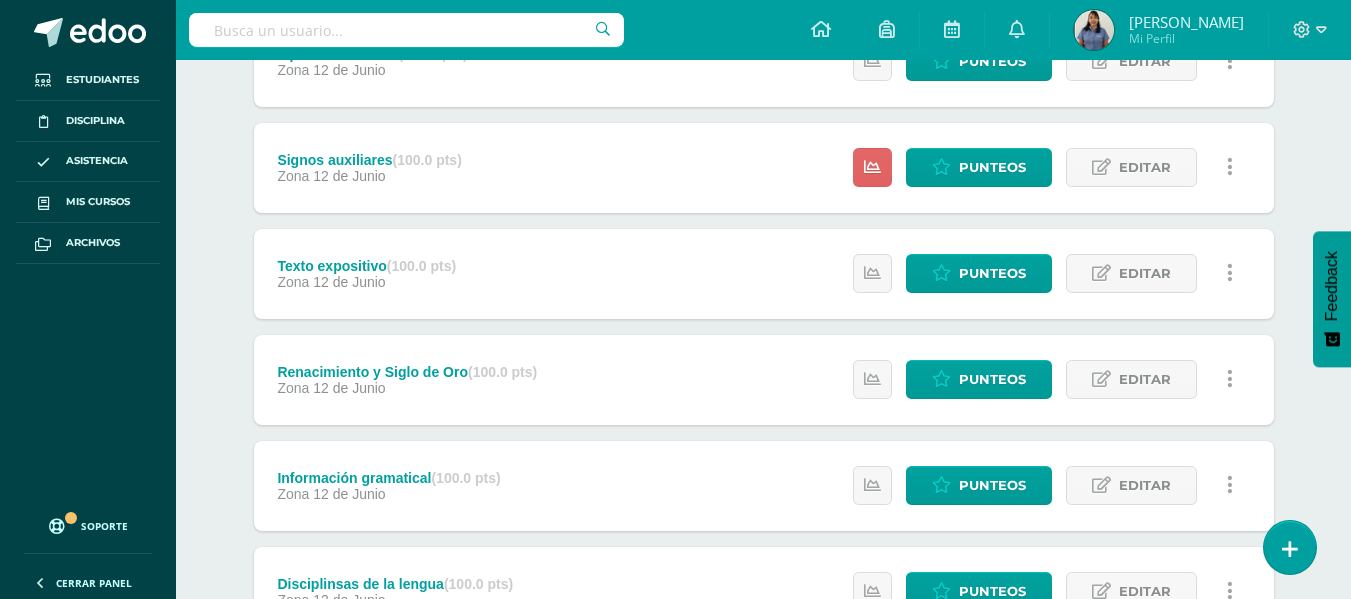 scroll, scrollTop: 0, scrollLeft: 0, axis: both 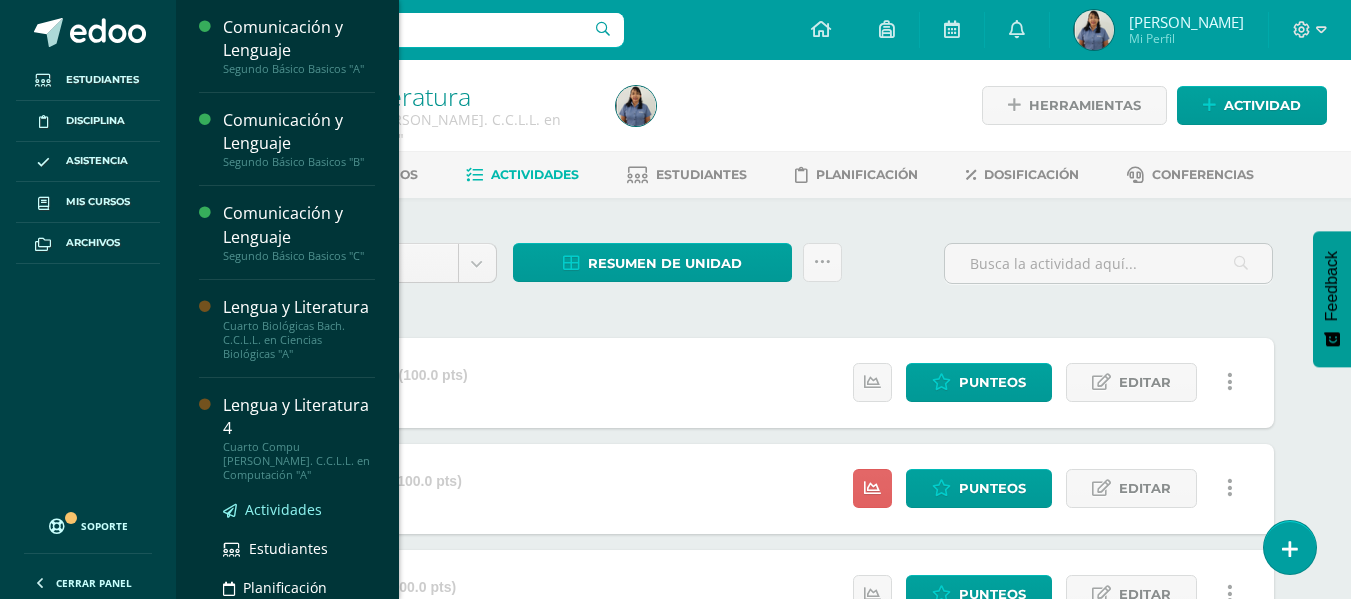 click on "Actividades" at bounding box center [283, 509] 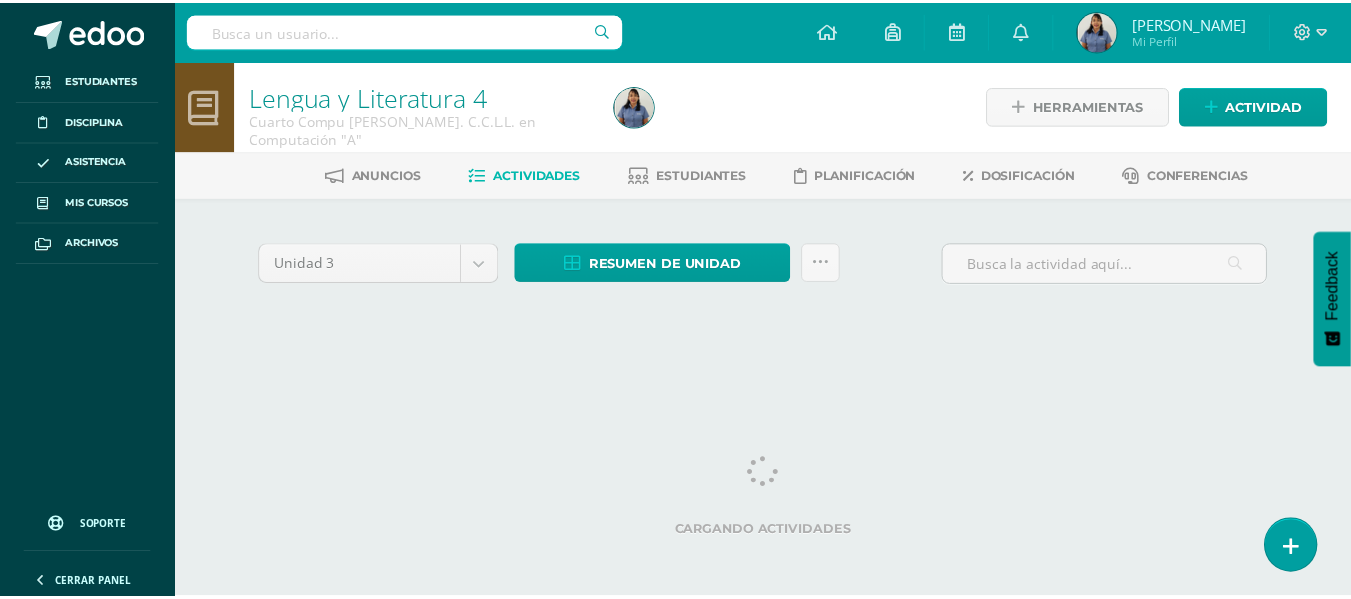 scroll, scrollTop: 0, scrollLeft: 0, axis: both 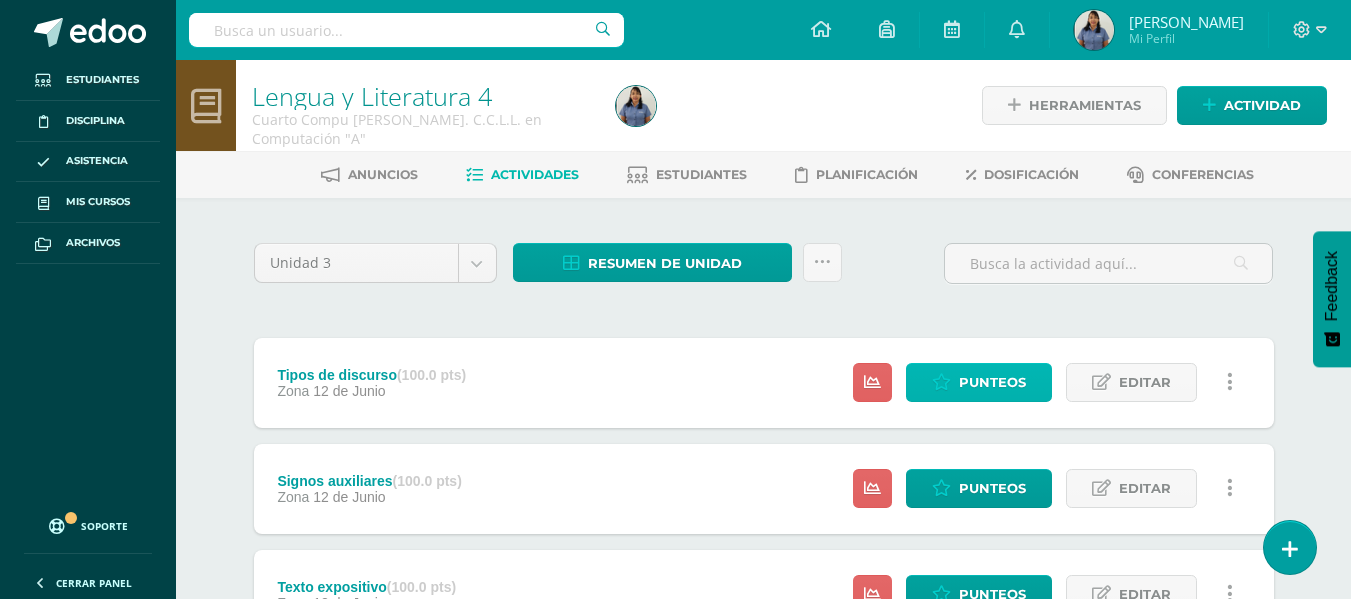 click on "Punteos" at bounding box center [992, 382] 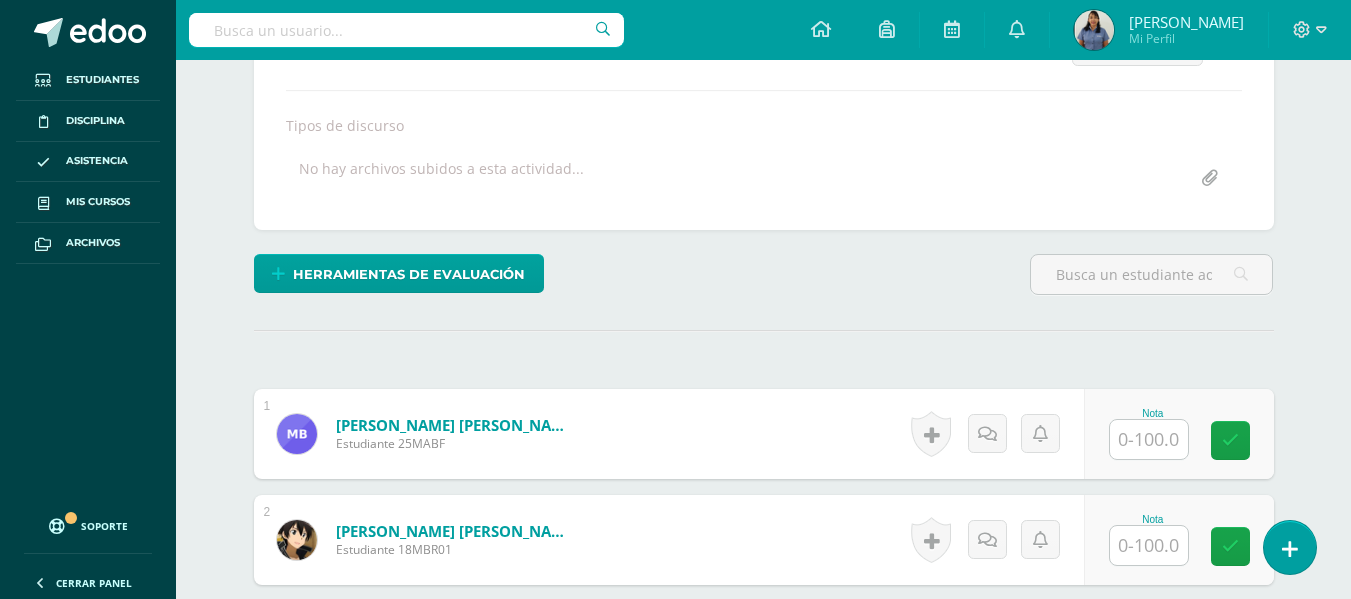 scroll, scrollTop: 326, scrollLeft: 0, axis: vertical 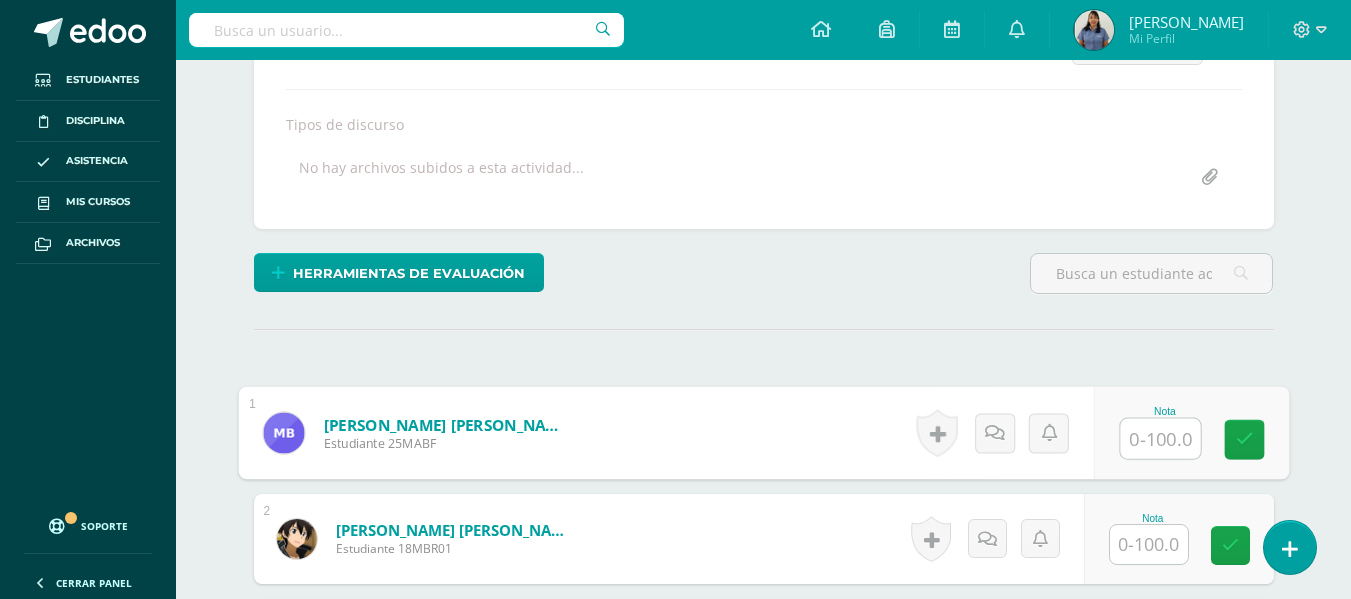 click at bounding box center (1160, 439) 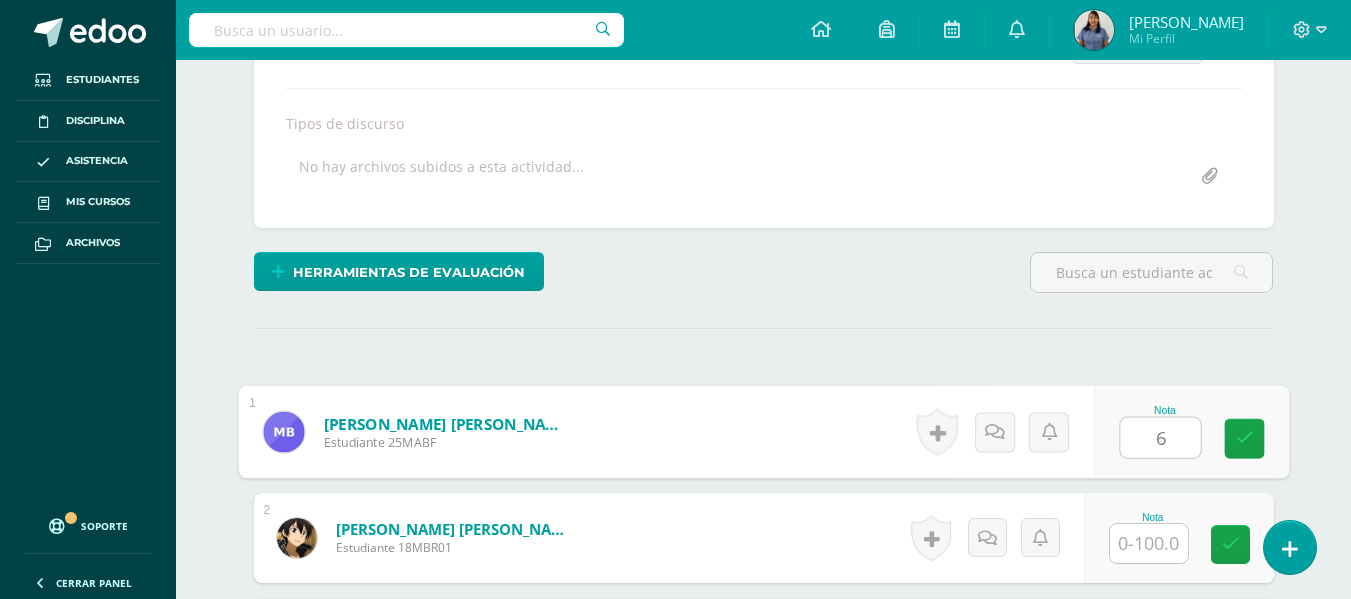scroll, scrollTop: 328, scrollLeft: 0, axis: vertical 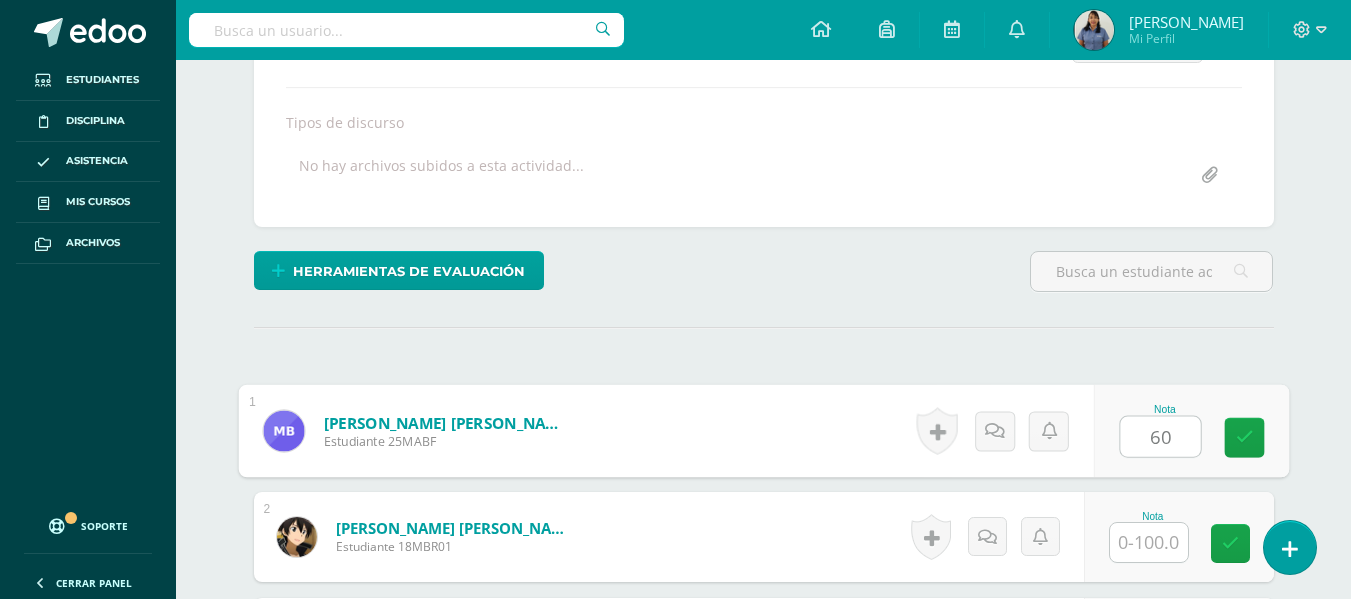 type on "60" 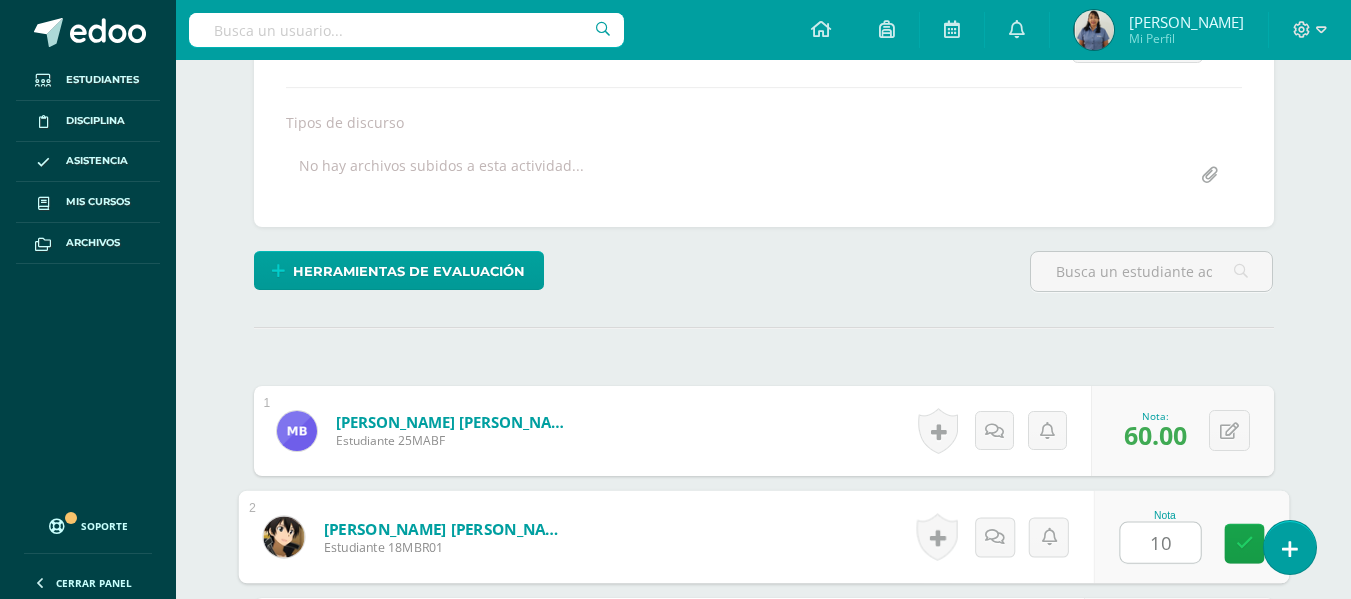 type on "1" 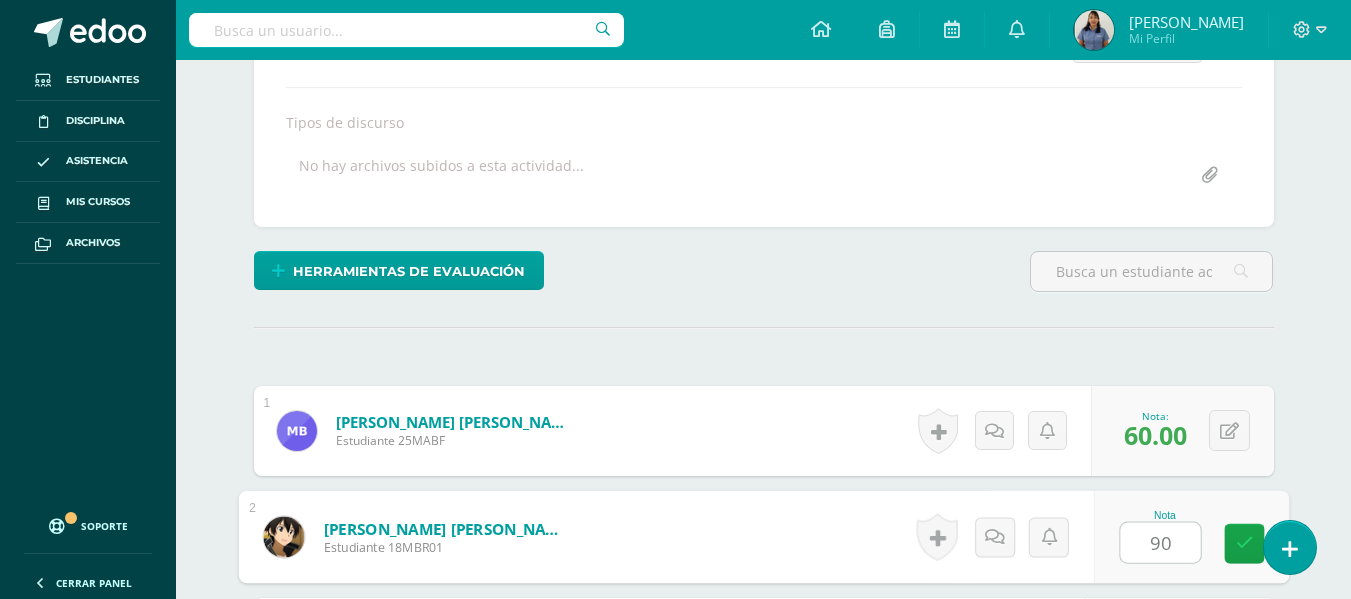 type on "90" 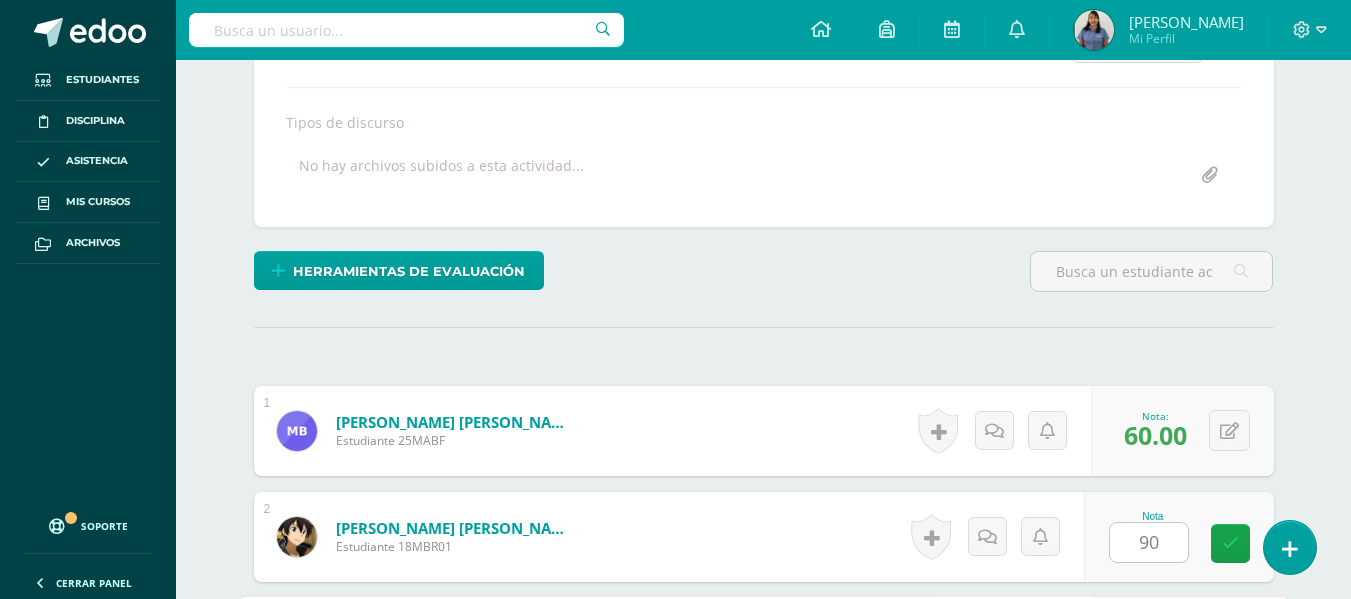 scroll, scrollTop: 677, scrollLeft: 0, axis: vertical 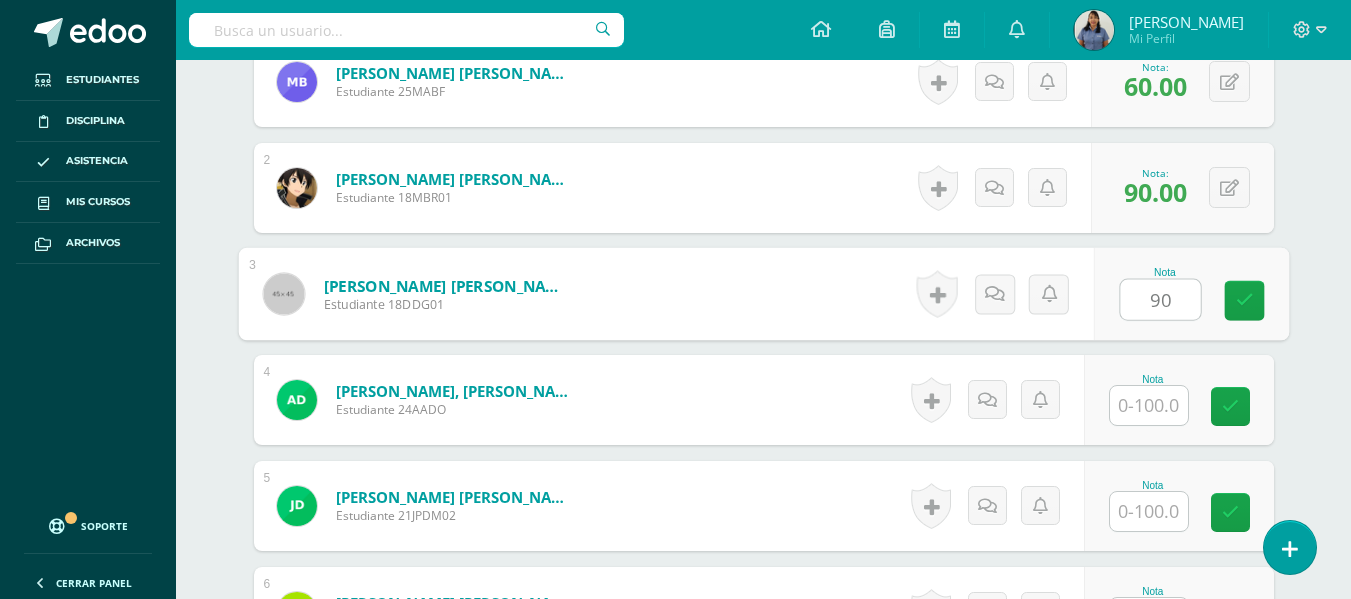 type on "90" 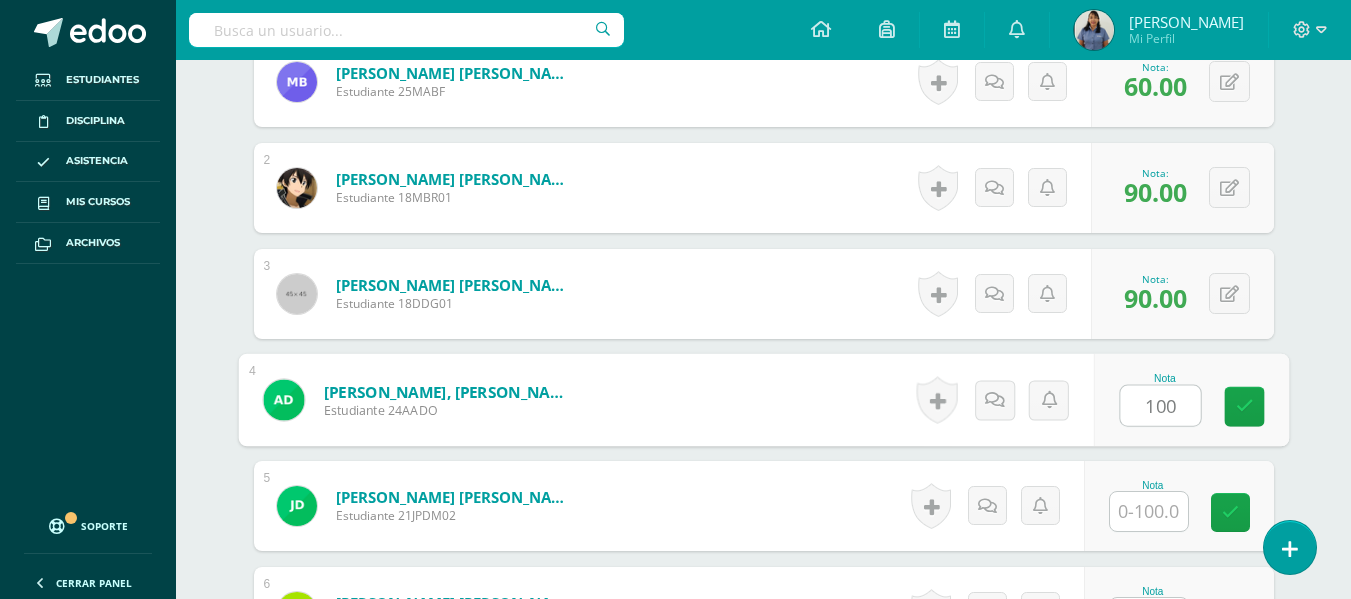 type on "100" 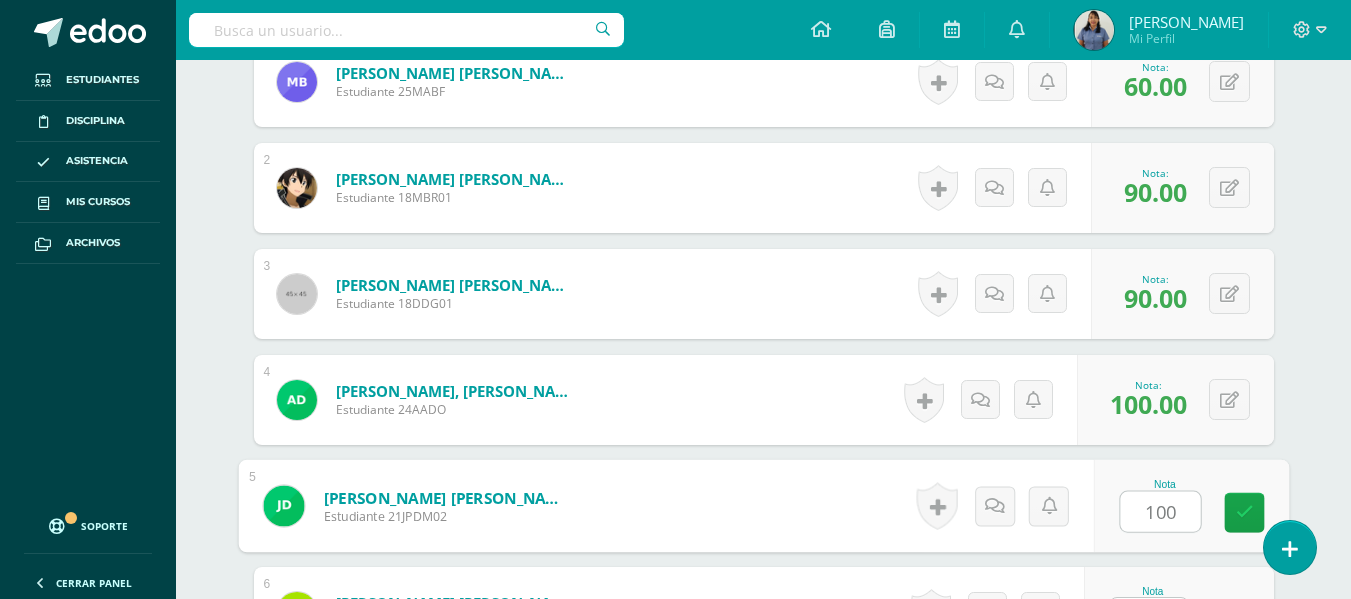 type on "100" 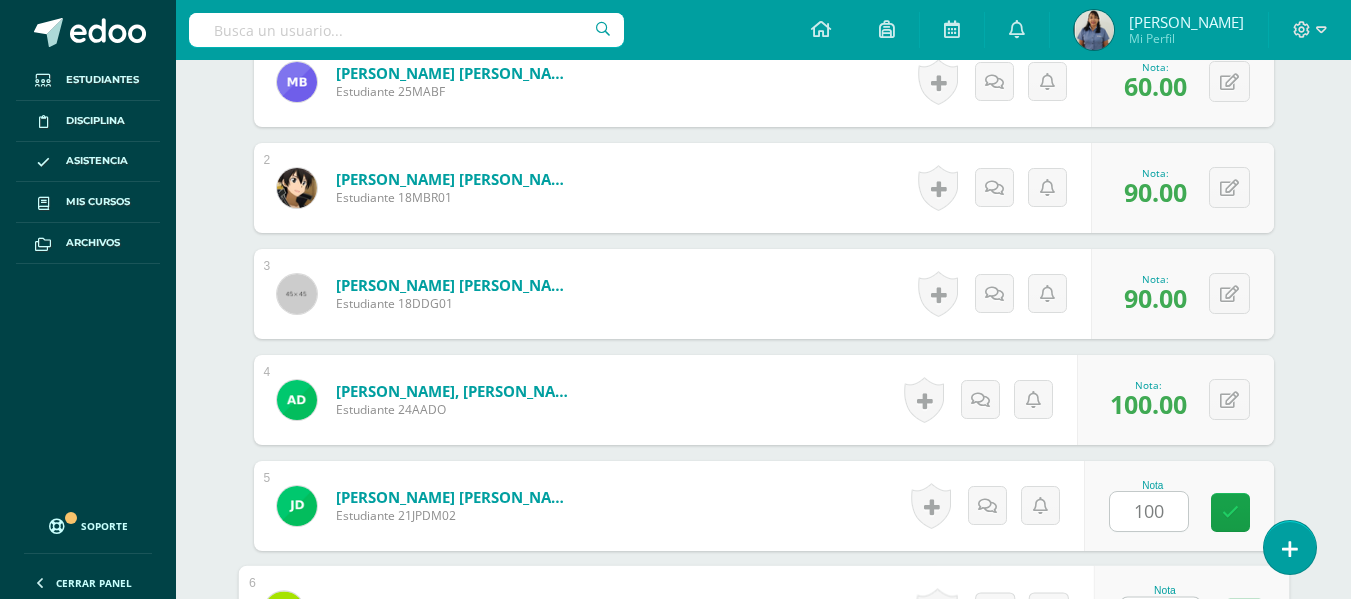 scroll, scrollTop: 715, scrollLeft: 0, axis: vertical 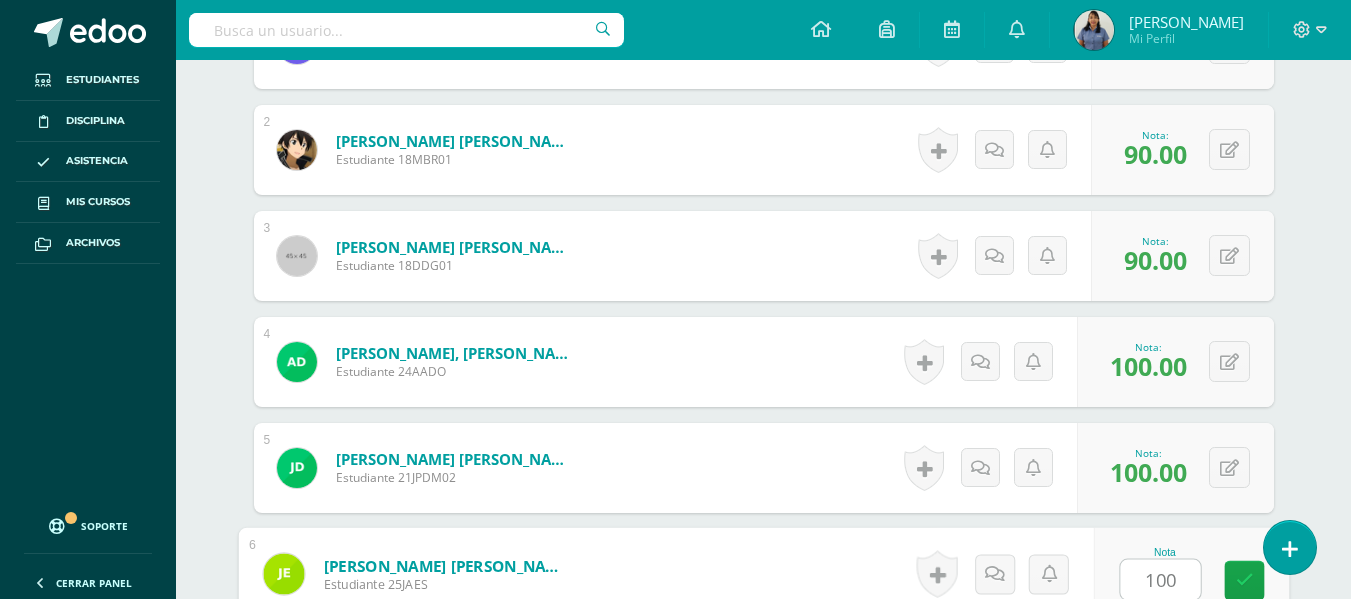 type on "100" 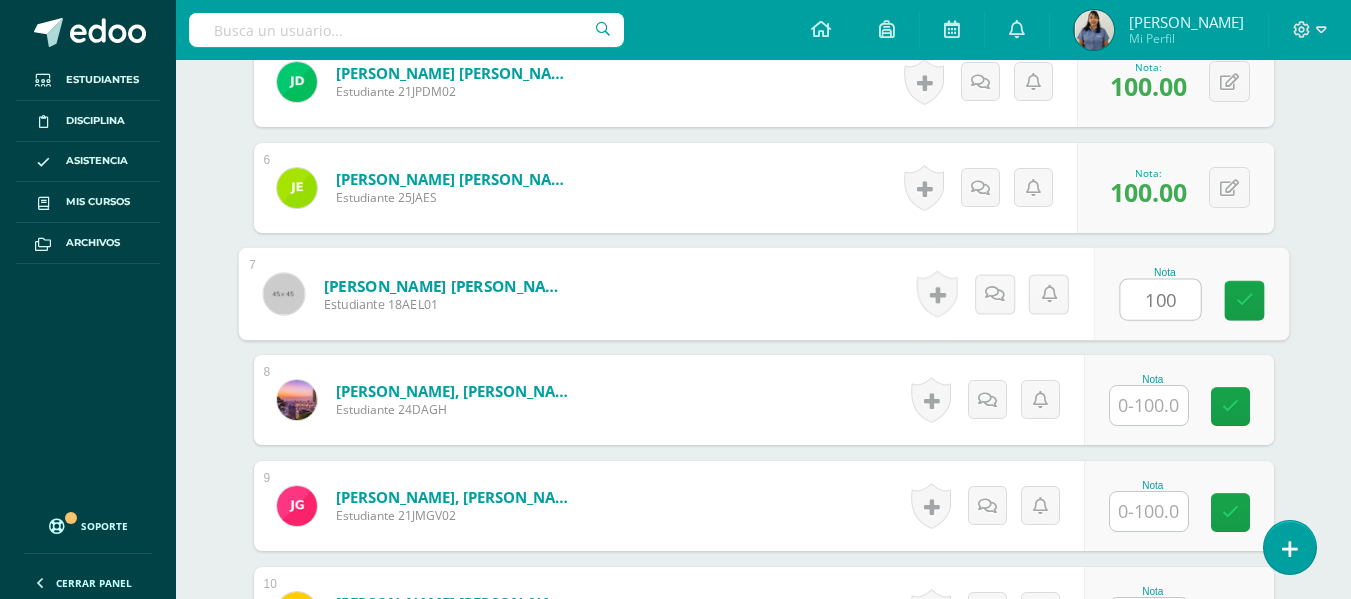 type on "100" 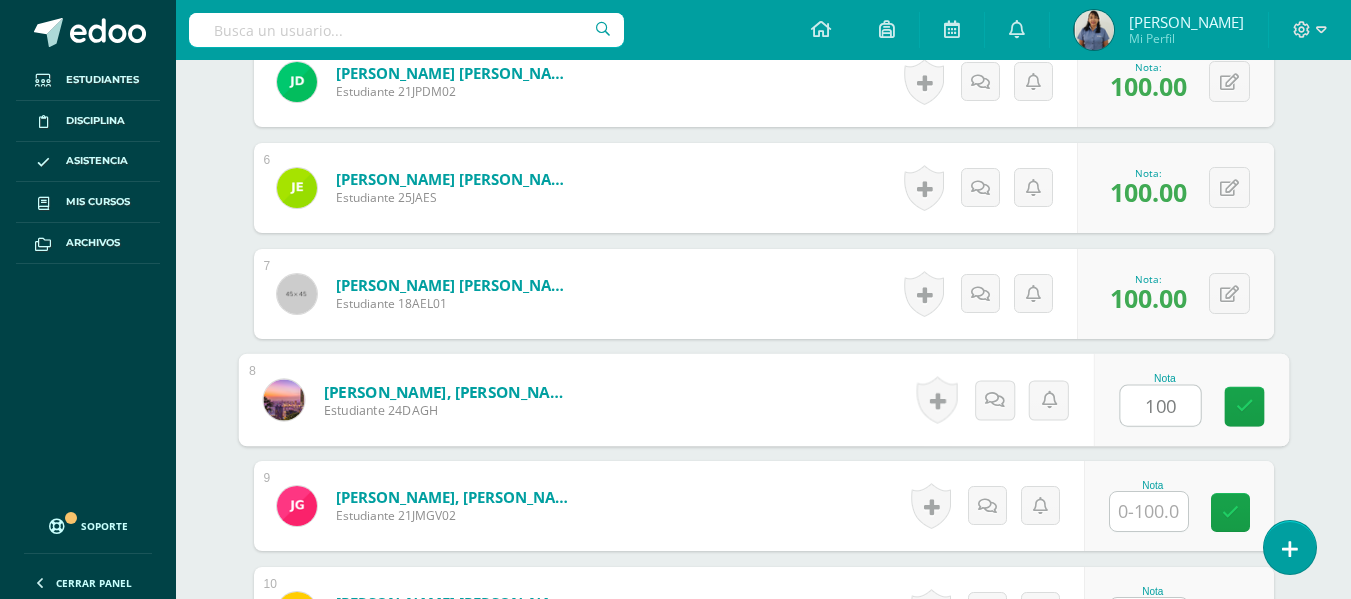 type on "100" 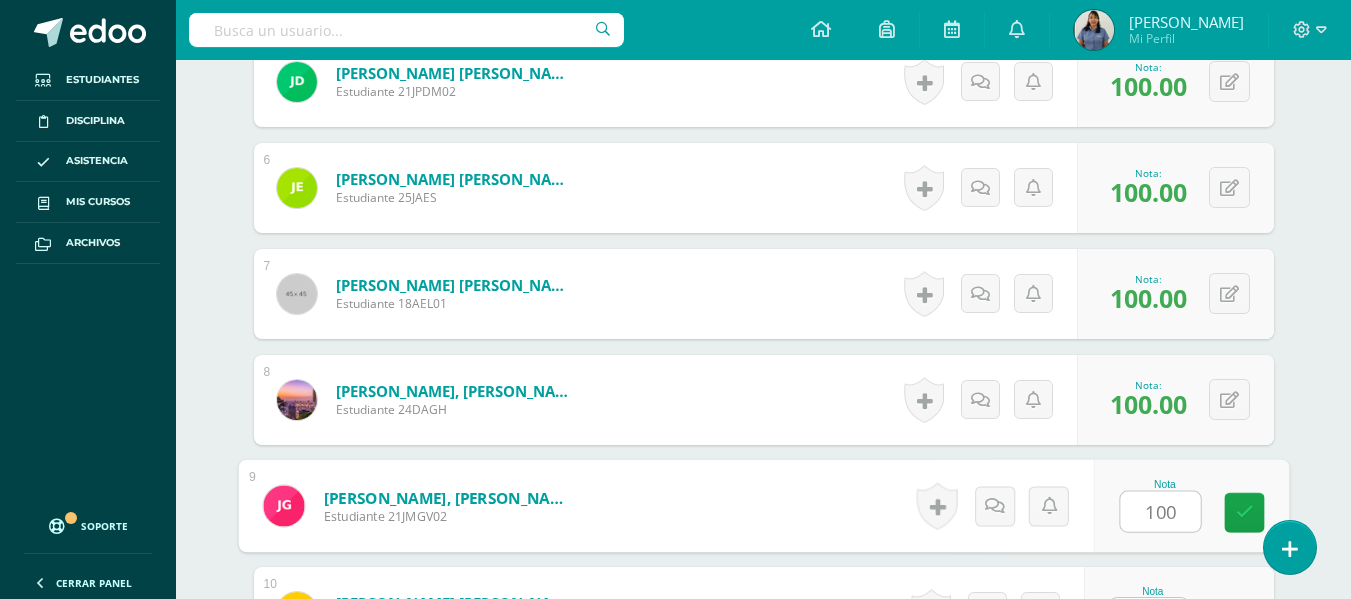 type on "100" 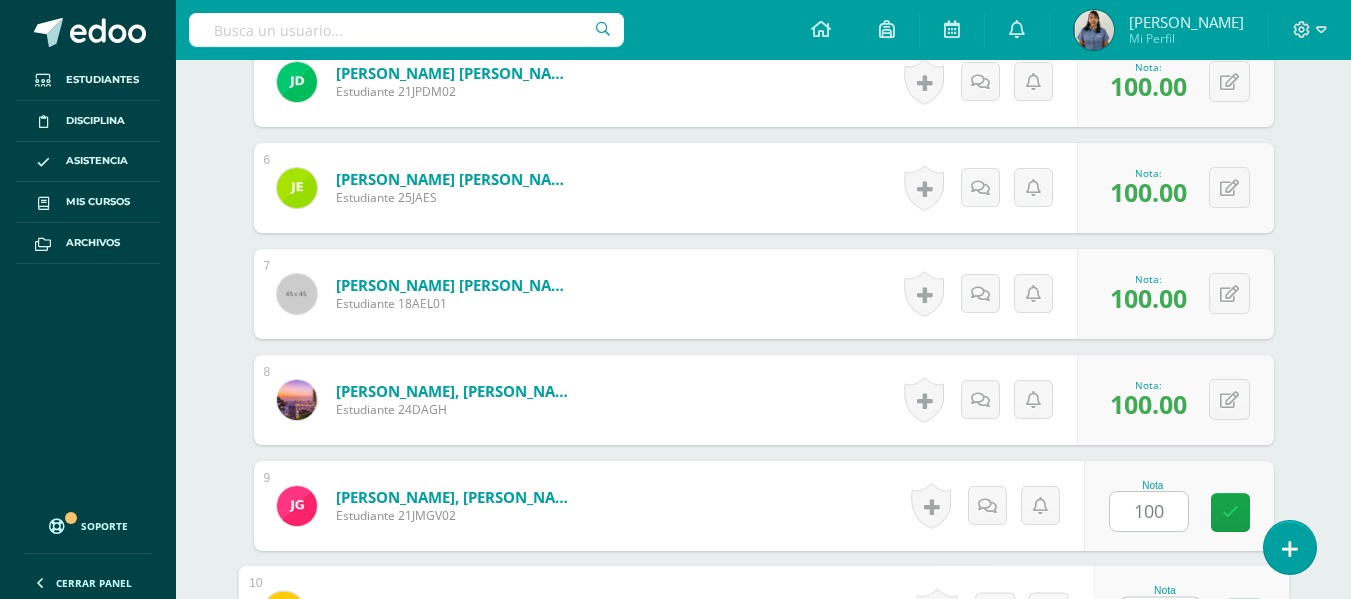 scroll, scrollTop: 1139, scrollLeft: 0, axis: vertical 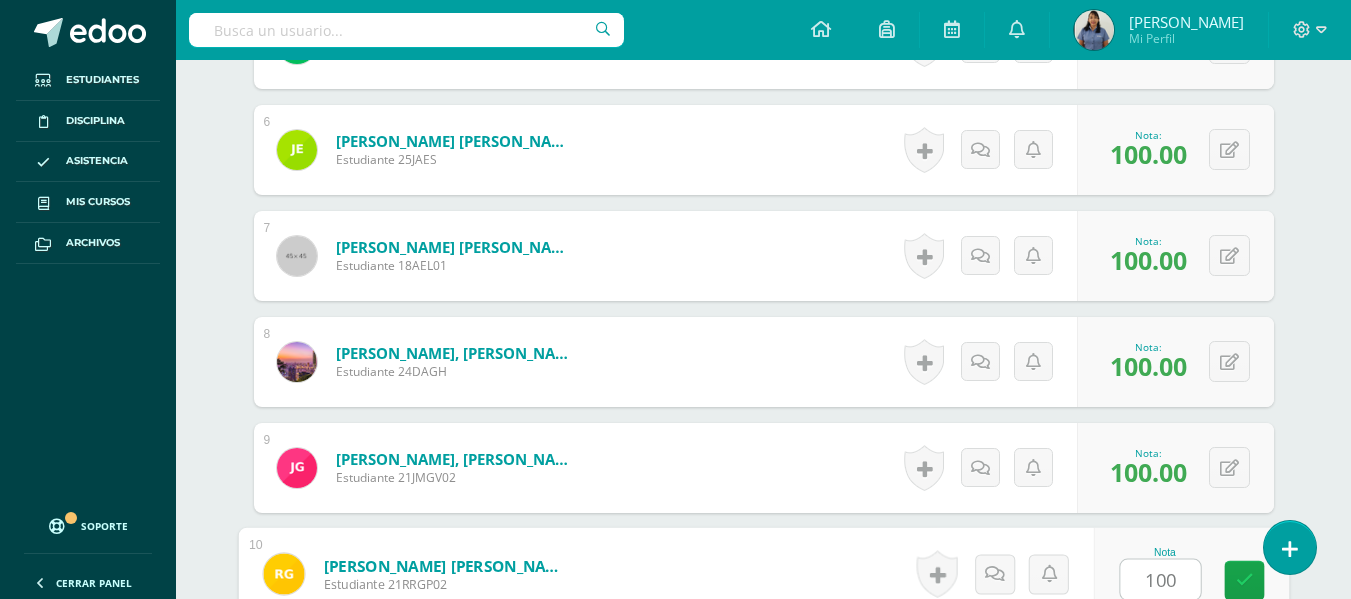 type on "100" 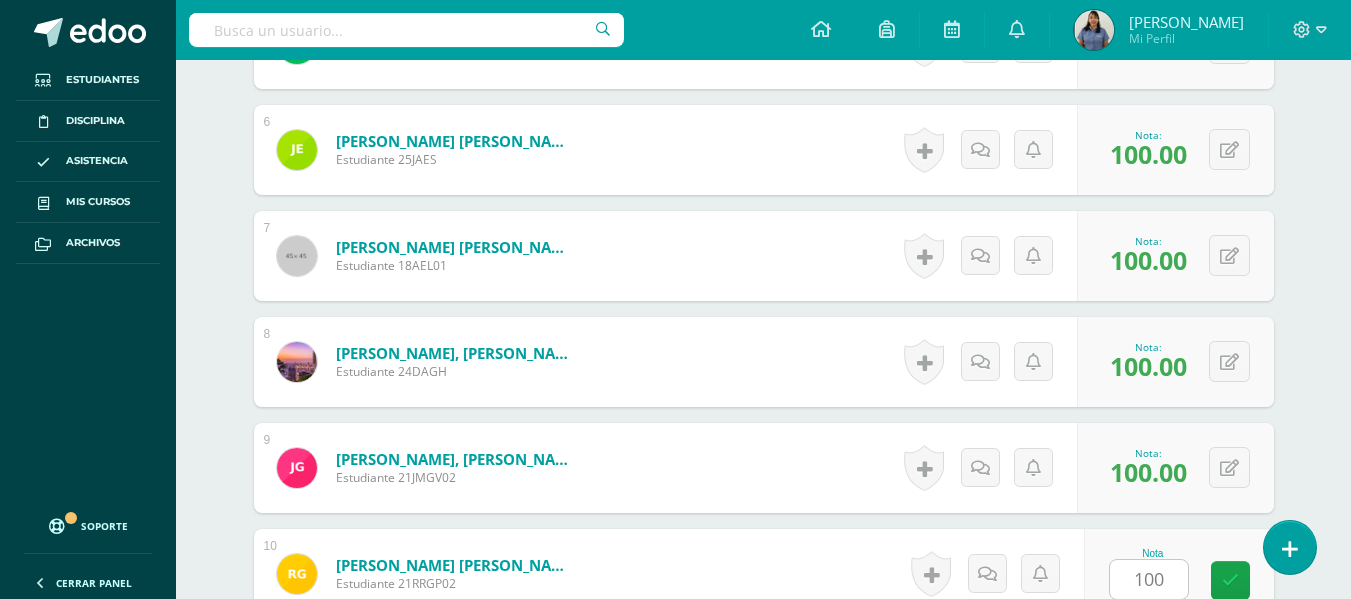 scroll, scrollTop: 1525, scrollLeft: 0, axis: vertical 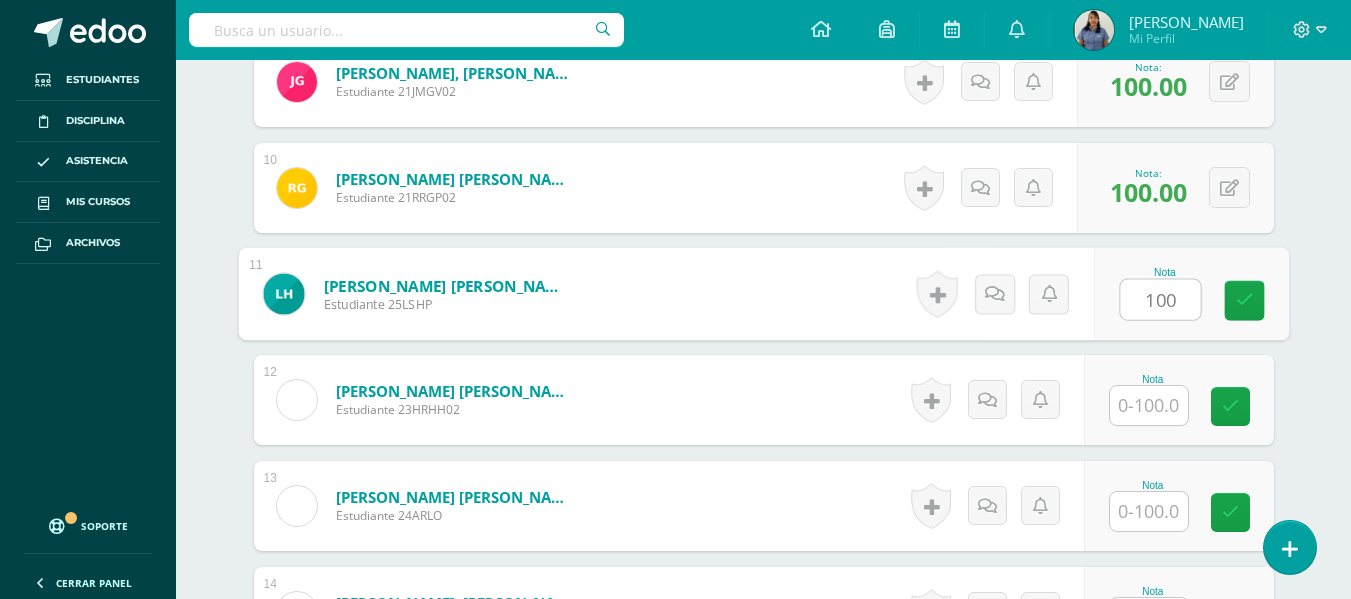 type on "100" 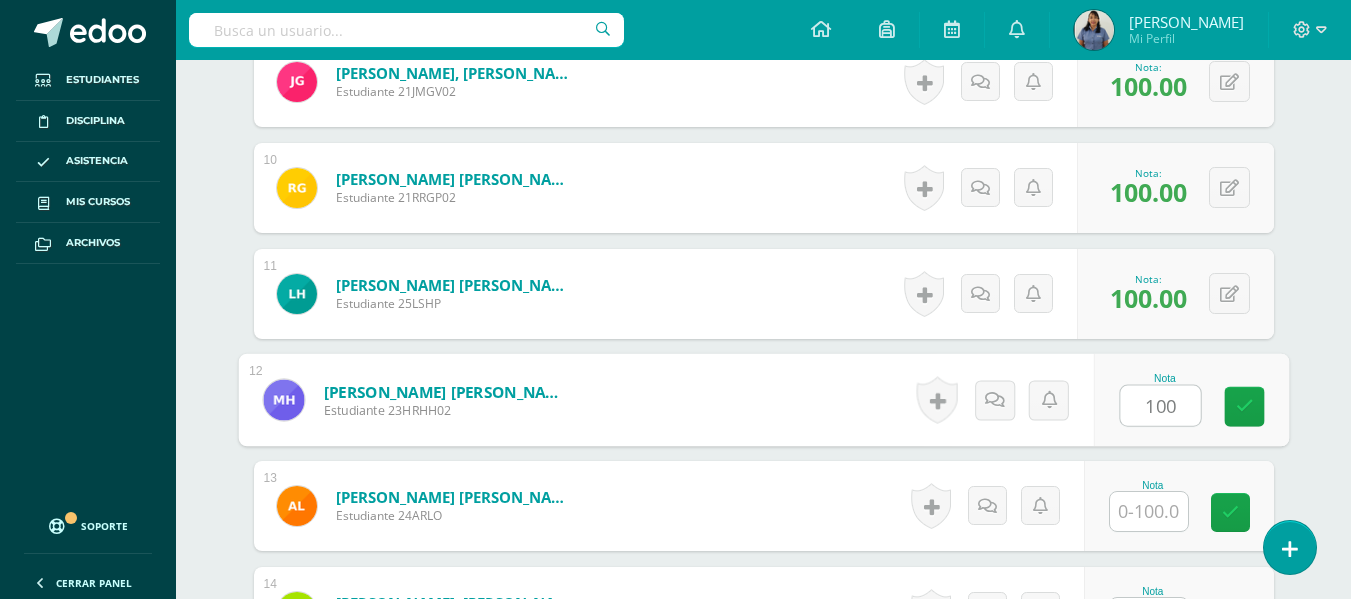 type on "100" 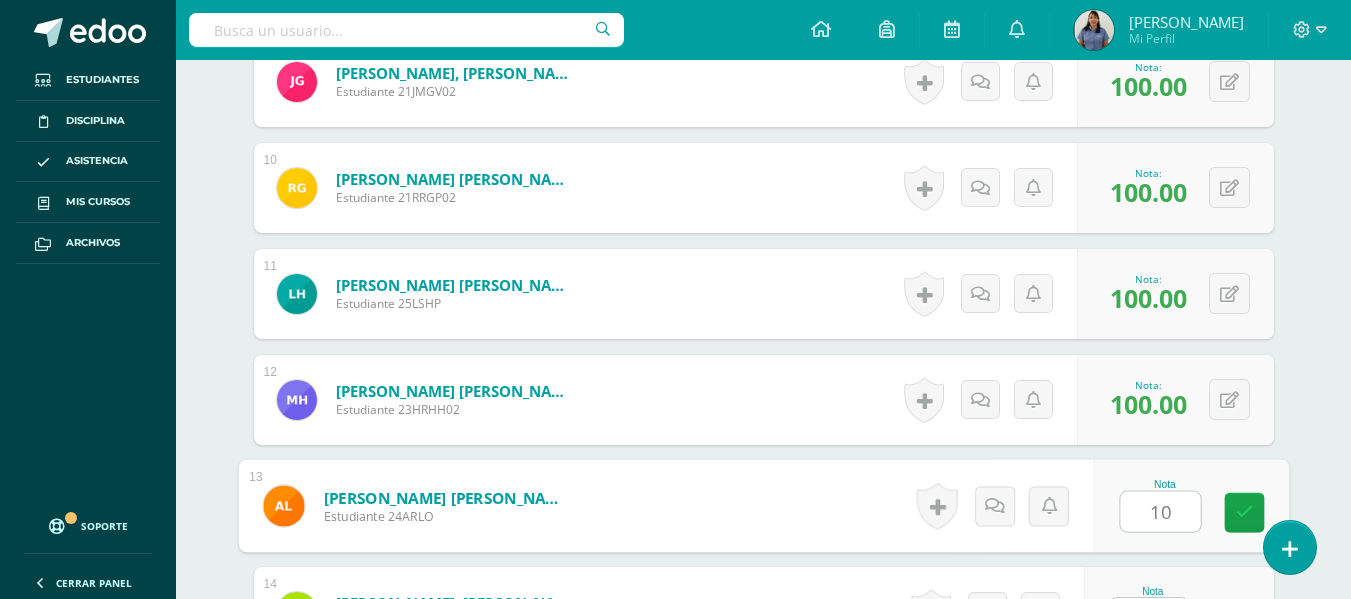 type on "1" 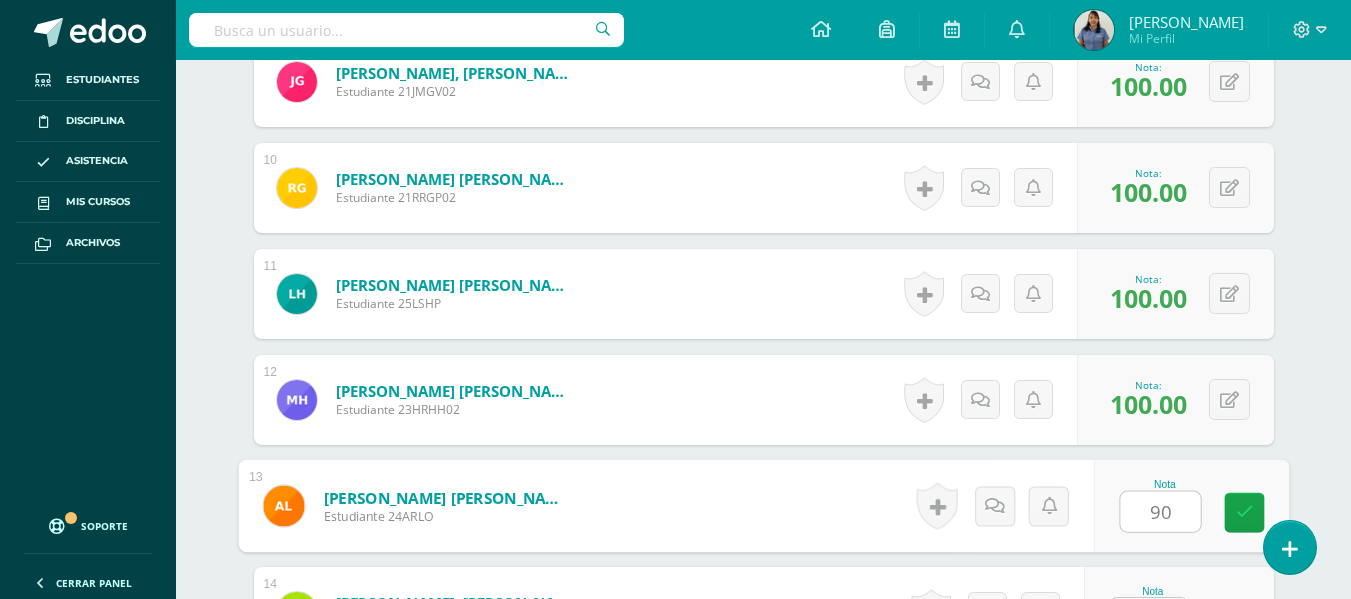 type on "90" 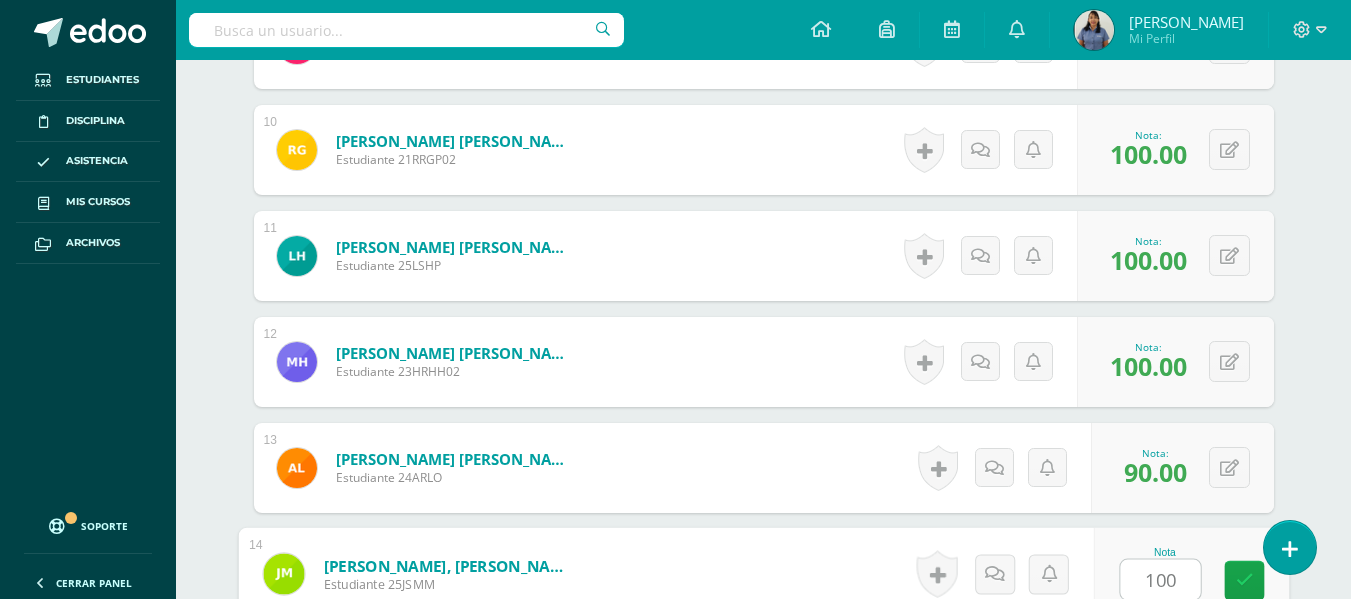 type on "100" 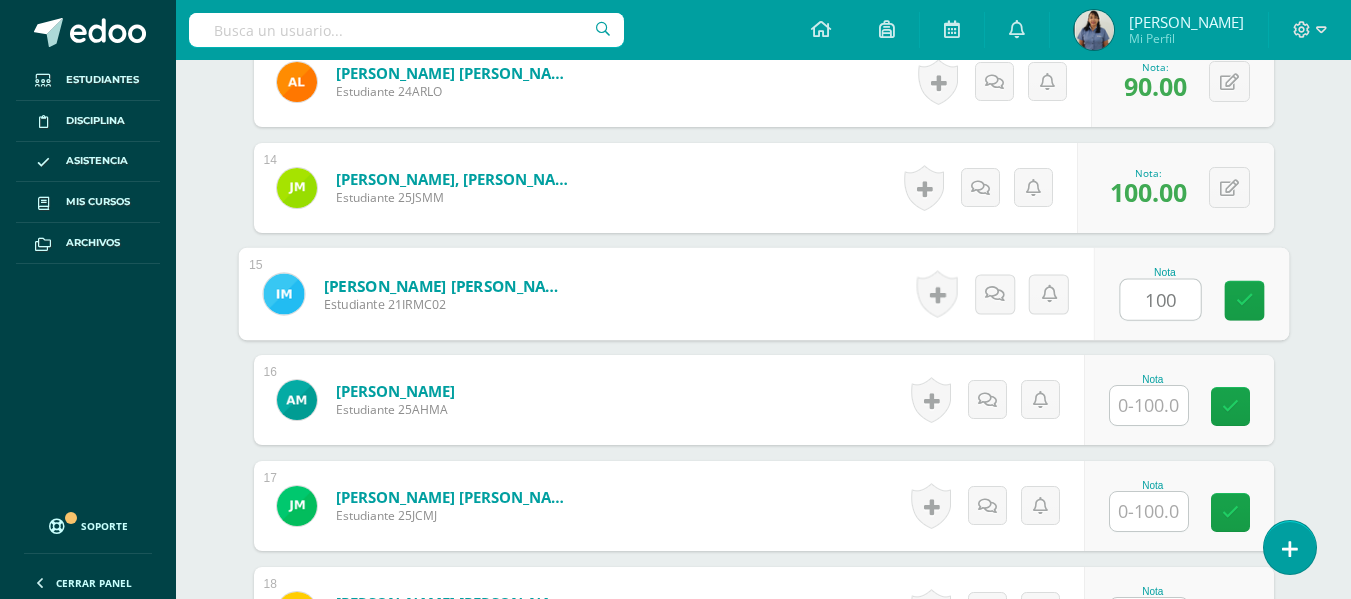 type on "100" 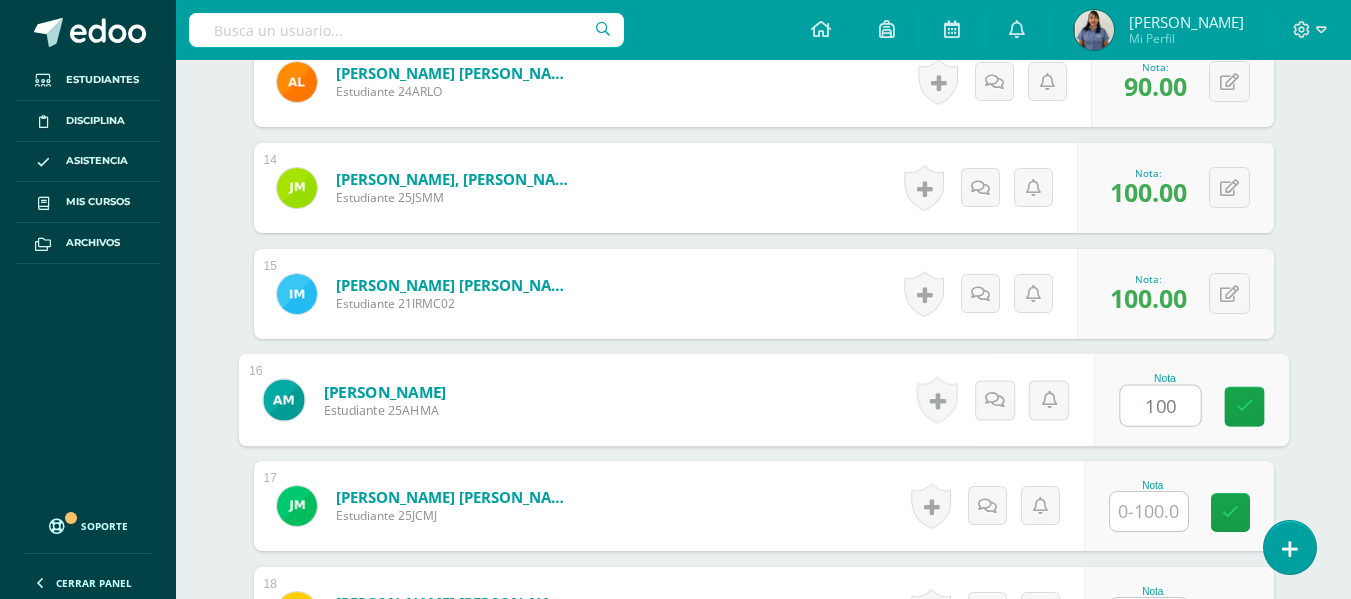 type on "100" 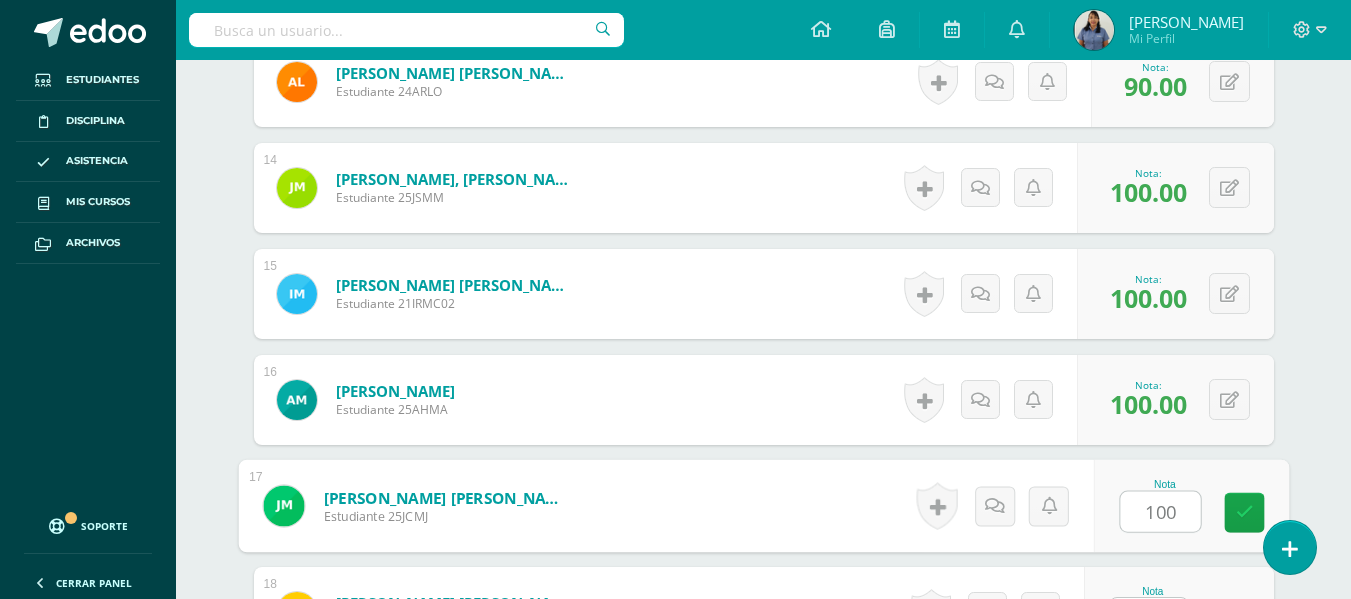 type on "100" 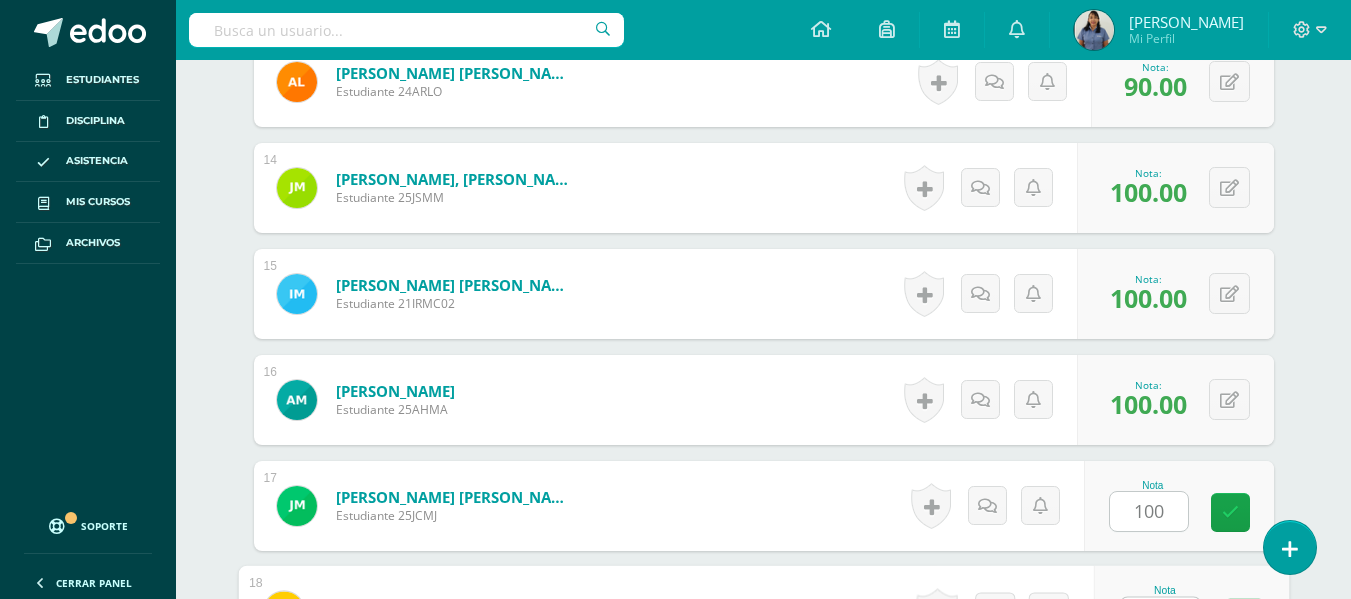 scroll, scrollTop: 1987, scrollLeft: 0, axis: vertical 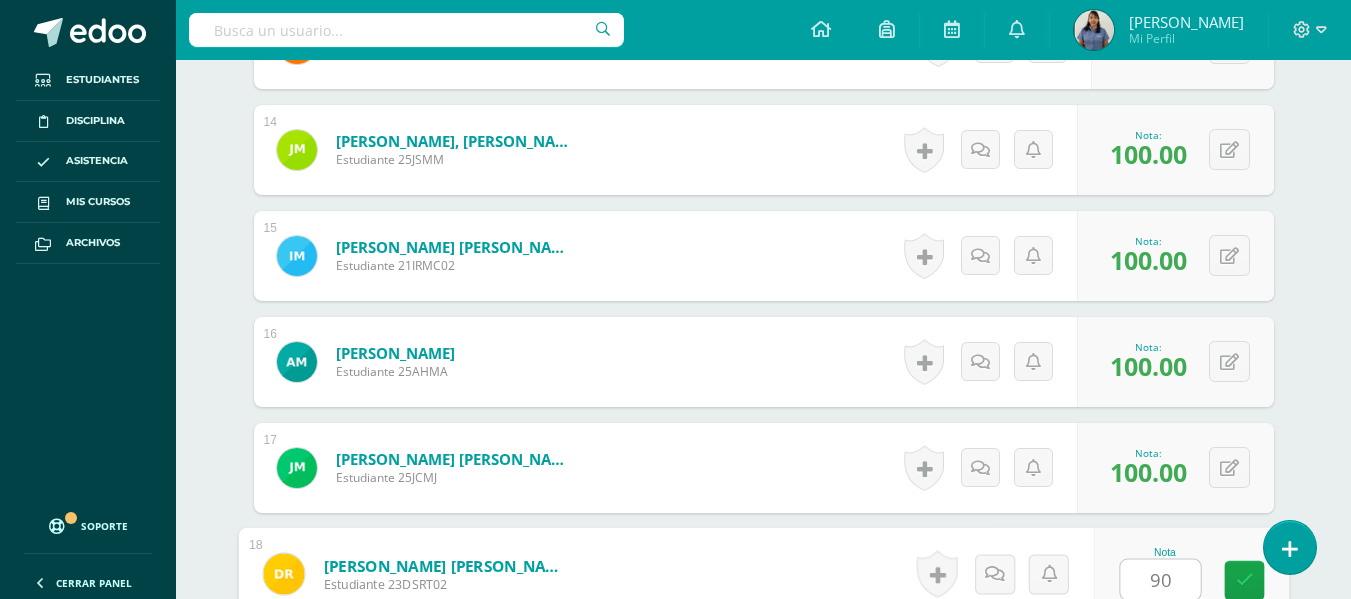 type on "90" 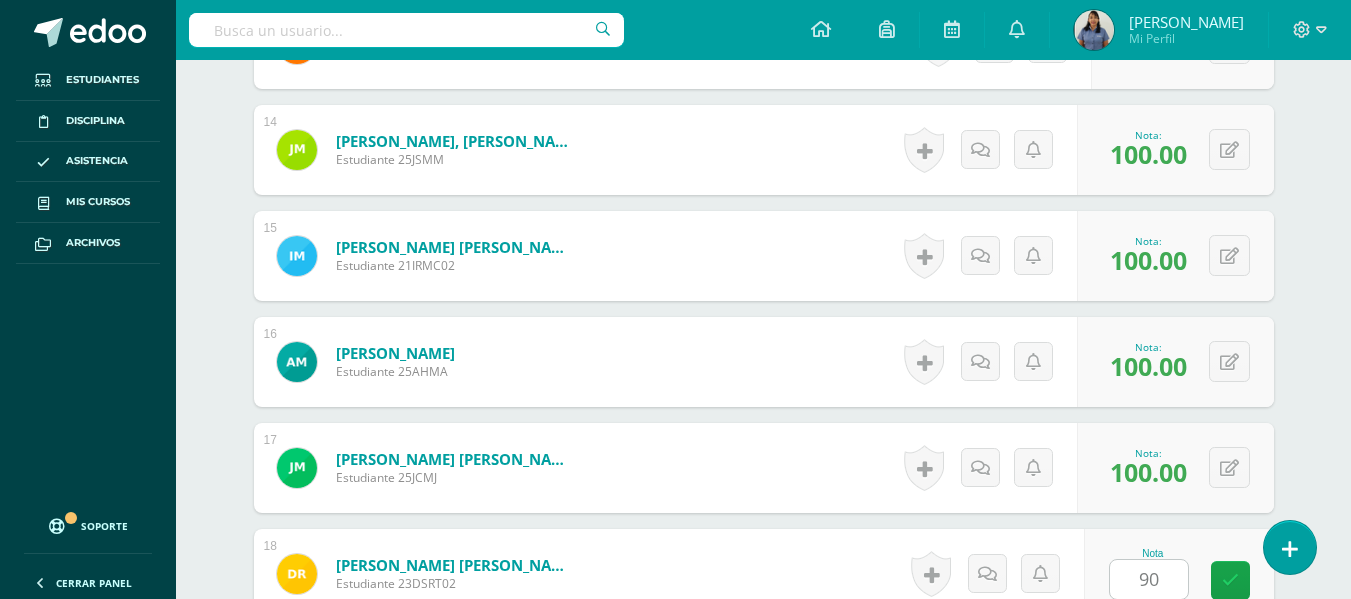 scroll, scrollTop: 2373, scrollLeft: 0, axis: vertical 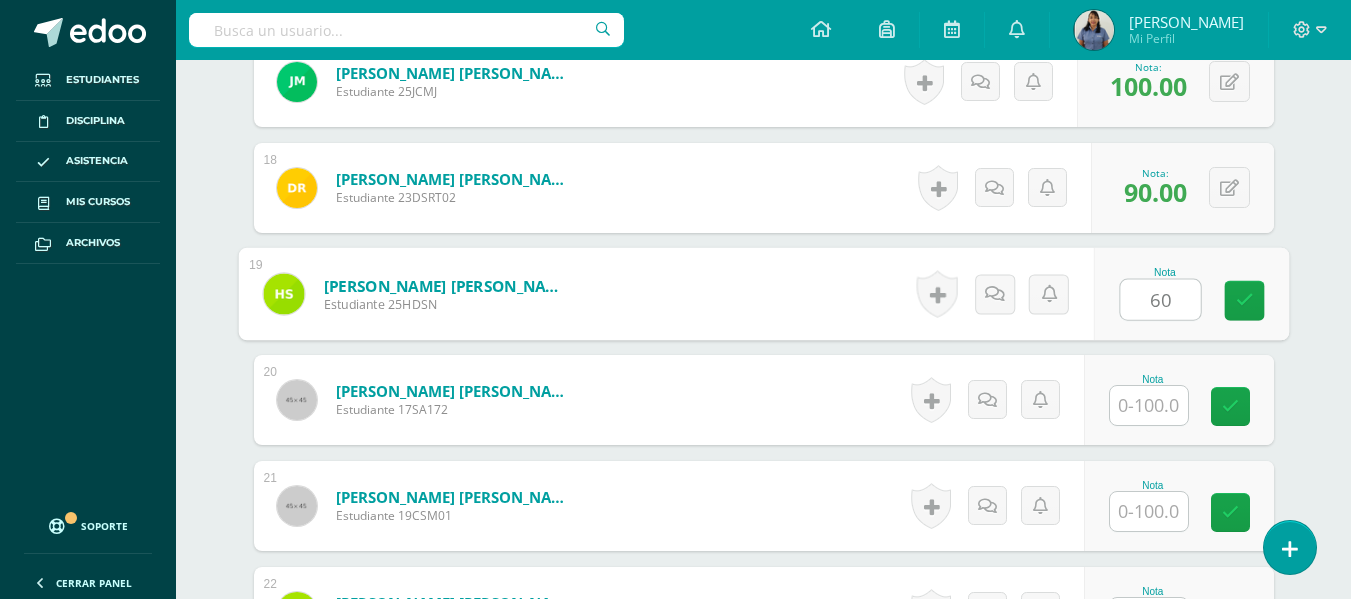 type on "60" 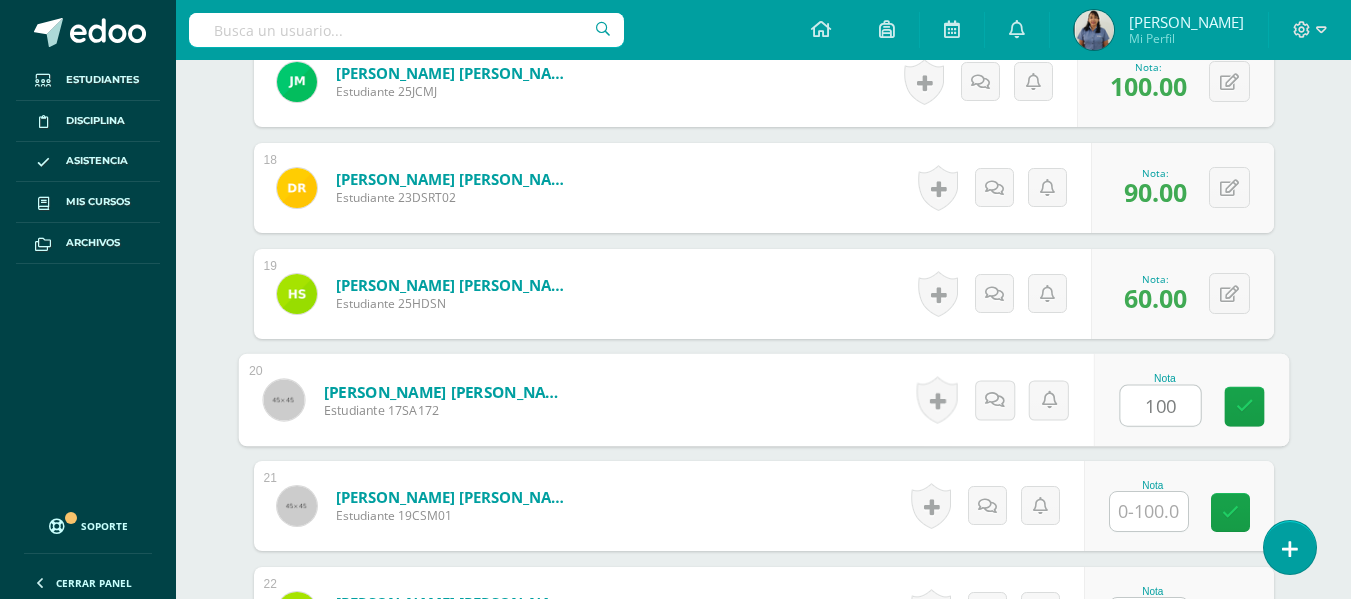 type on "100" 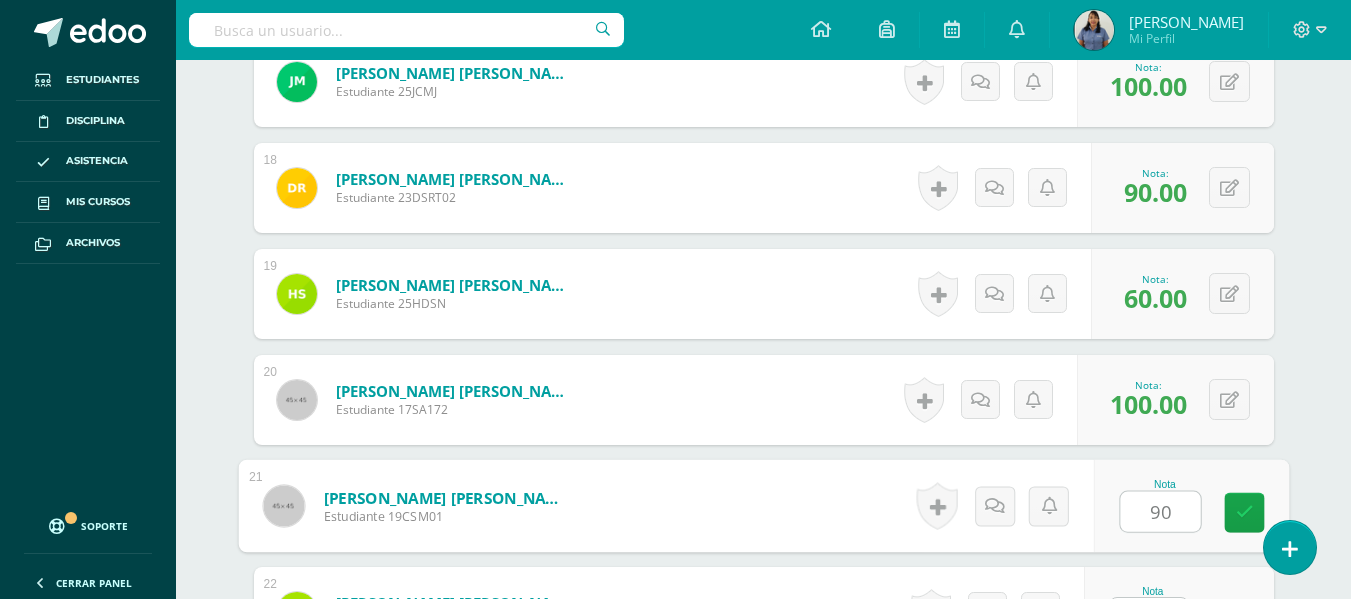 type on "90" 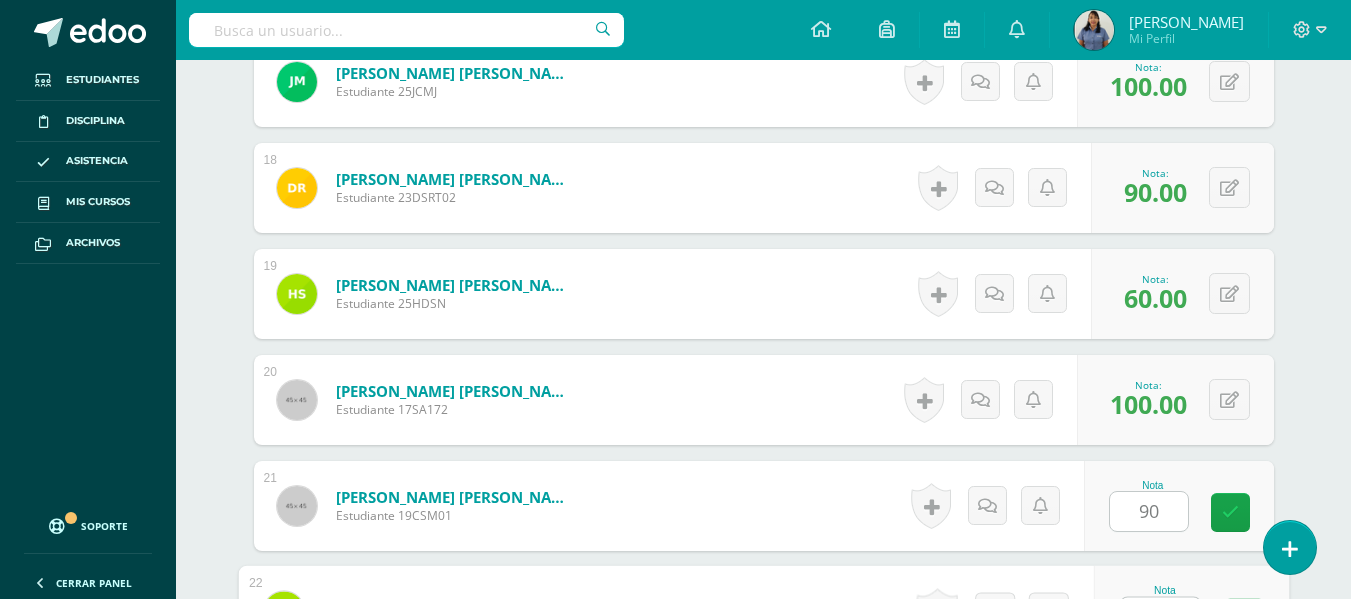 scroll, scrollTop: 2411, scrollLeft: 0, axis: vertical 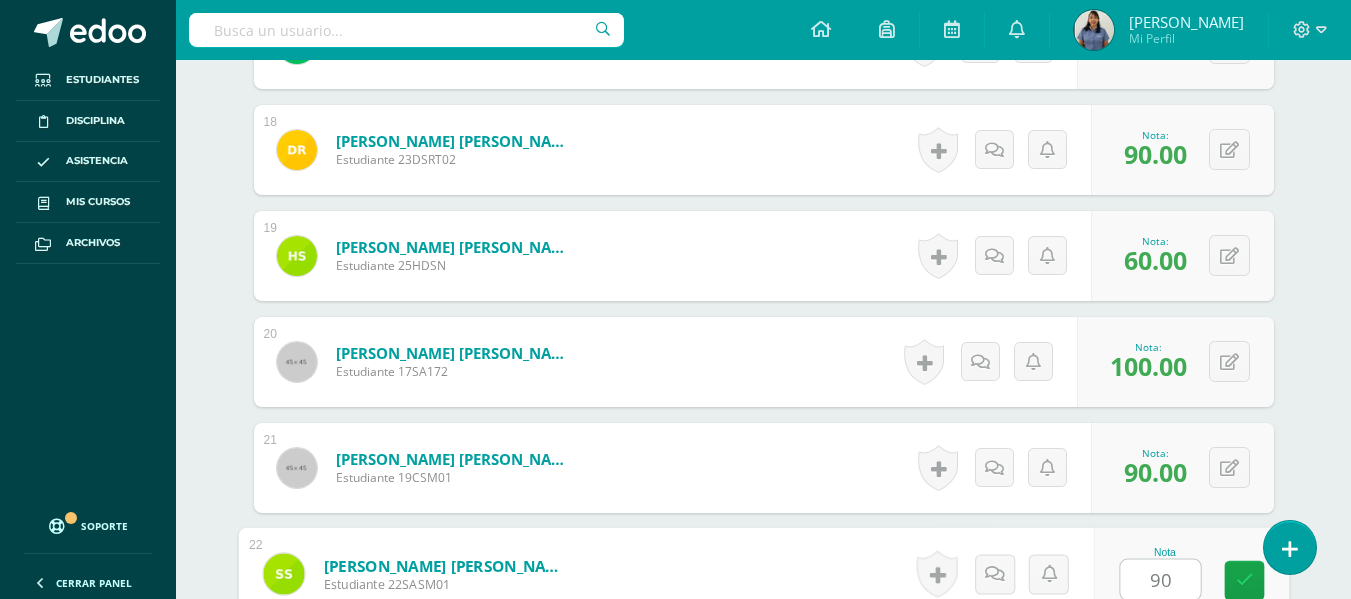 type on "90" 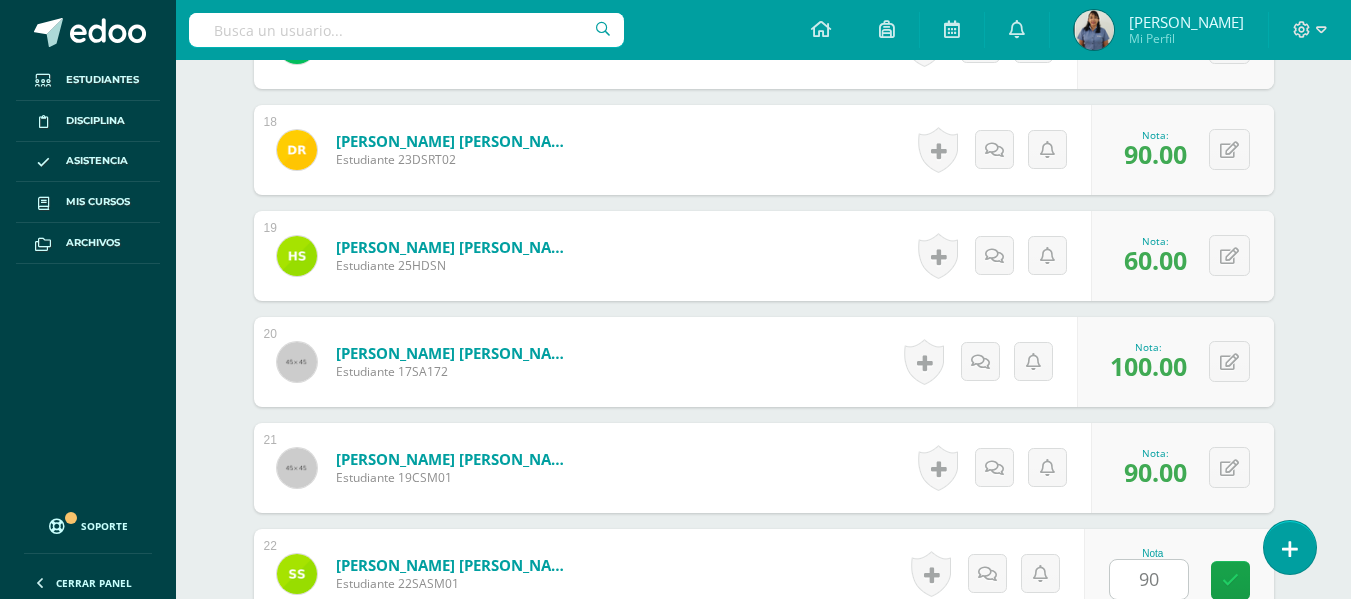 scroll, scrollTop: 2797, scrollLeft: 0, axis: vertical 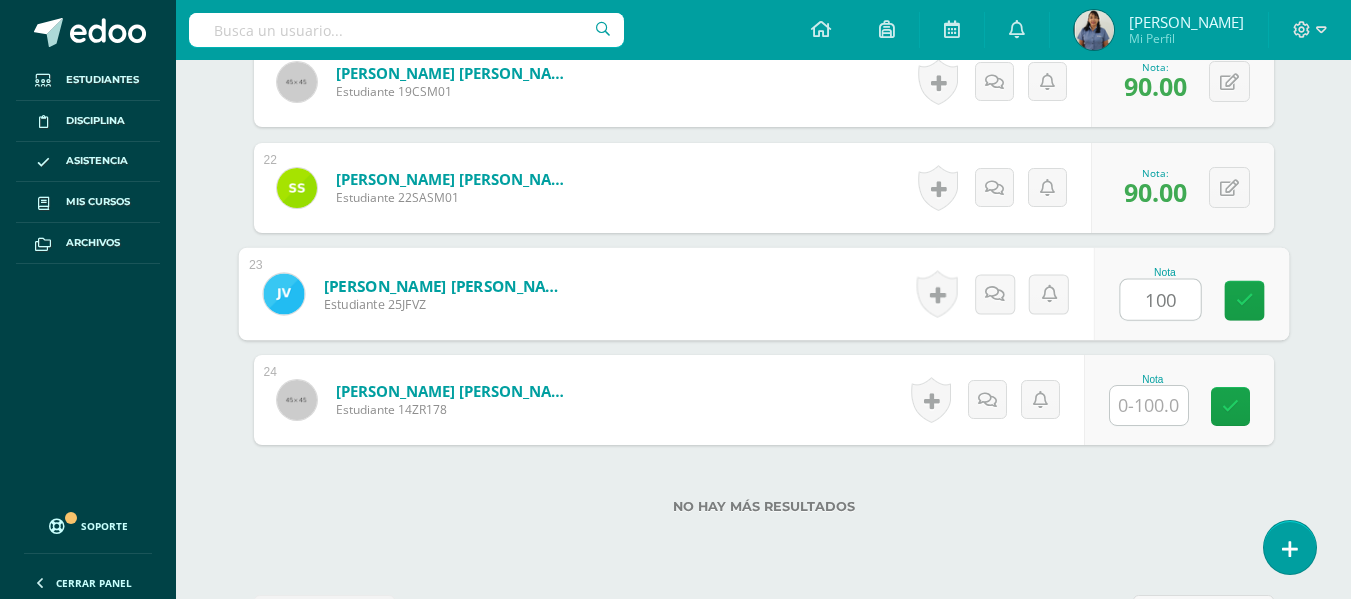 type on "100" 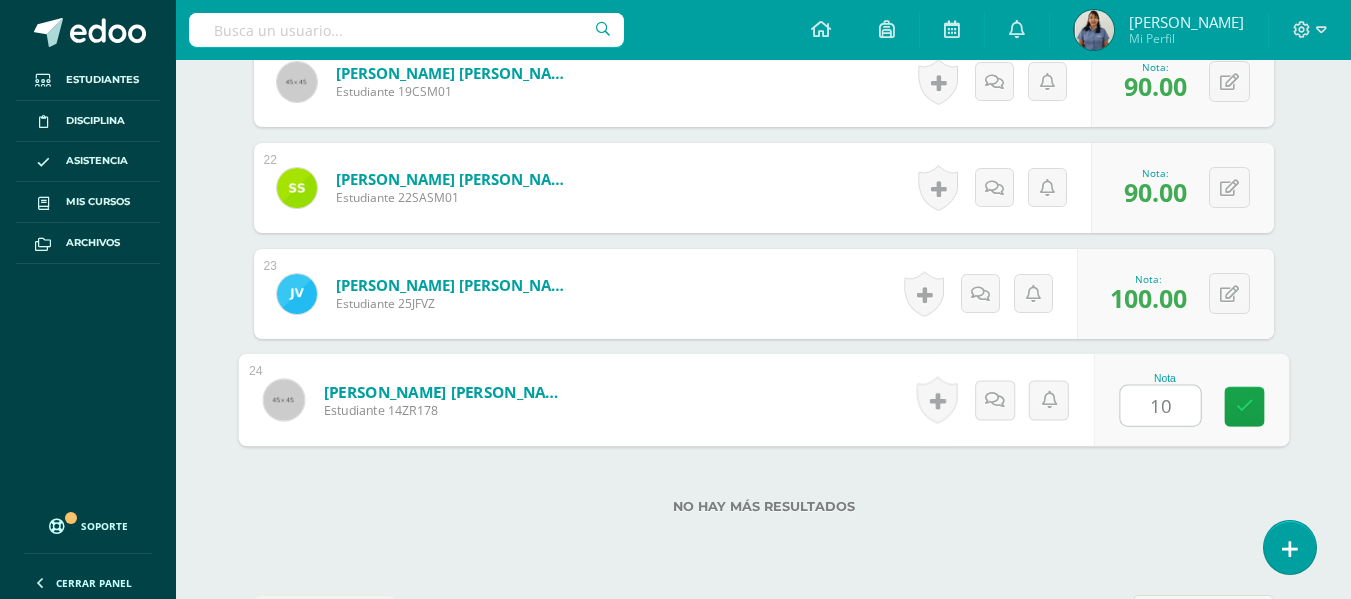type on "100" 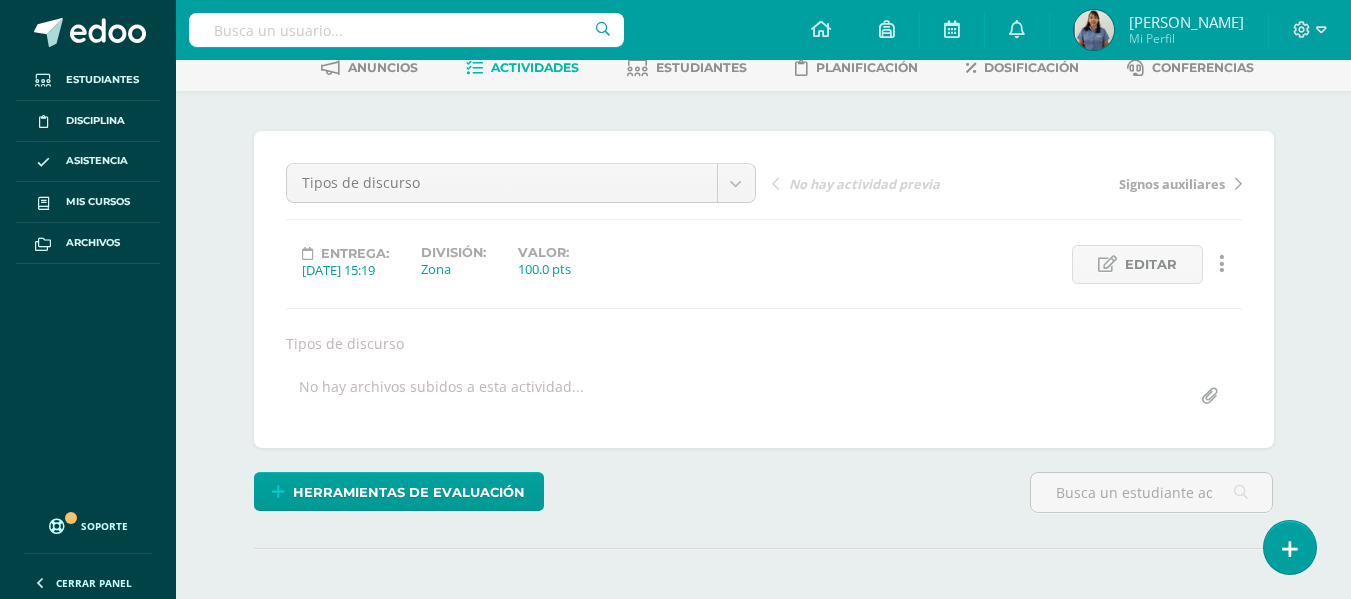 scroll, scrollTop: 0, scrollLeft: 0, axis: both 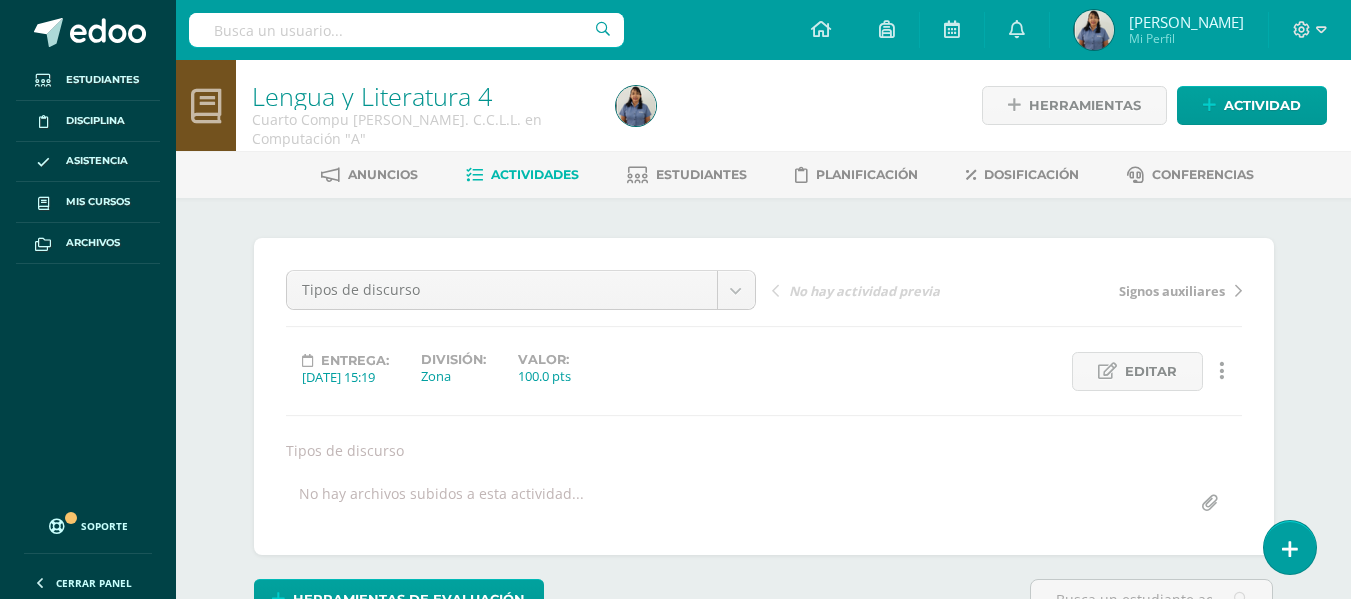 click on "Actividades" at bounding box center [535, 174] 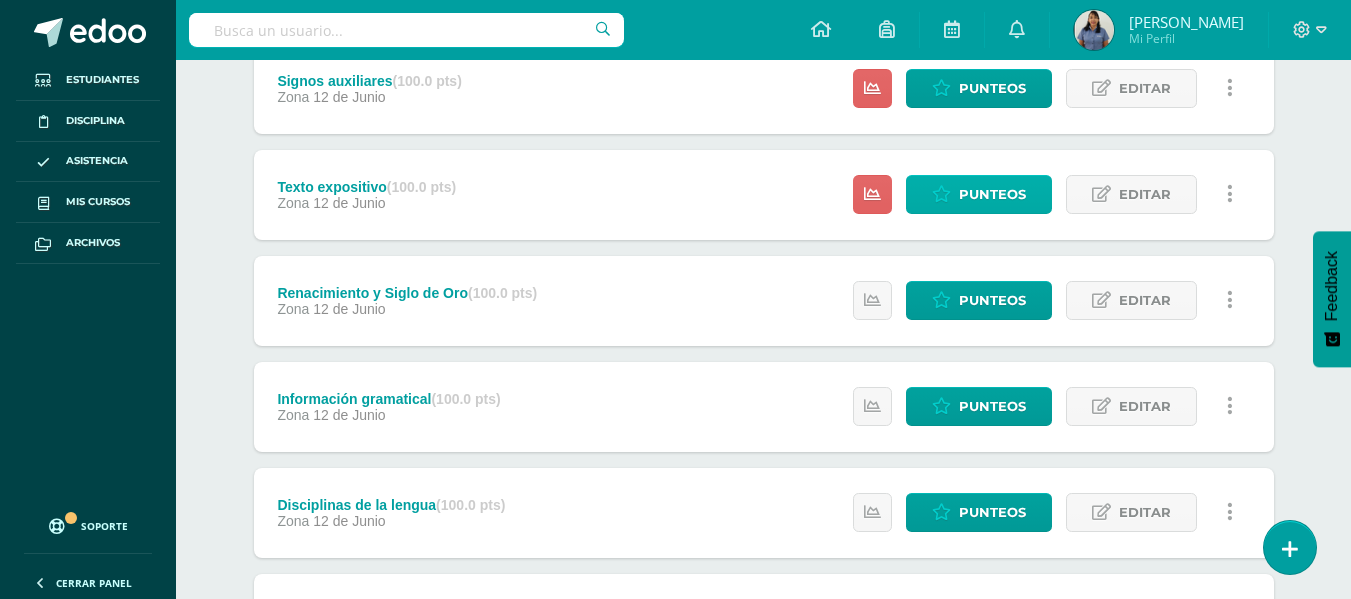 scroll, scrollTop: 300, scrollLeft: 0, axis: vertical 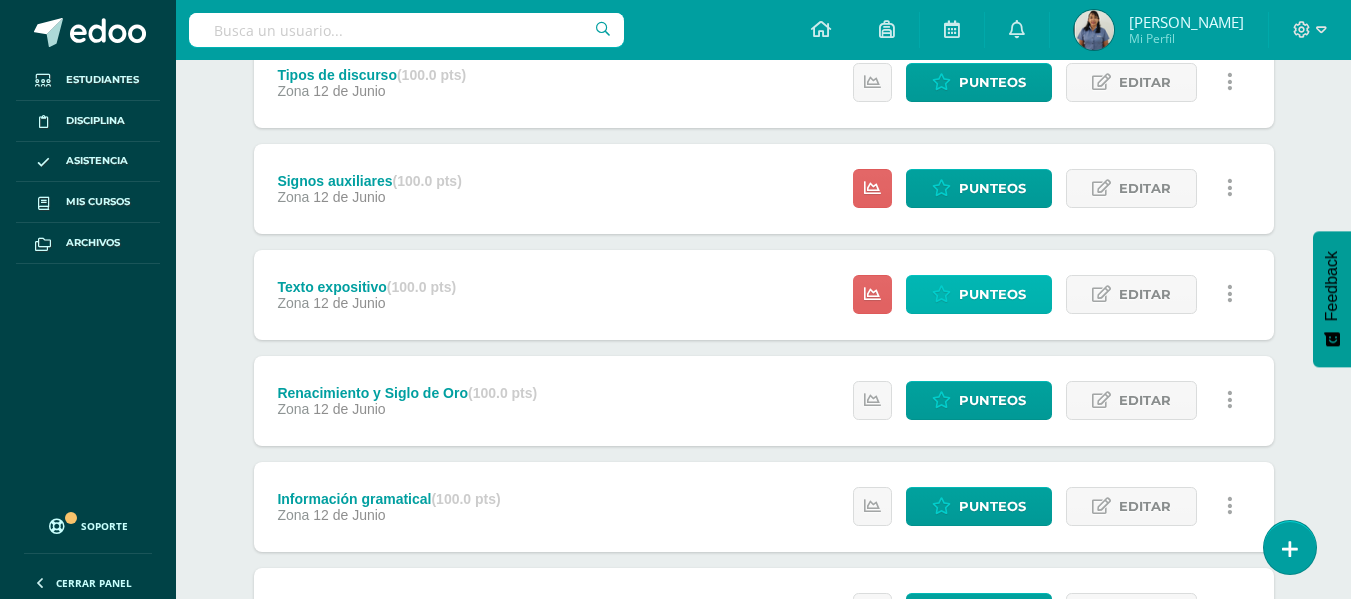 click on "Punteos" at bounding box center (992, 294) 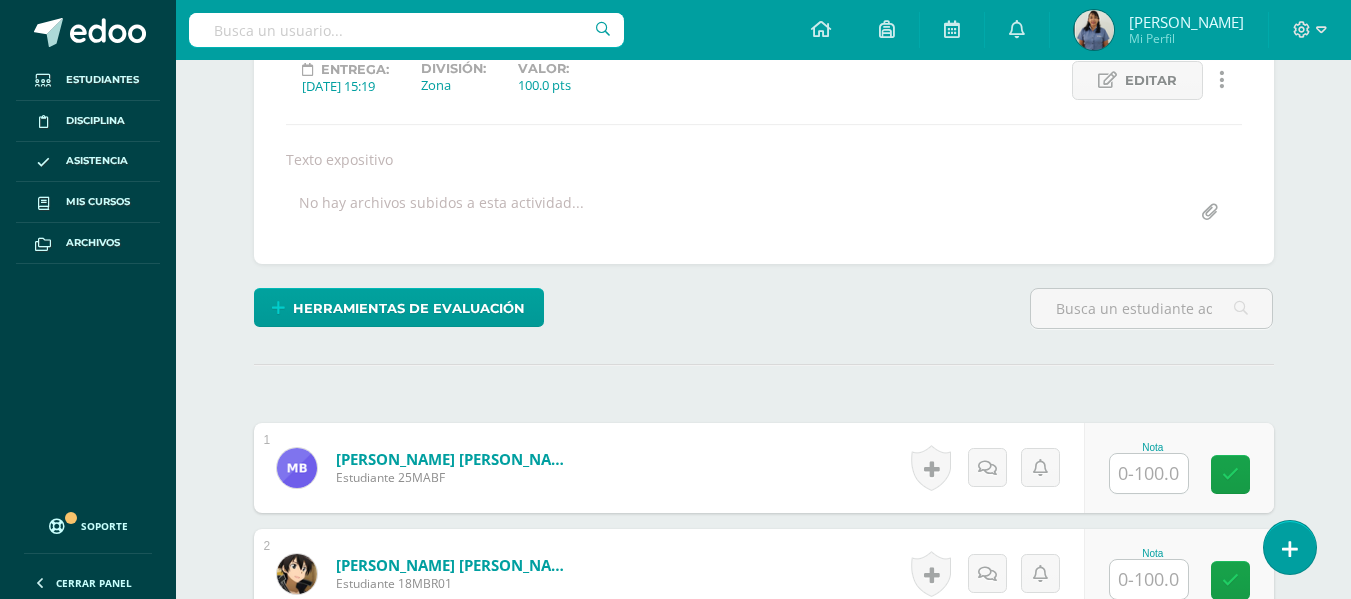 scroll, scrollTop: 330, scrollLeft: 0, axis: vertical 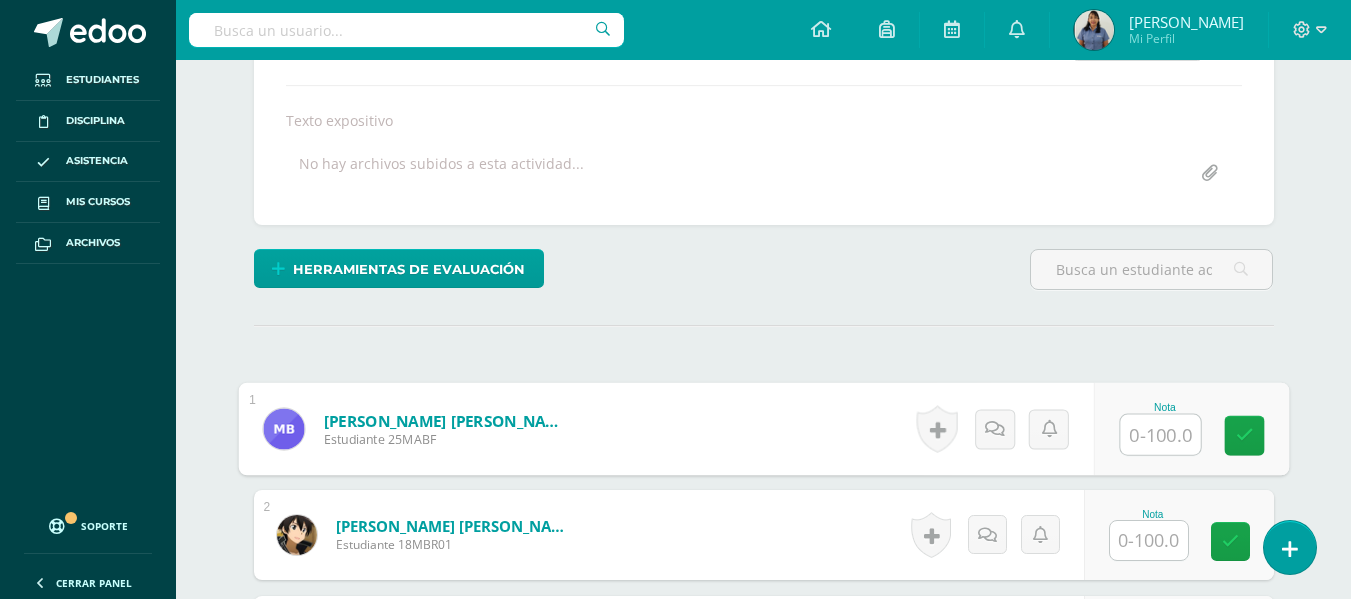 click at bounding box center [1160, 435] 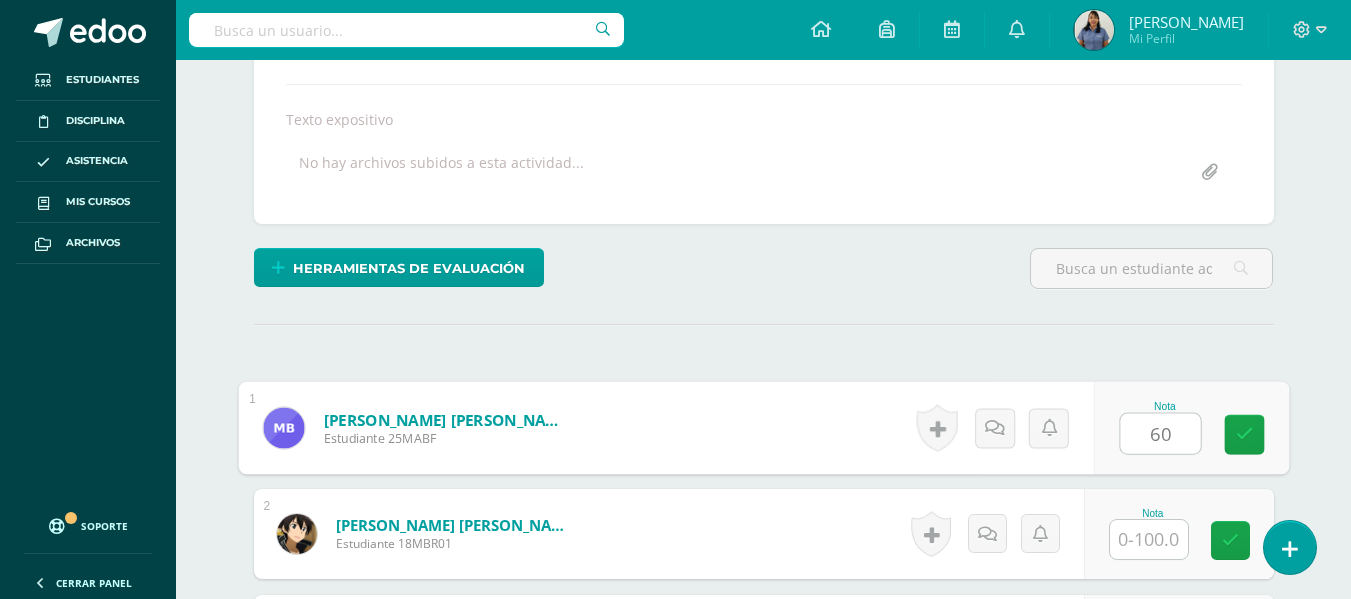 type on "60" 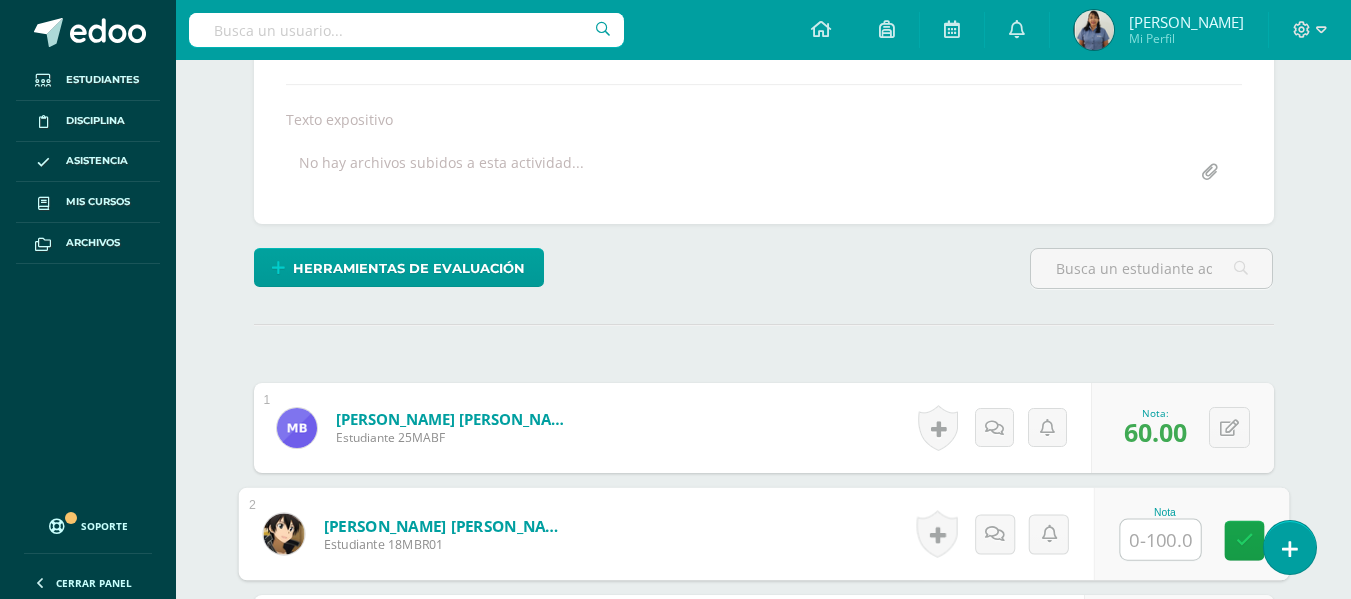 scroll, scrollTop: 332, scrollLeft: 0, axis: vertical 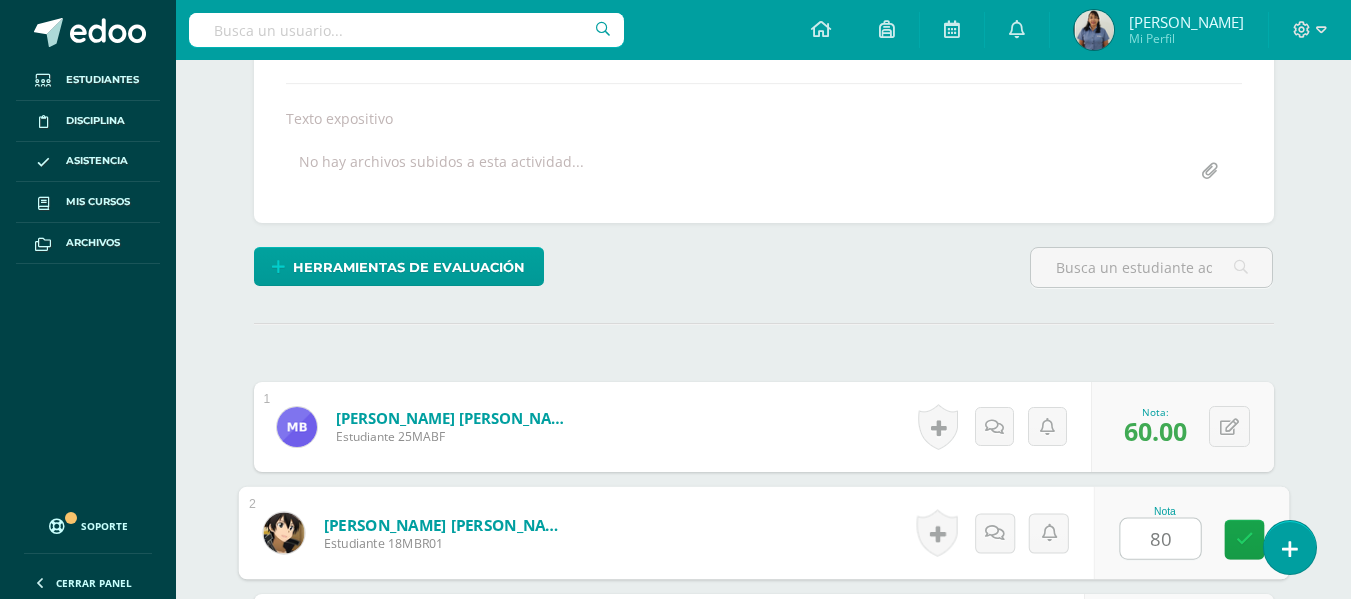 type on "80" 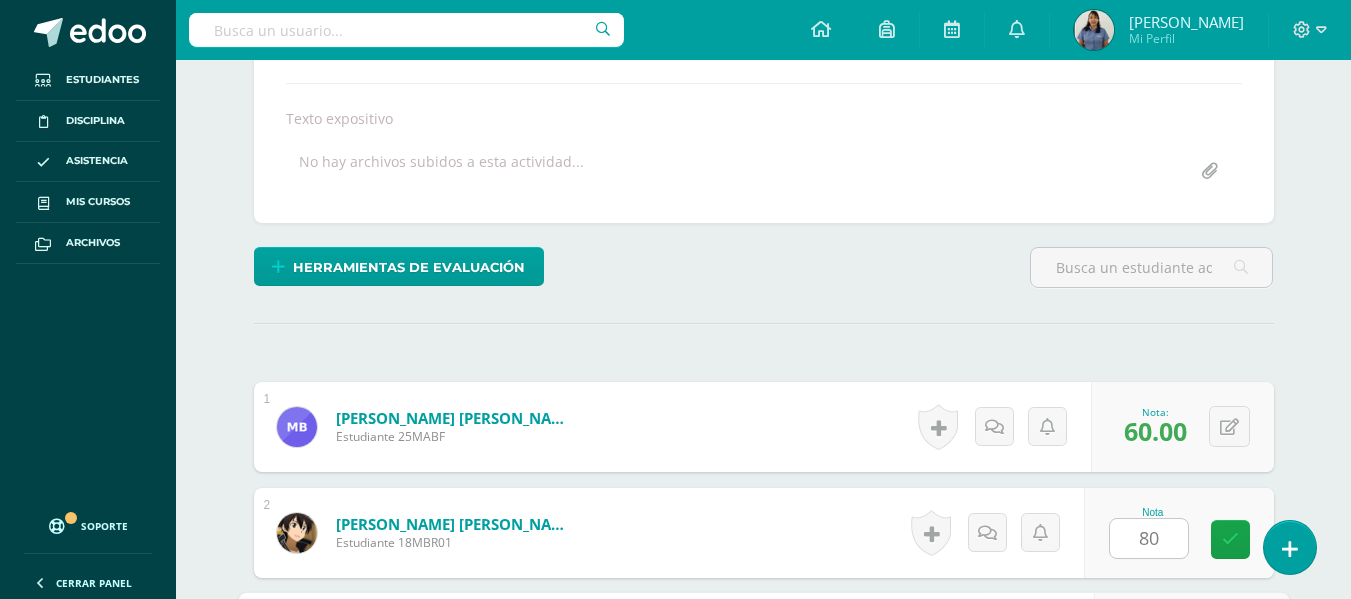 scroll, scrollTop: 677, scrollLeft: 0, axis: vertical 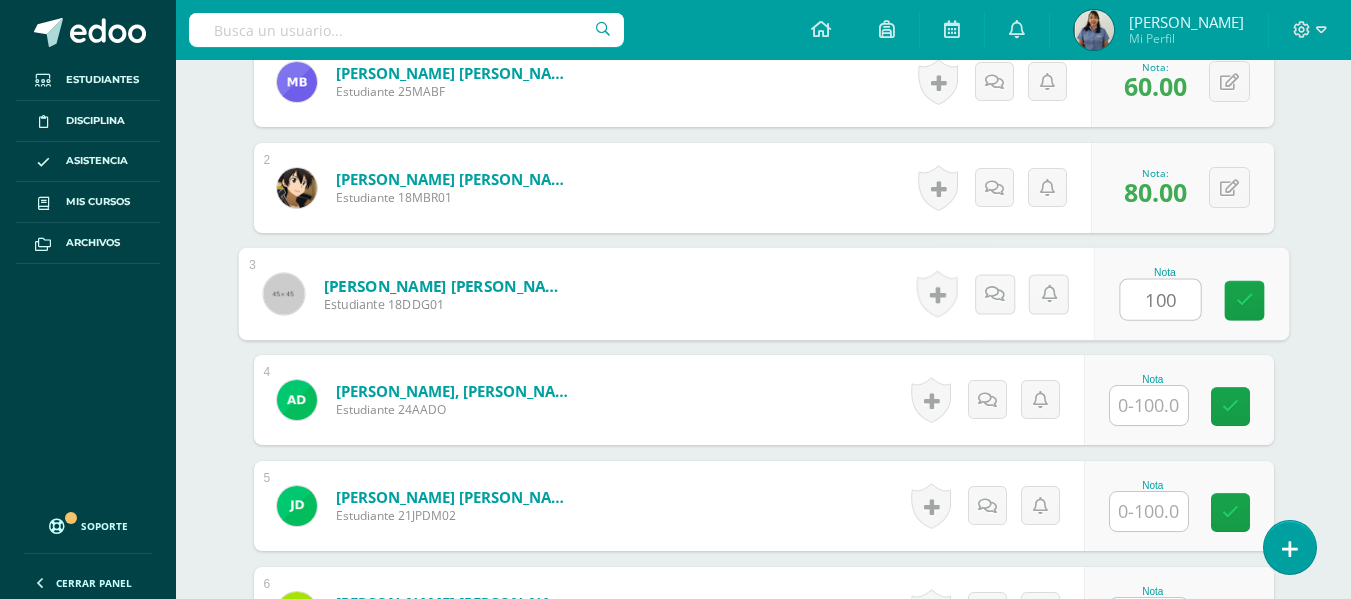 type on "100" 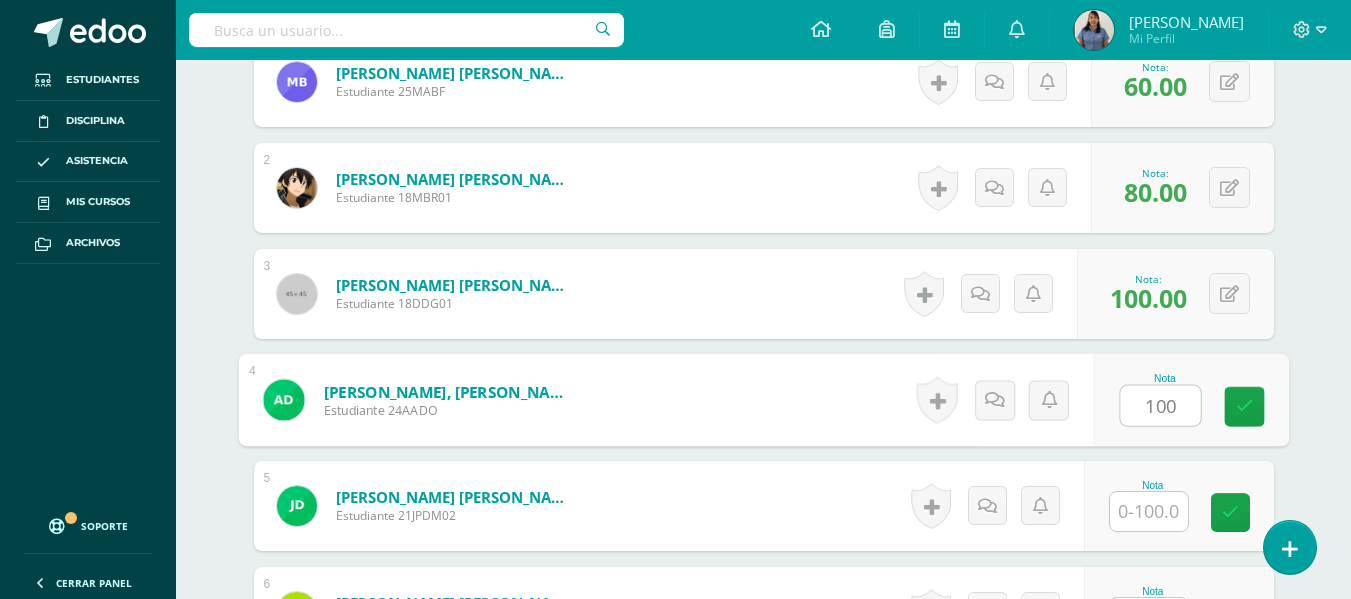 type on "100" 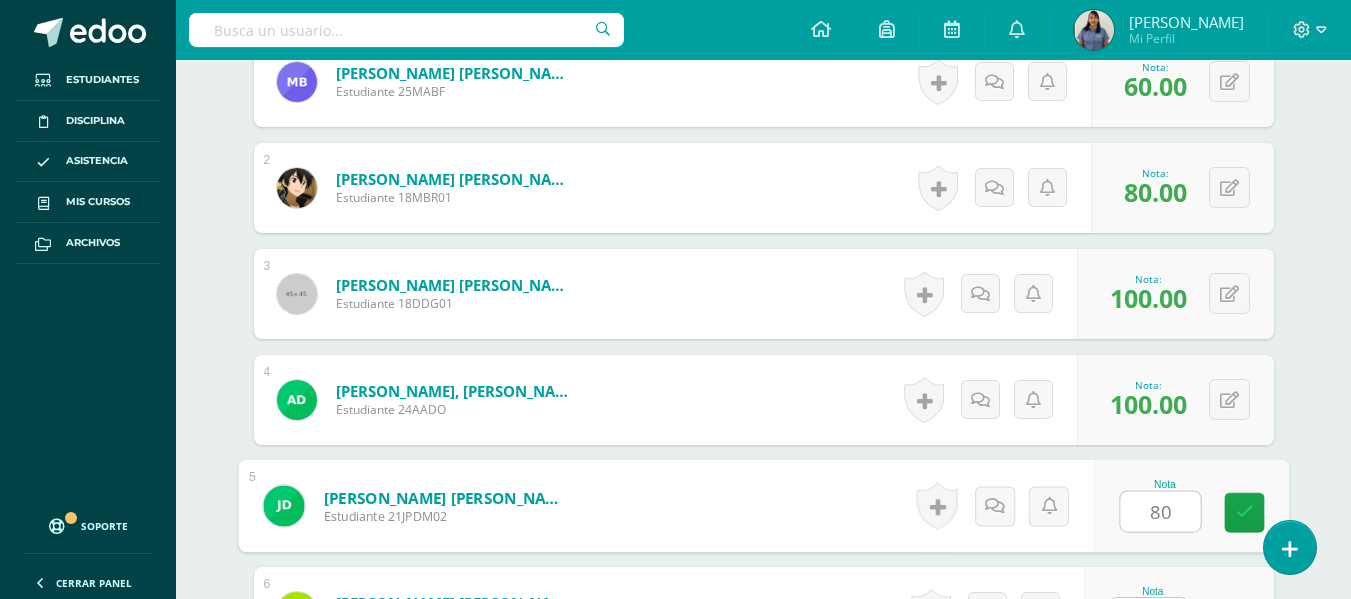 type on "80" 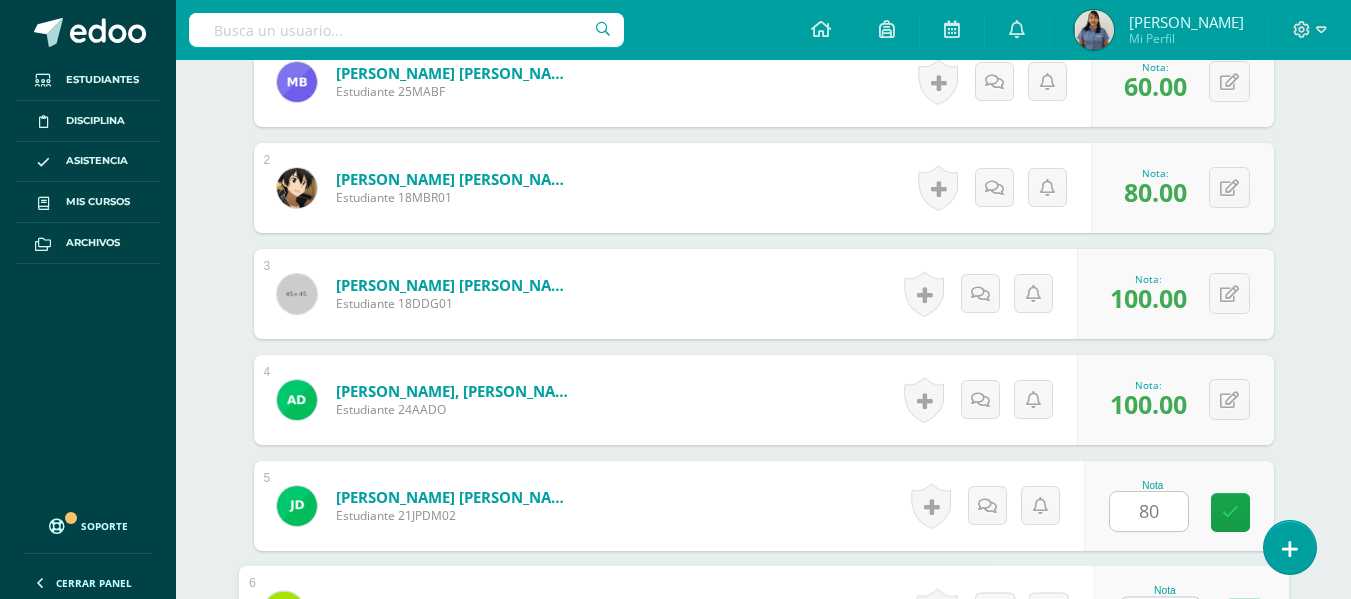 scroll, scrollTop: 715, scrollLeft: 0, axis: vertical 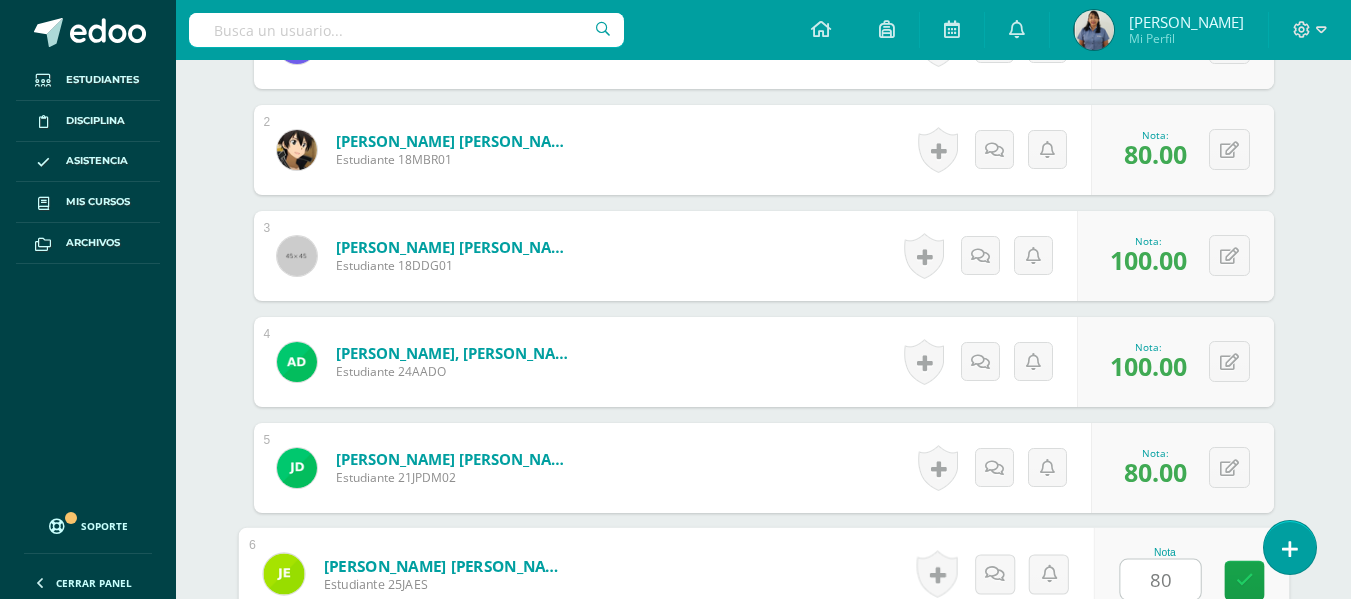 type on "80" 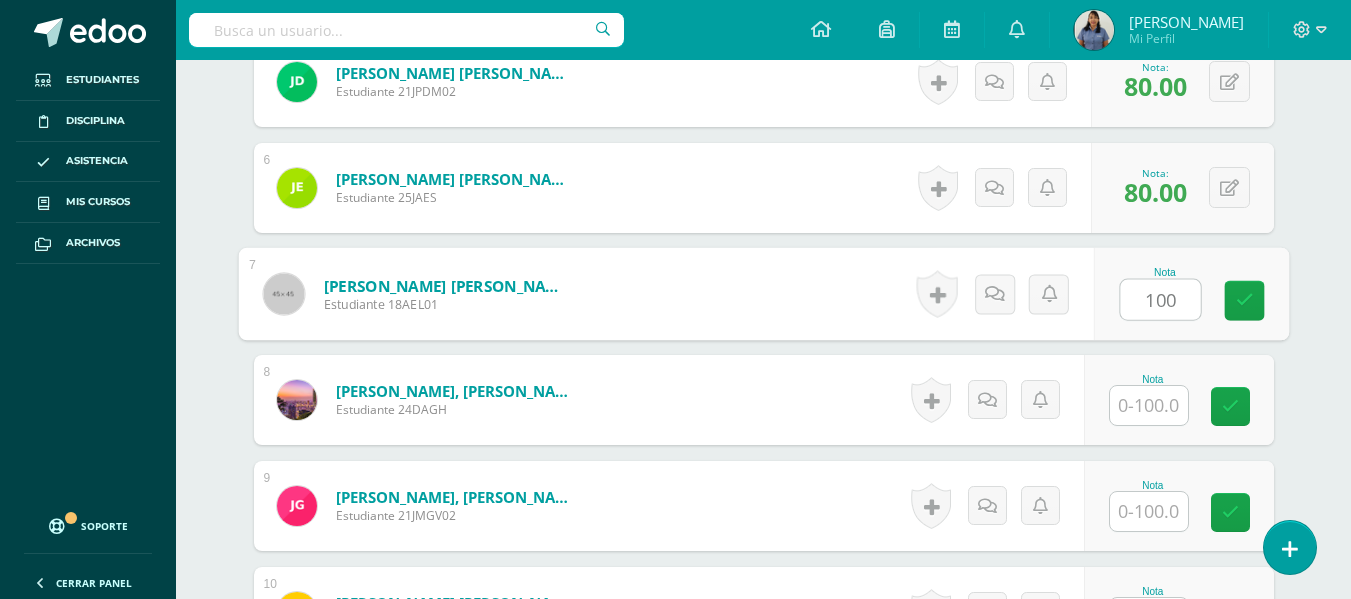 type on "100" 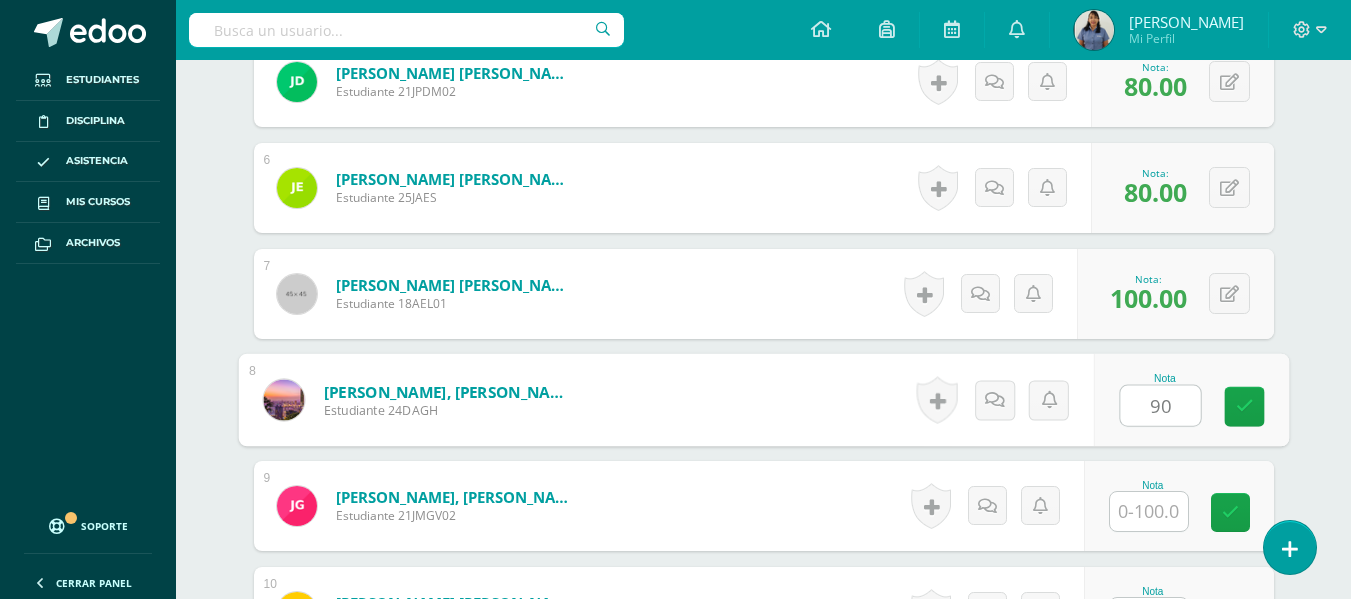 type on "90" 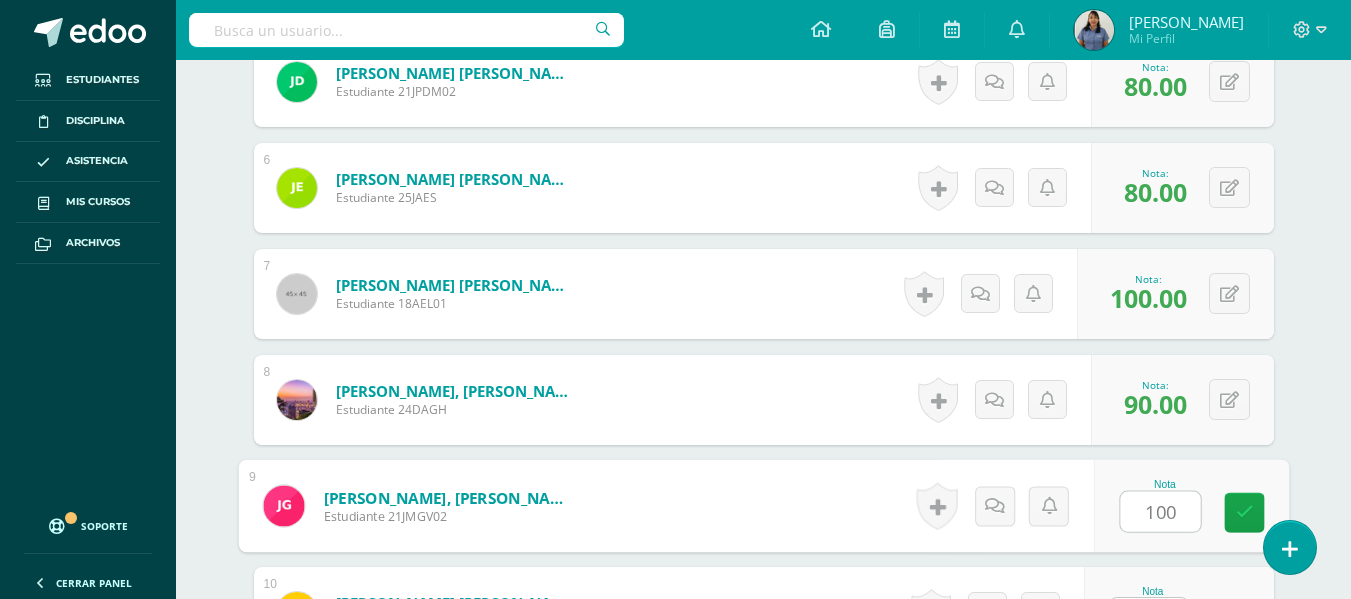 type on "100" 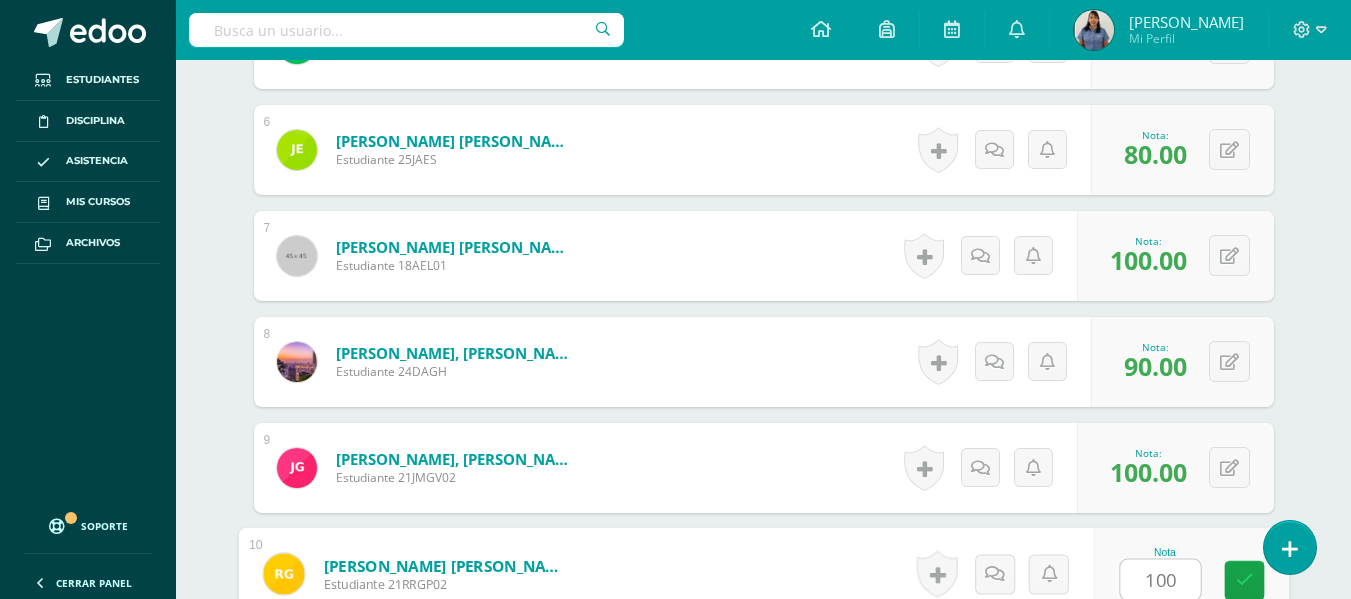type on "100" 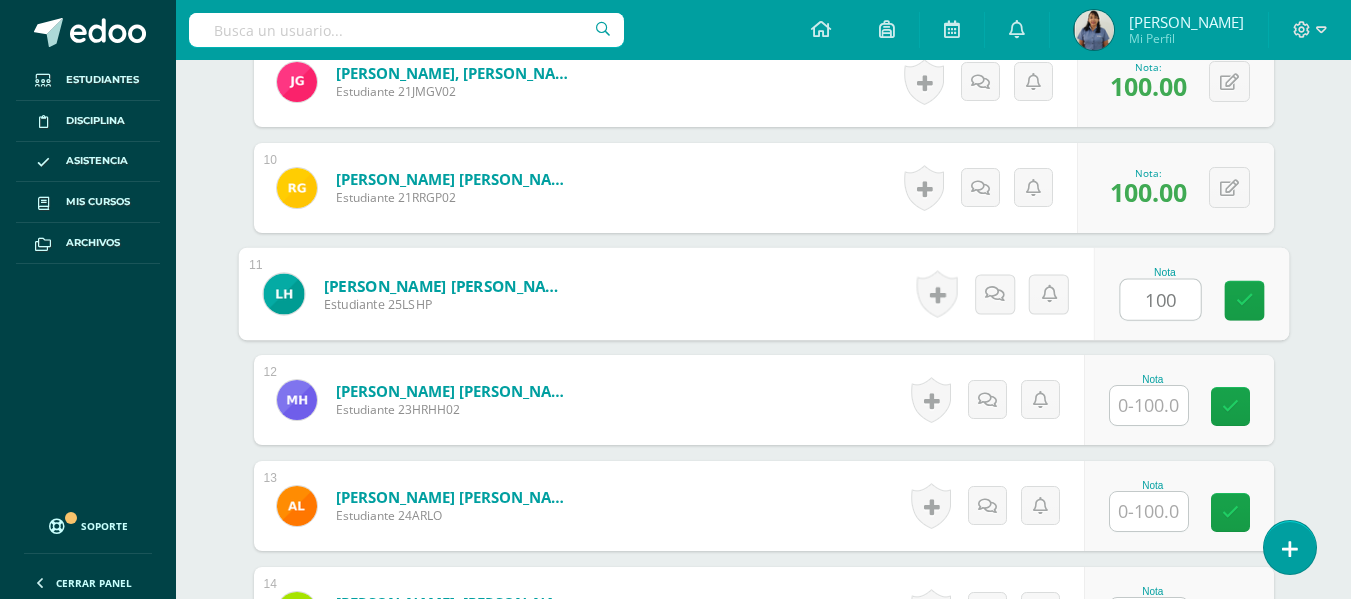type on "100" 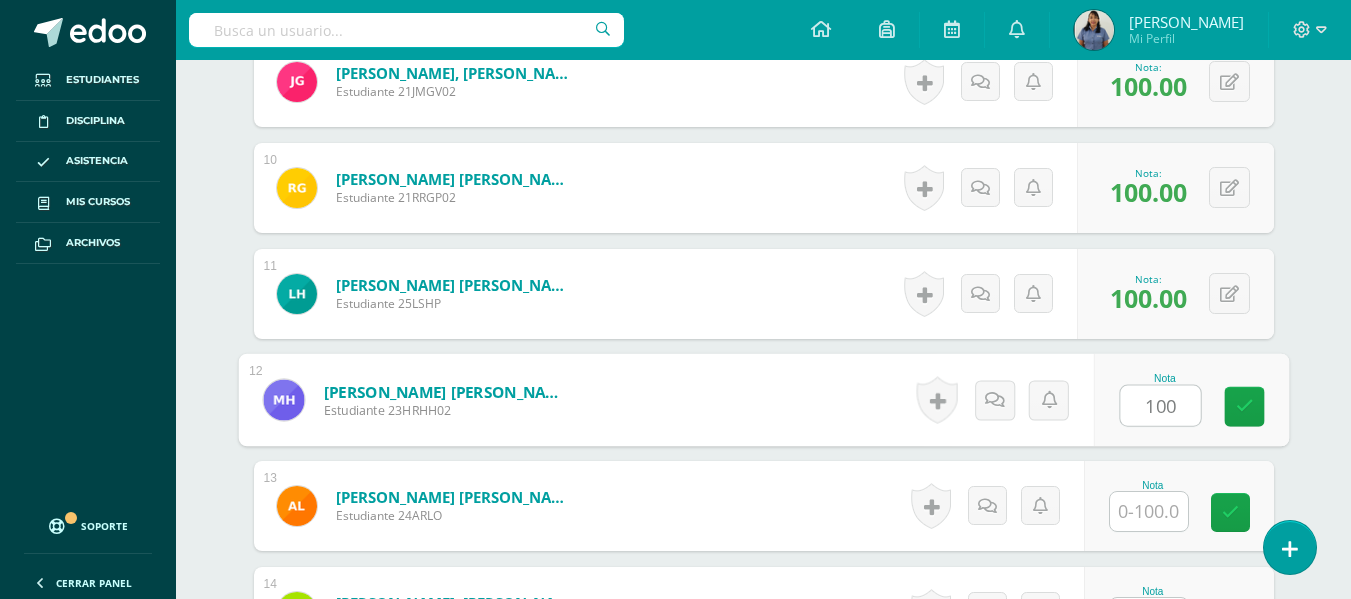 type on "100" 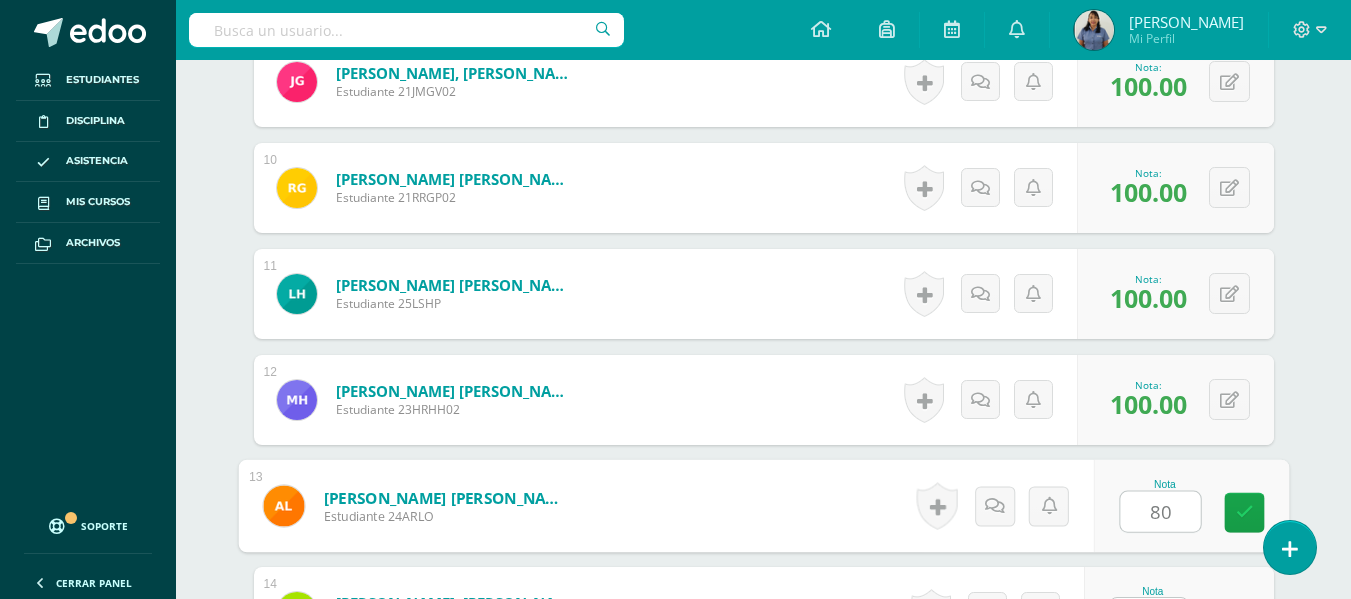 type on "80" 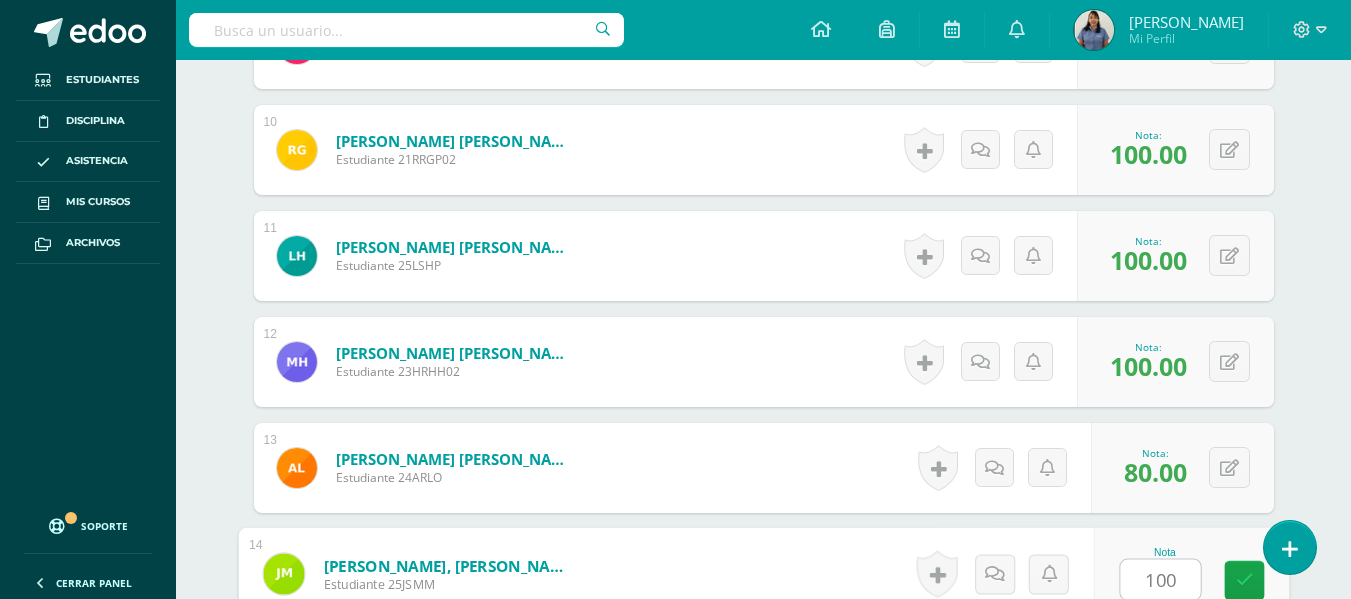 type on "100" 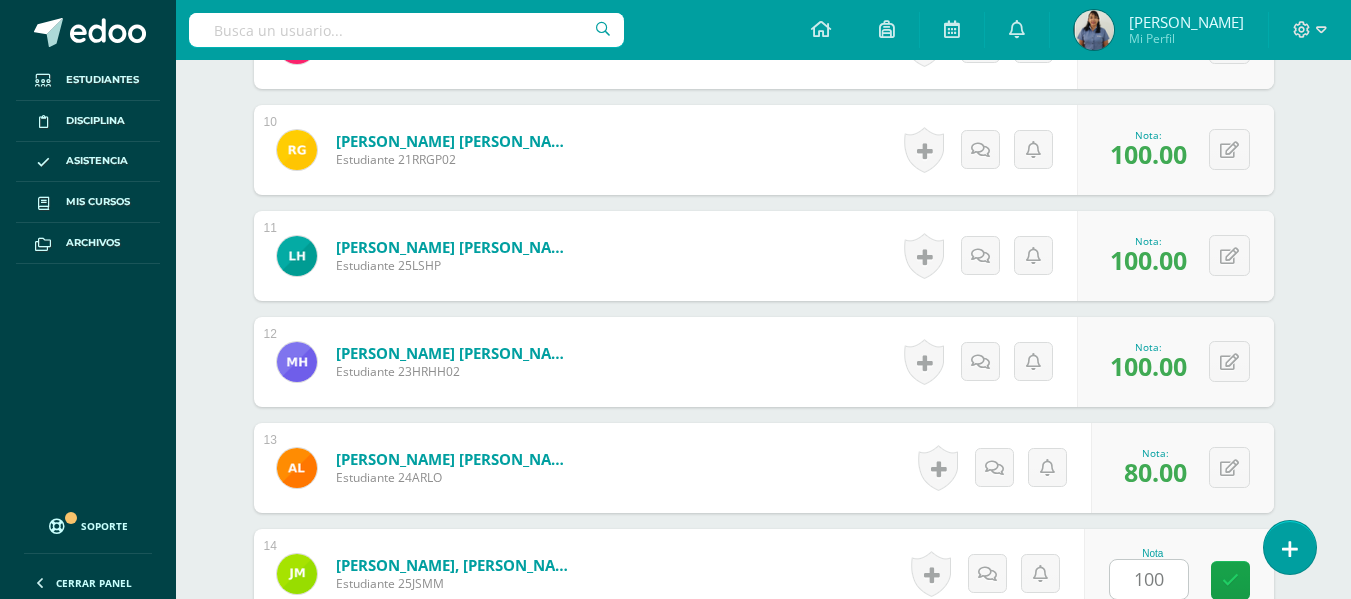 scroll, scrollTop: 1949, scrollLeft: 0, axis: vertical 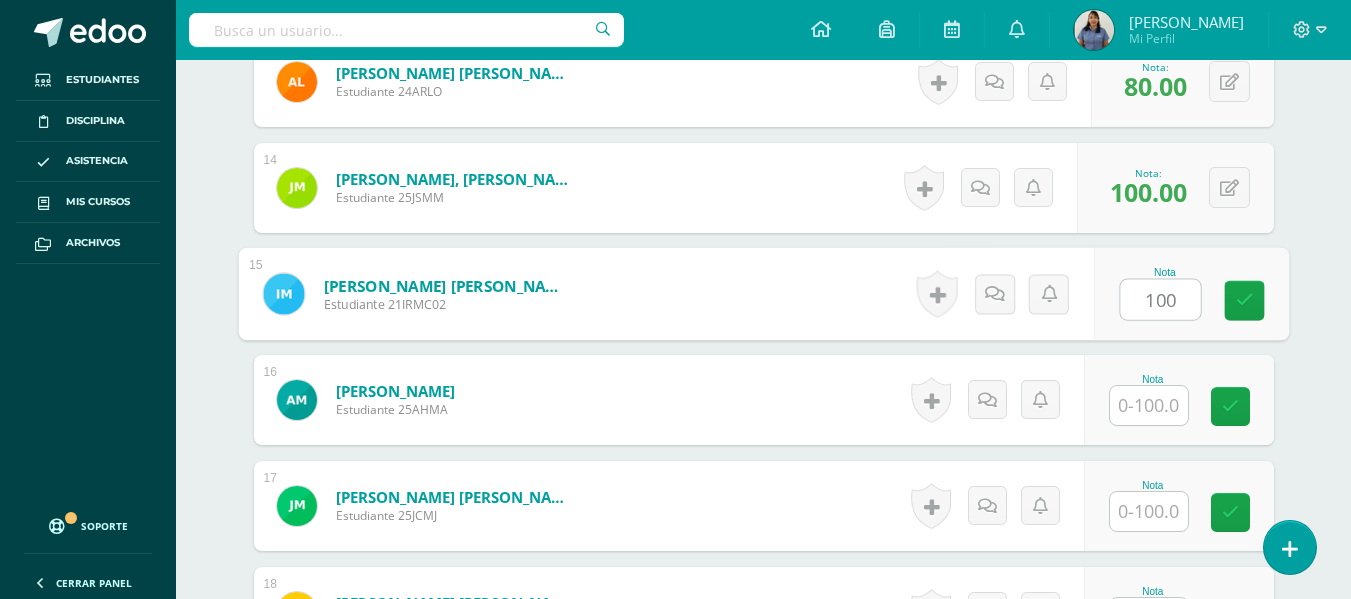 type on "100" 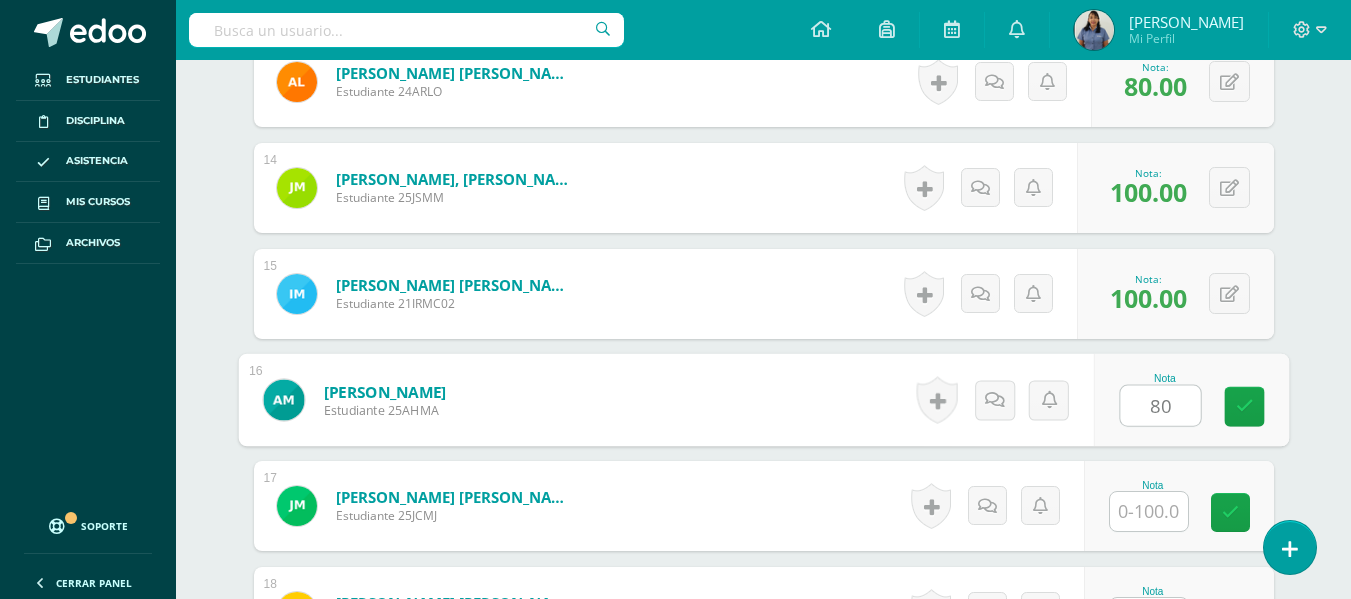 type on "80" 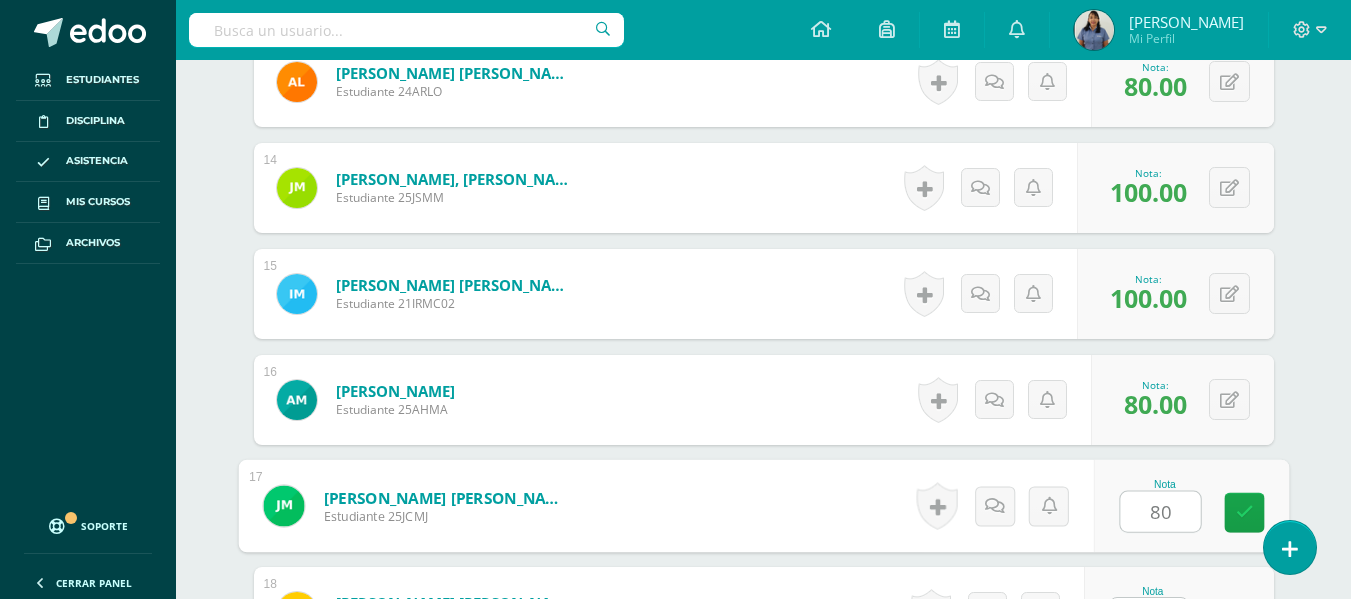 type on "80" 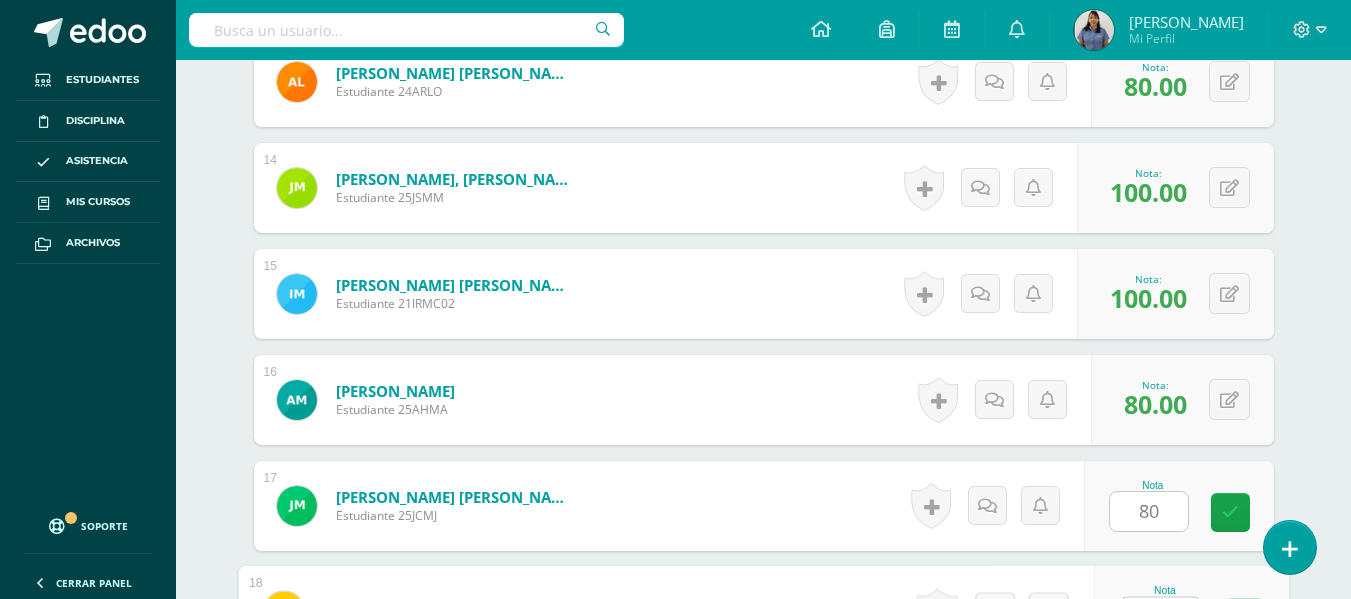 scroll, scrollTop: 1987, scrollLeft: 0, axis: vertical 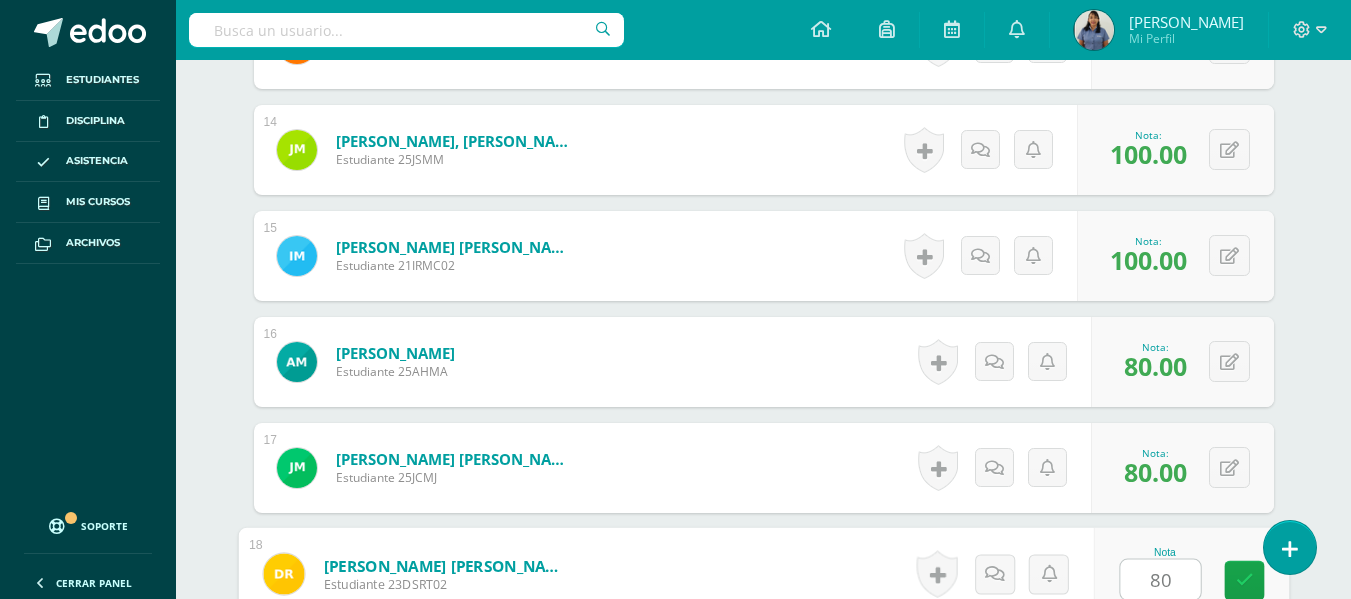 type on "80" 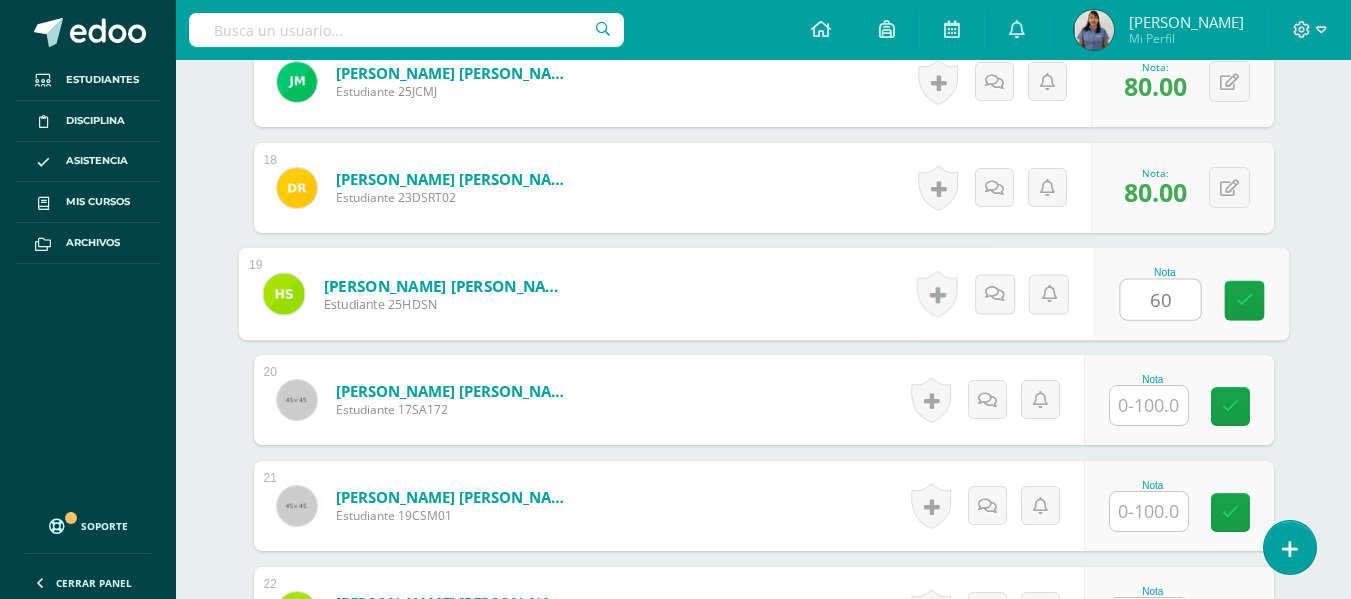 type on "60" 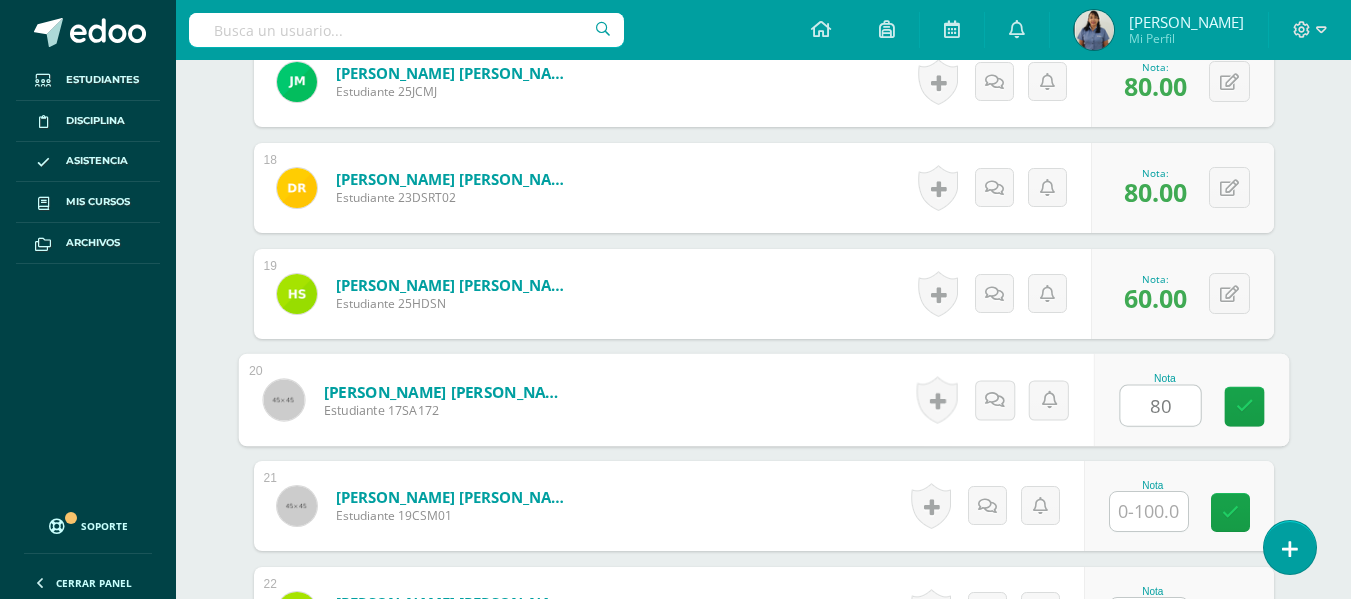 type on "80" 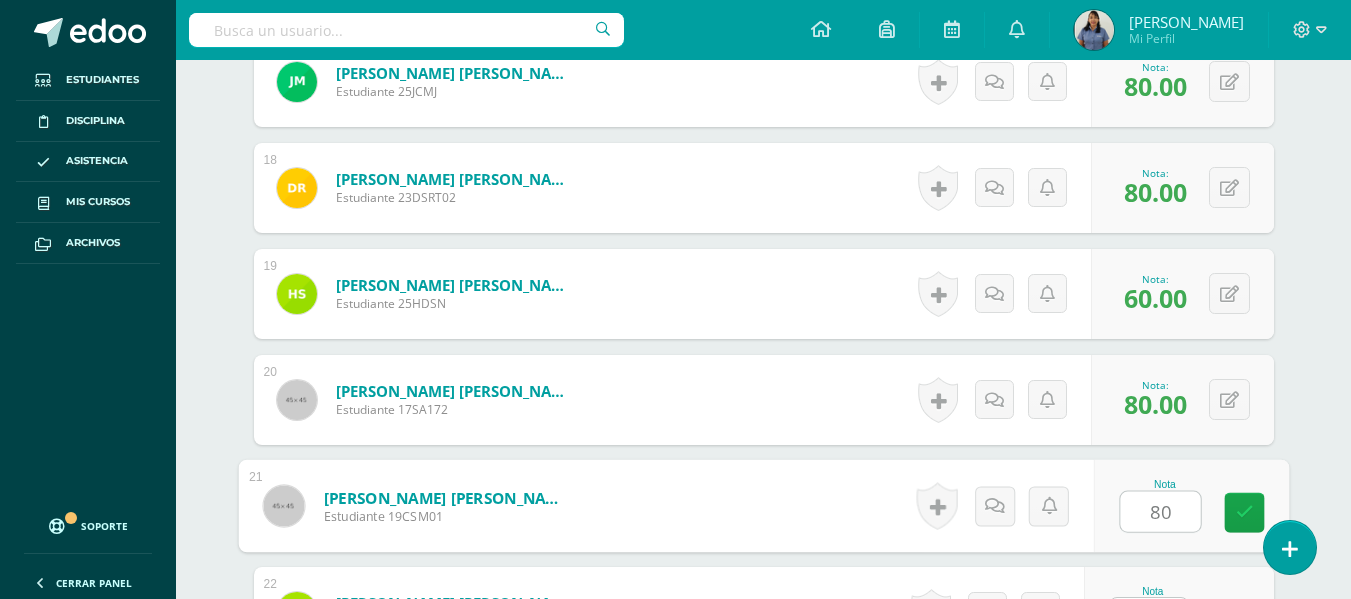 type on "80" 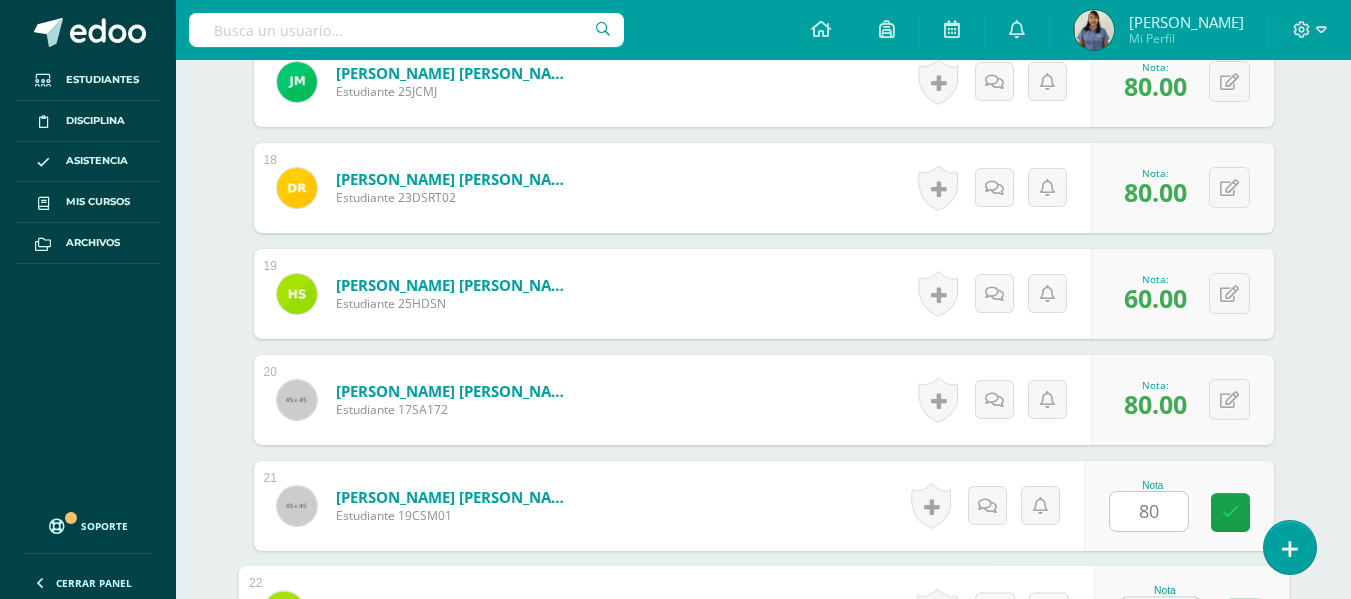 scroll, scrollTop: 2411, scrollLeft: 0, axis: vertical 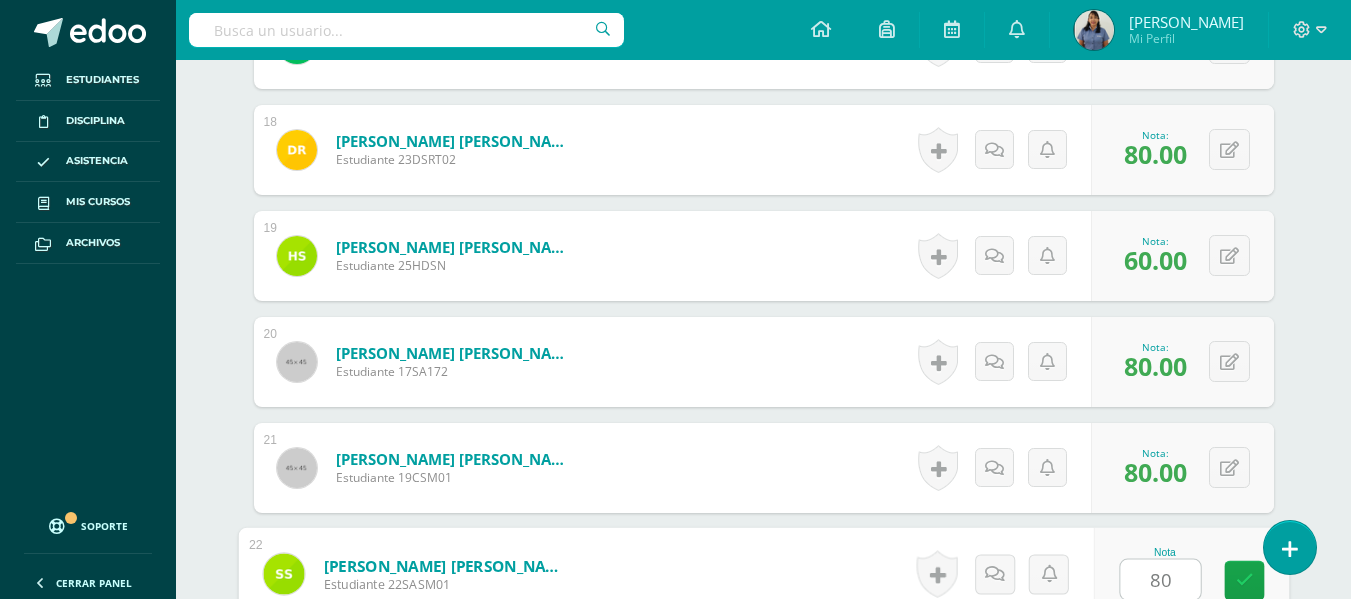 type on "80" 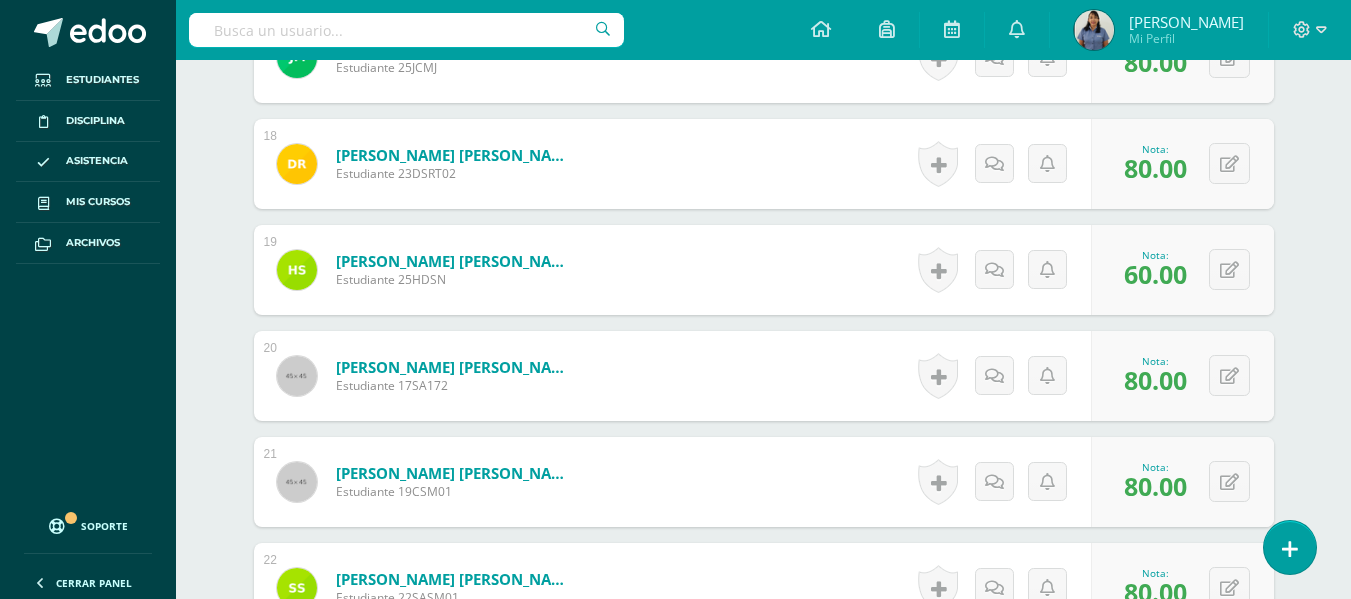 scroll, scrollTop: 2872, scrollLeft: 0, axis: vertical 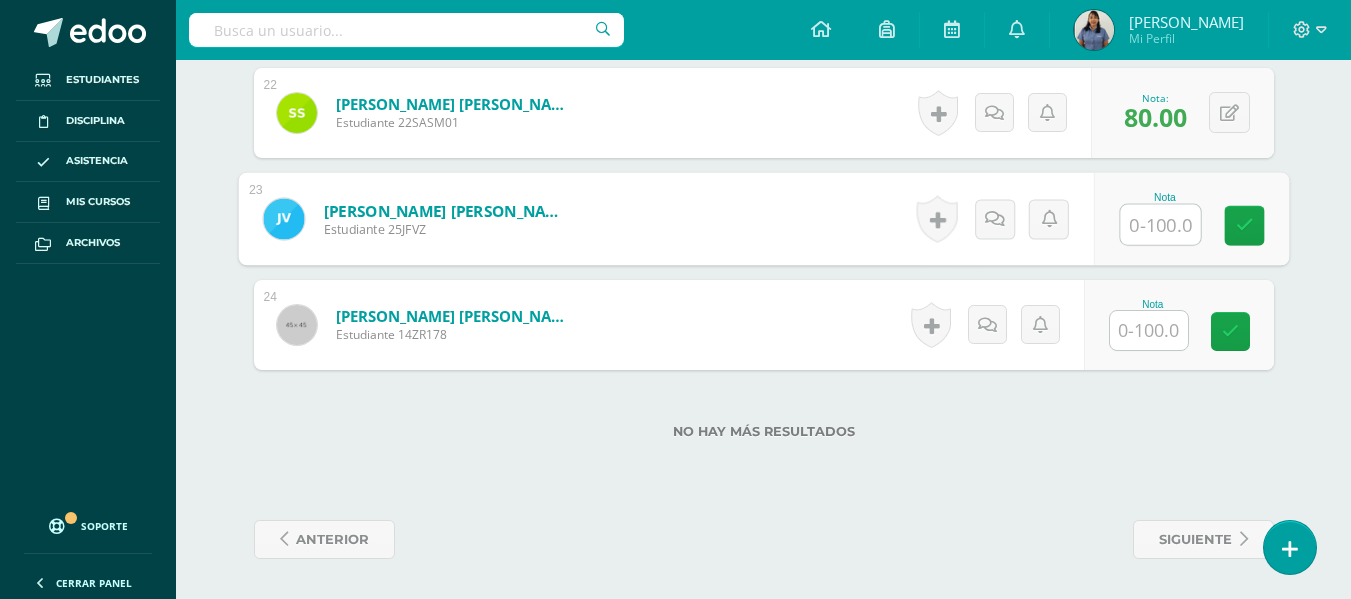 click at bounding box center (1160, 225) 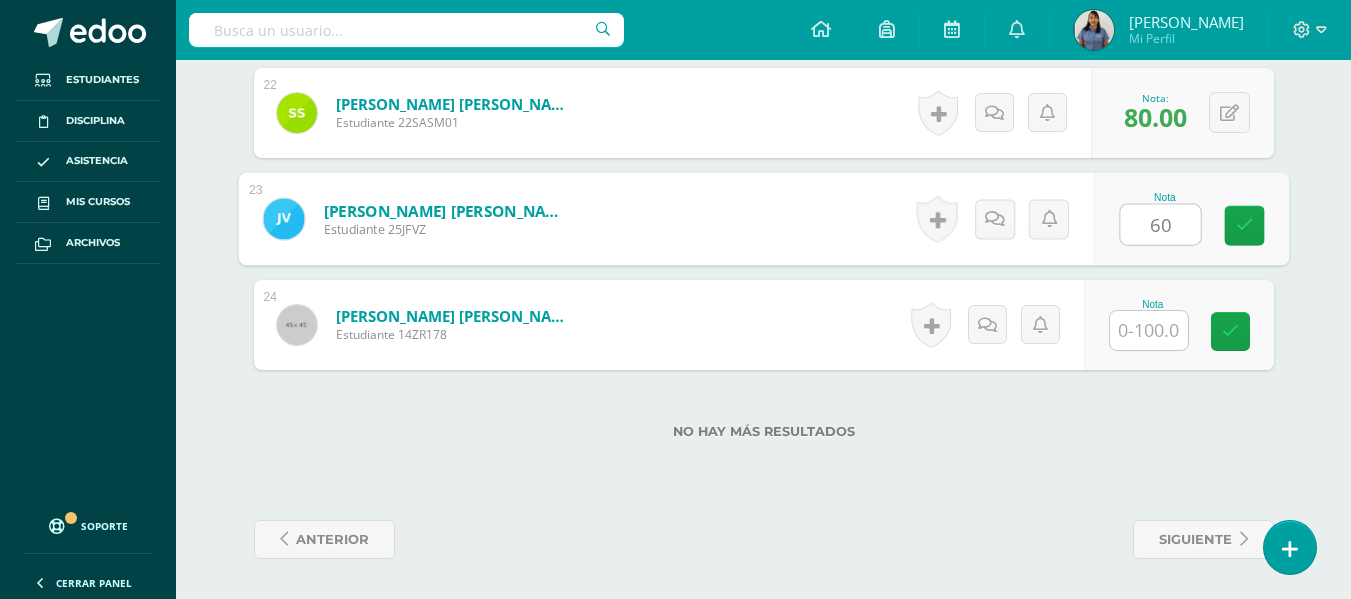 type on "60" 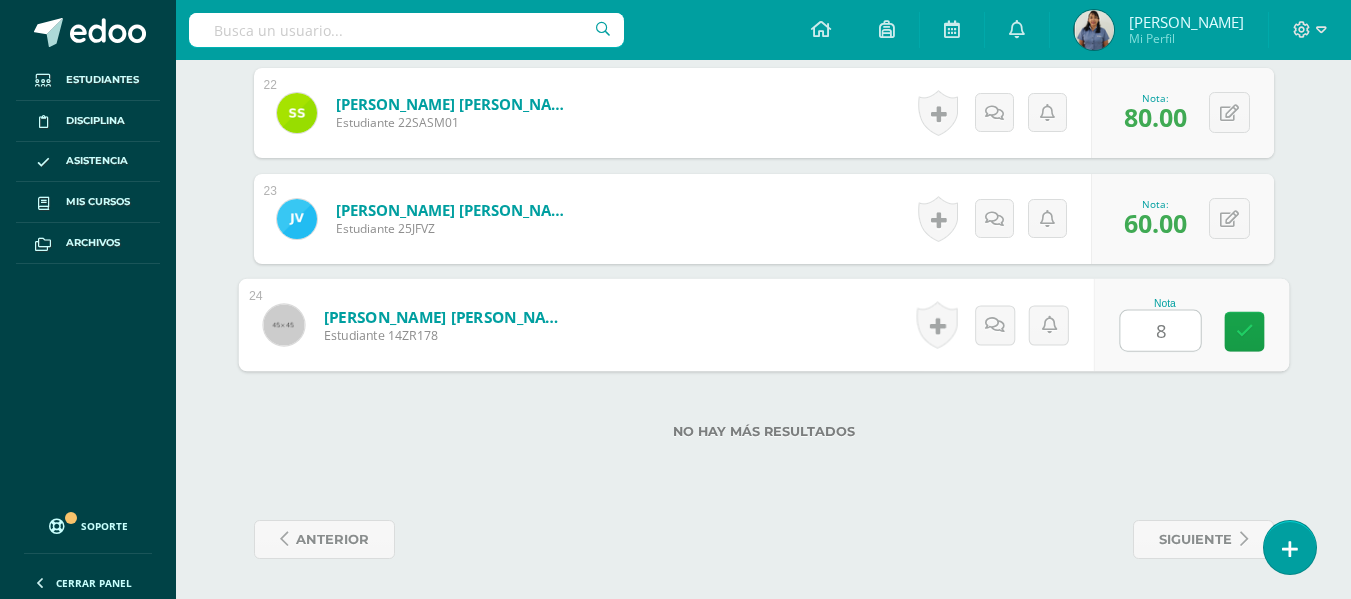 type on "80" 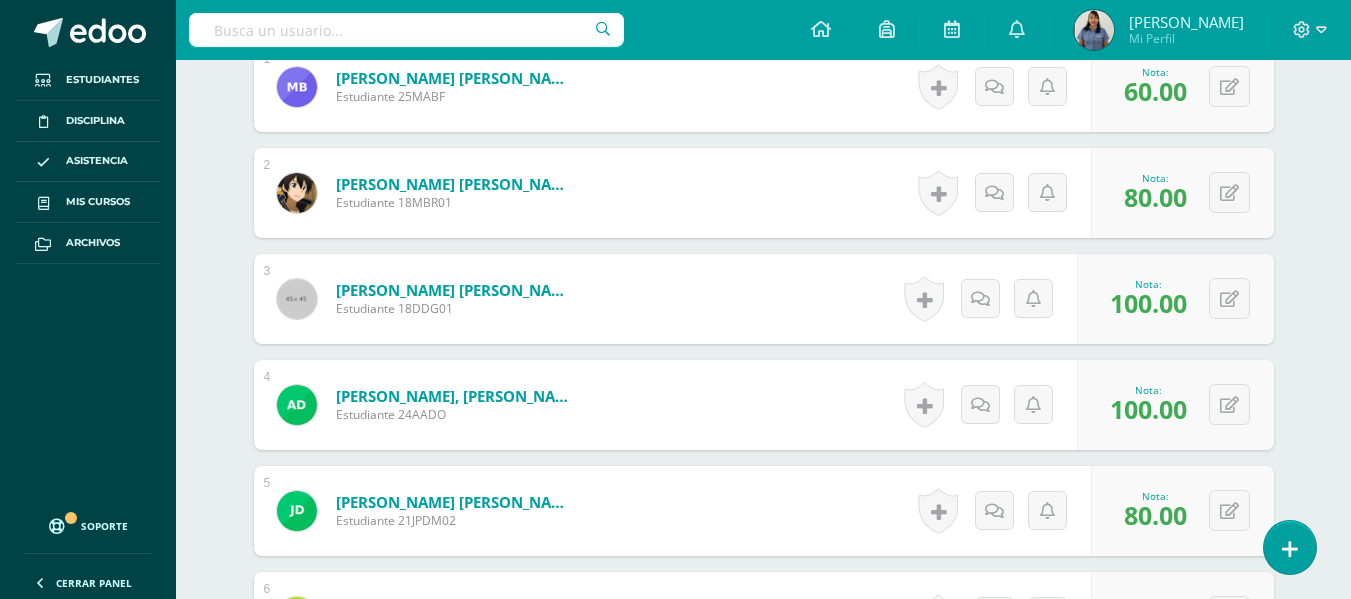 scroll, scrollTop: 0, scrollLeft: 0, axis: both 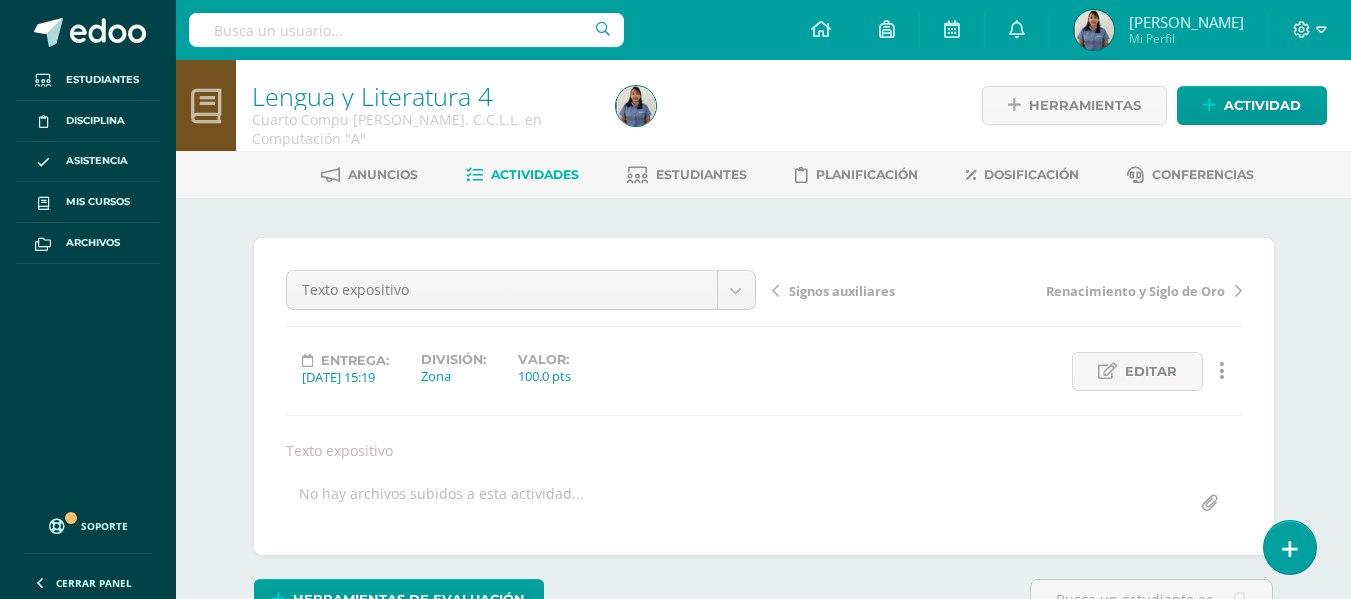 click on "Actividades" at bounding box center (535, 174) 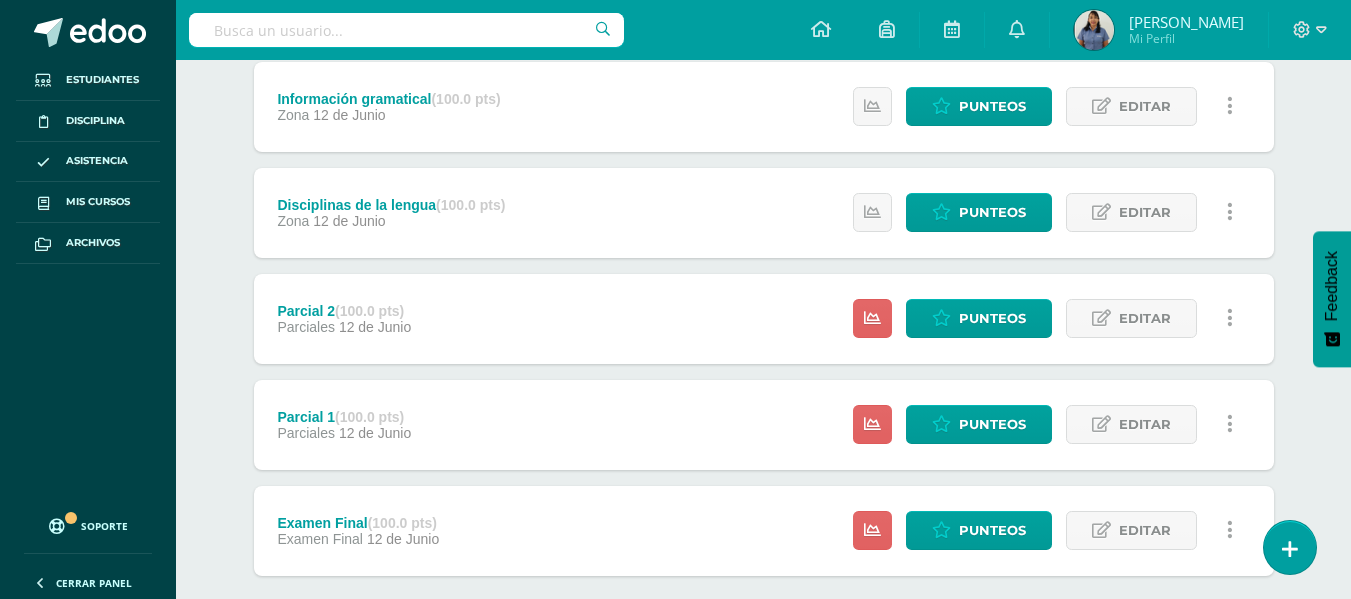 scroll, scrollTop: 800, scrollLeft: 0, axis: vertical 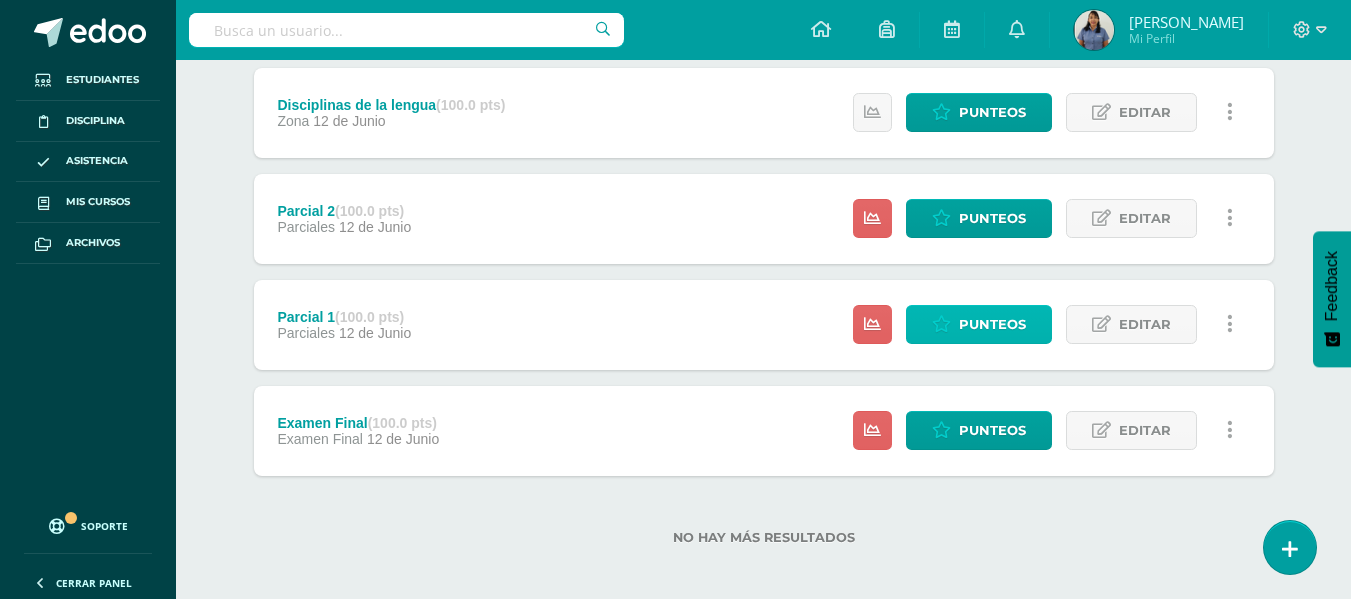 click on "Punteos" at bounding box center [992, 324] 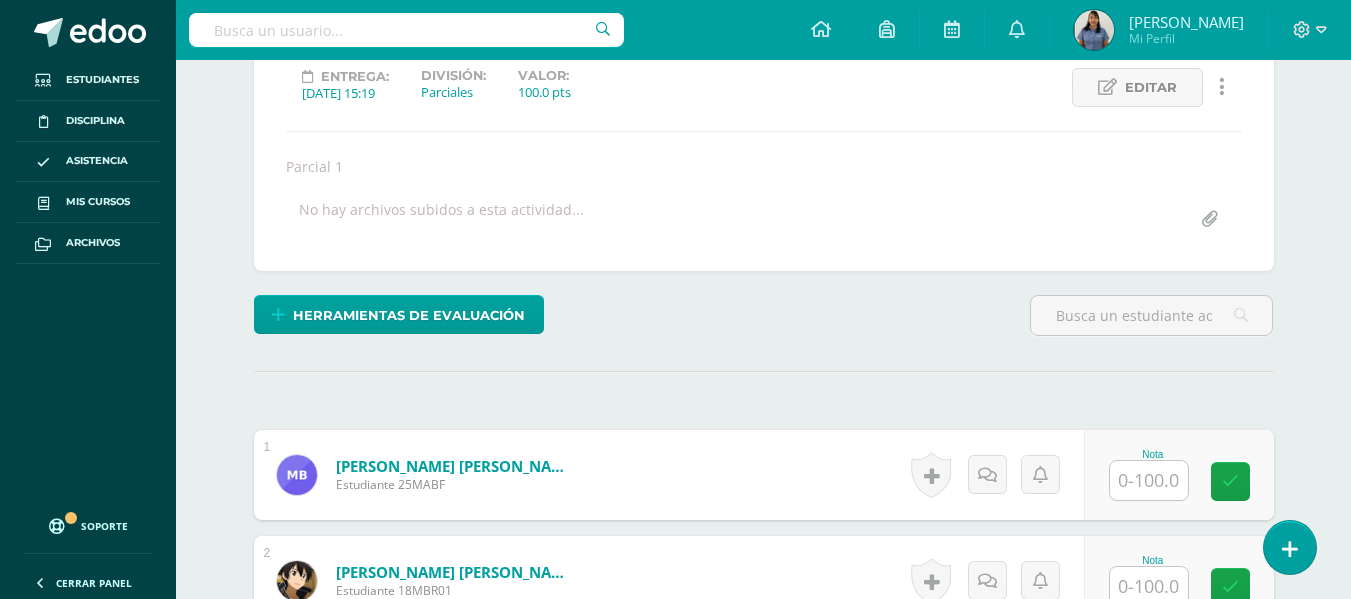 scroll, scrollTop: 285, scrollLeft: 0, axis: vertical 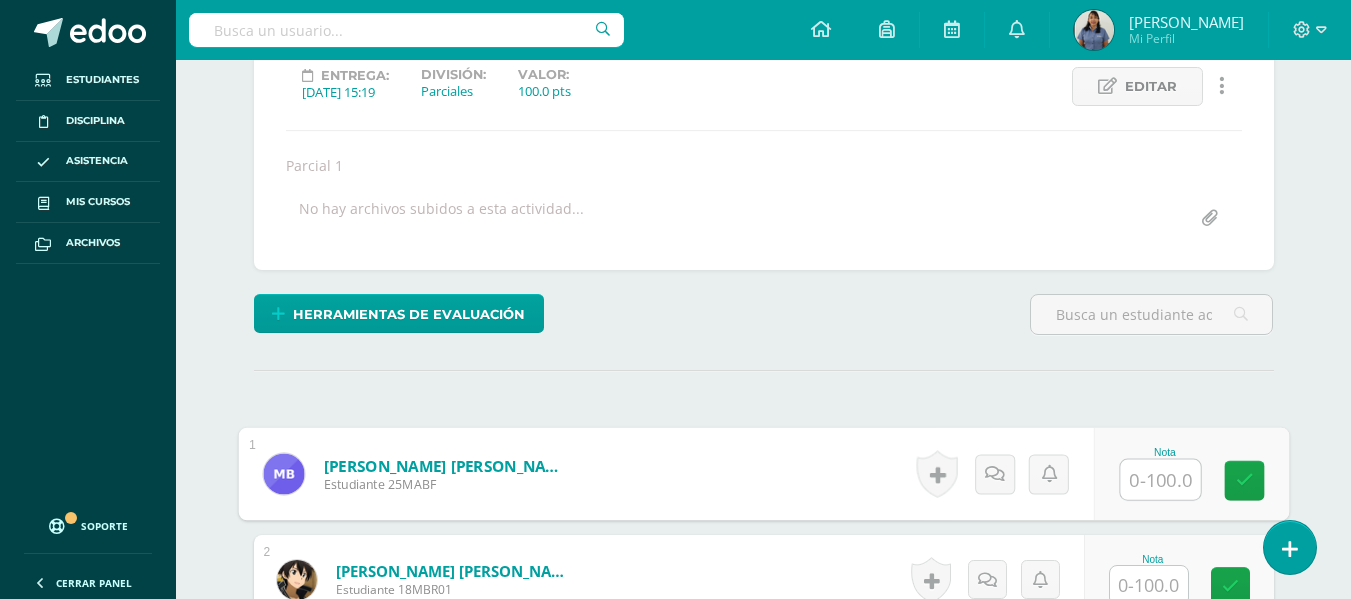 click at bounding box center [1160, 480] 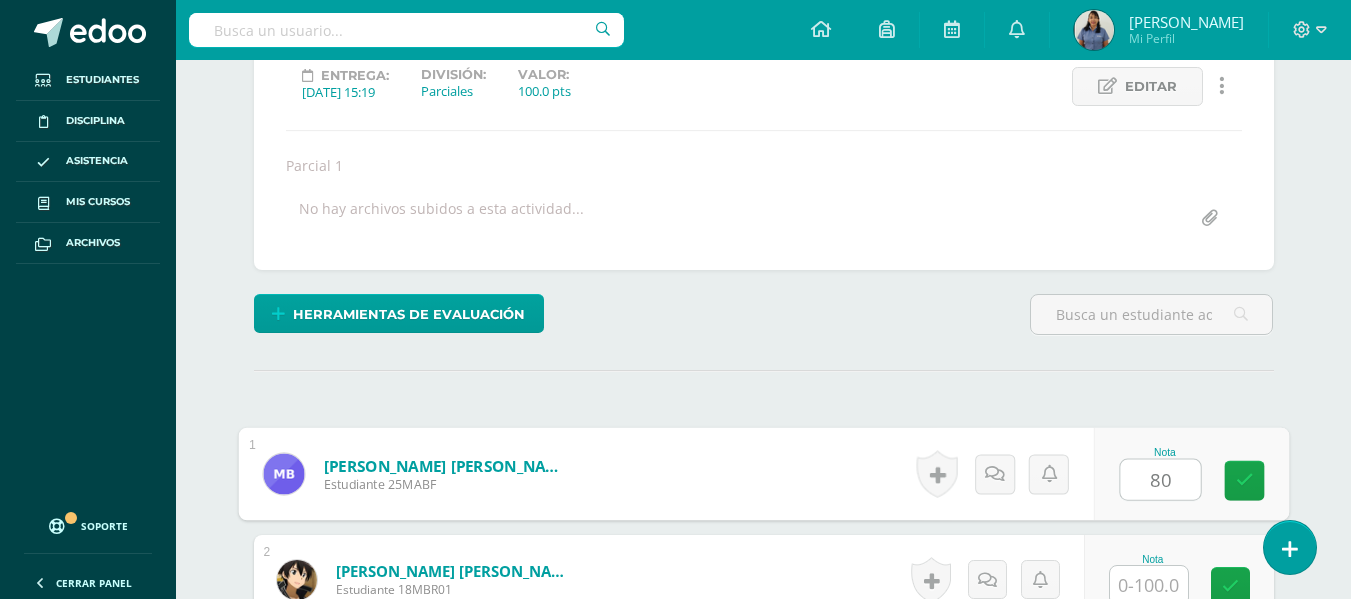 type on "80" 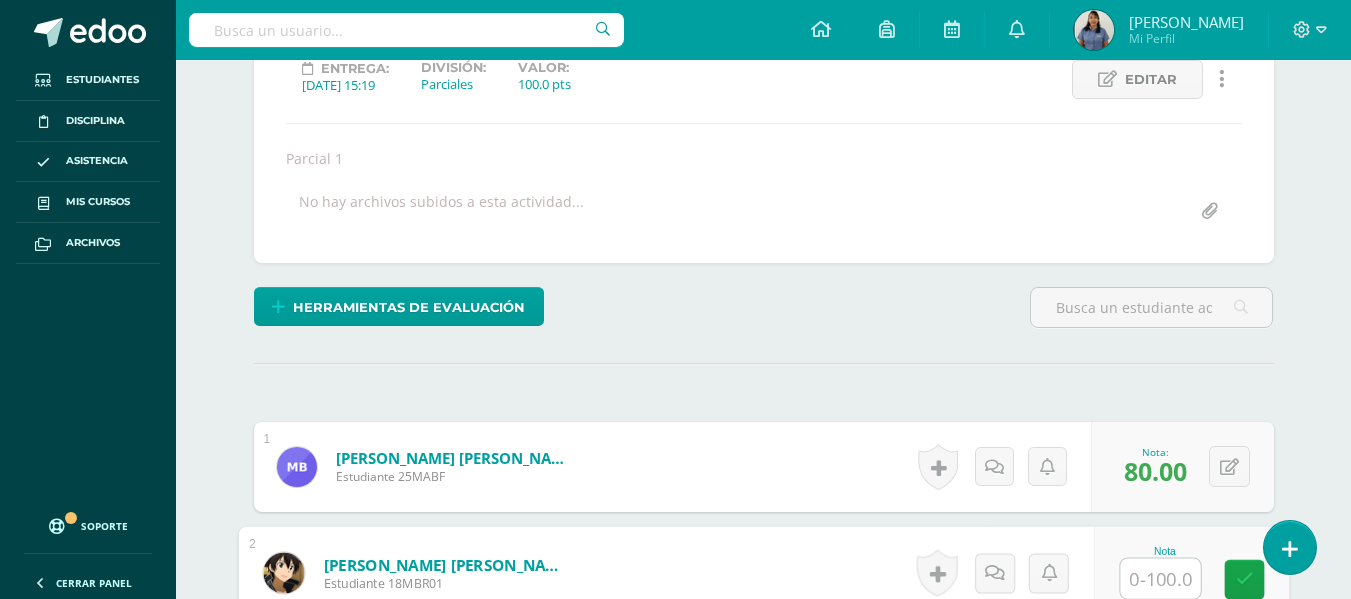 scroll, scrollTop: 293, scrollLeft: 0, axis: vertical 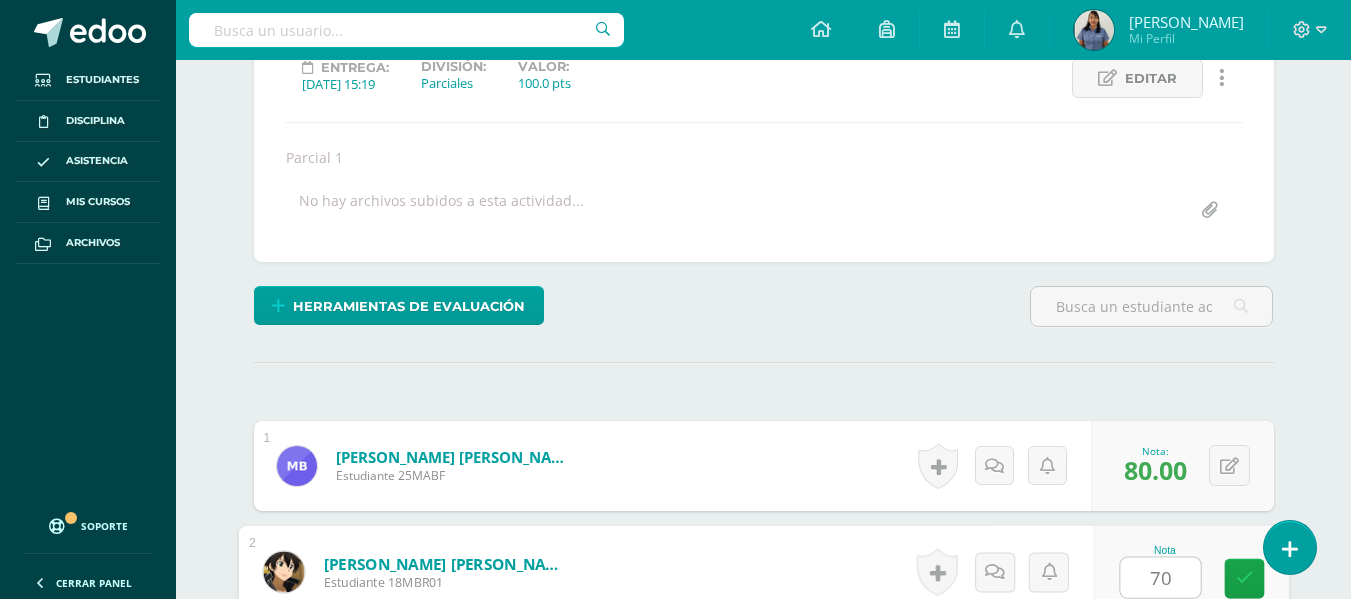 type on "70" 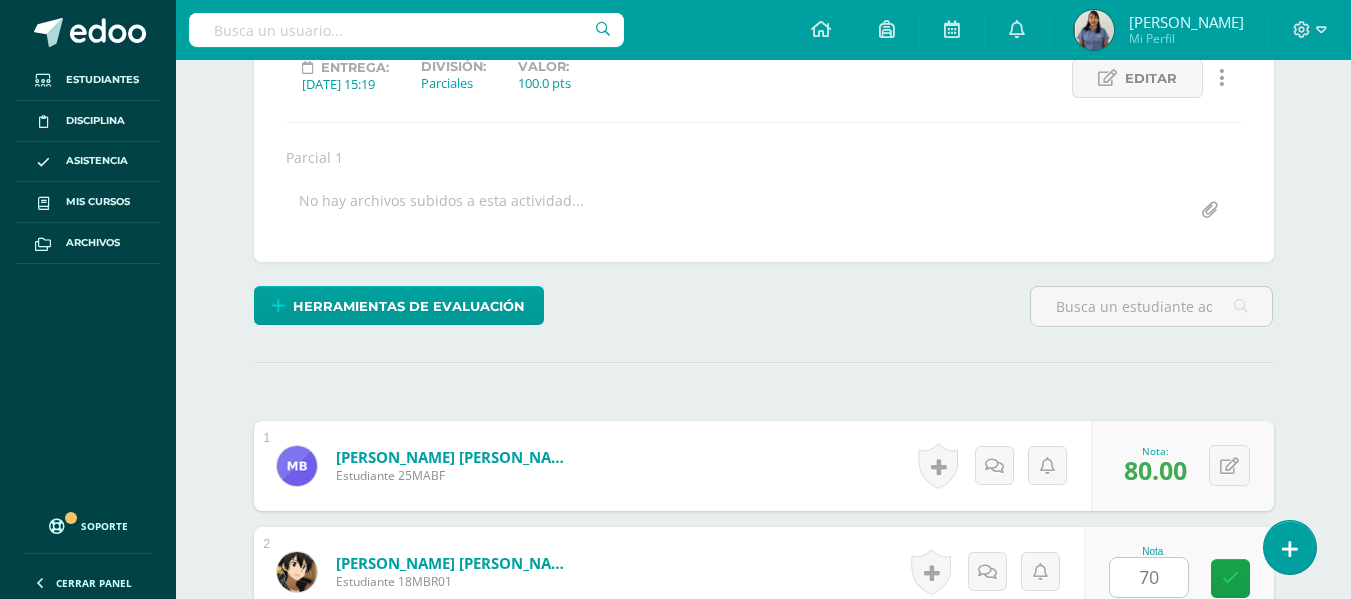 scroll, scrollTop: 677, scrollLeft: 0, axis: vertical 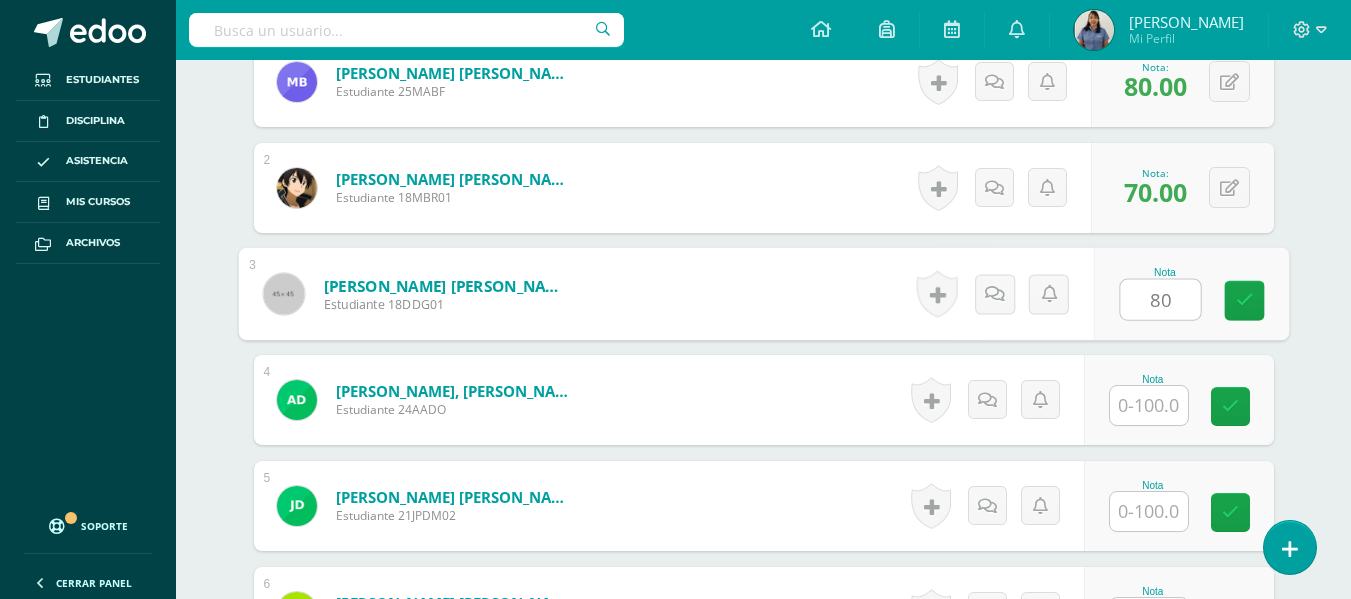 type on "80" 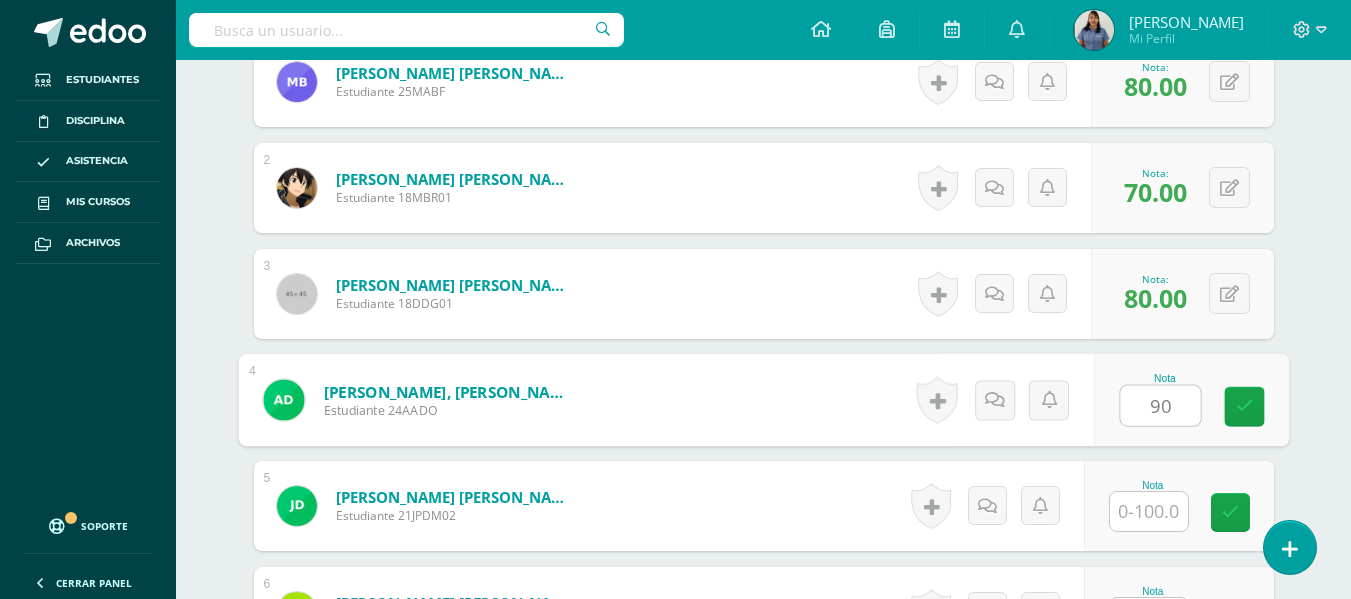 type on "90" 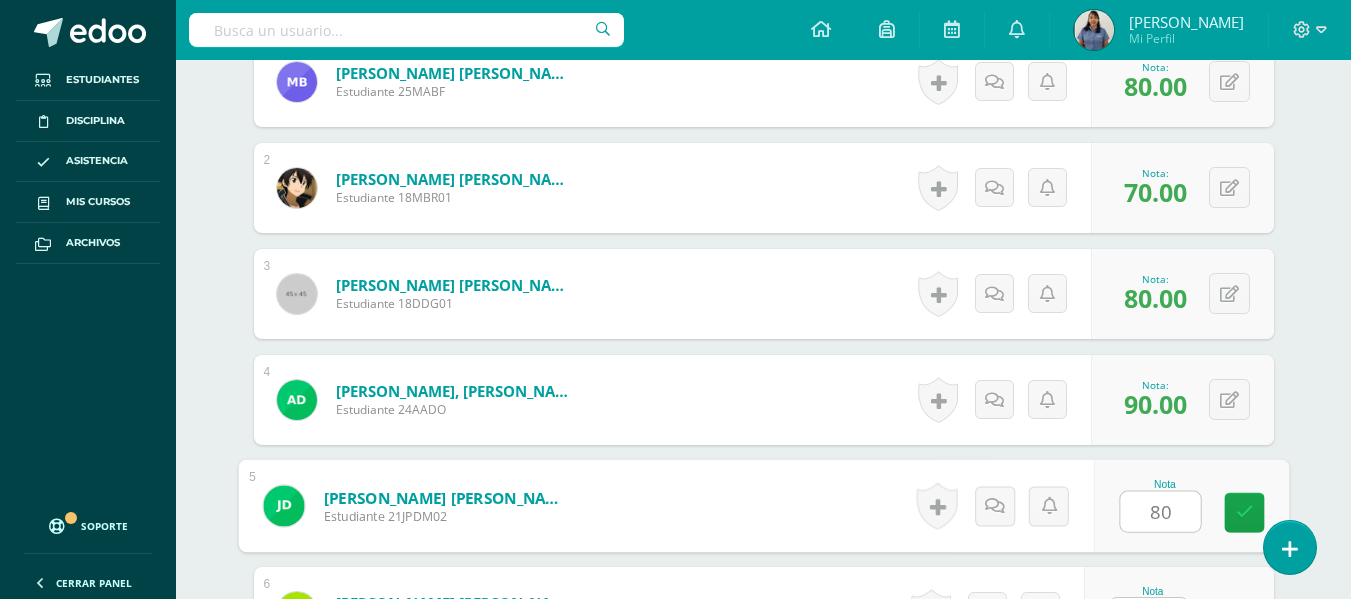 type on "80" 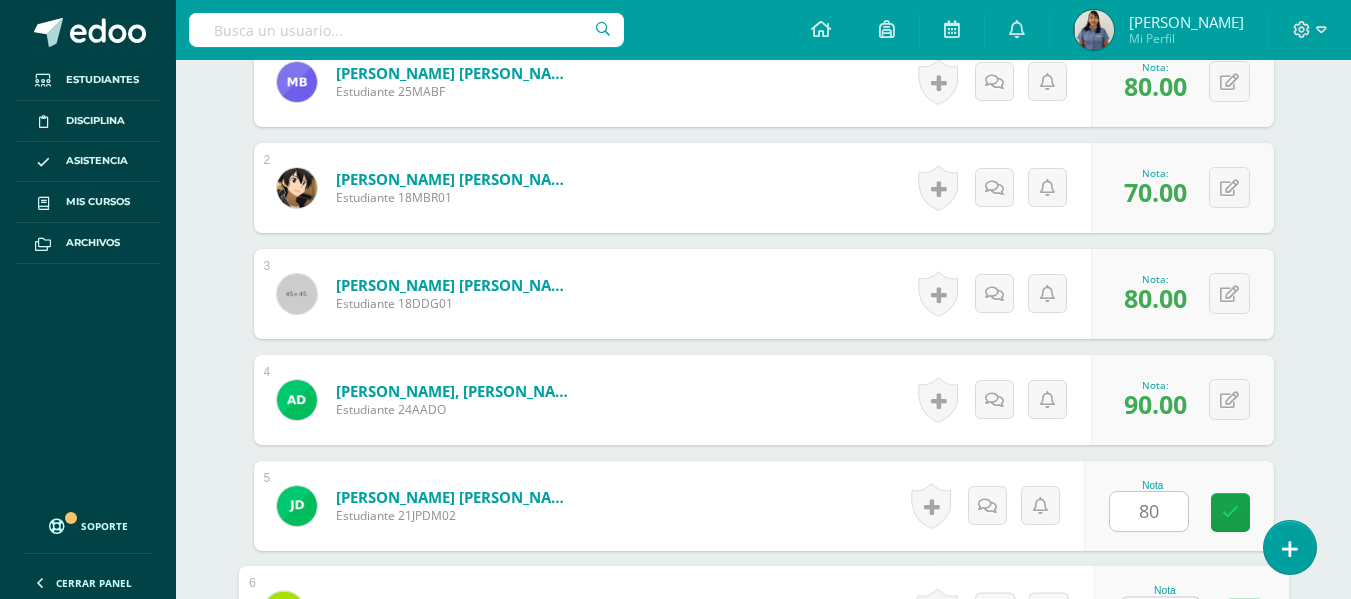 scroll, scrollTop: 715, scrollLeft: 0, axis: vertical 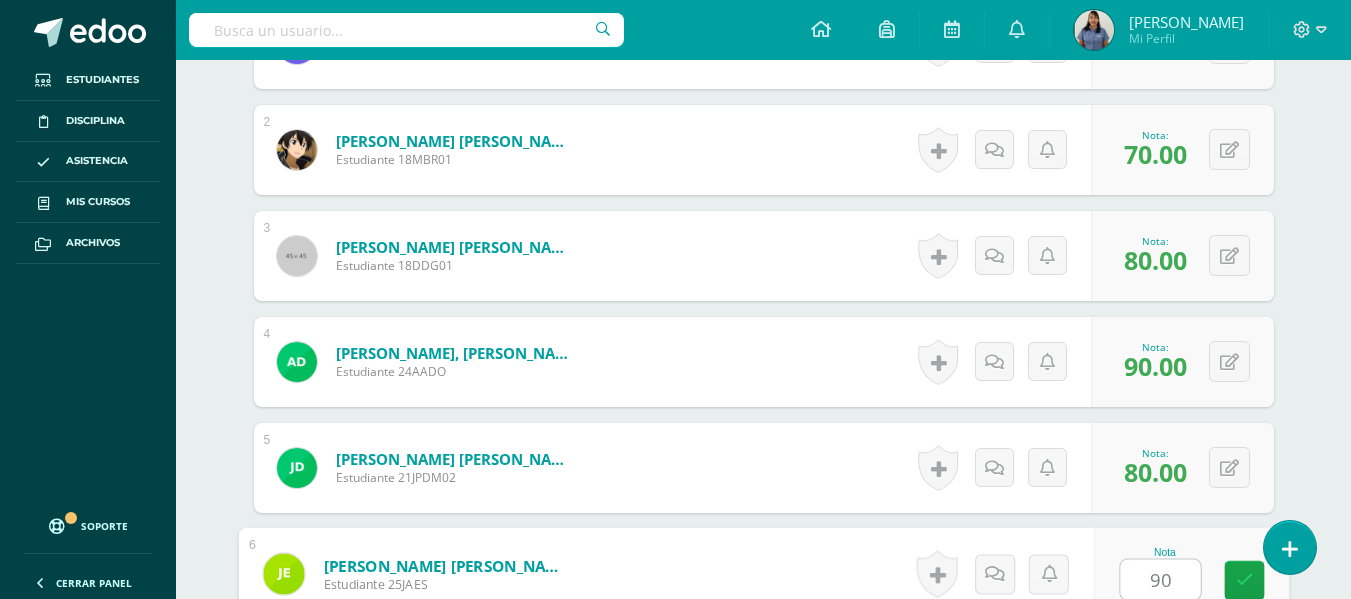 type on "90" 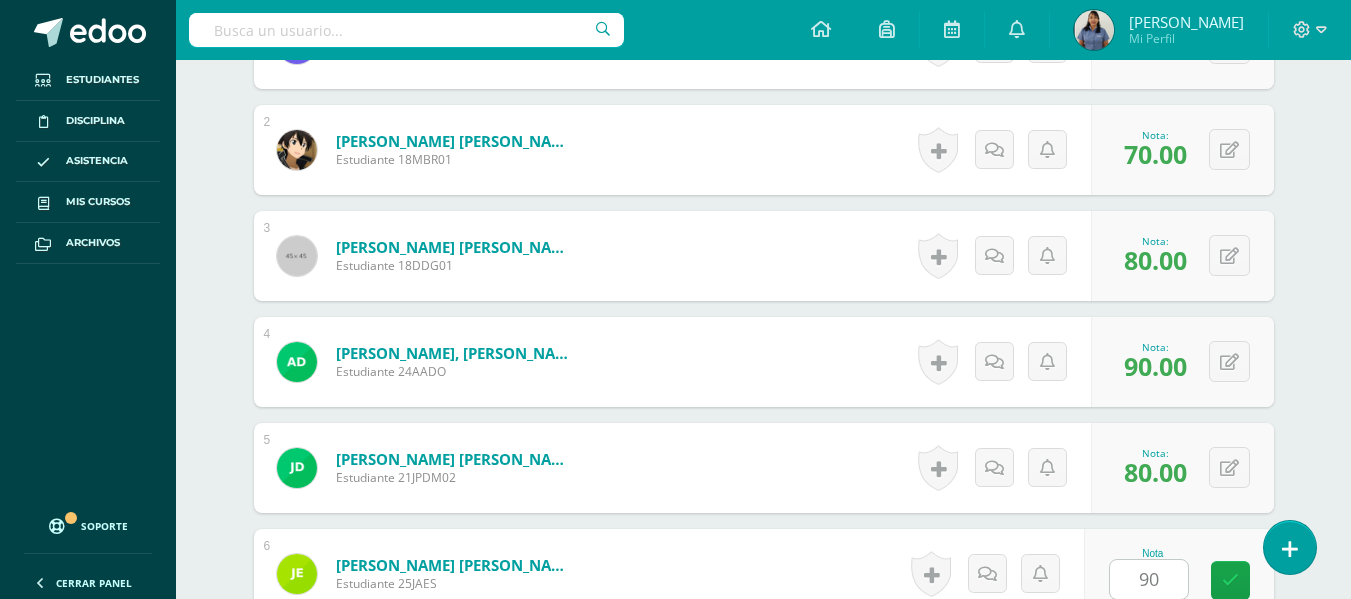 scroll, scrollTop: 1101, scrollLeft: 0, axis: vertical 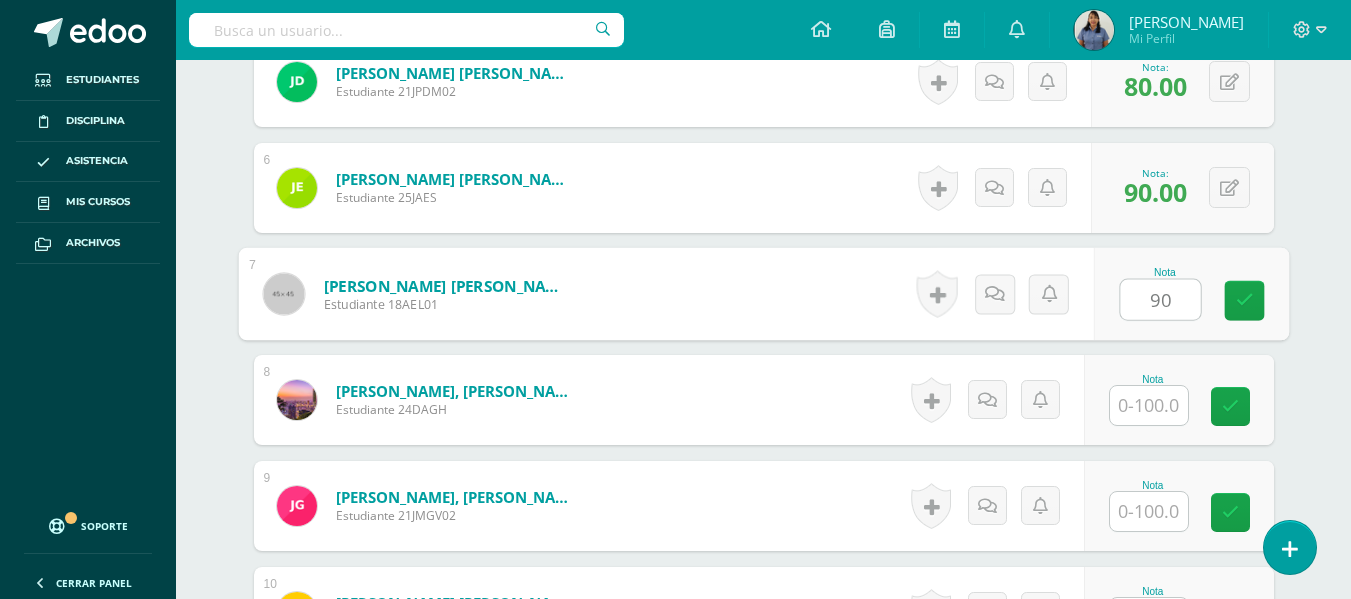 type on "90" 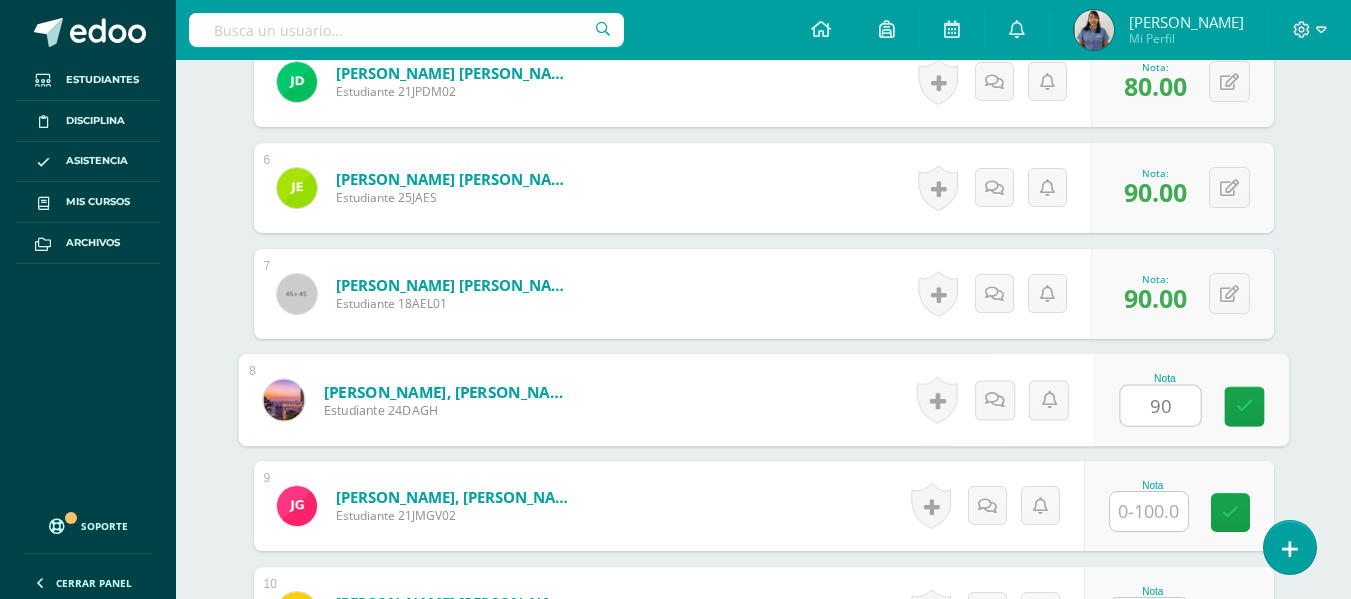 type on "90" 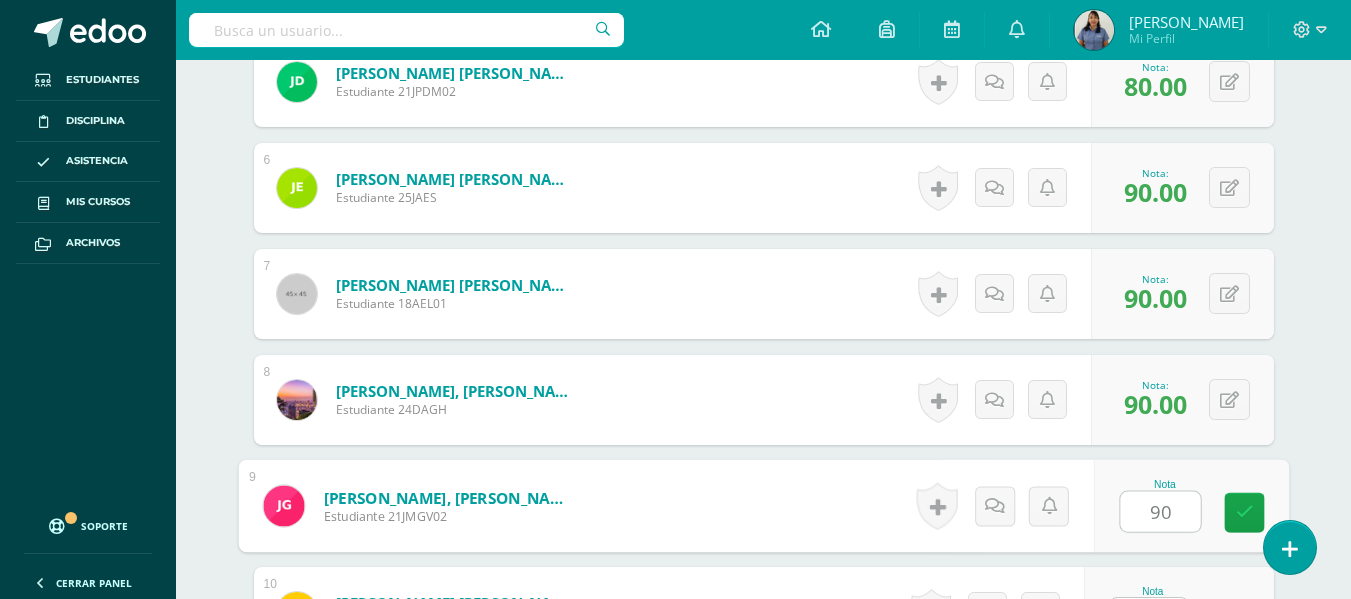 type on "90" 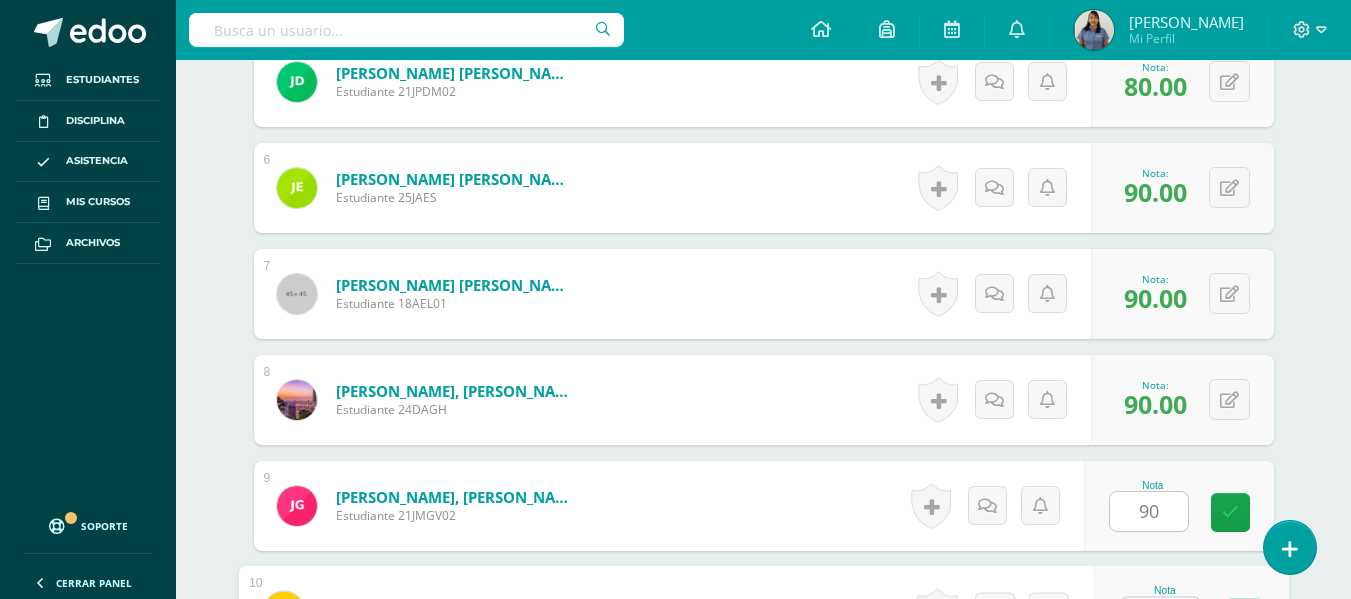 scroll, scrollTop: 1139, scrollLeft: 0, axis: vertical 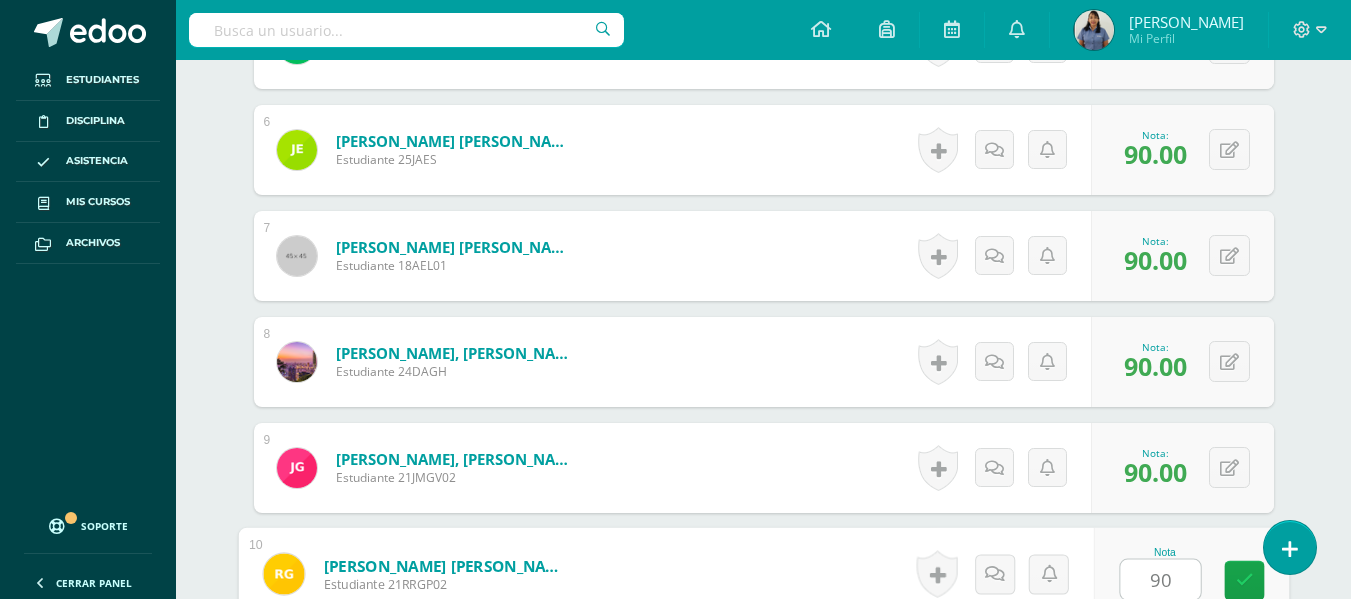type on "90" 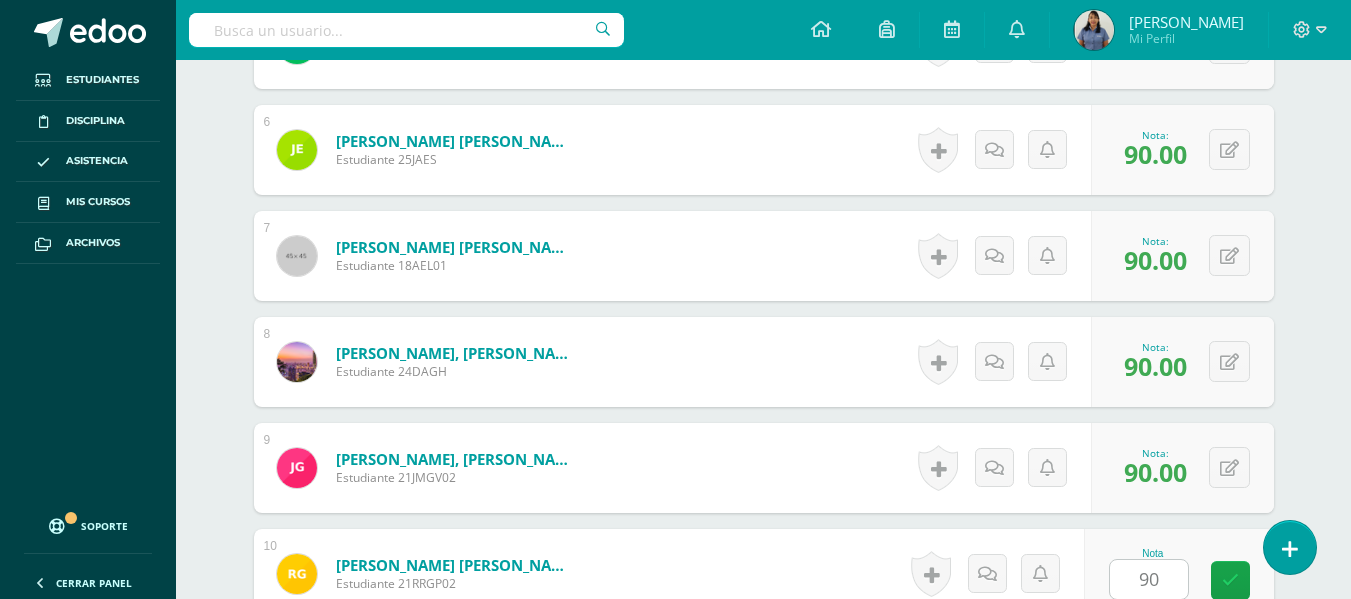scroll, scrollTop: 1525, scrollLeft: 0, axis: vertical 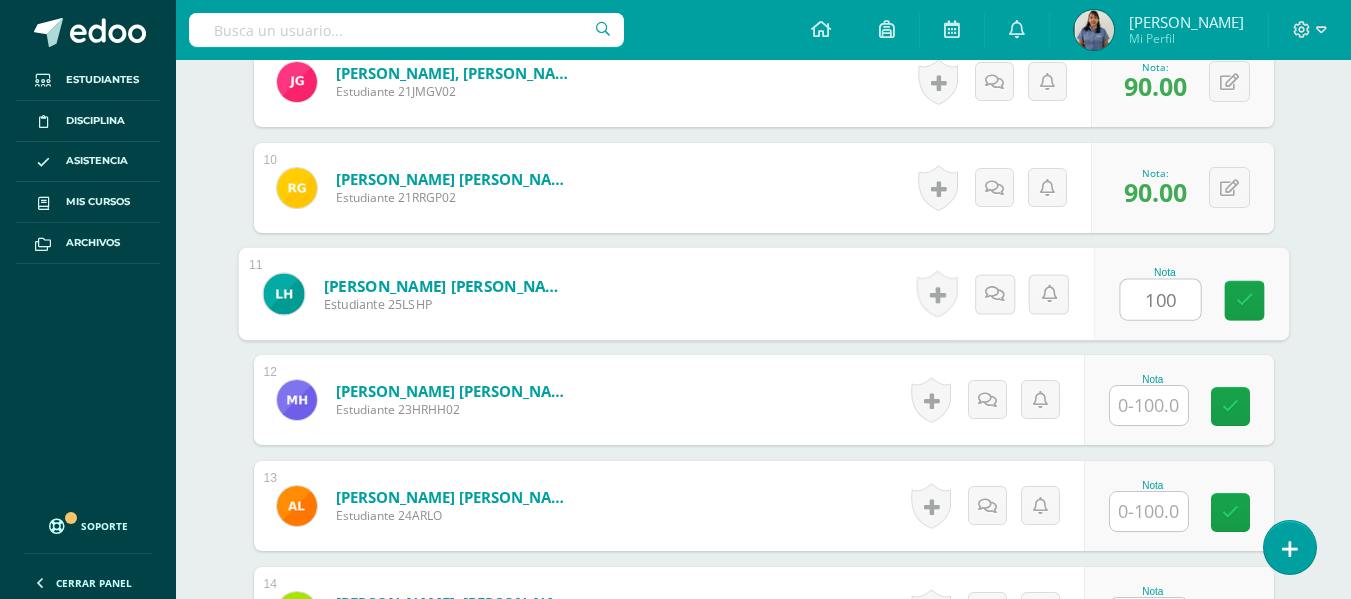 type on "100" 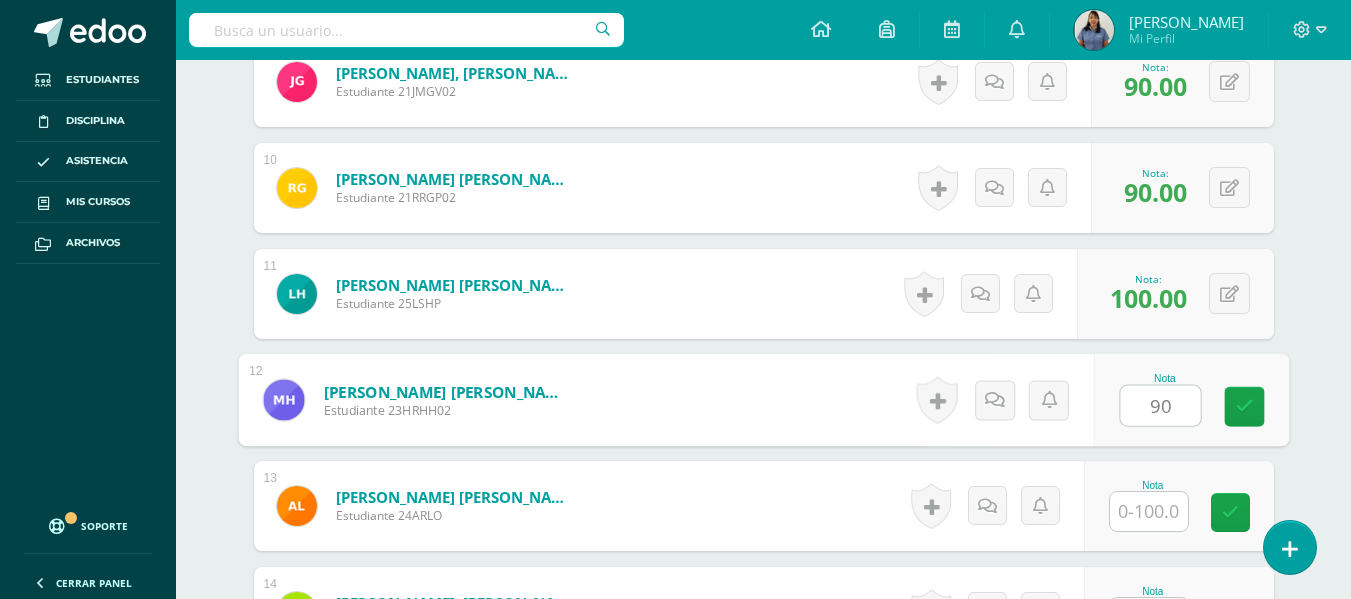 type on "90" 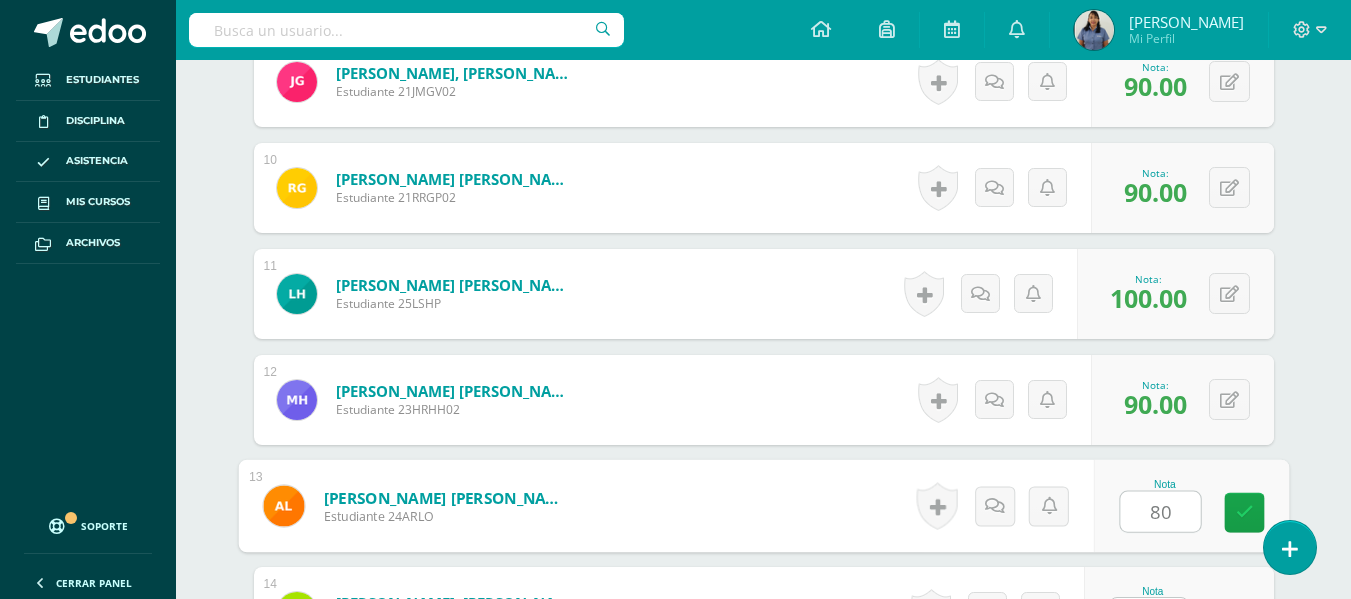 type on "80" 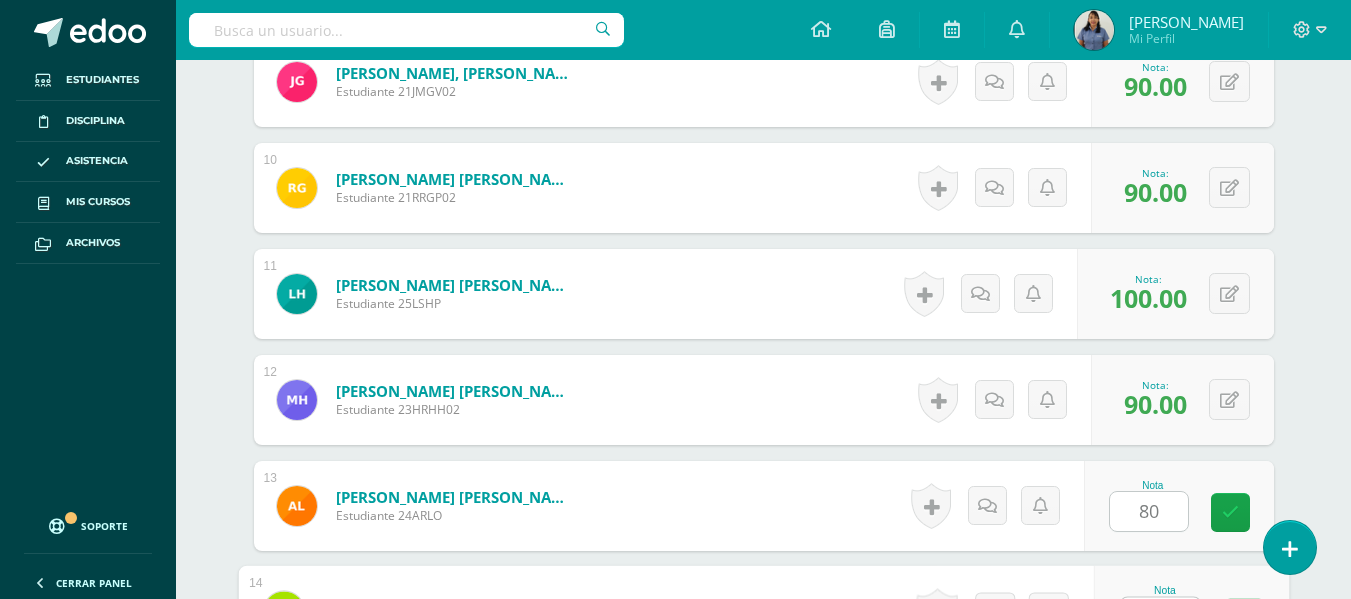 scroll, scrollTop: 1563, scrollLeft: 0, axis: vertical 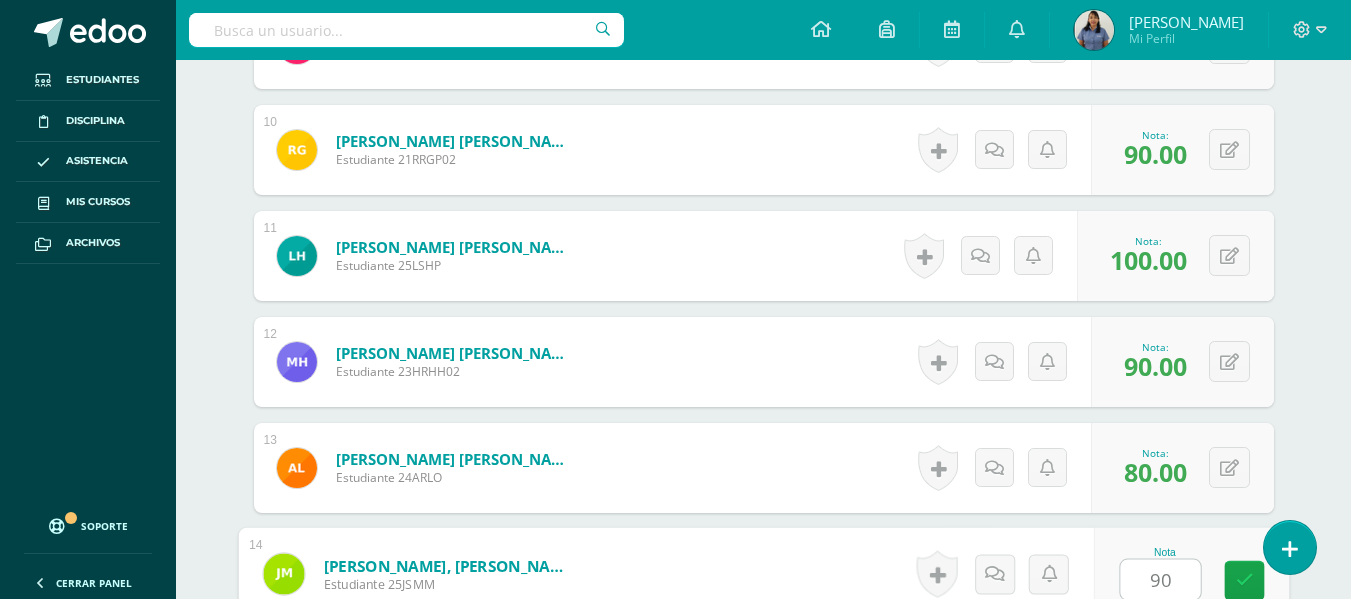 type on "90" 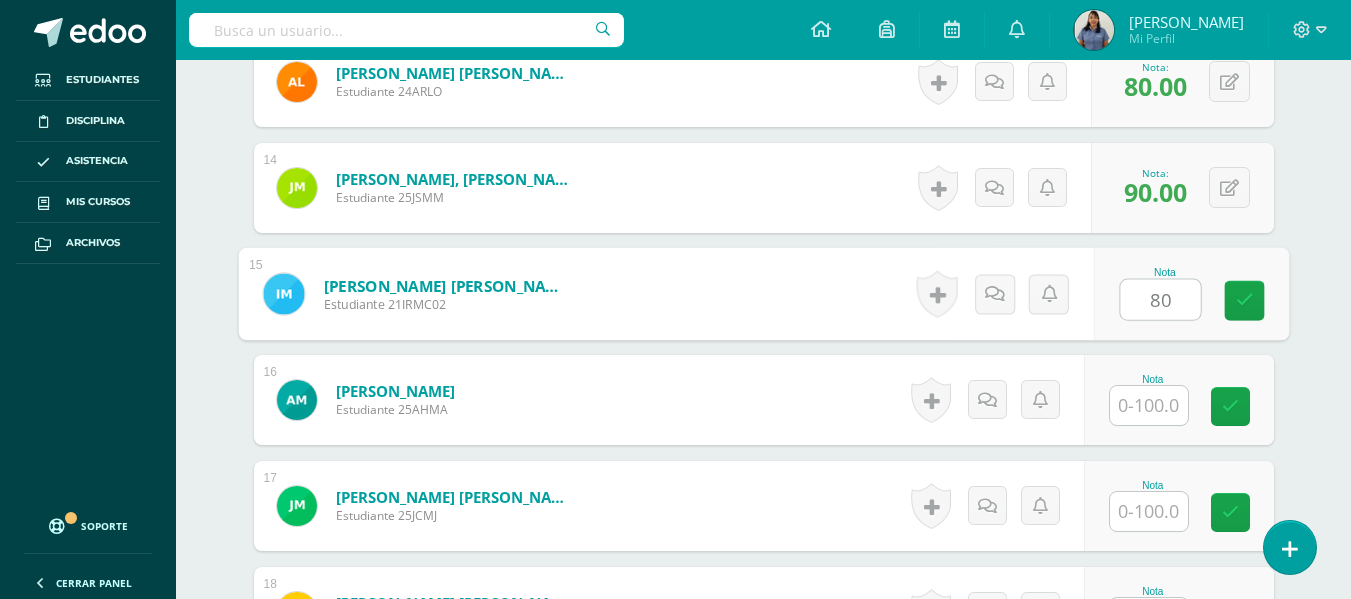 type on "80" 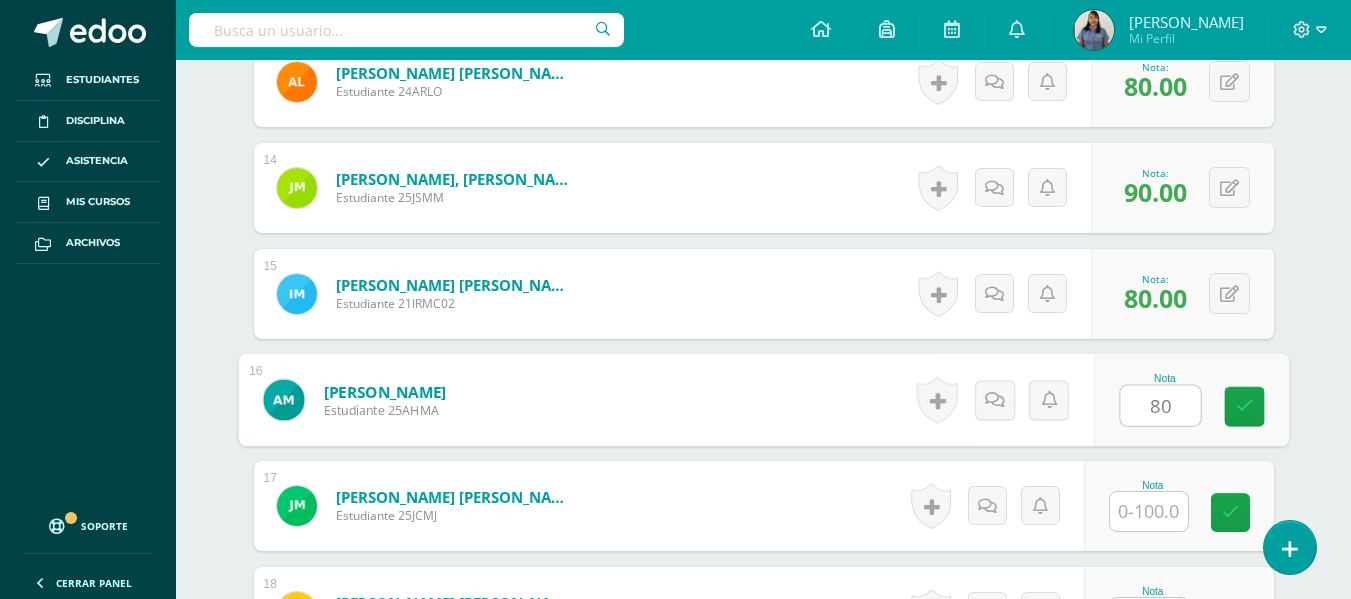 type on "80" 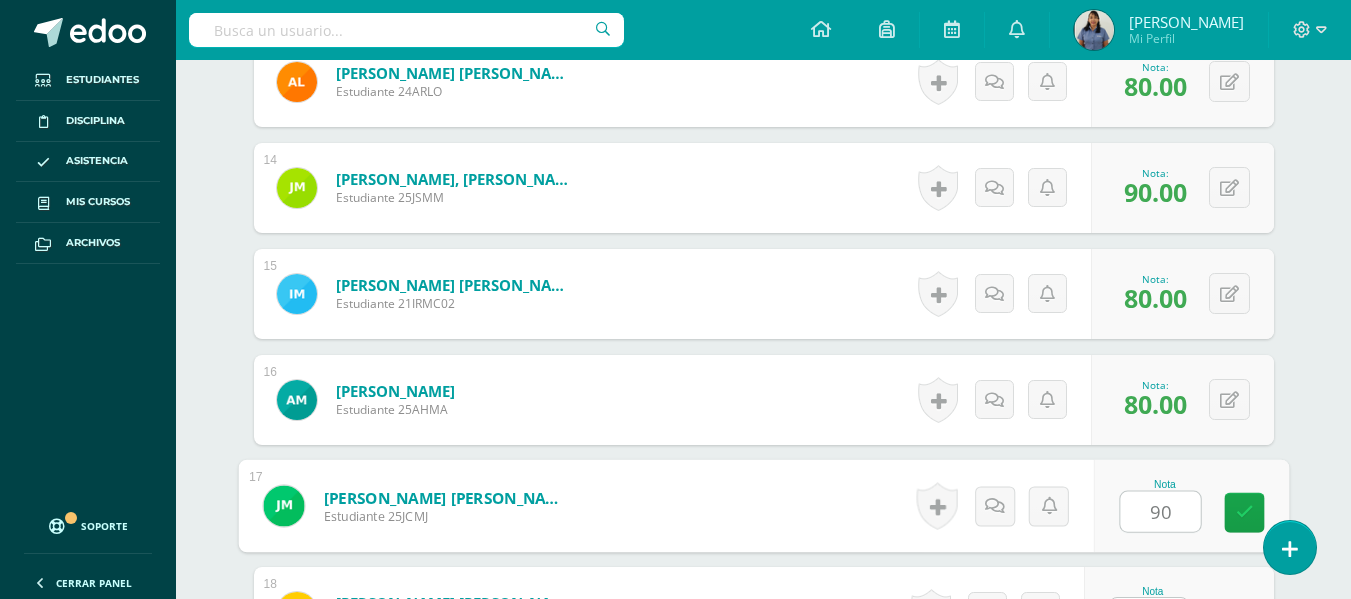 type on "90" 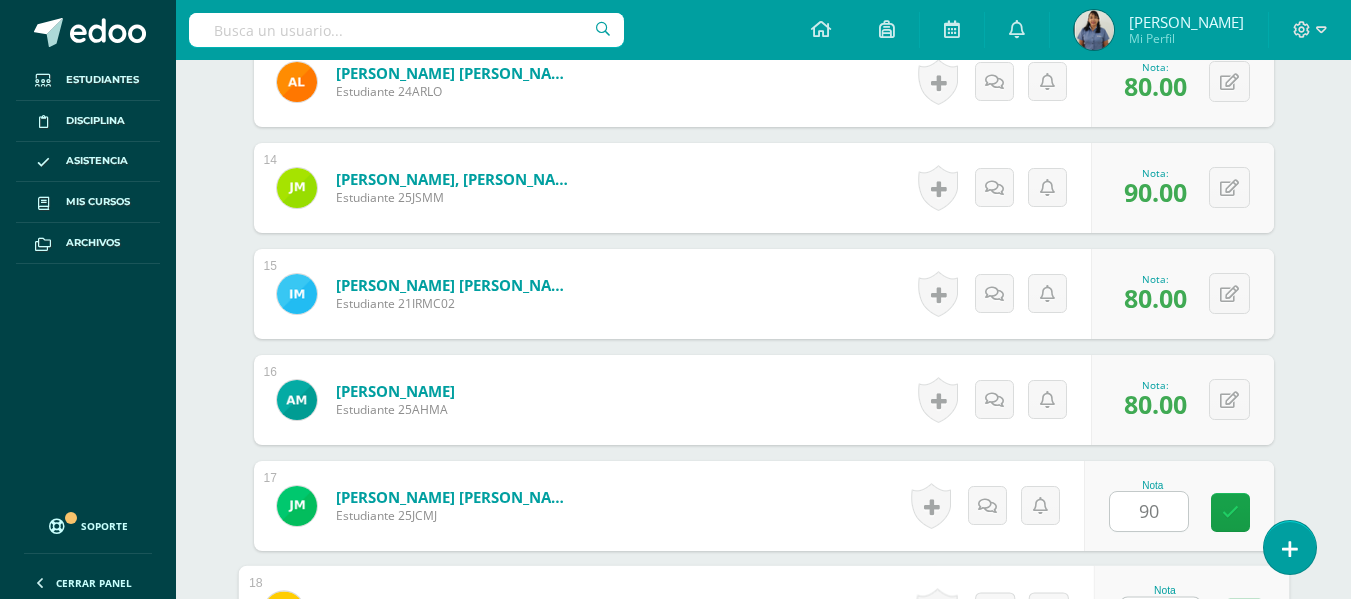 scroll, scrollTop: 1987, scrollLeft: 0, axis: vertical 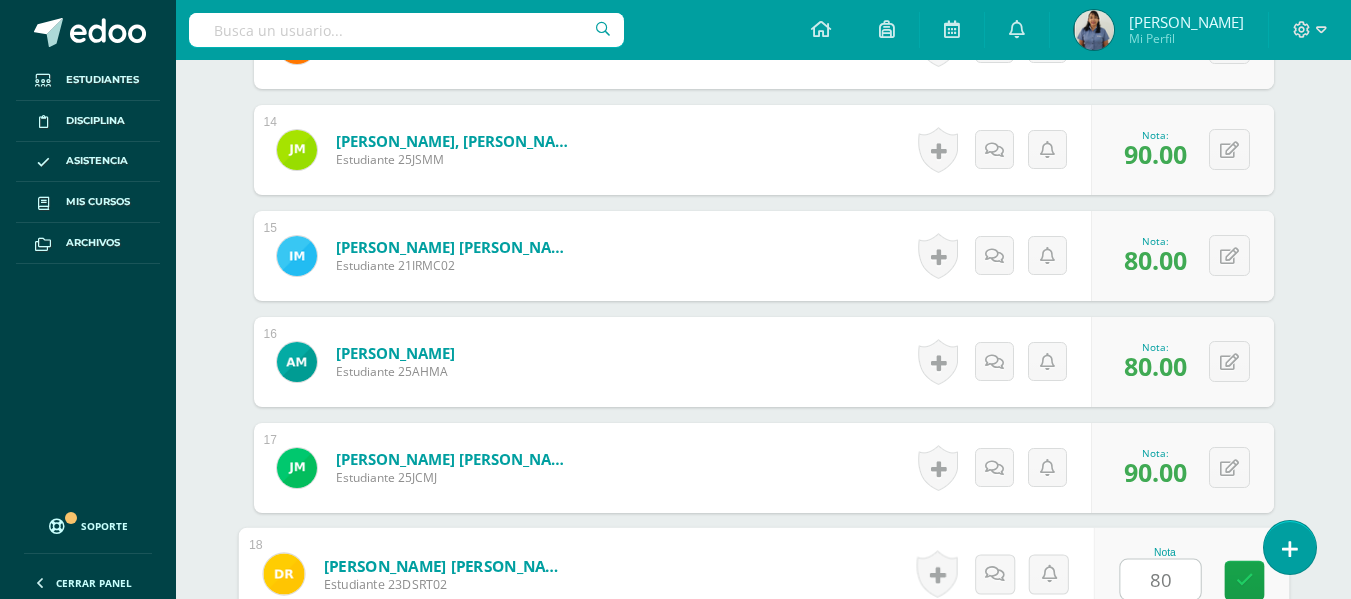 type on "80" 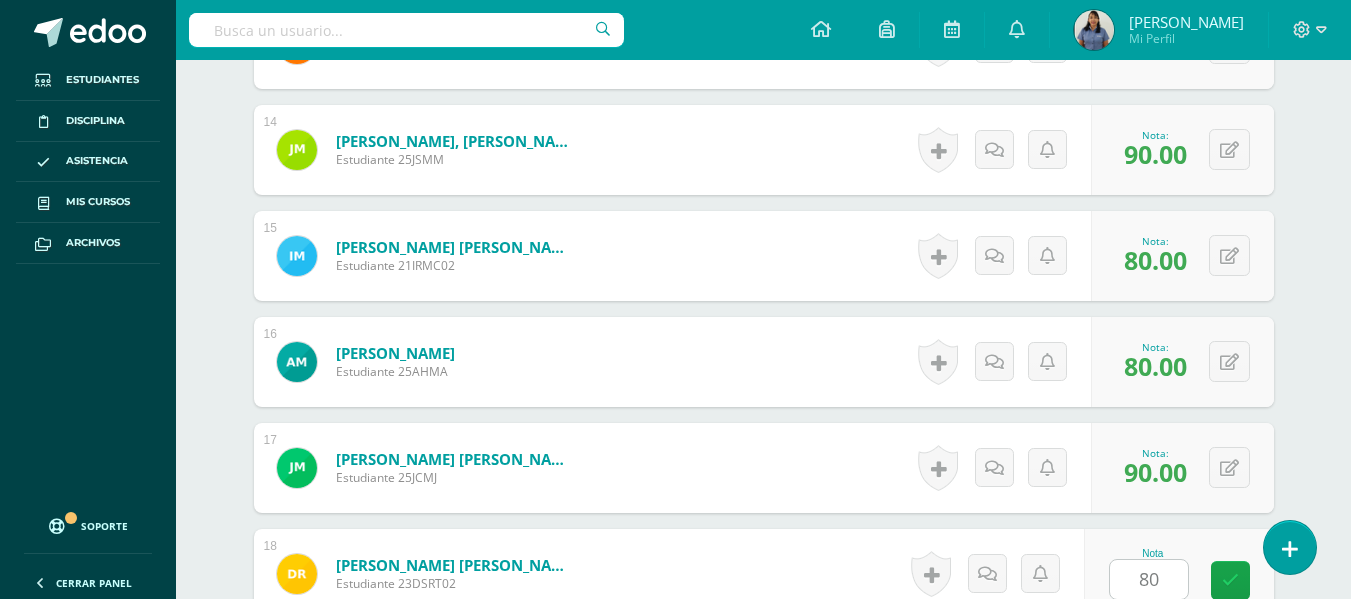 scroll, scrollTop: 2373, scrollLeft: 0, axis: vertical 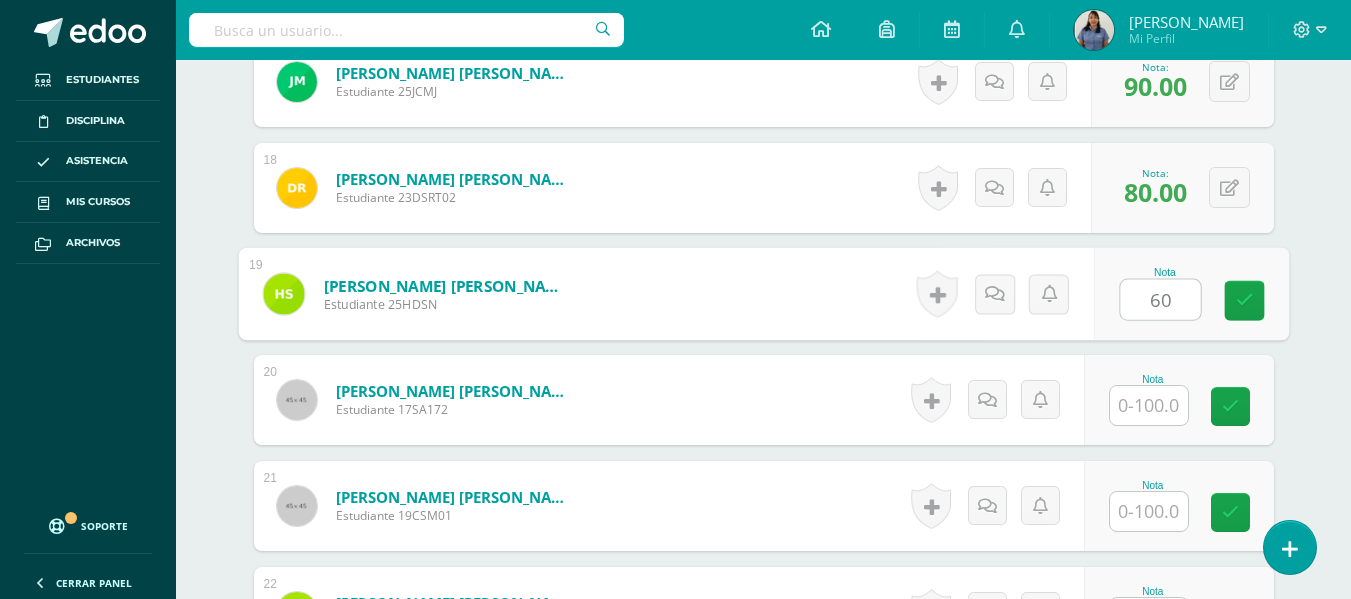 type on "60" 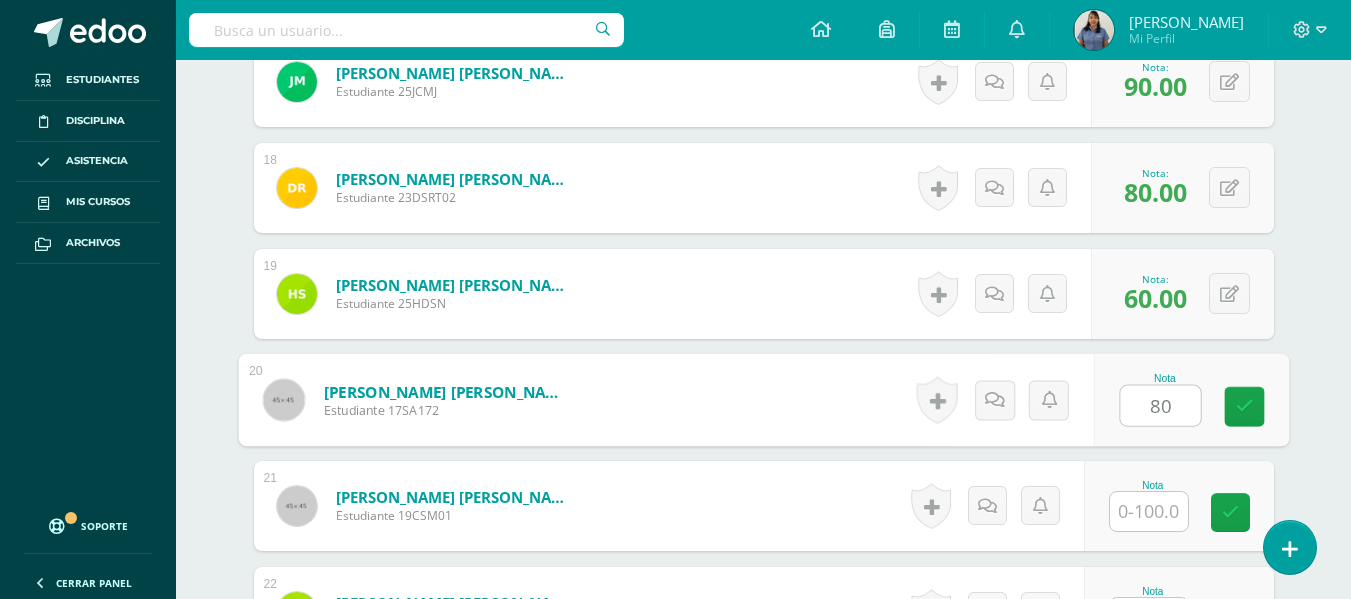 type on "80" 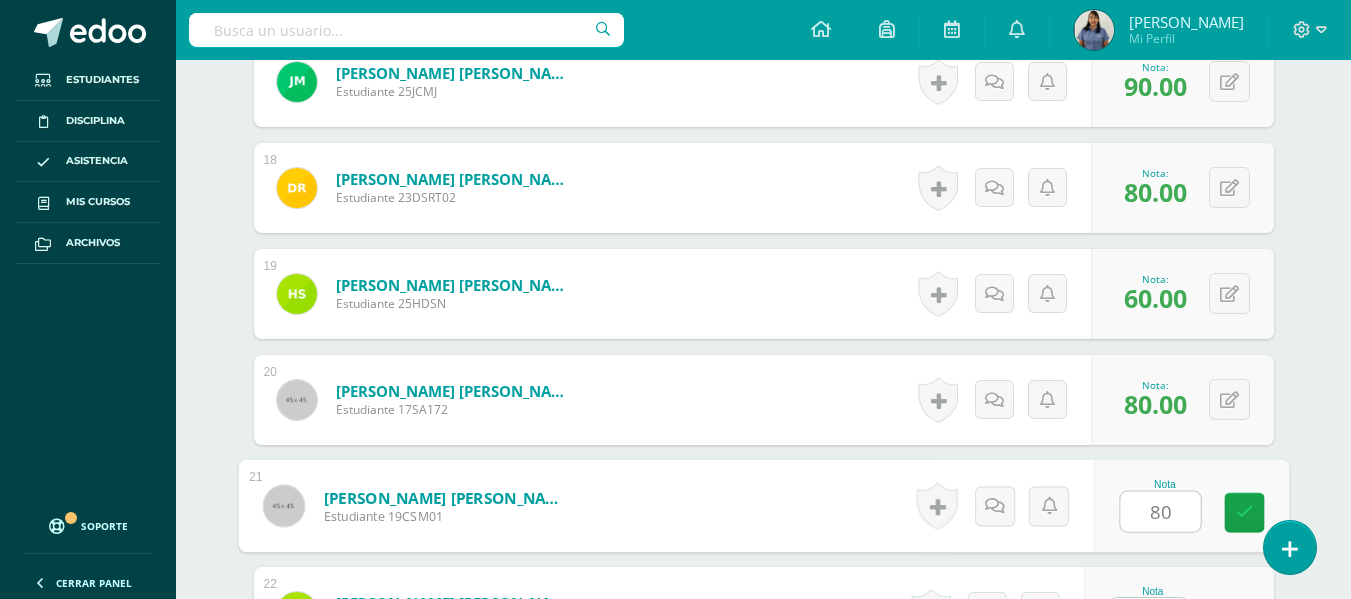type on "80" 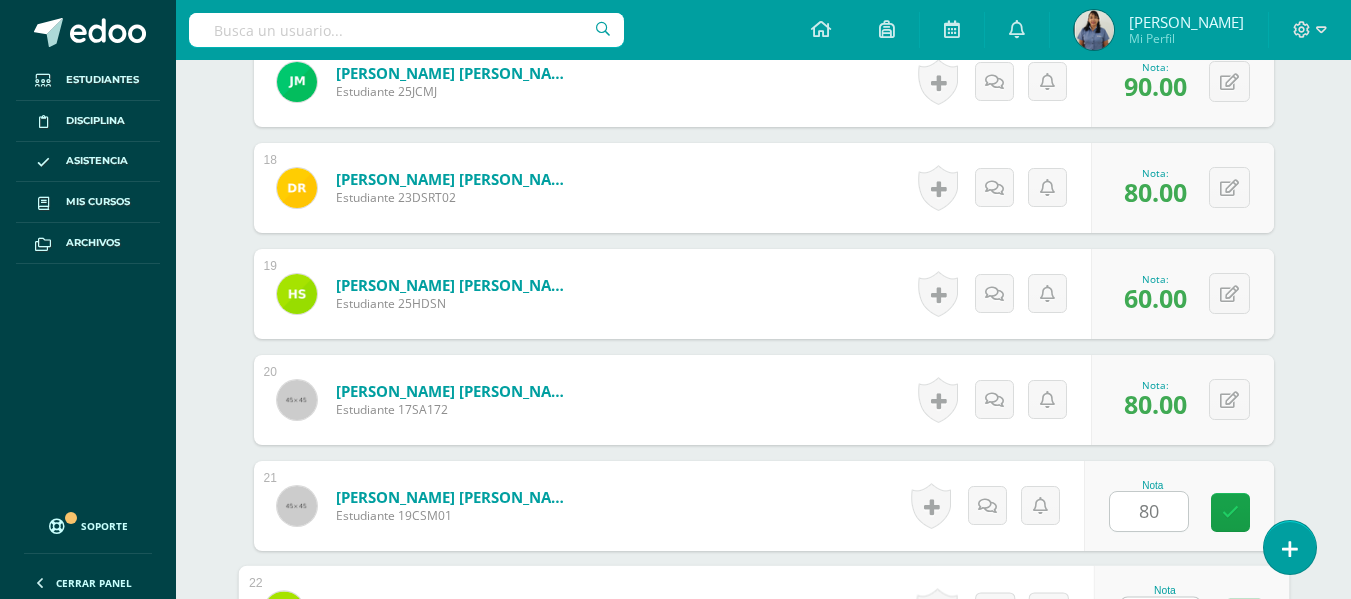 scroll, scrollTop: 2411, scrollLeft: 0, axis: vertical 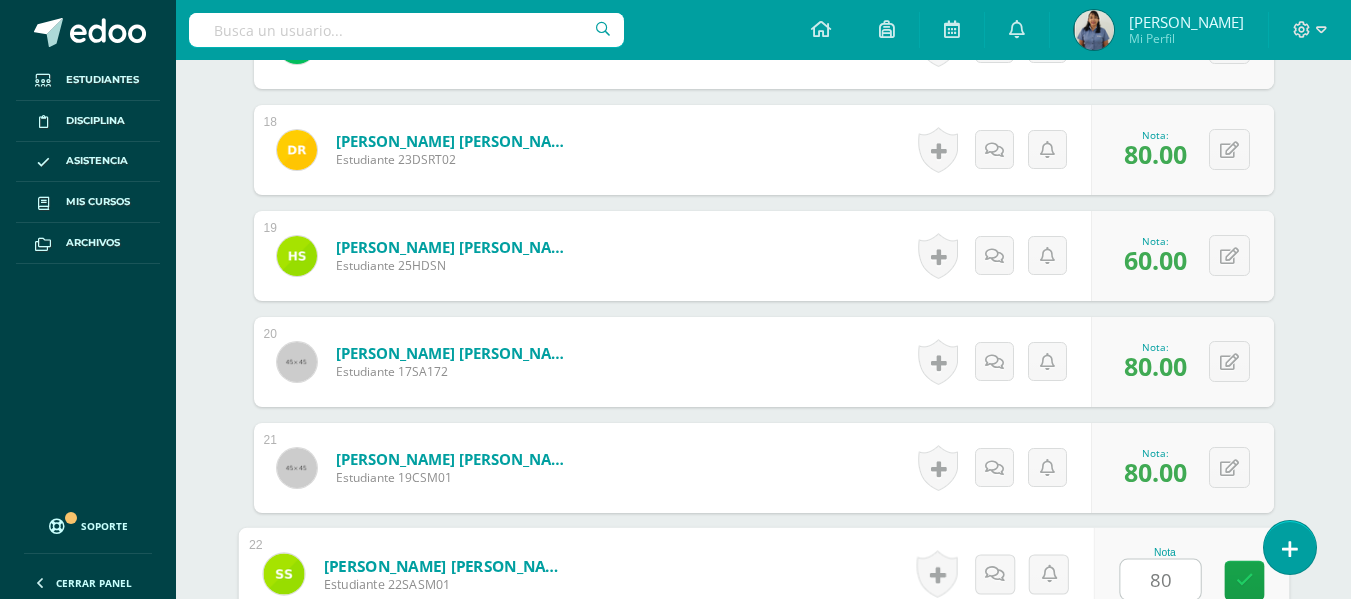 type on "80" 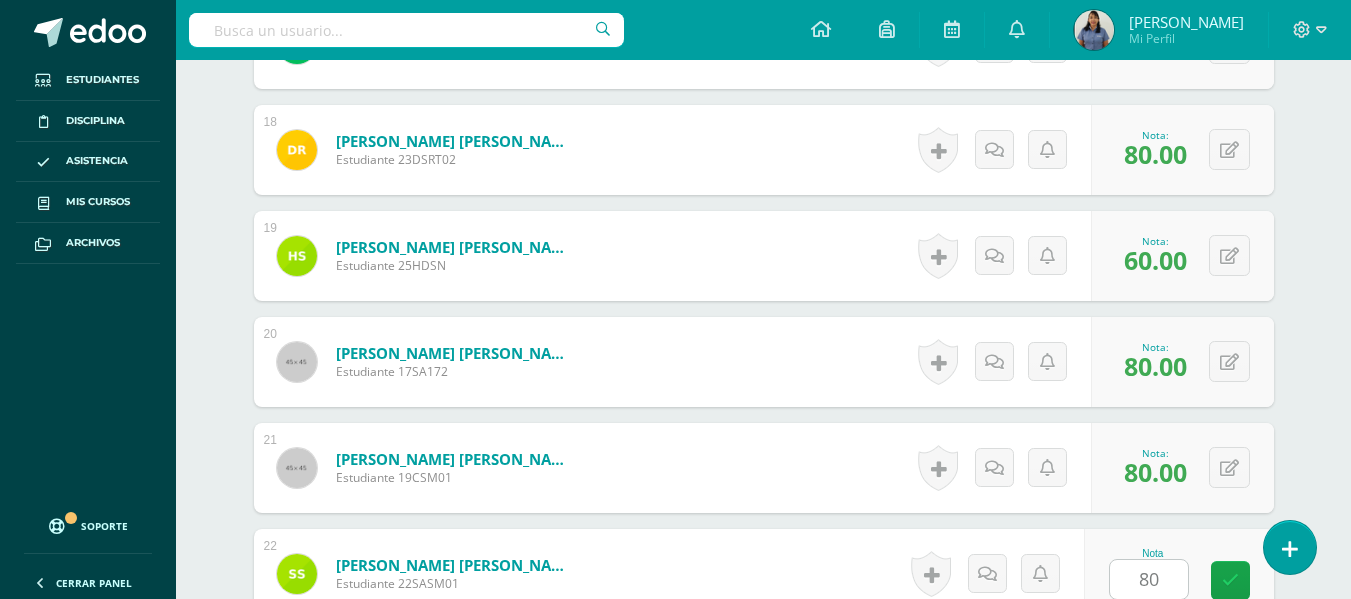 scroll, scrollTop: 2797, scrollLeft: 0, axis: vertical 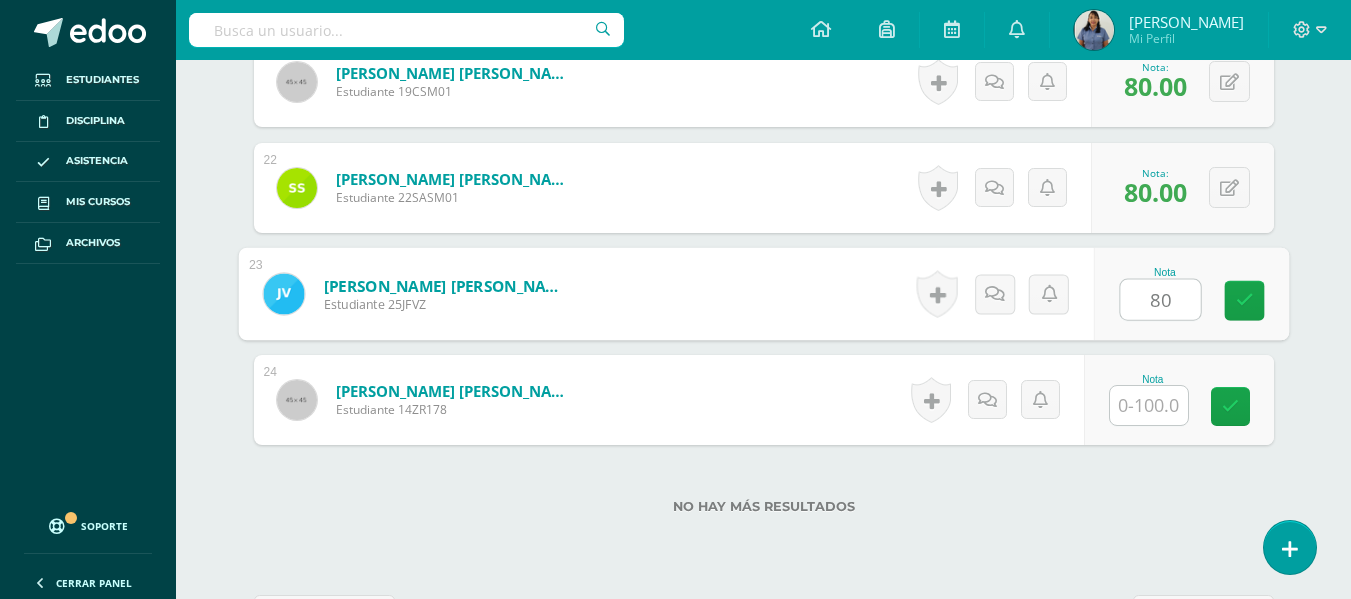 type on "80" 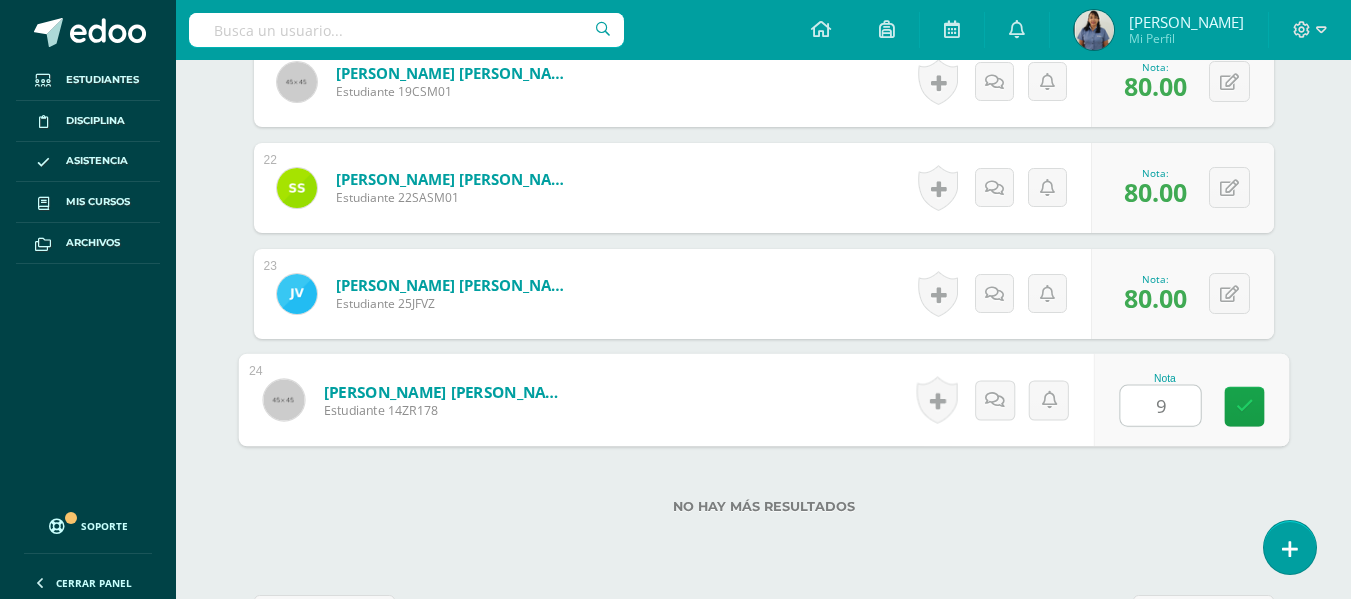 type on "90" 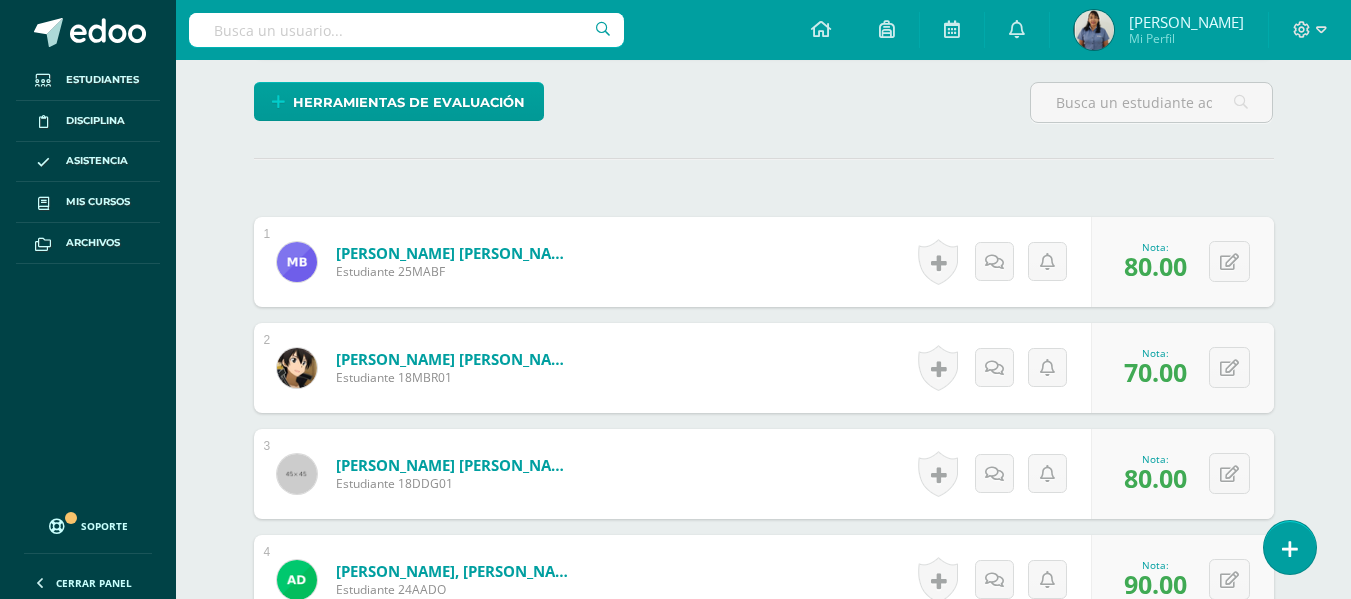 scroll, scrollTop: 0, scrollLeft: 0, axis: both 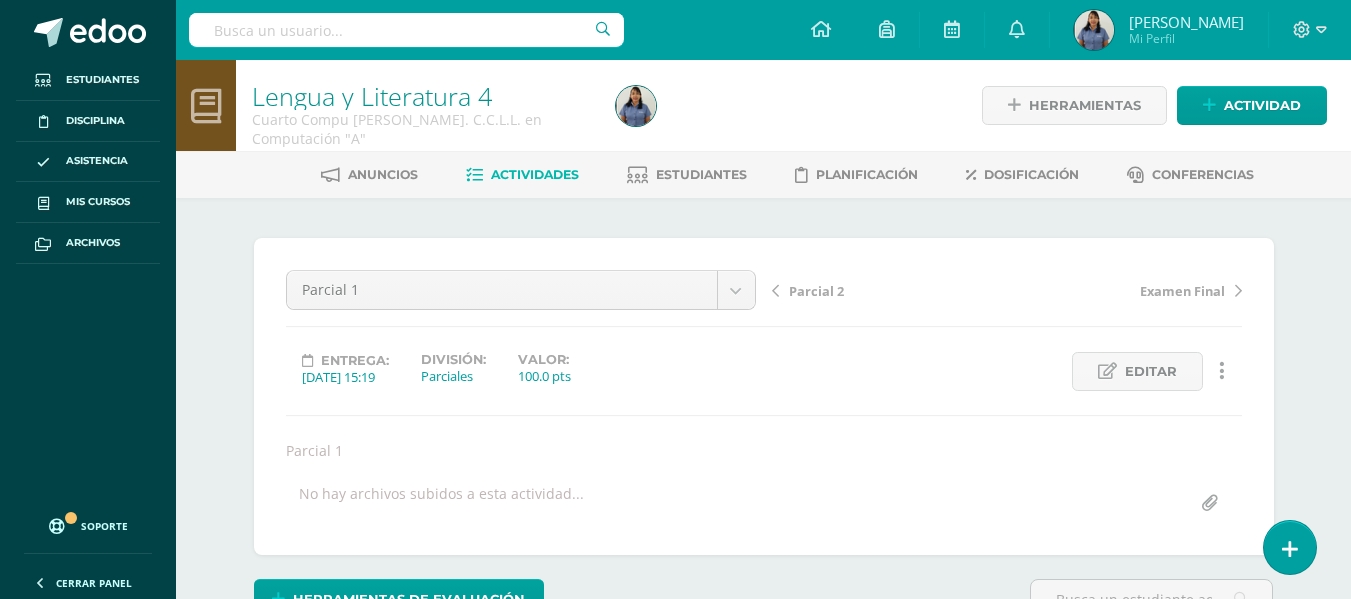 click on "Actividades" at bounding box center (535, 174) 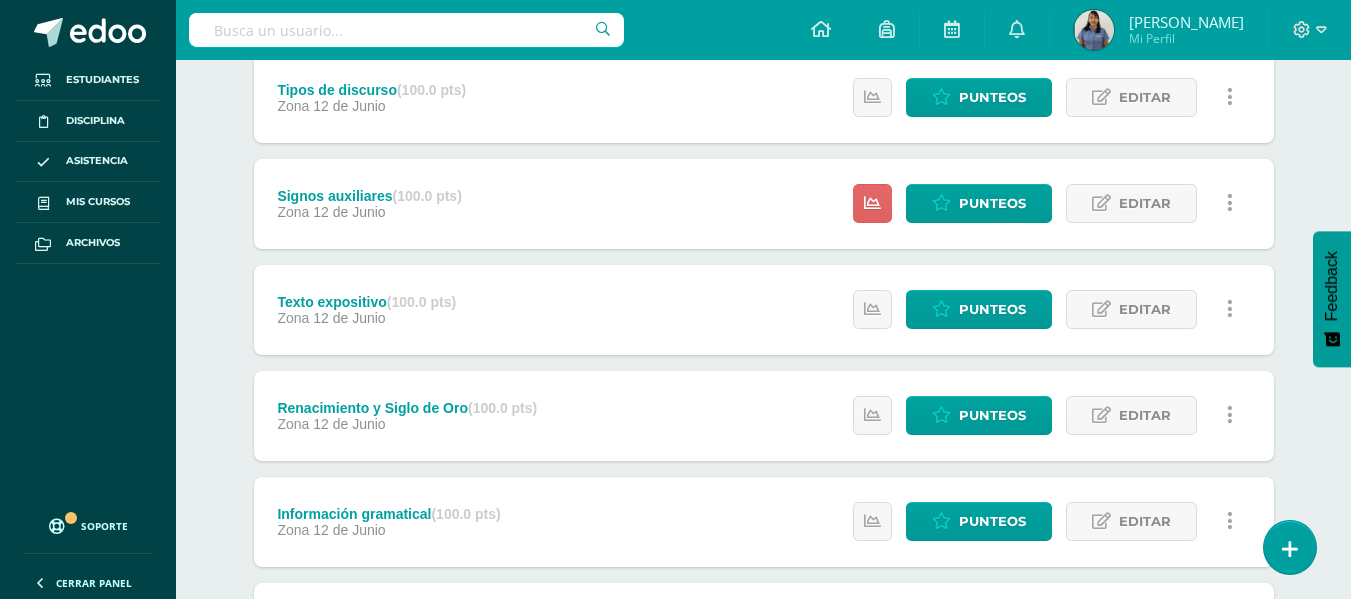 scroll, scrollTop: 0, scrollLeft: 0, axis: both 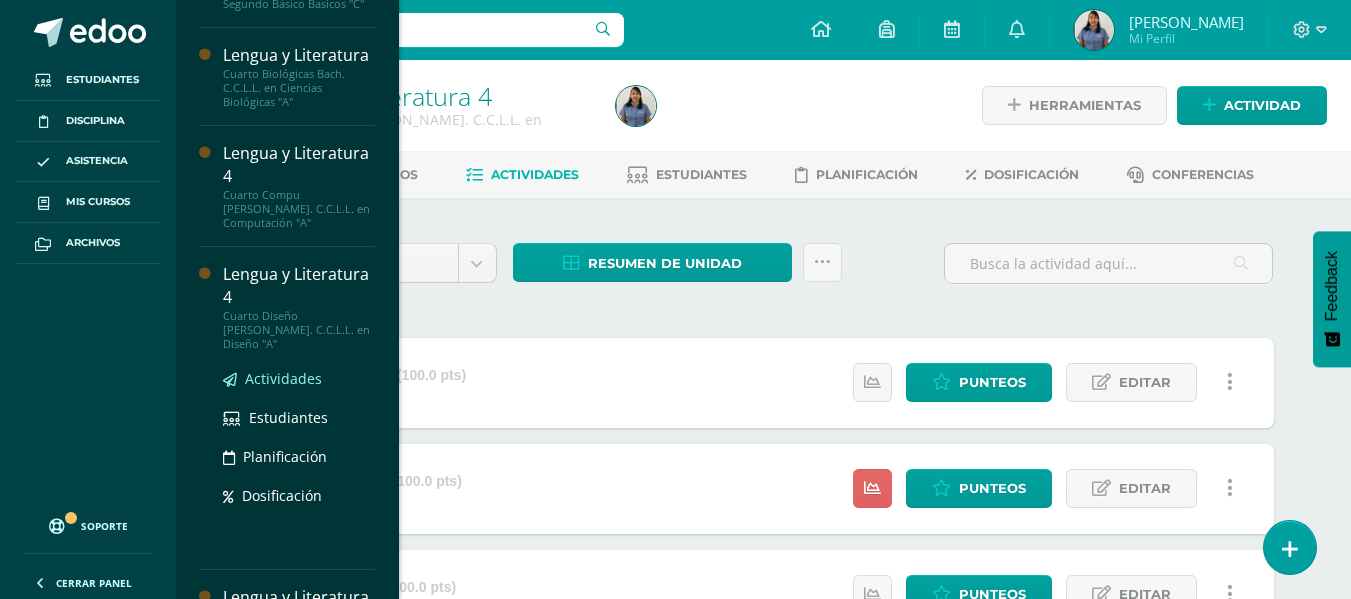 click on "Actividades" at bounding box center [283, 378] 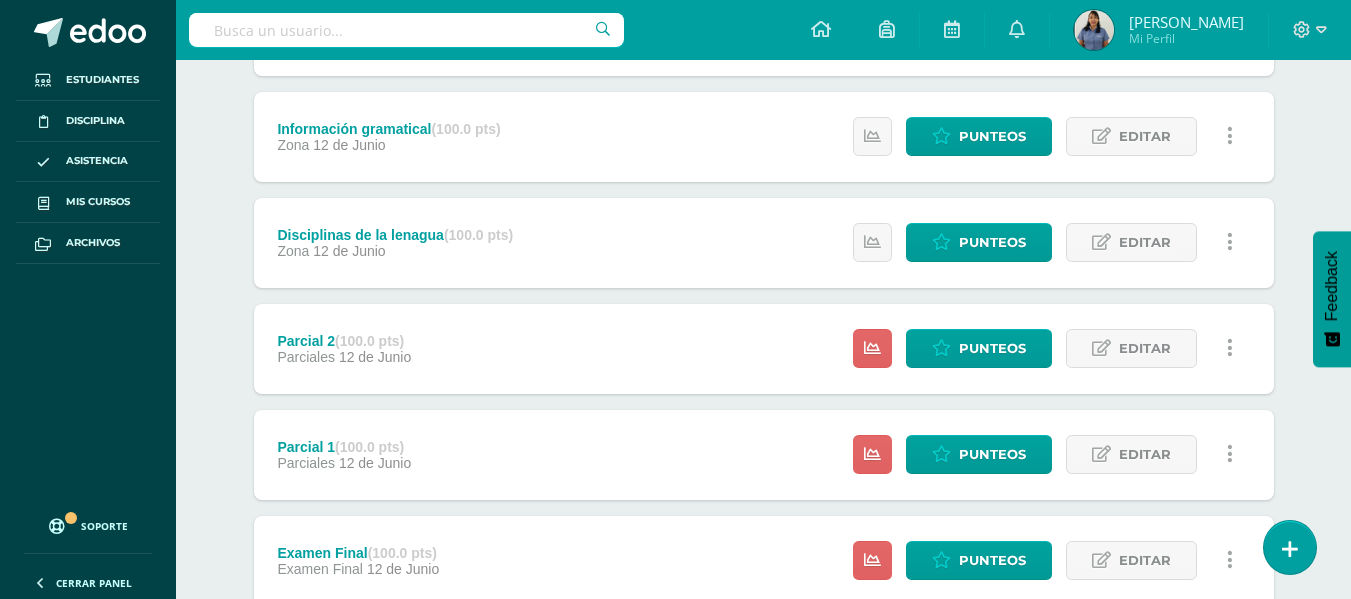 scroll, scrollTop: 700, scrollLeft: 0, axis: vertical 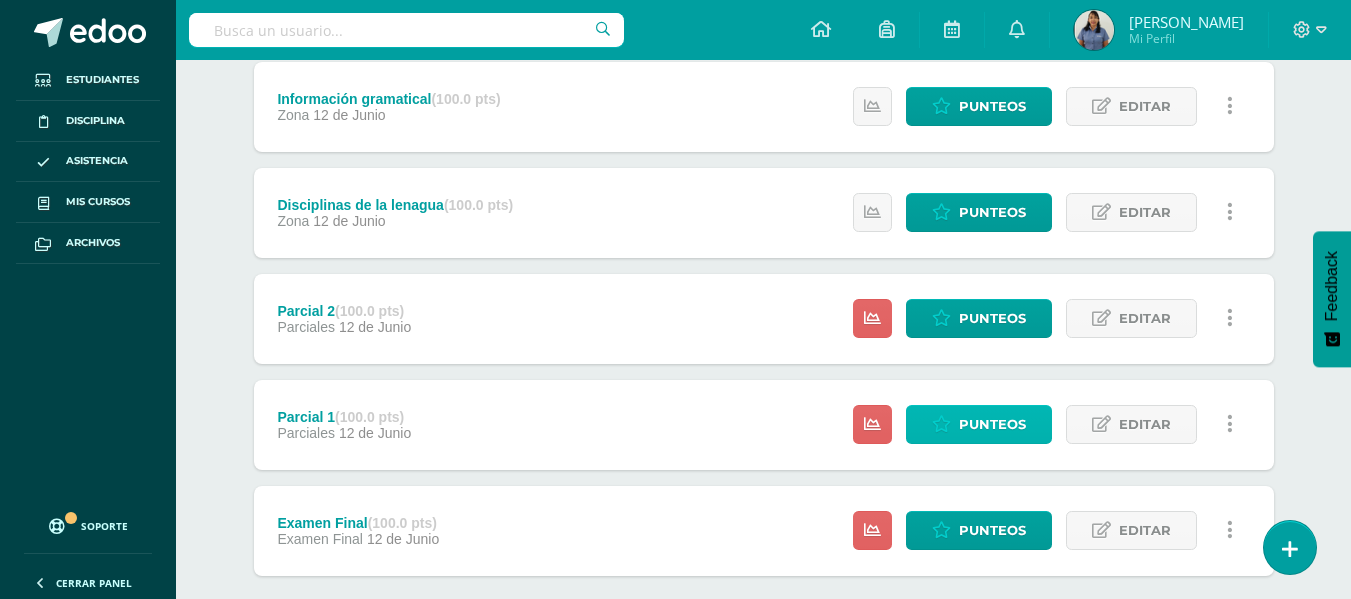 click on "Punteos" at bounding box center [992, 424] 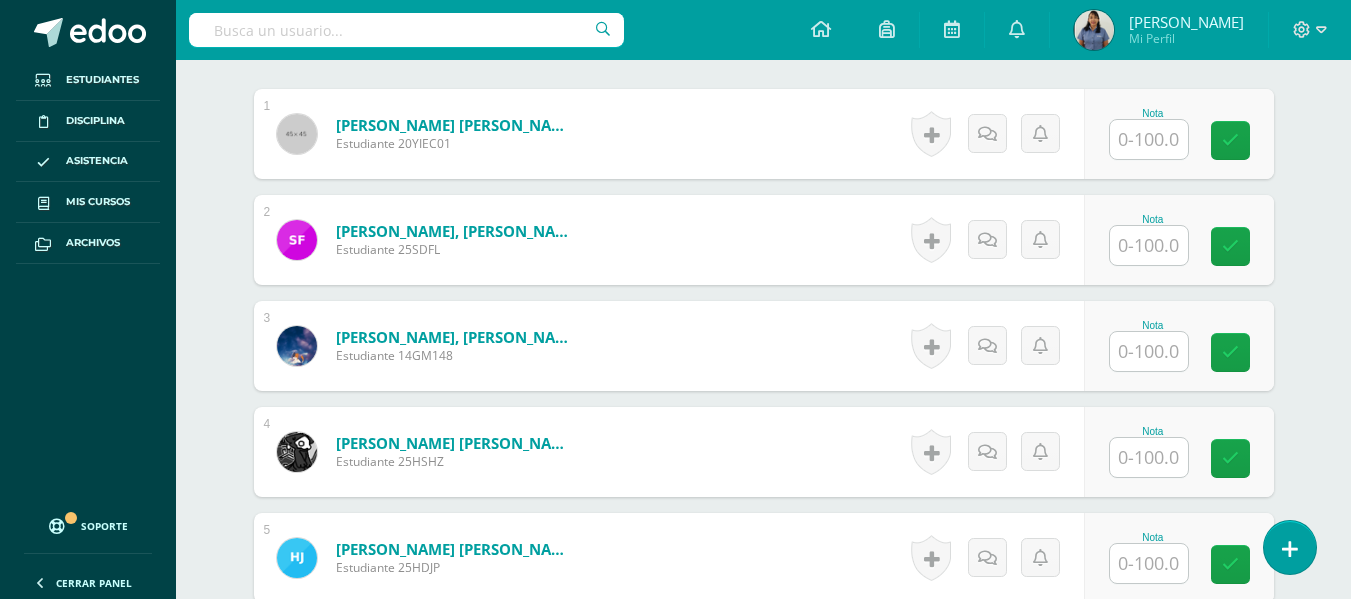 scroll, scrollTop: 626, scrollLeft: 0, axis: vertical 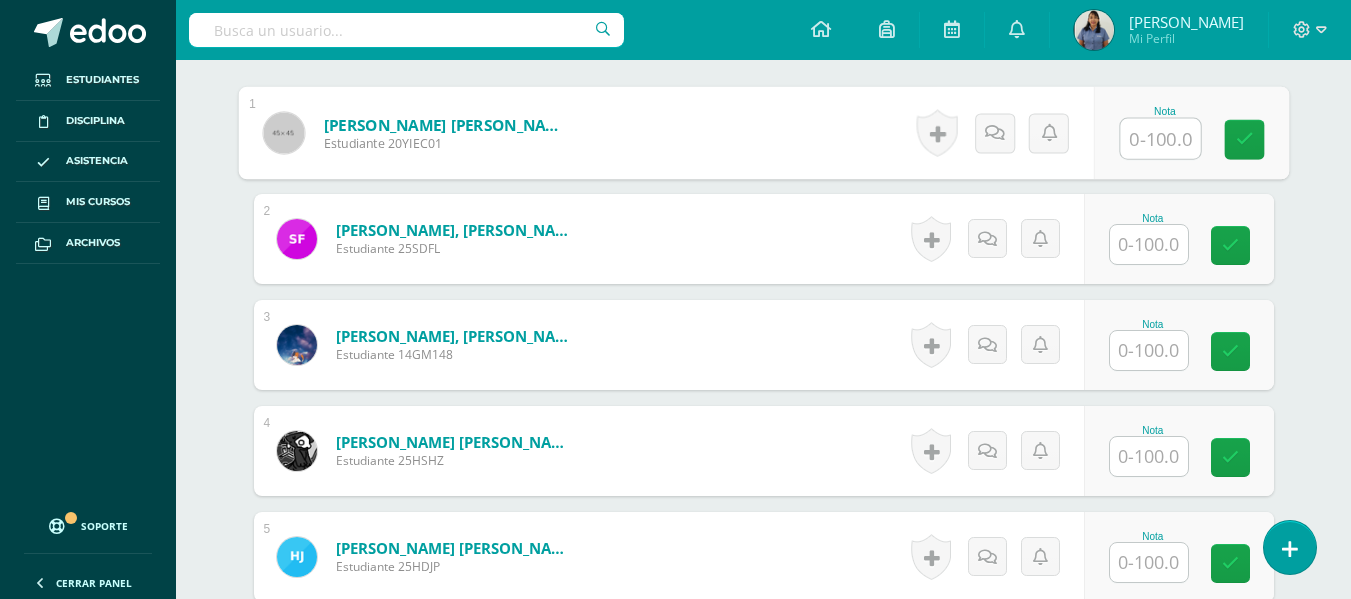 click at bounding box center (1160, 139) 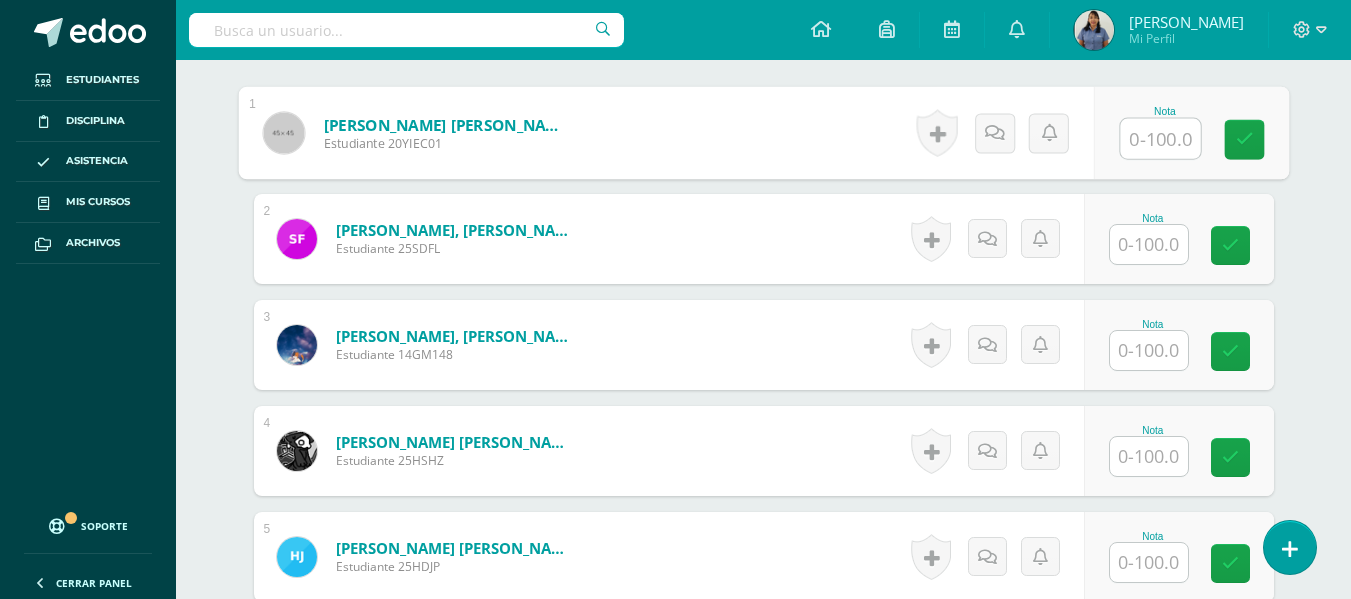 scroll, scrollTop: 627, scrollLeft: 0, axis: vertical 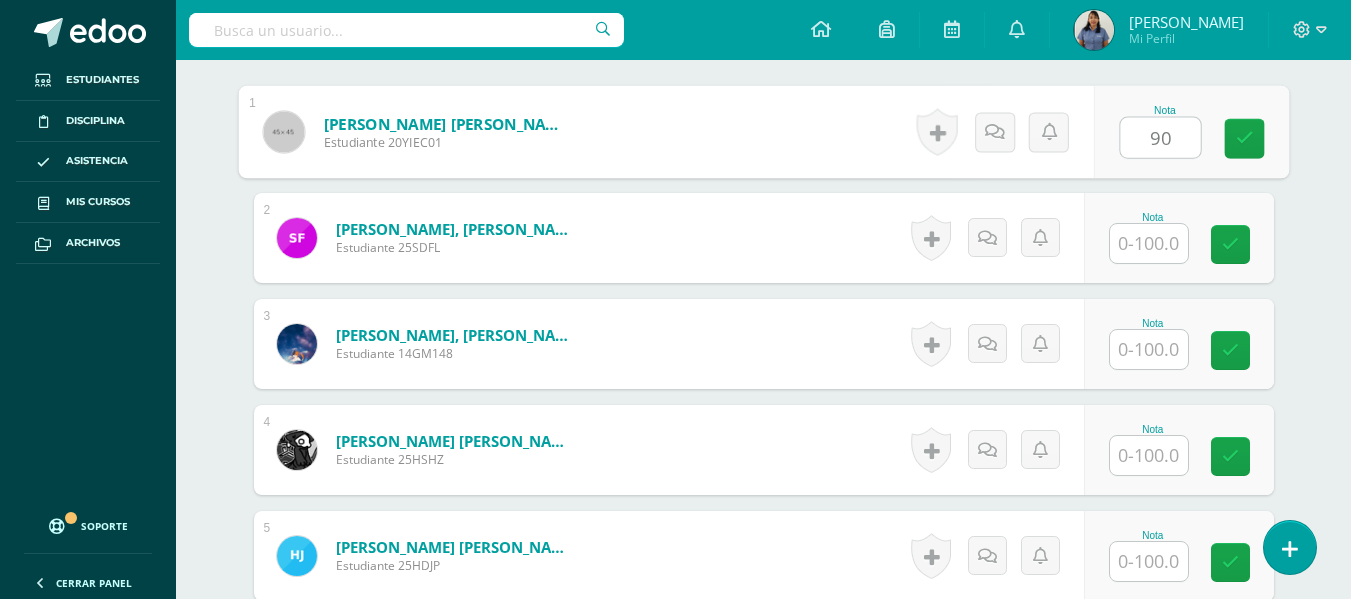 type on "90" 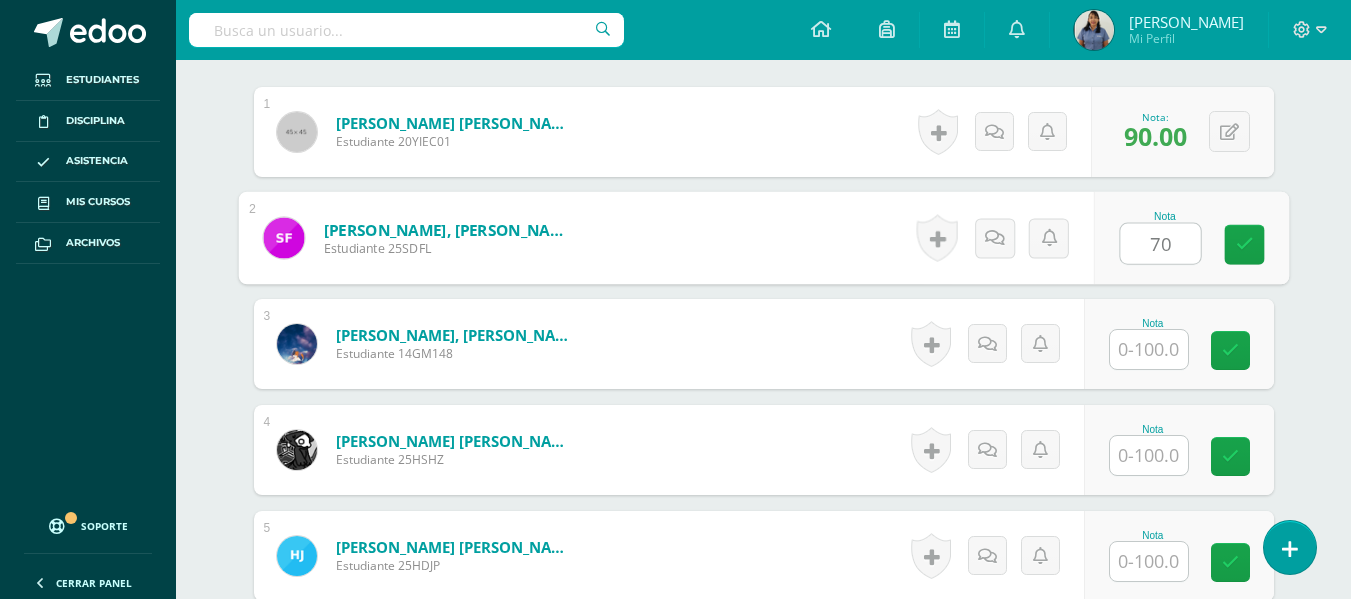 type on "70" 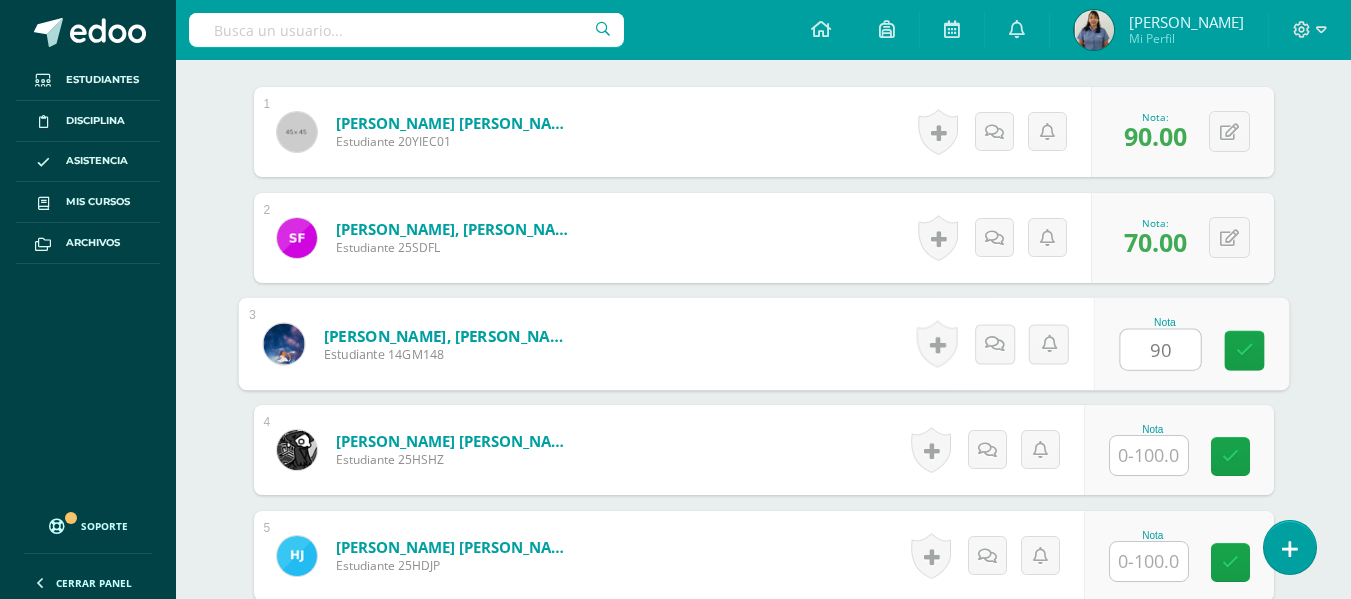 type on "90" 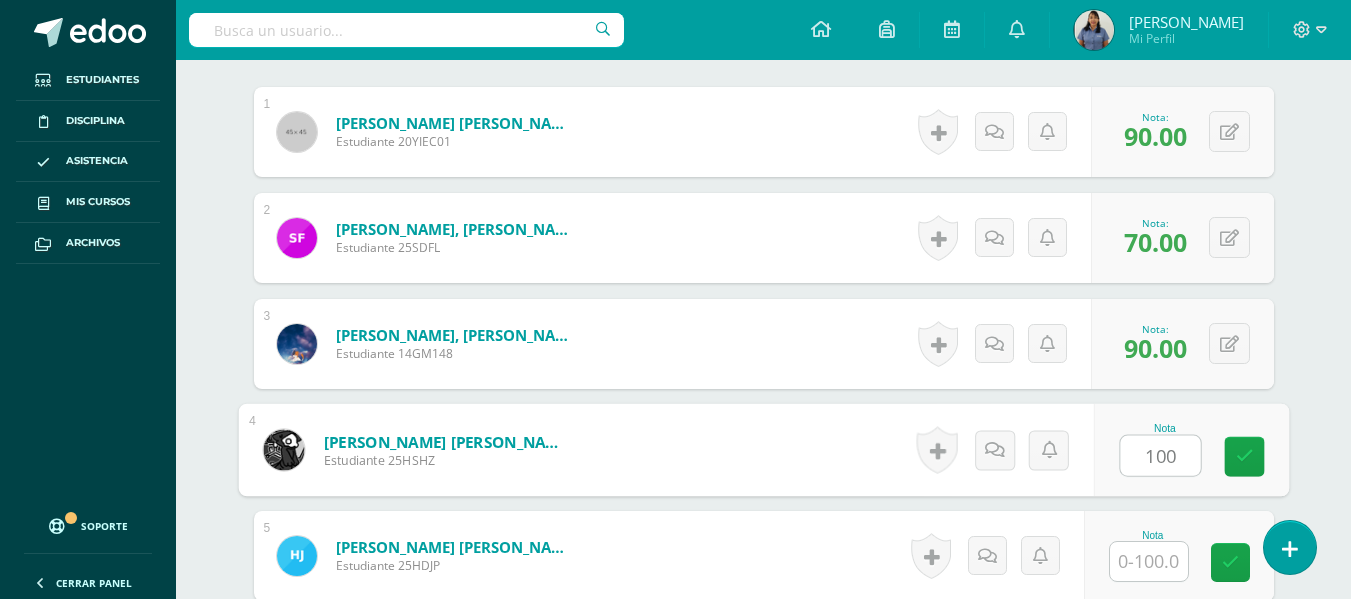 type on "100" 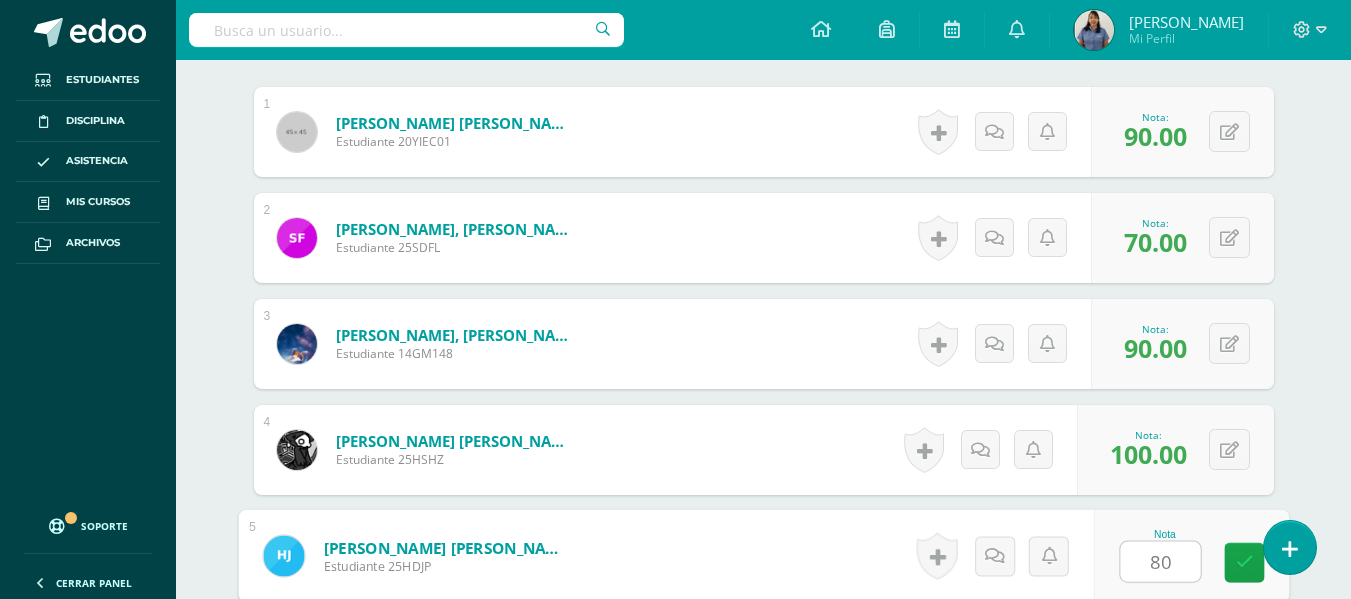 type on "80" 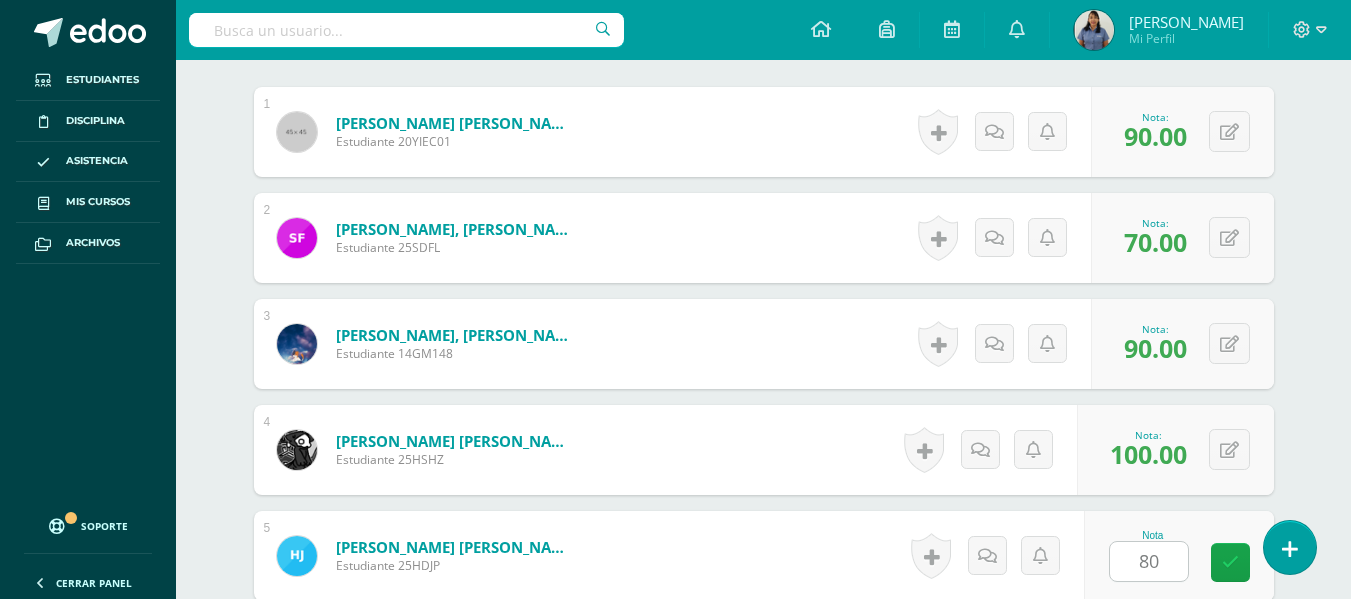 scroll, scrollTop: 995, scrollLeft: 0, axis: vertical 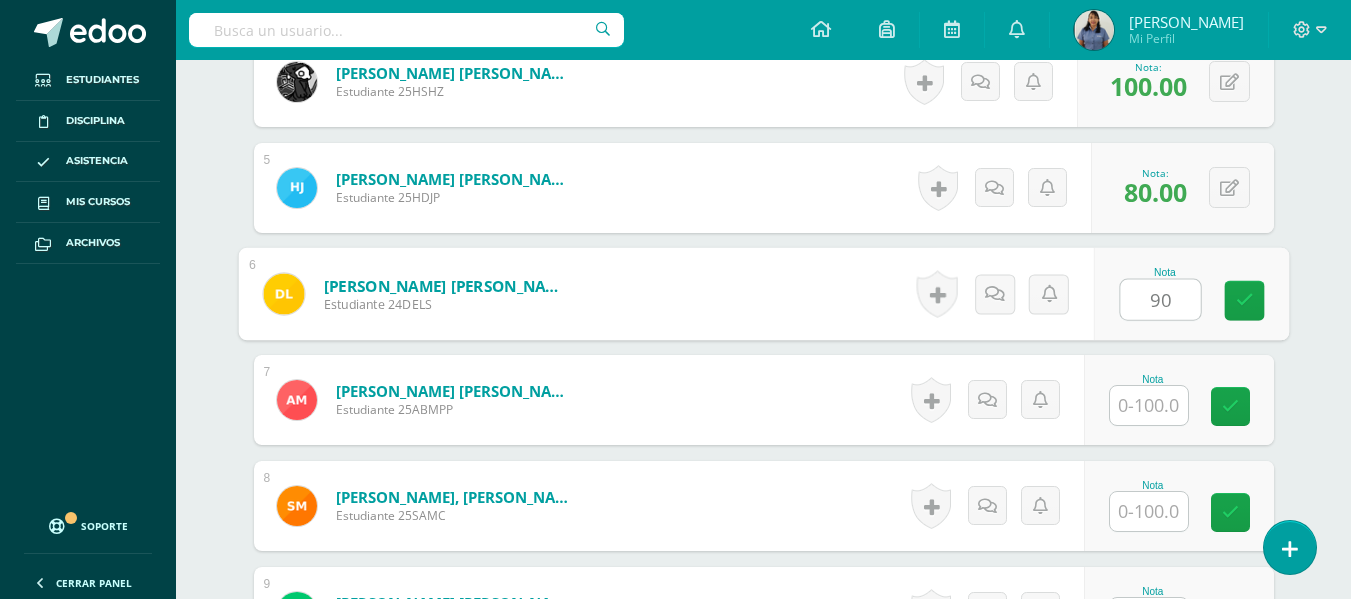 type on "90" 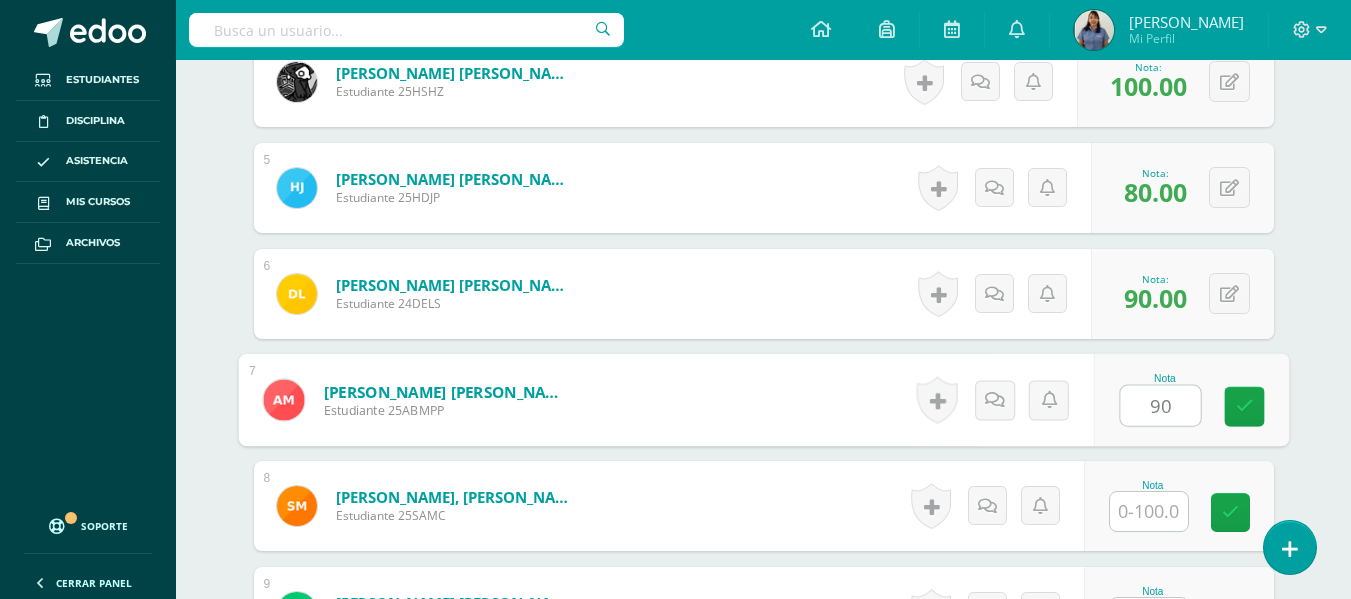 type on "90" 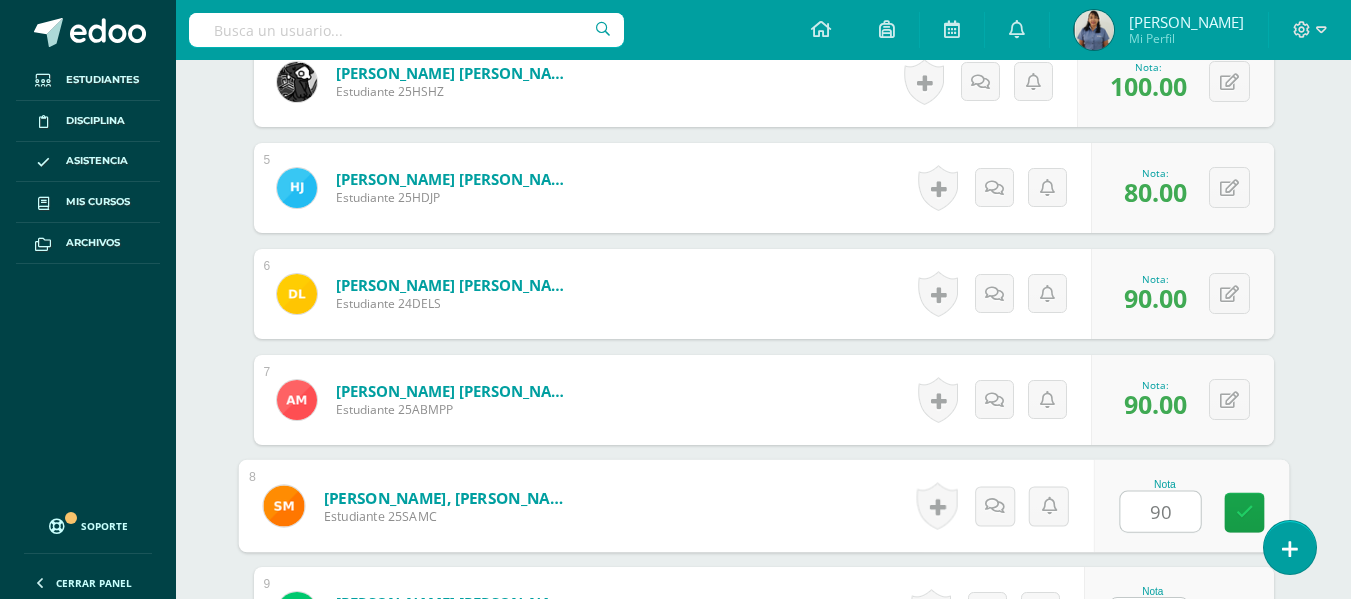 type on "90" 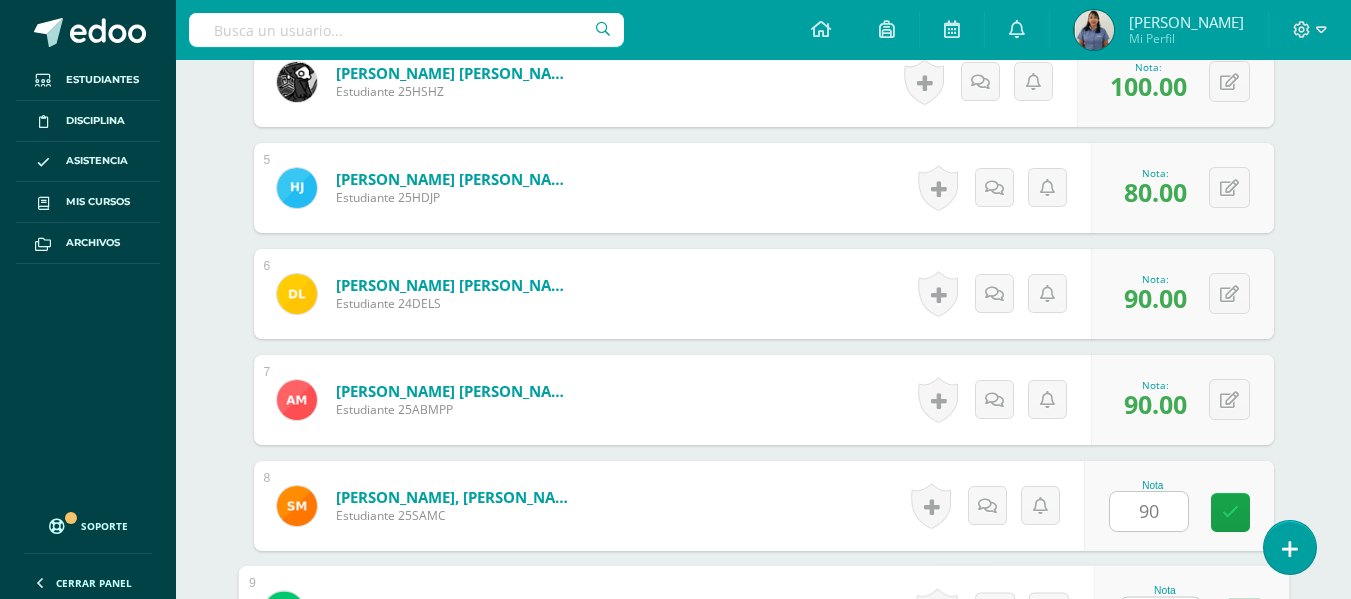 scroll, scrollTop: 1033, scrollLeft: 0, axis: vertical 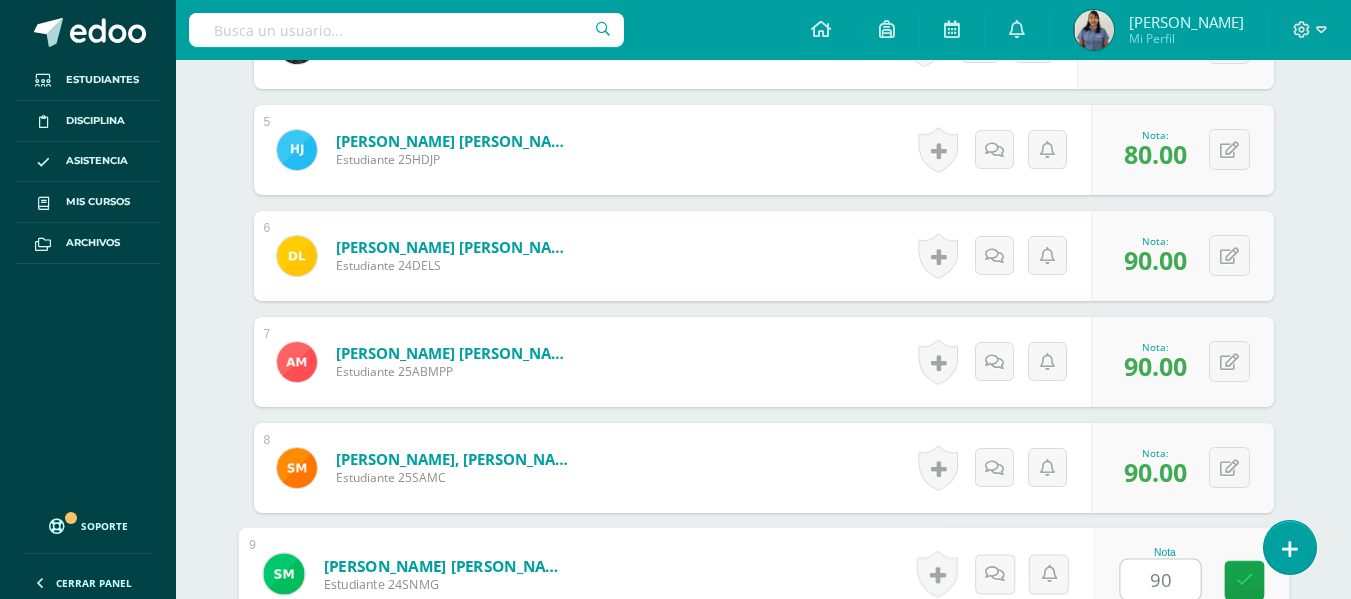 type on "90" 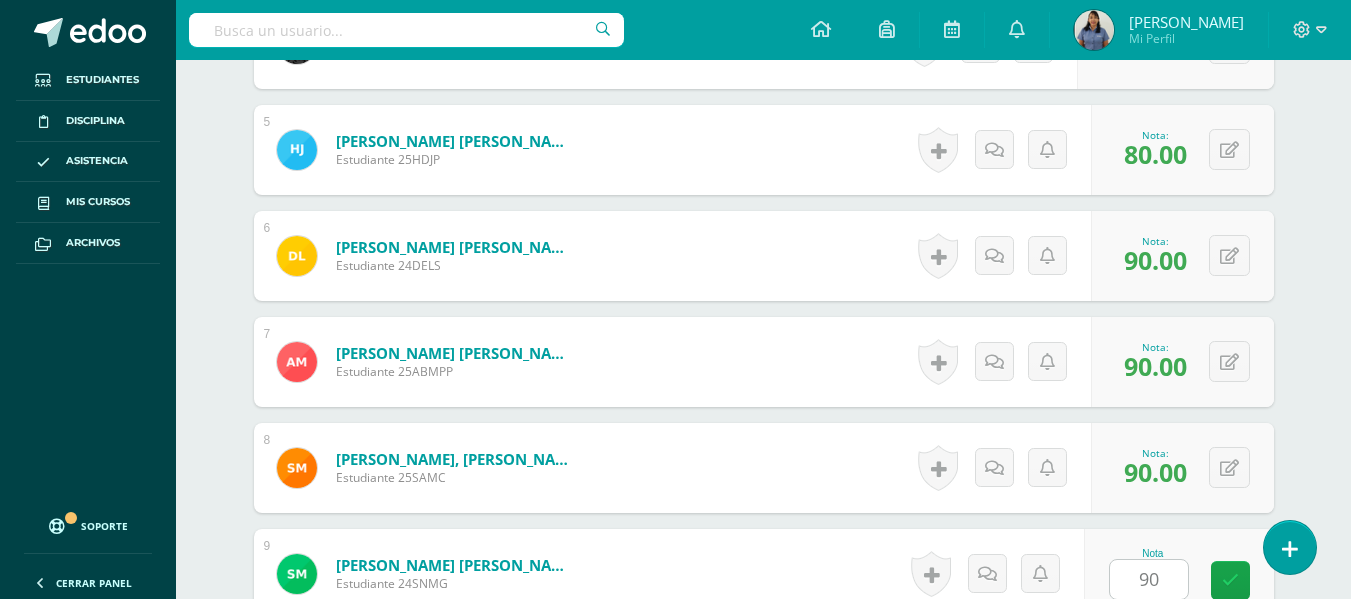 scroll, scrollTop: 1419, scrollLeft: 0, axis: vertical 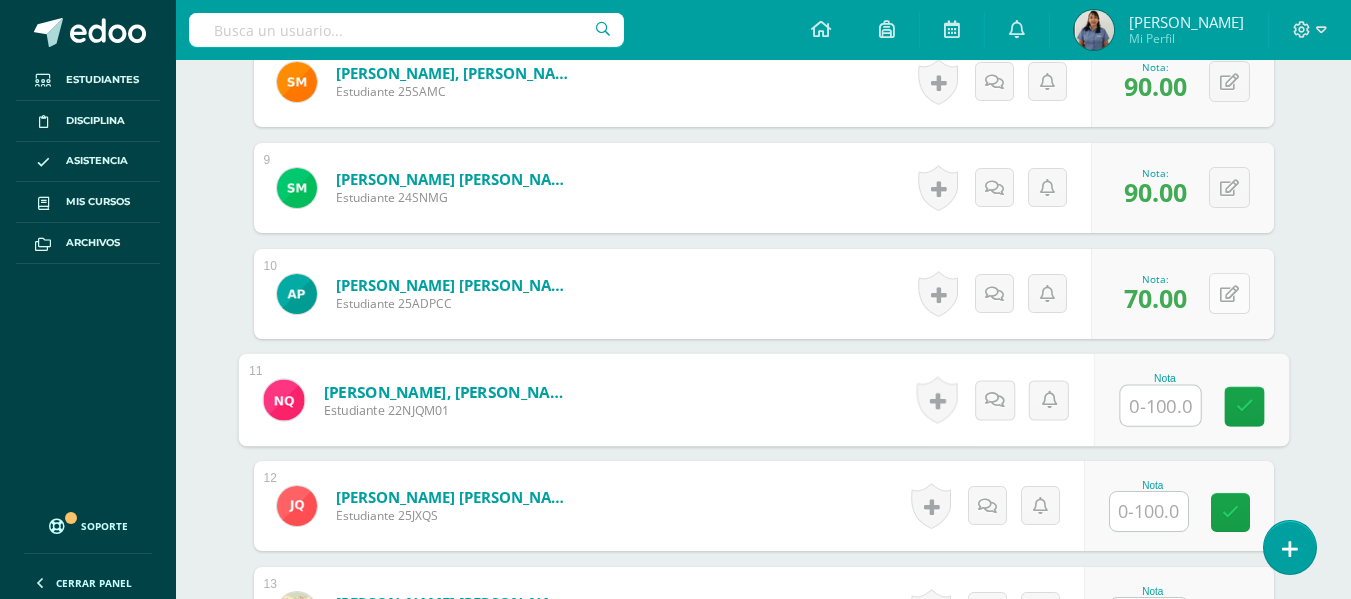 click on "0
Logros
Logros obtenidos
Aún no hay logros agregados
Nota:
70.00" at bounding box center [1182, 294] 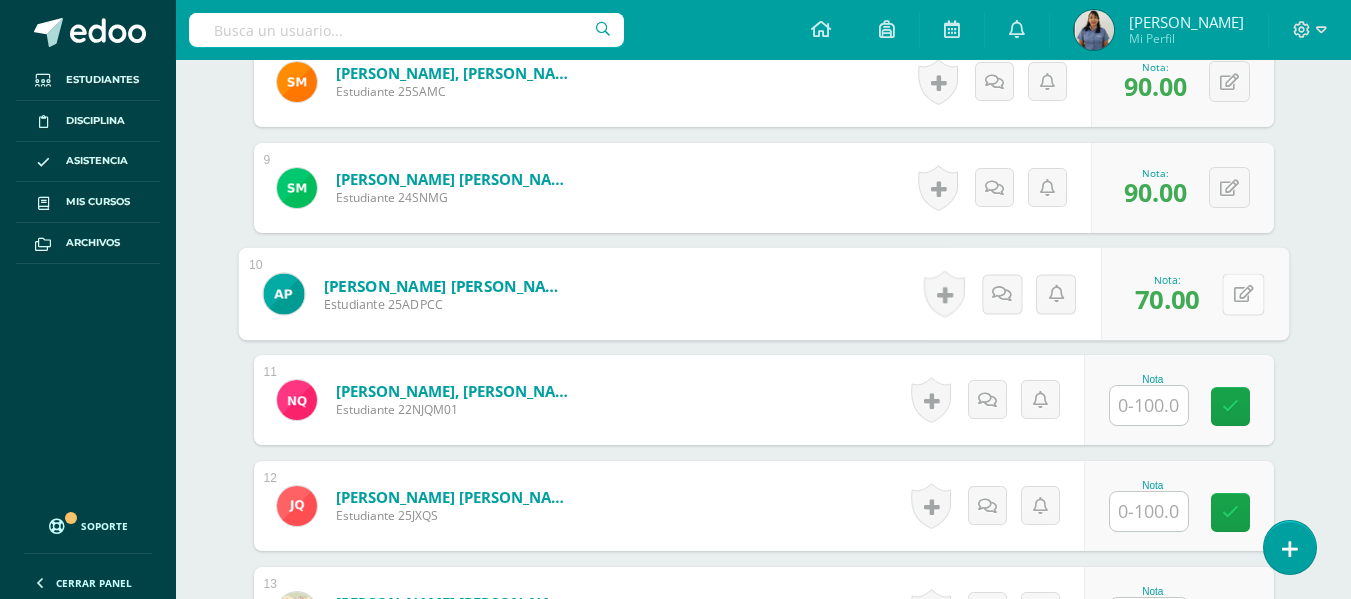 click at bounding box center (1243, 293) 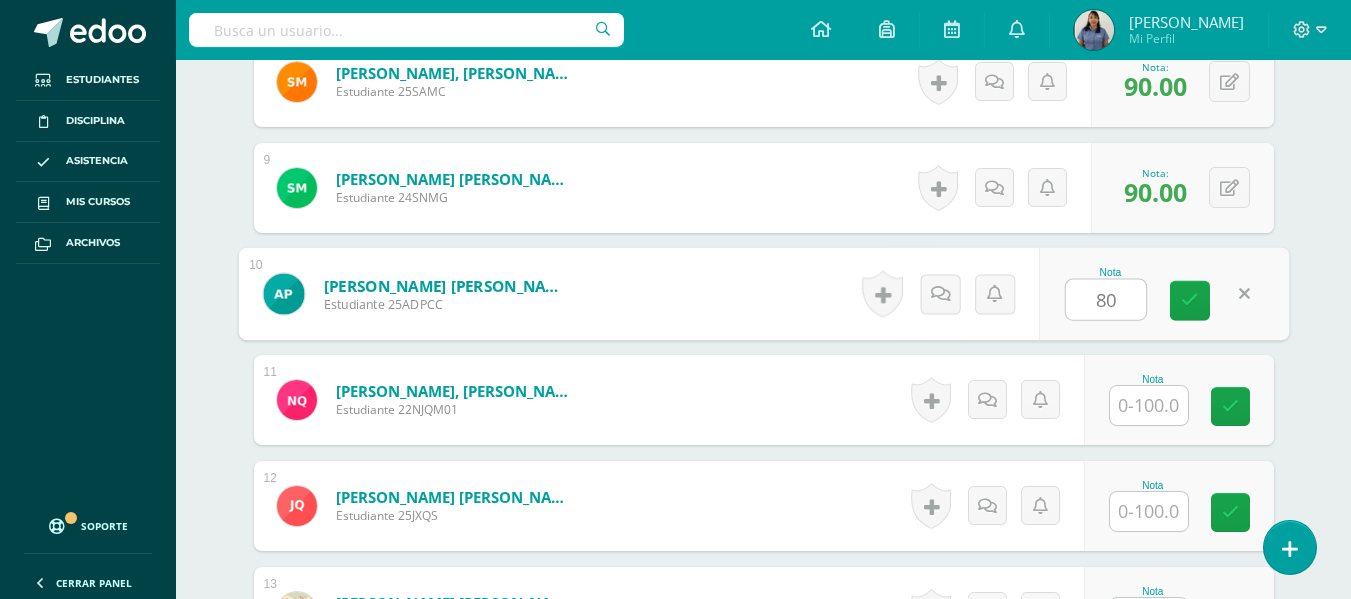 type on "80" 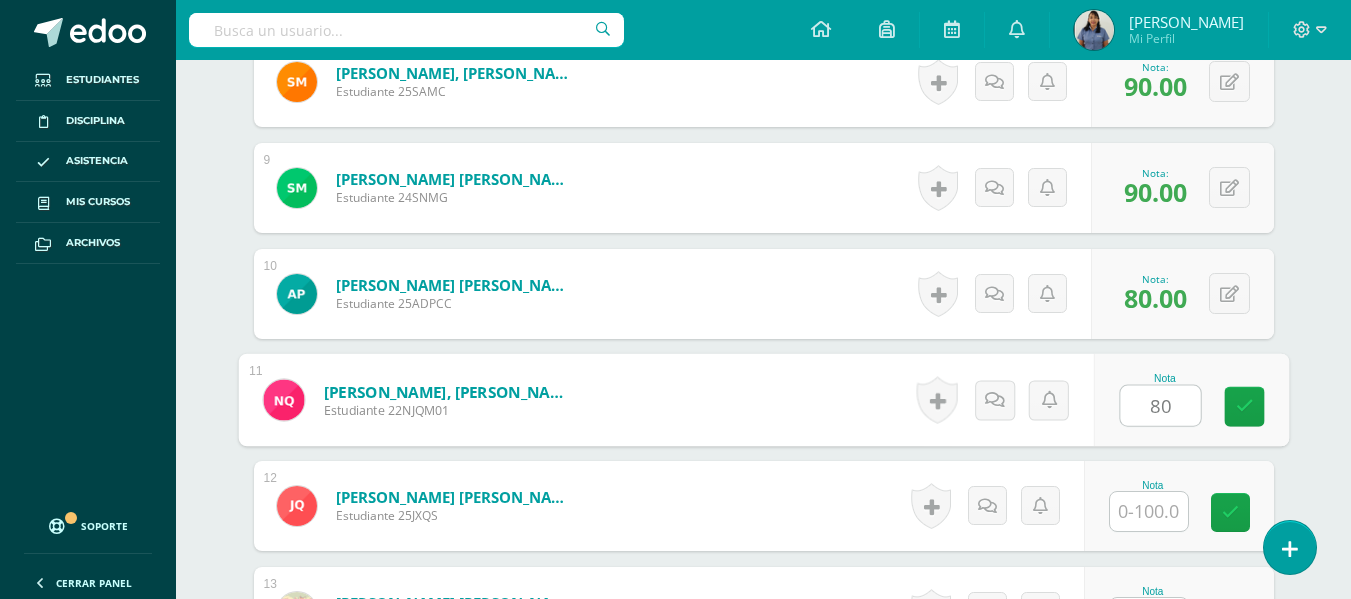 type on "80" 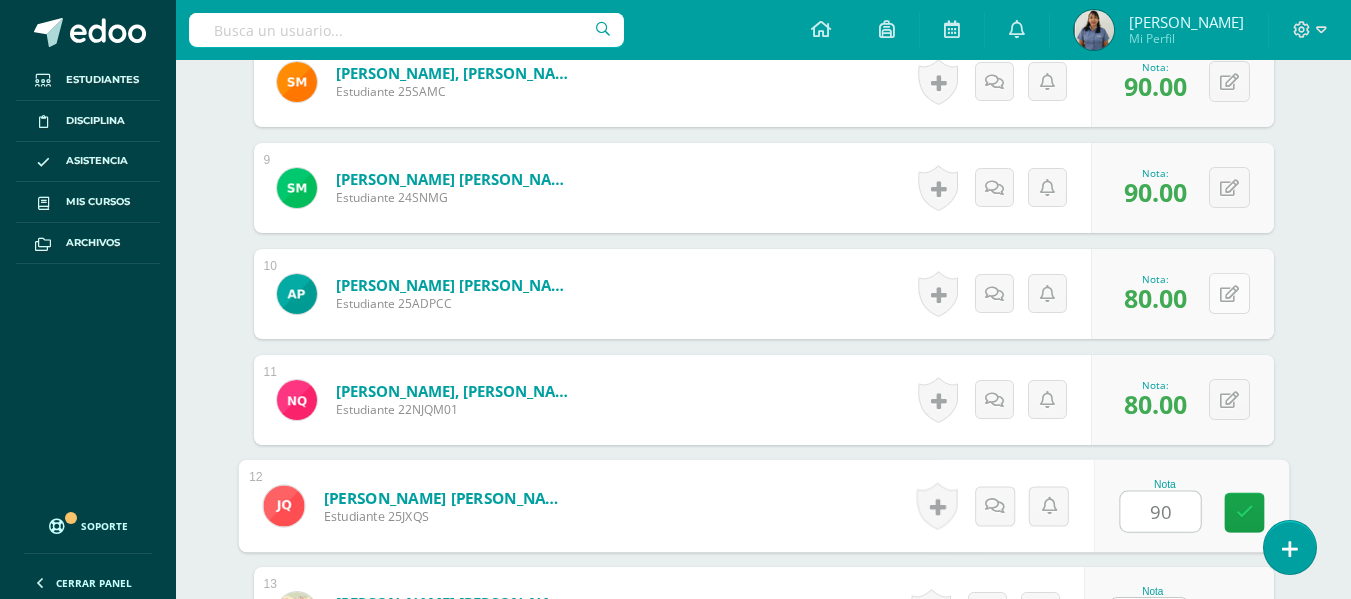 type on "90" 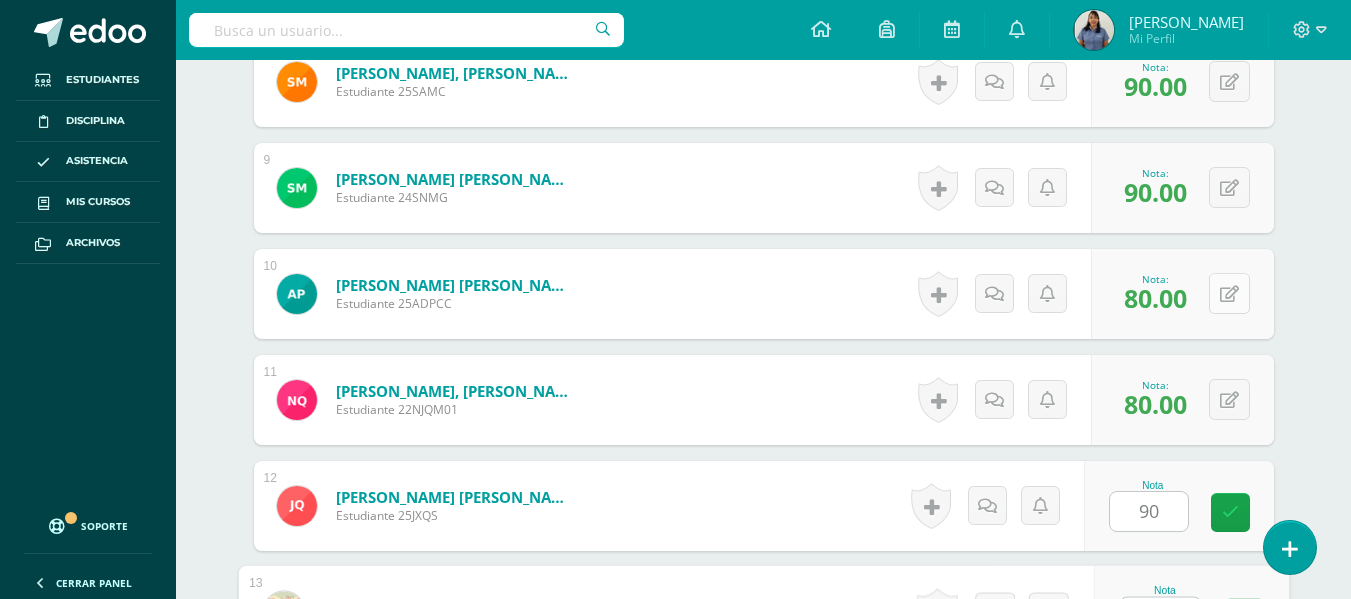 scroll, scrollTop: 1457, scrollLeft: 0, axis: vertical 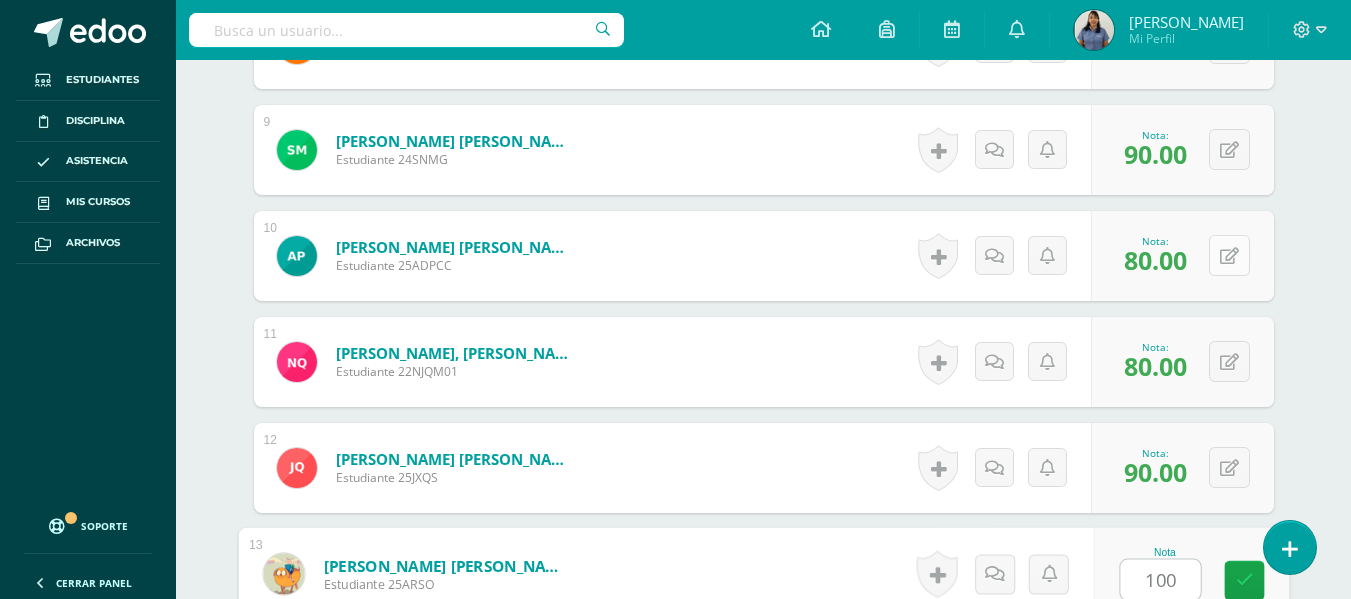 type on "100" 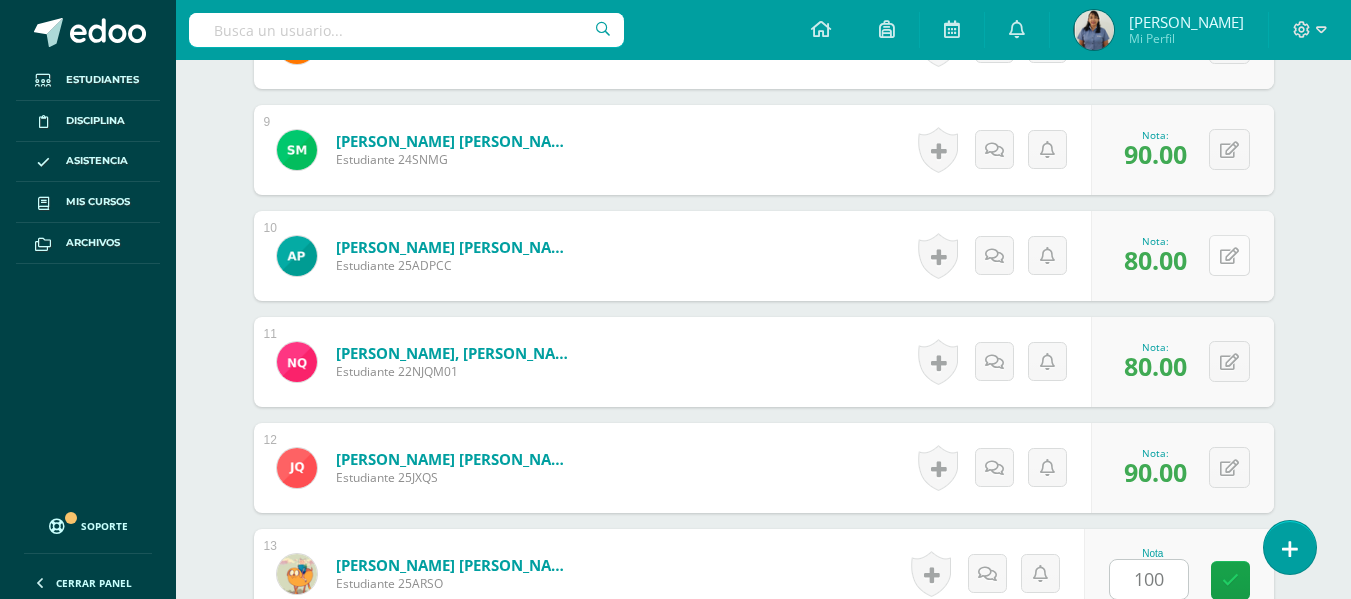scroll, scrollTop: 1843, scrollLeft: 0, axis: vertical 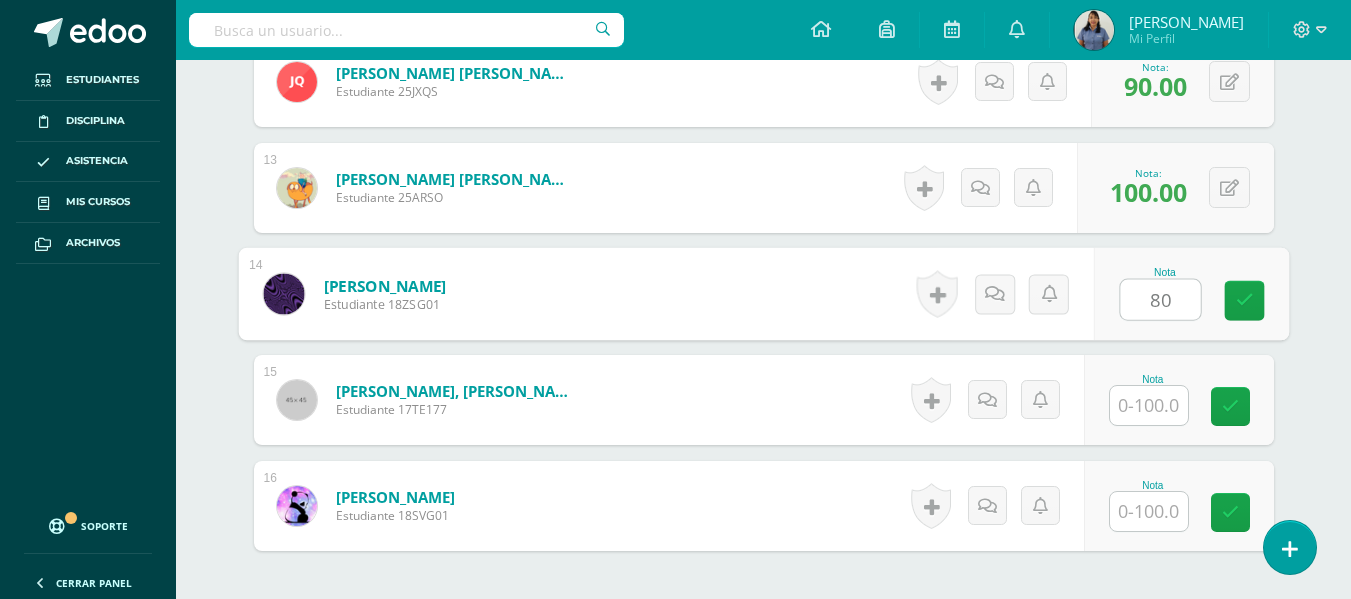type on "80" 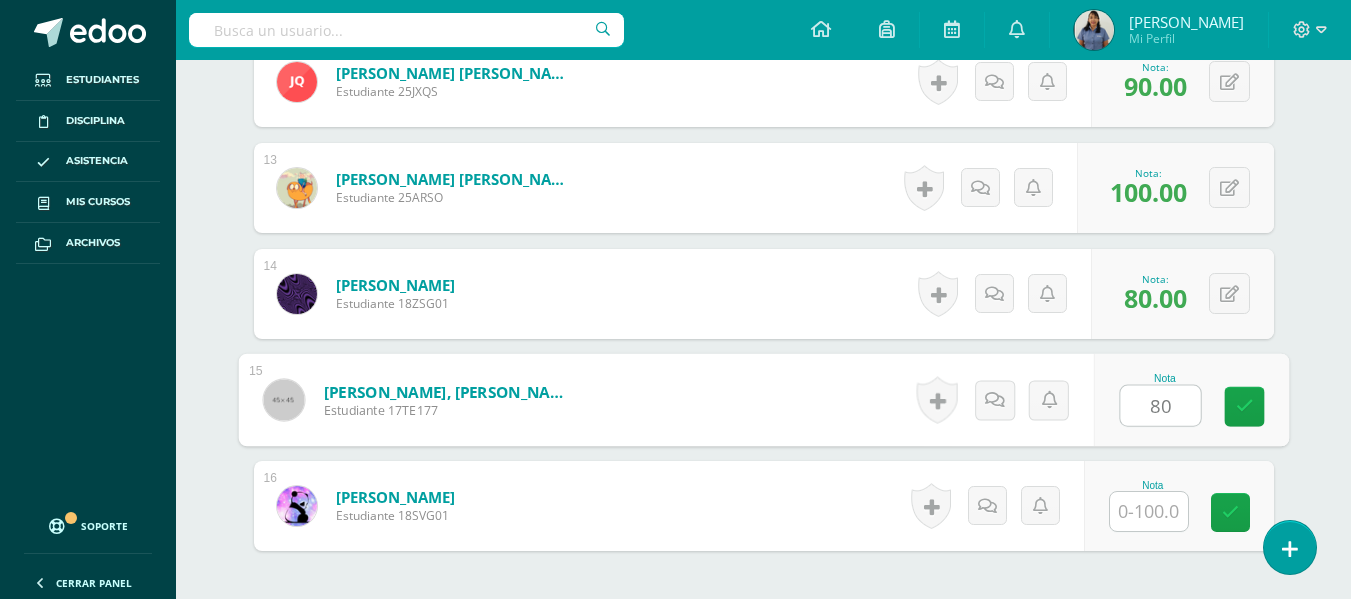 type on "80" 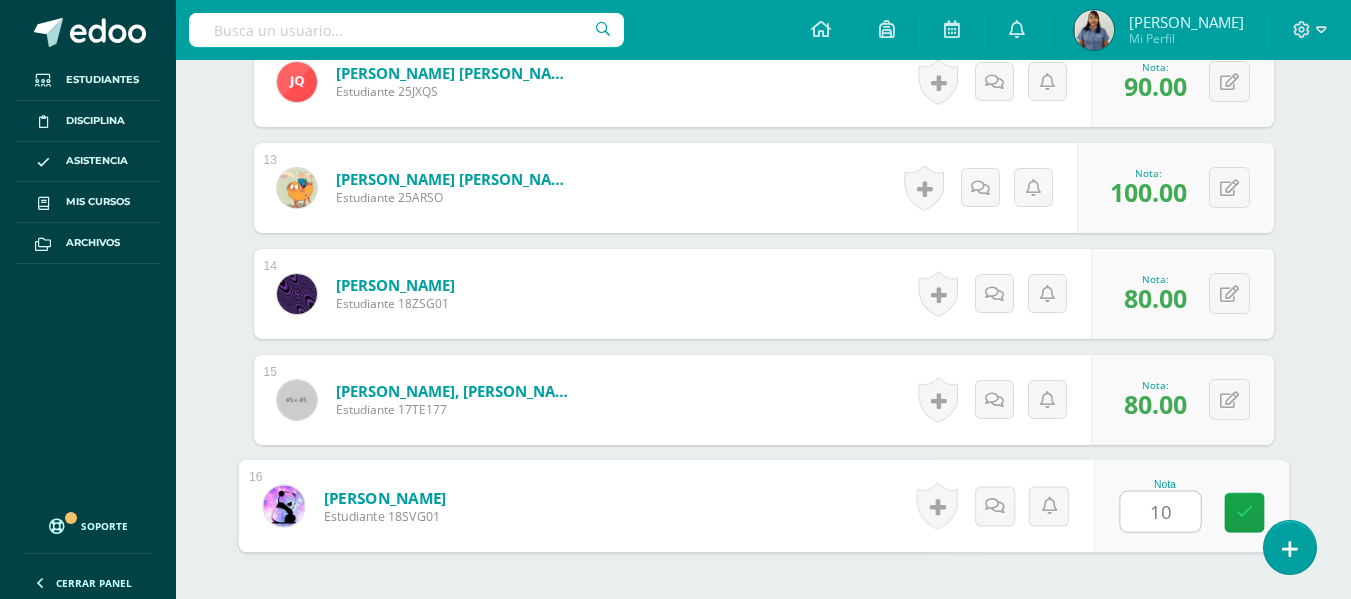 type on "100" 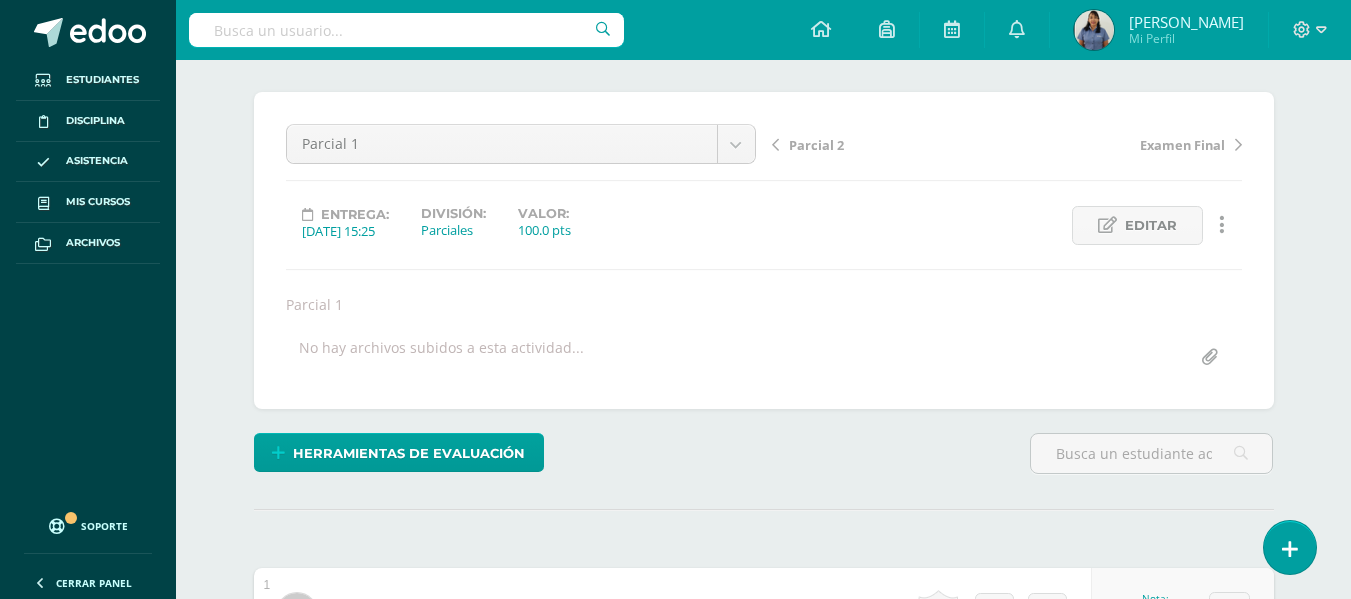 scroll, scrollTop: 0, scrollLeft: 0, axis: both 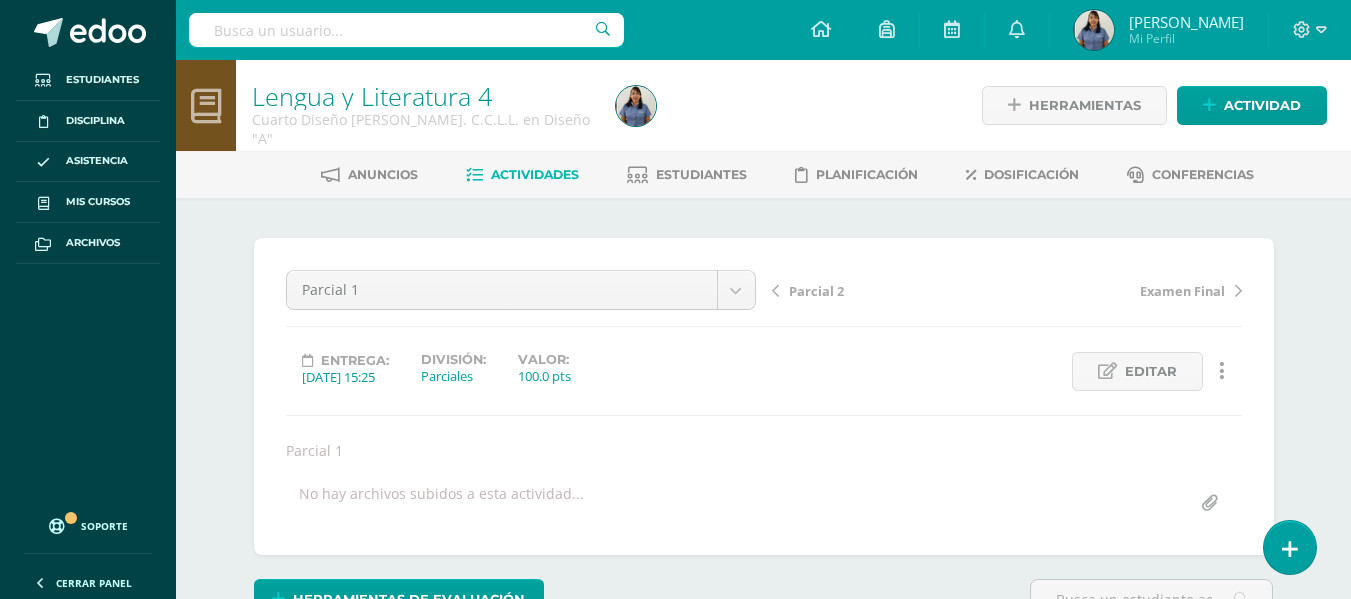 click on "Actividades" at bounding box center (535, 174) 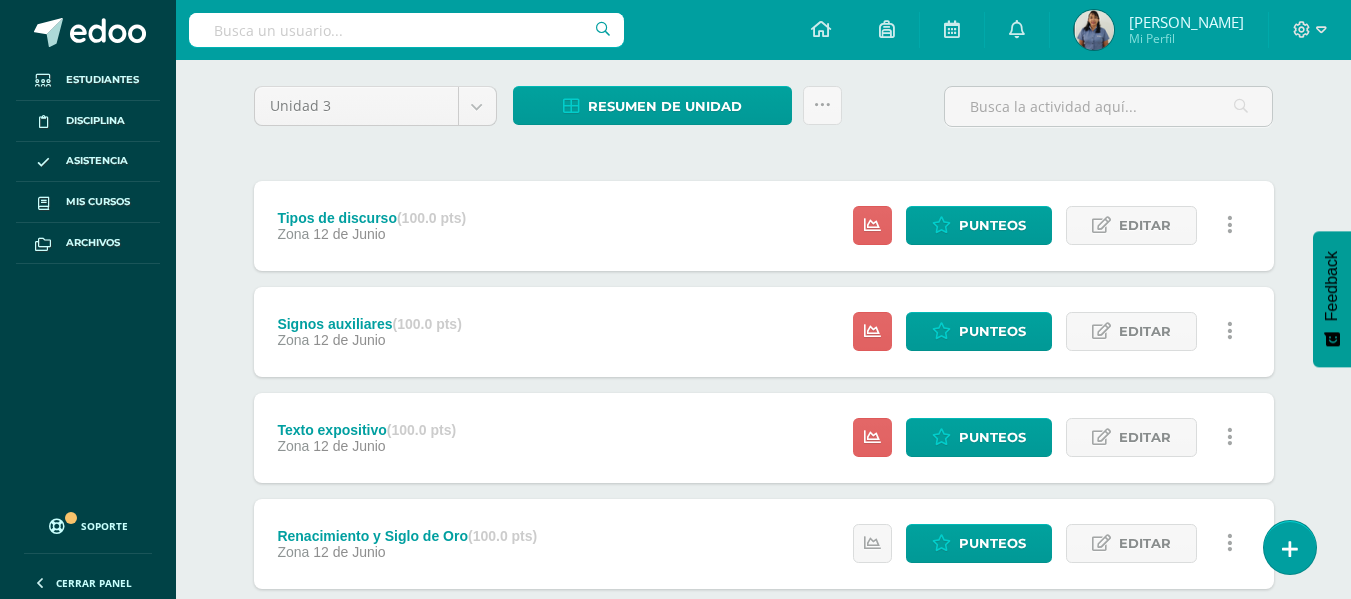 scroll, scrollTop: 200, scrollLeft: 0, axis: vertical 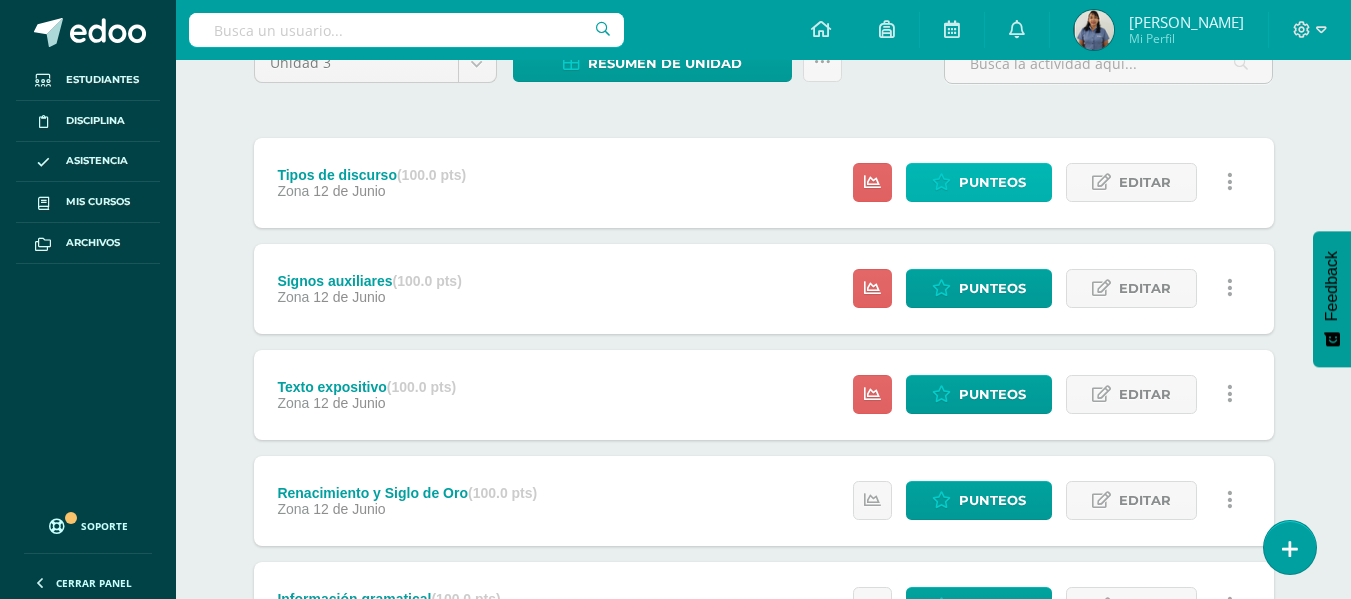 click on "Punteos" at bounding box center (992, 182) 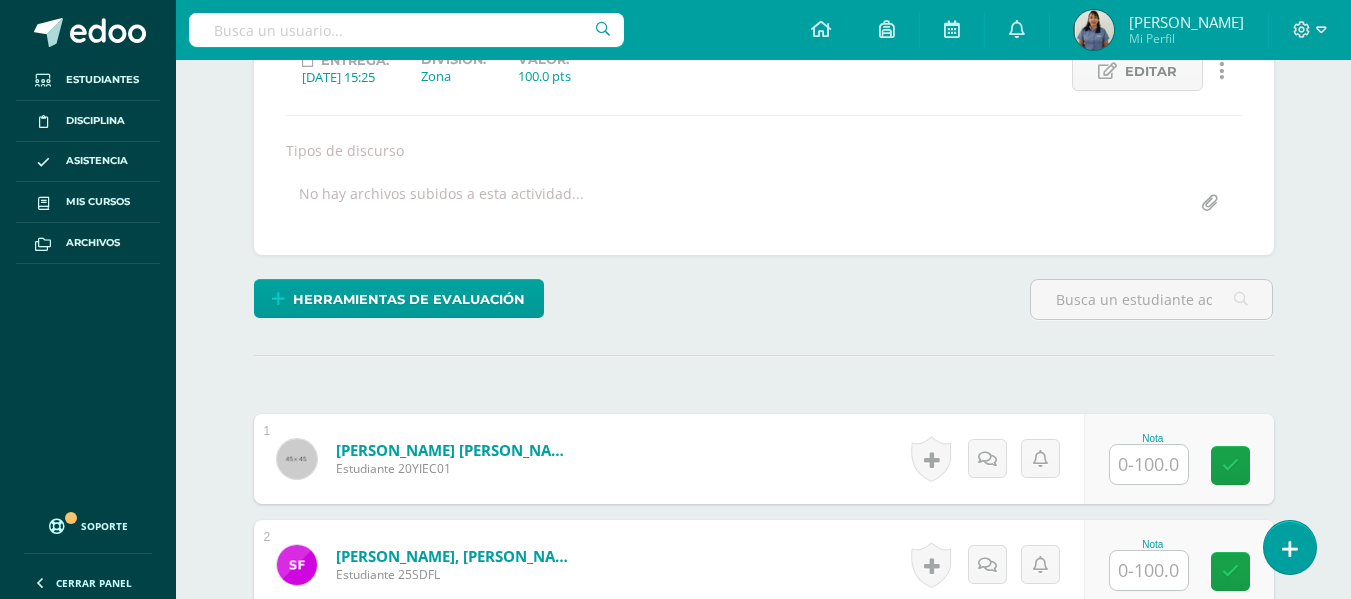 scroll, scrollTop: 431, scrollLeft: 0, axis: vertical 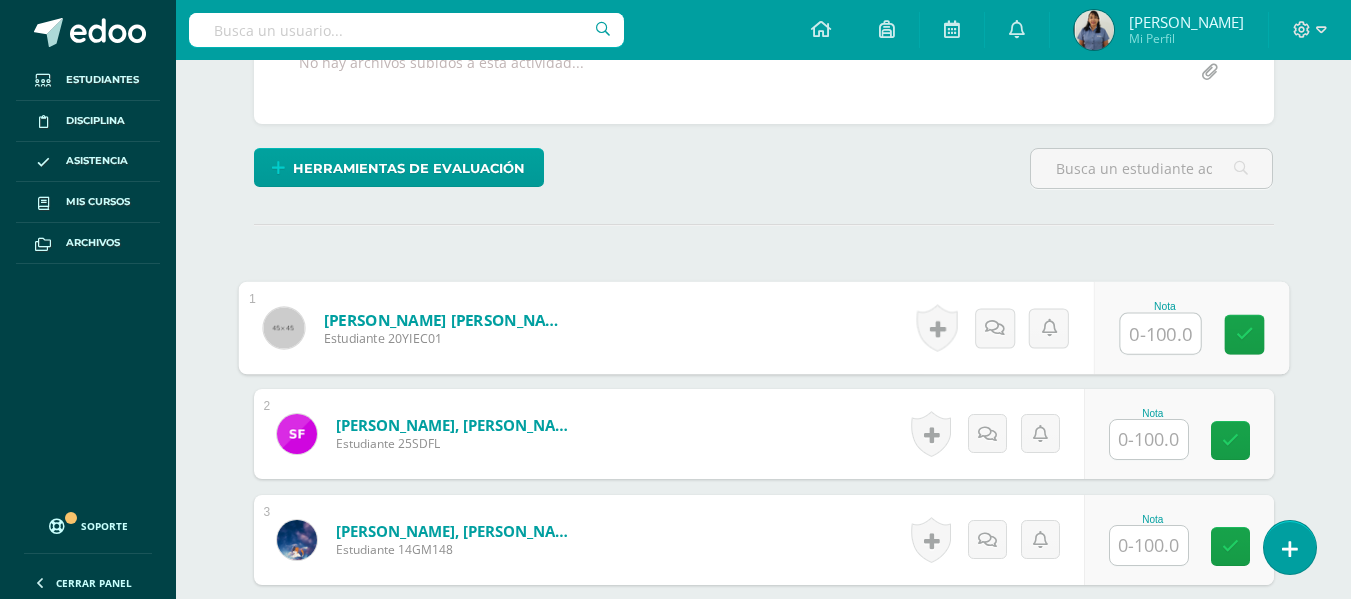click at bounding box center [1160, 334] 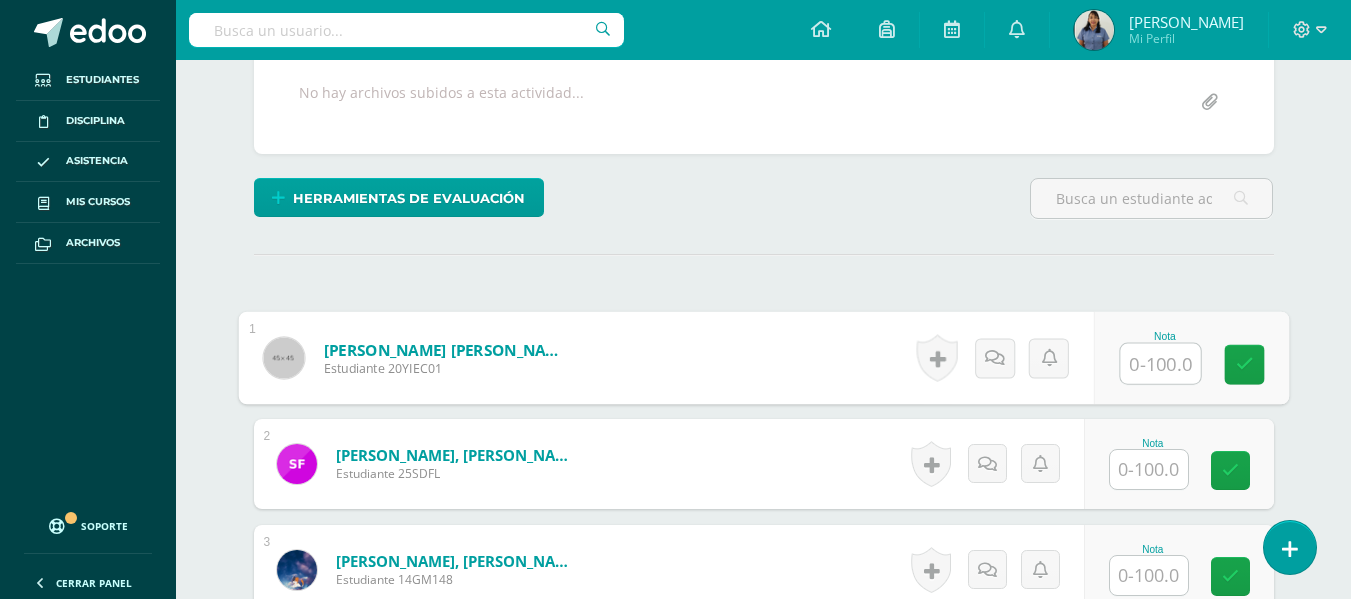 scroll, scrollTop: 431, scrollLeft: 0, axis: vertical 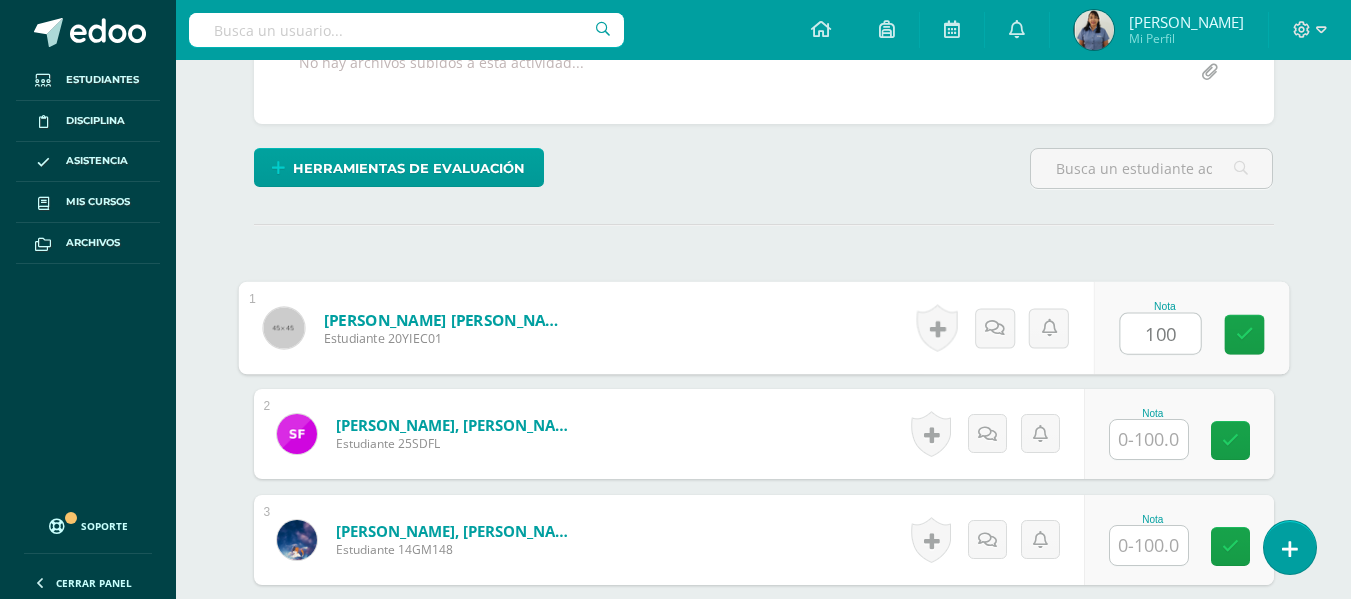 type on "100" 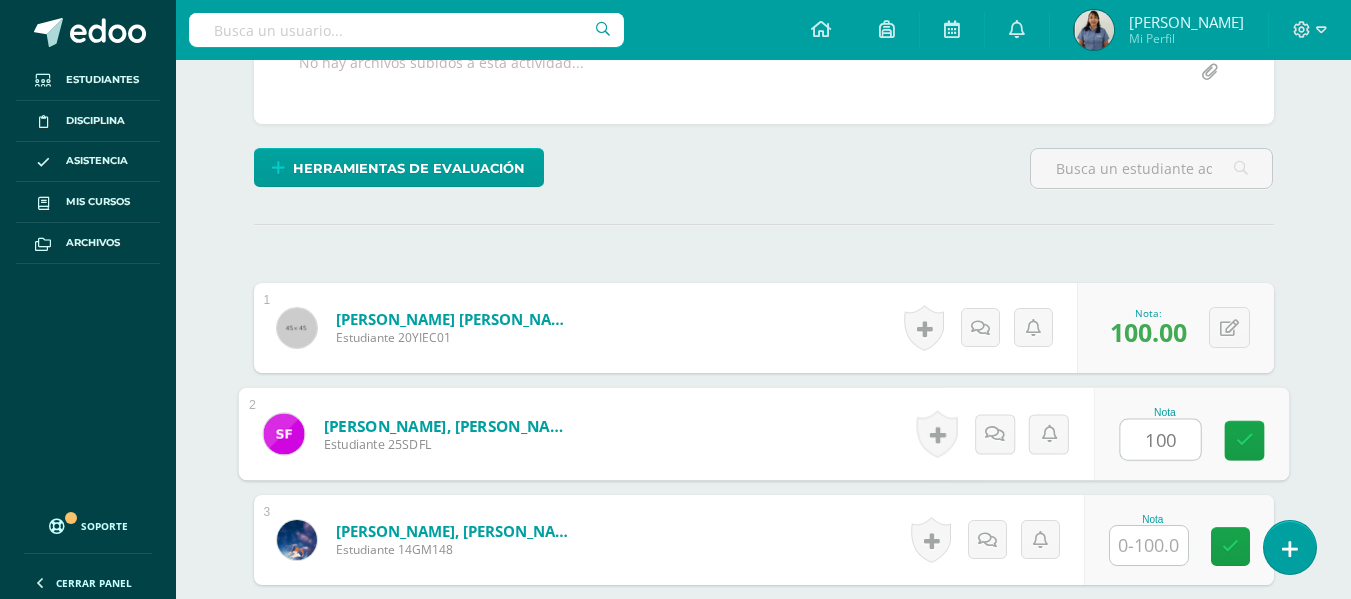 type on "100" 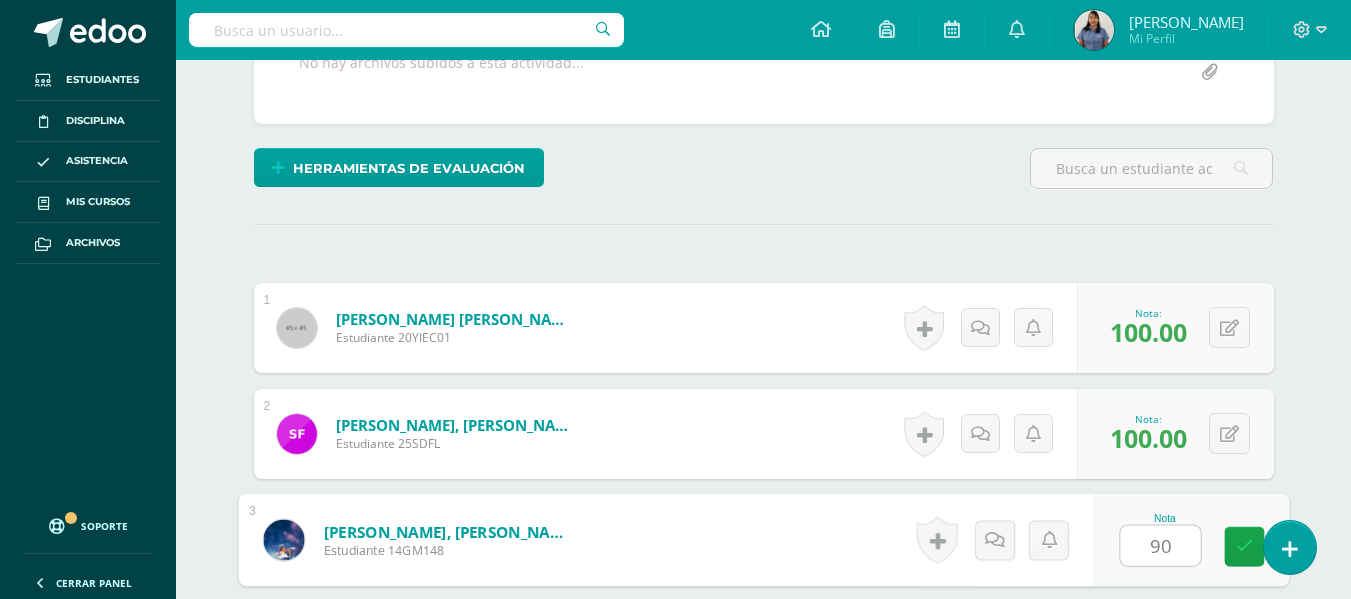 type on "90" 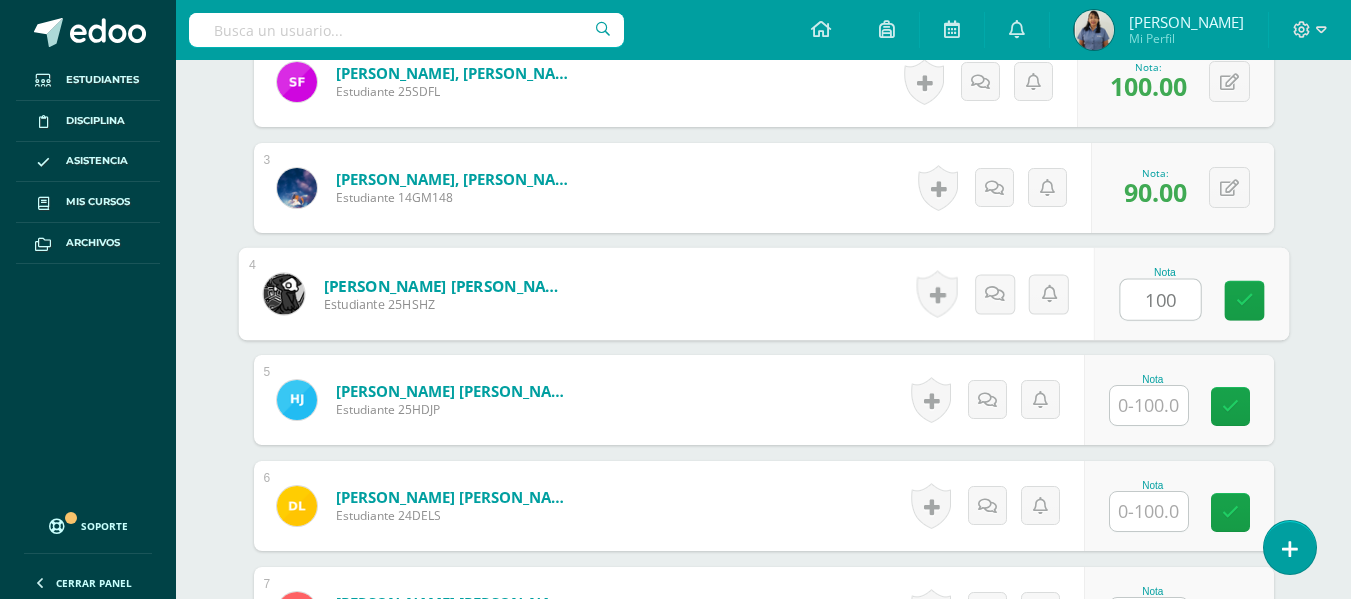 type on "100" 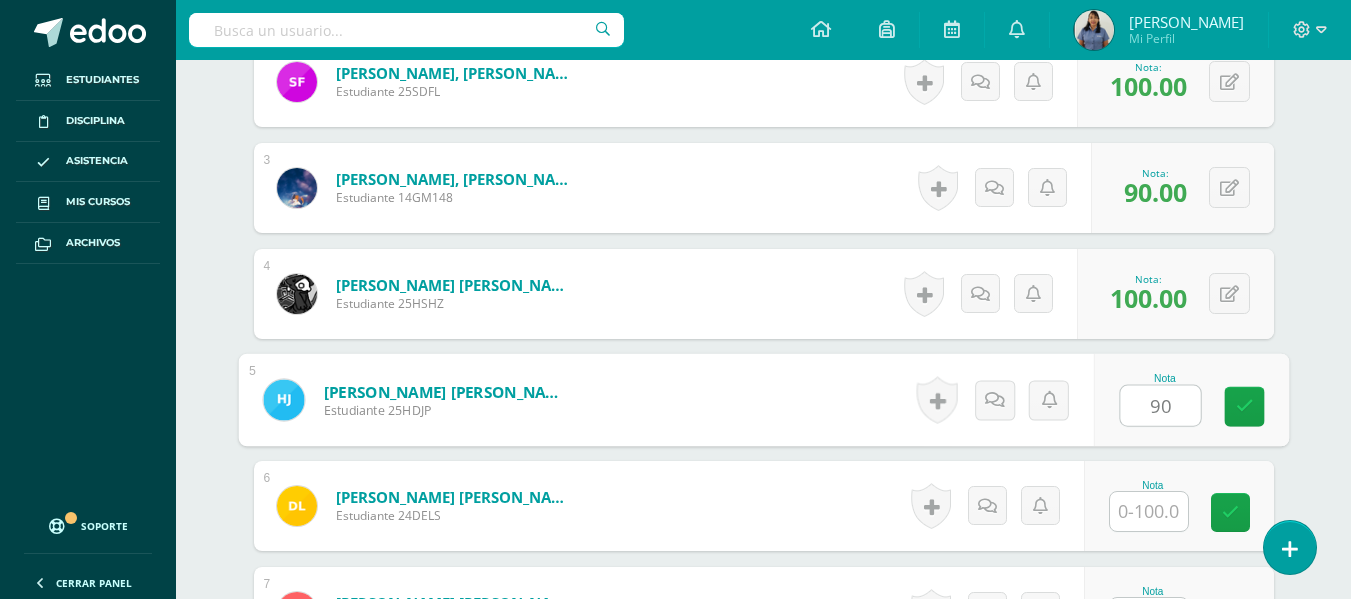 type on "90" 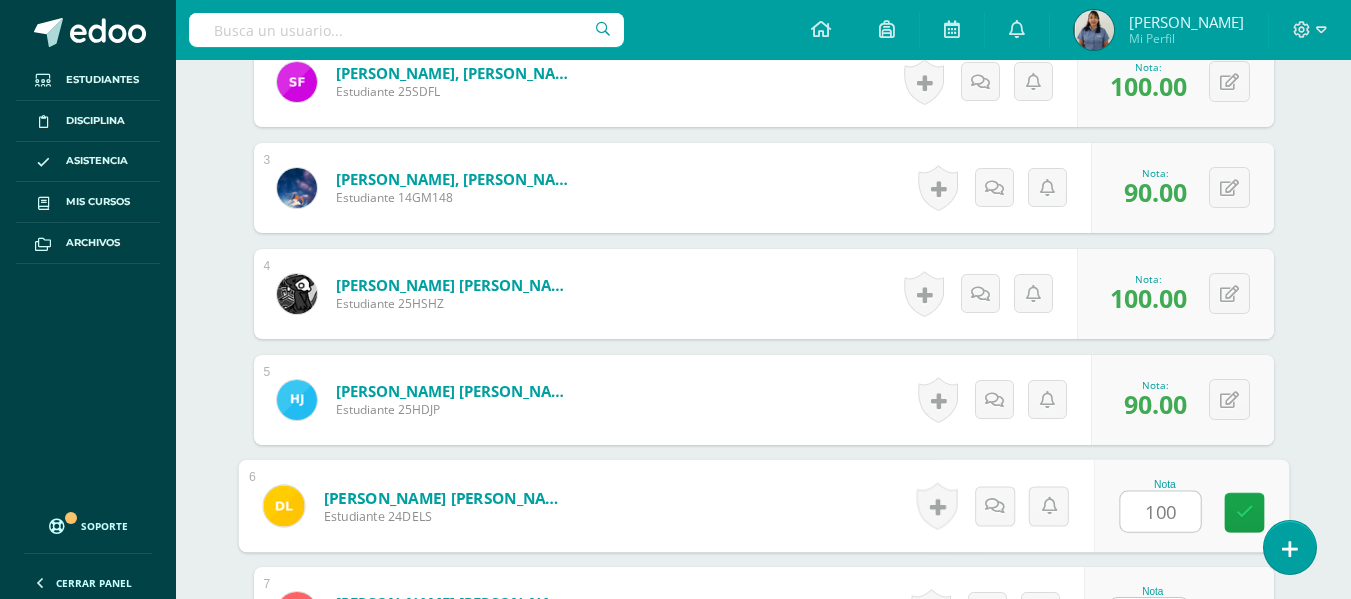 type on "100" 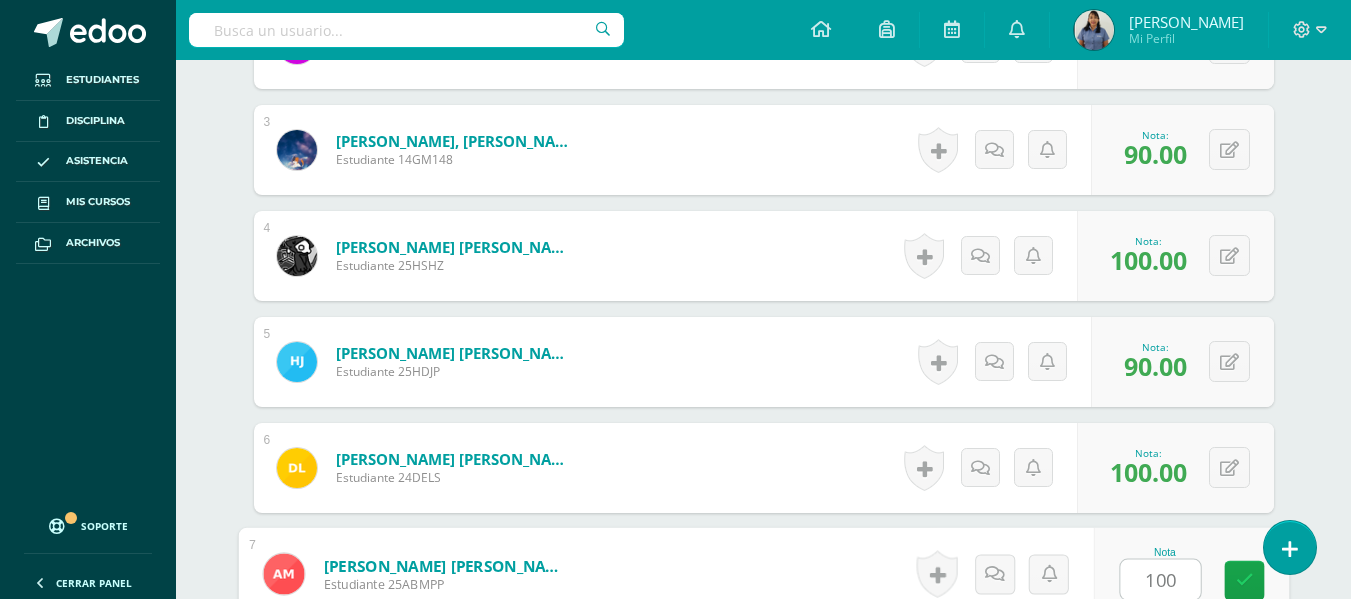 type on "100" 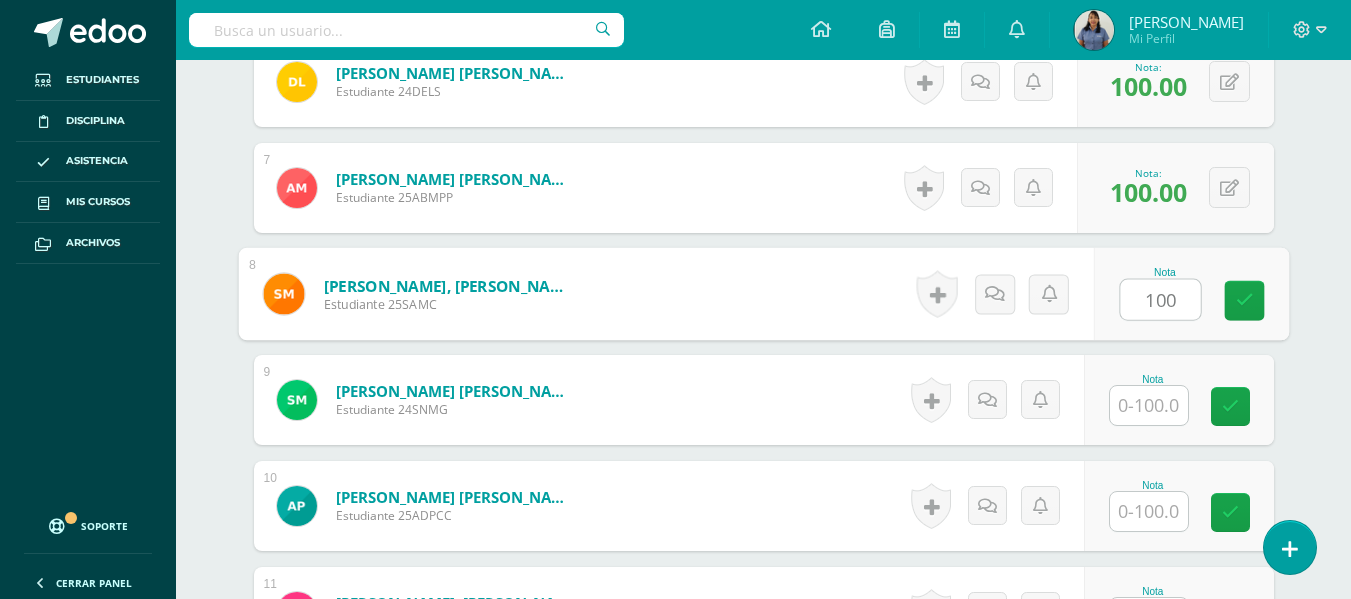type on "100" 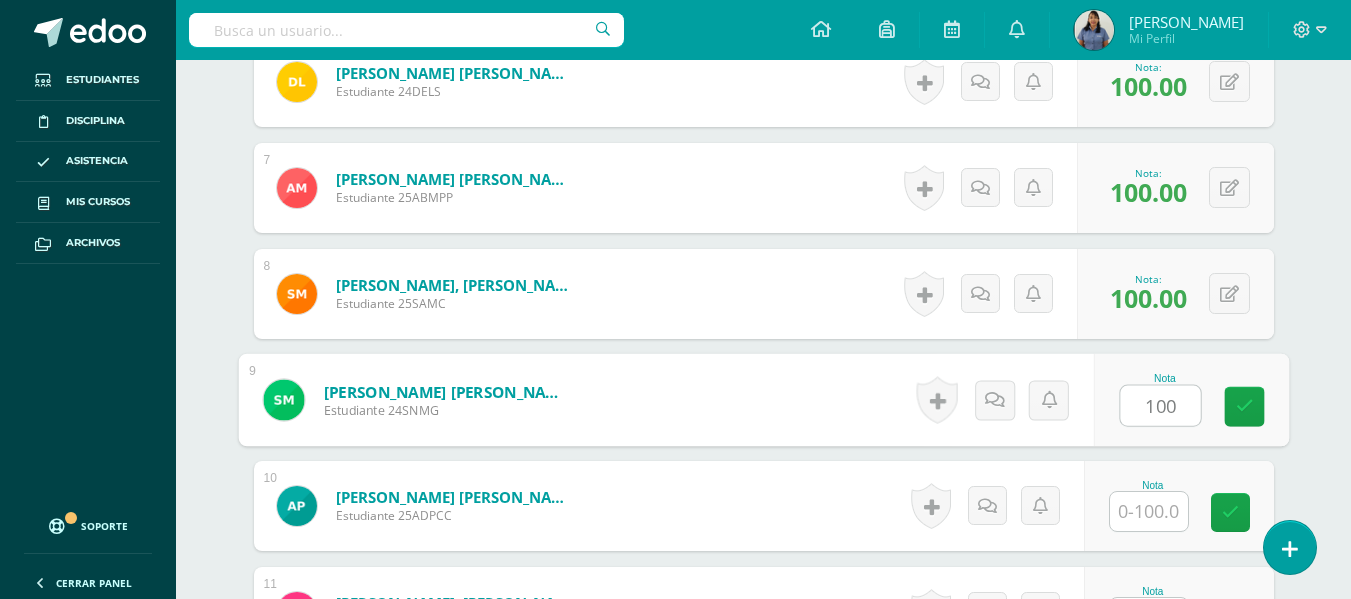 type on "100" 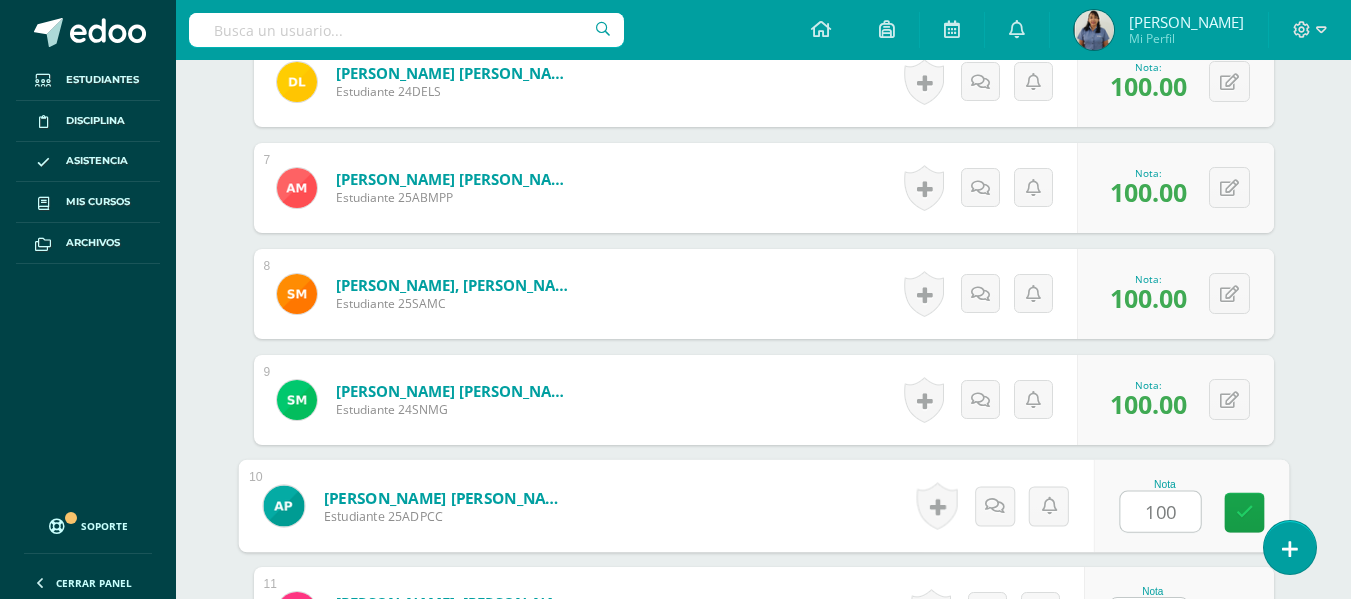 type on "100" 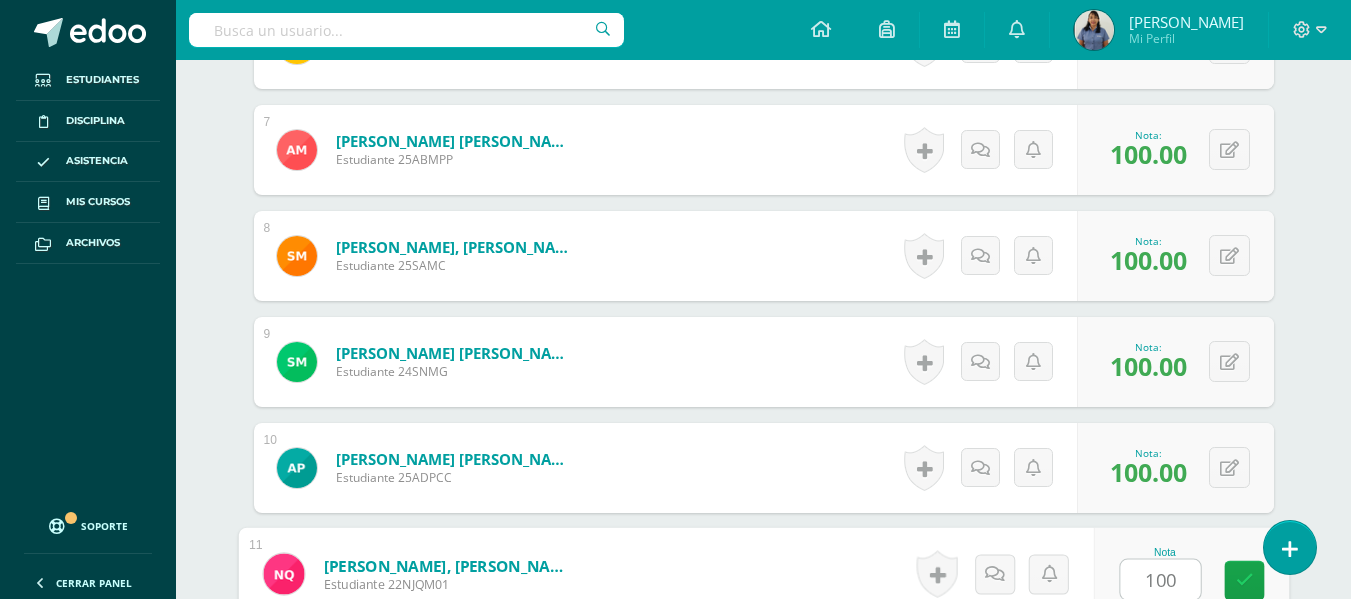 type on "100" 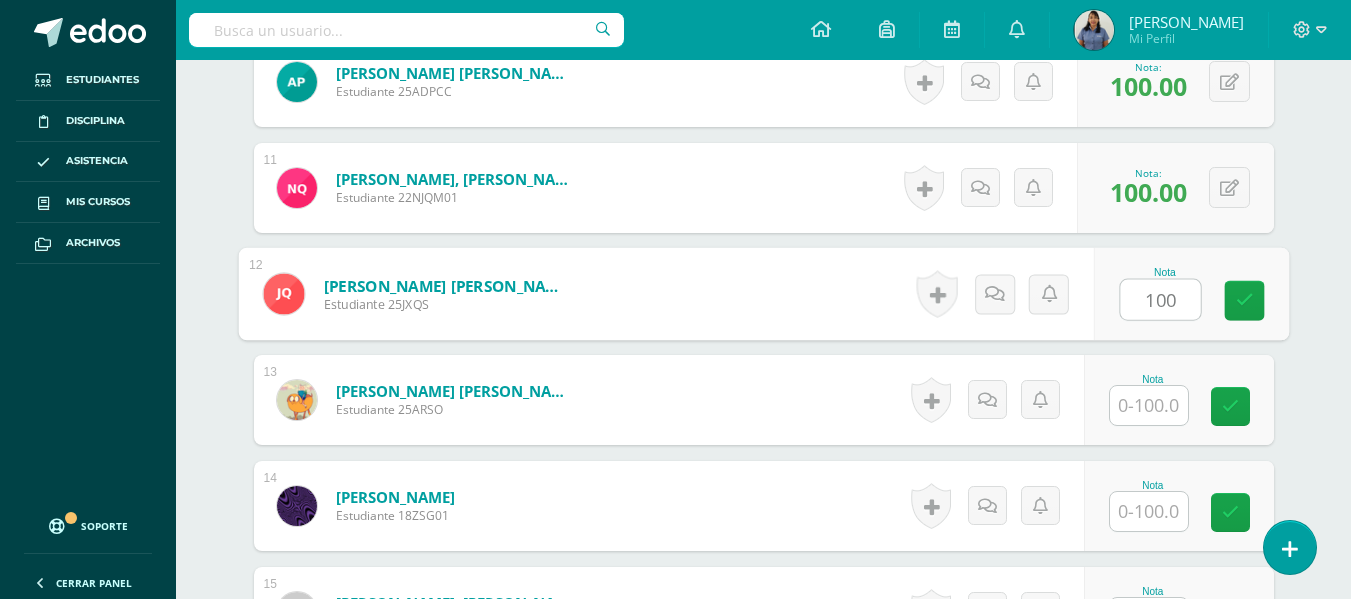 type on "100" 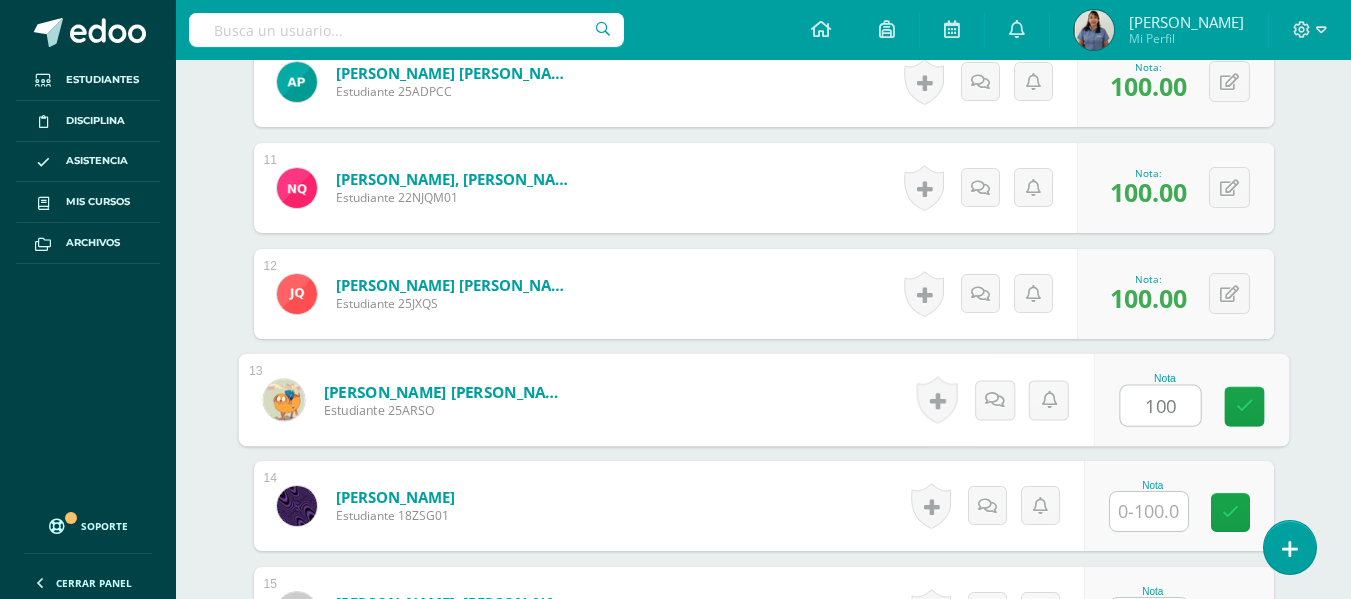 type on "100" 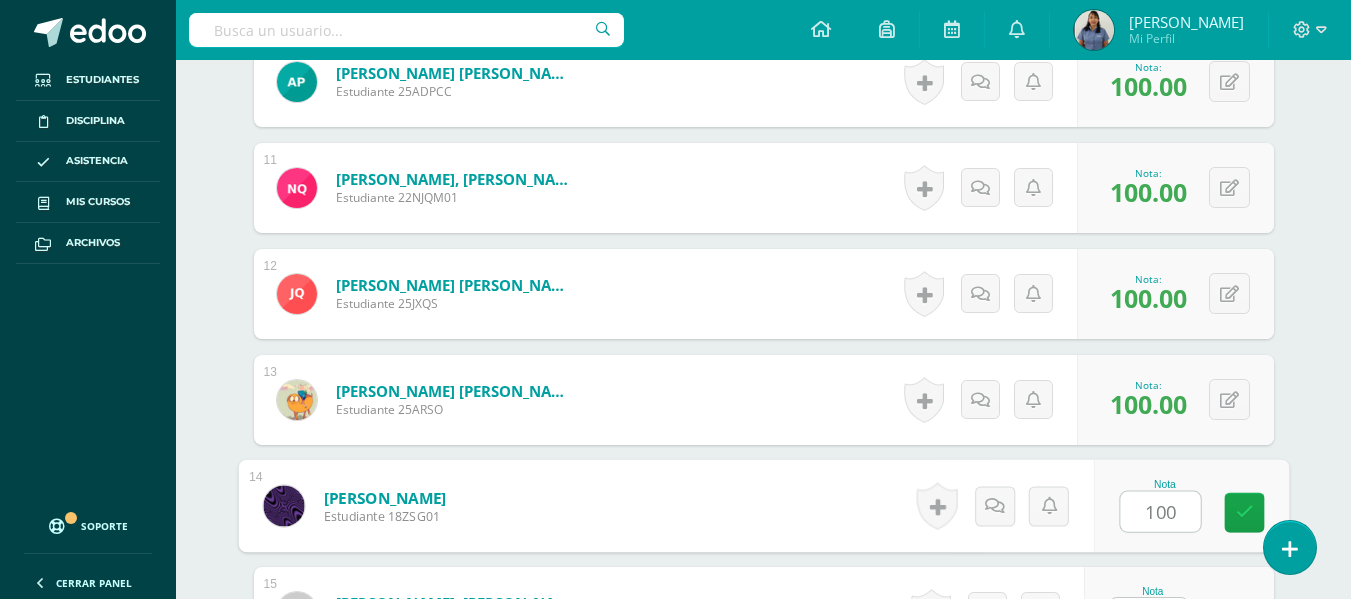 type on "100" 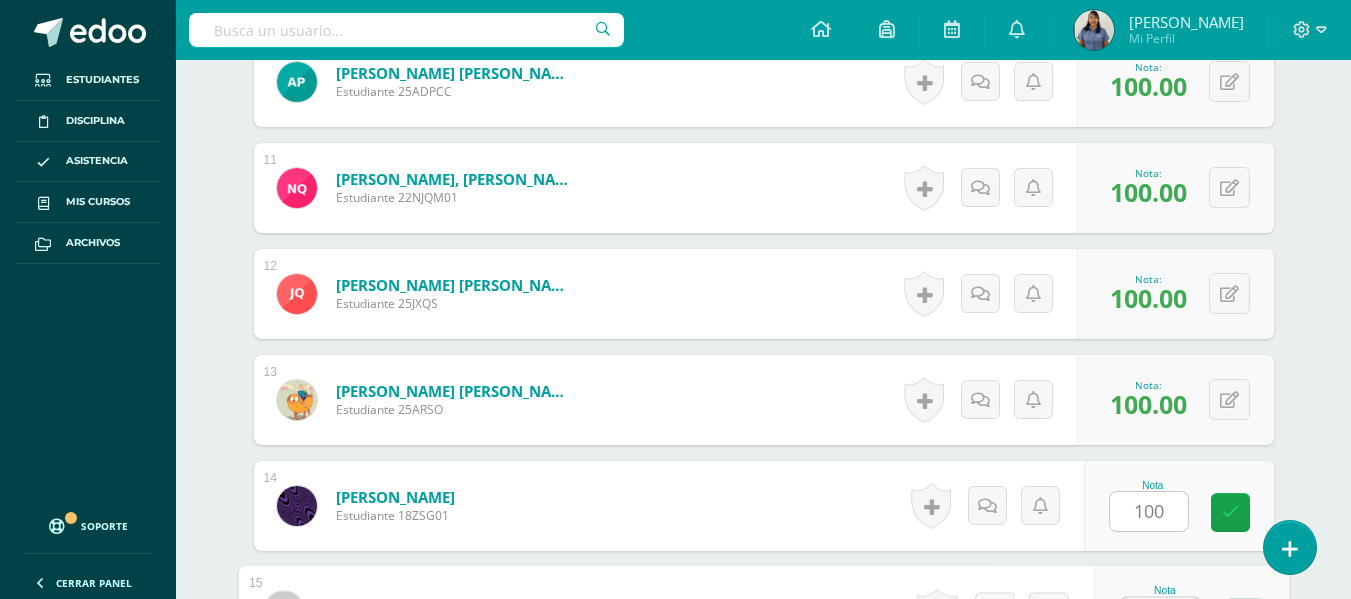 scroll, scrollTop: 1669, scrollLeft: 0, axis: vertical 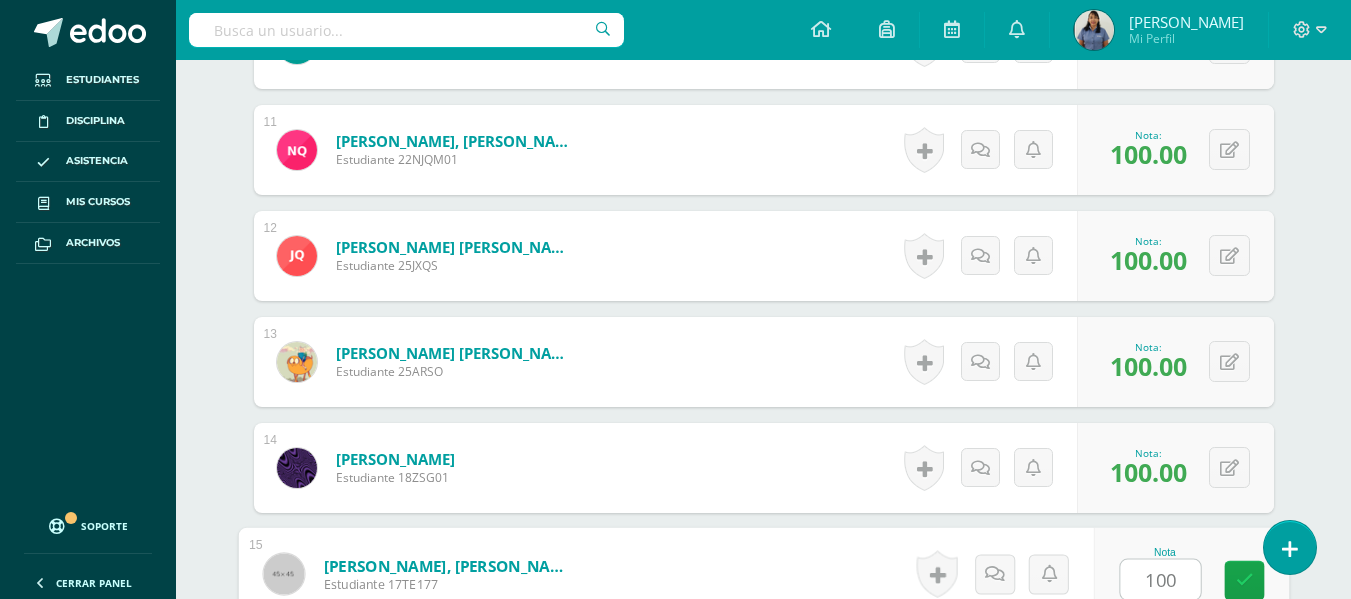 type on "100" 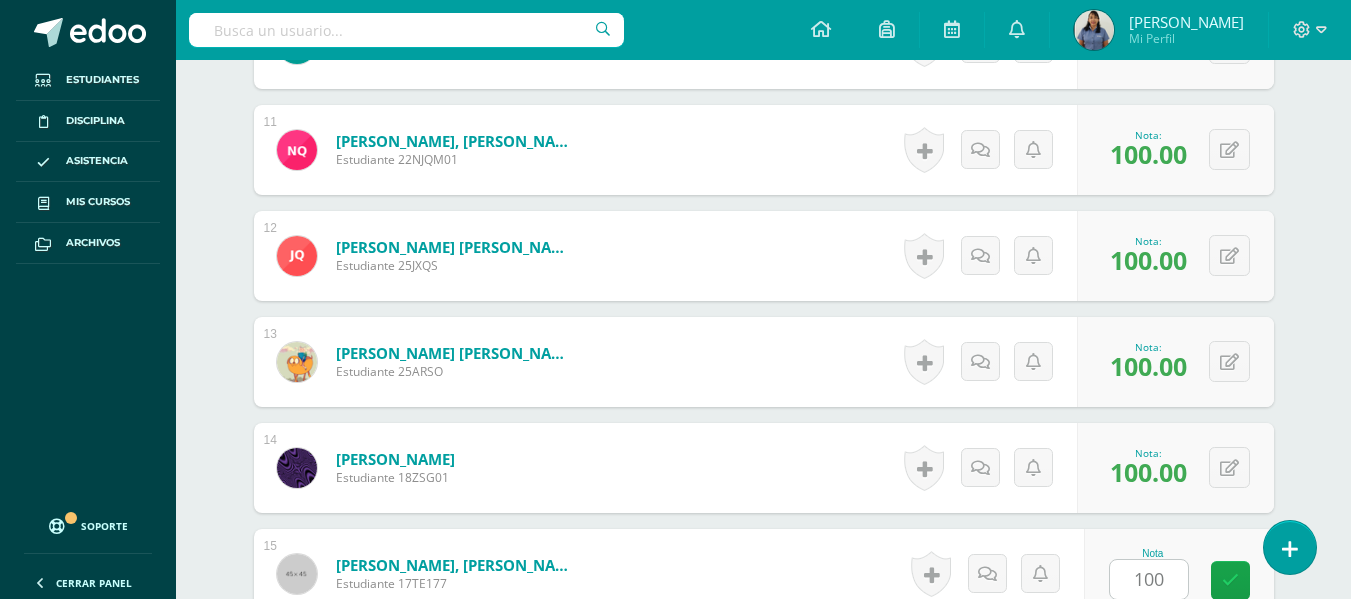 scroll, scrollTop: 2024, scrollLeft: 0, axis: vertical 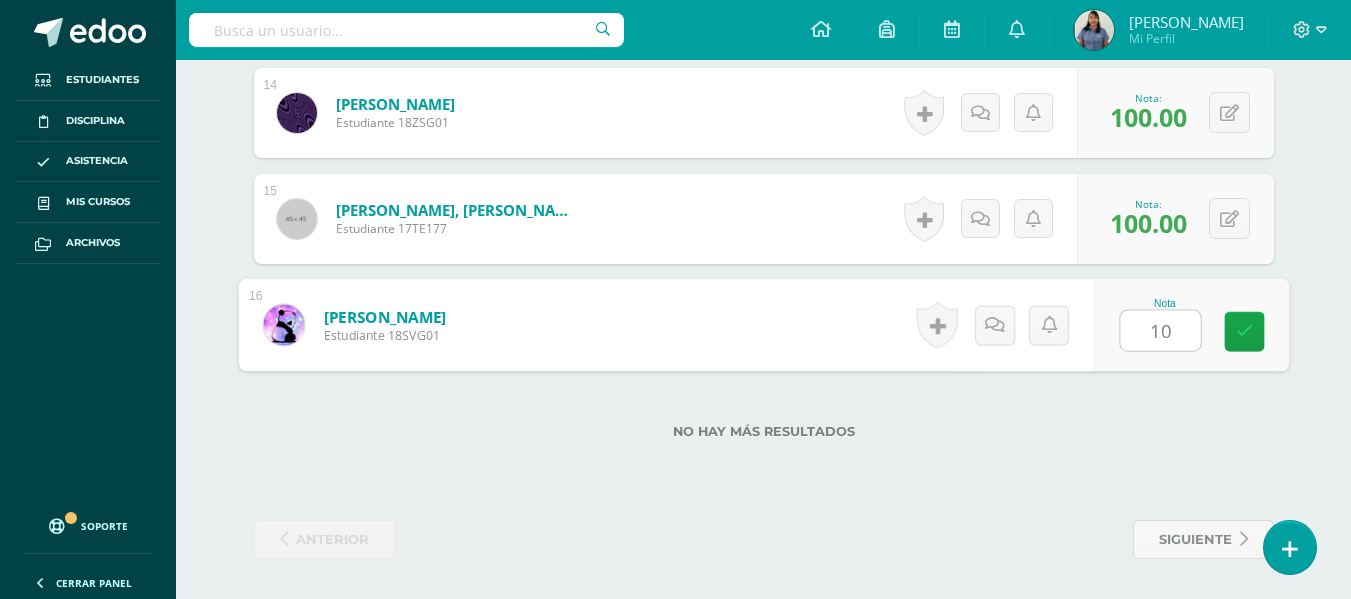 type on "100" 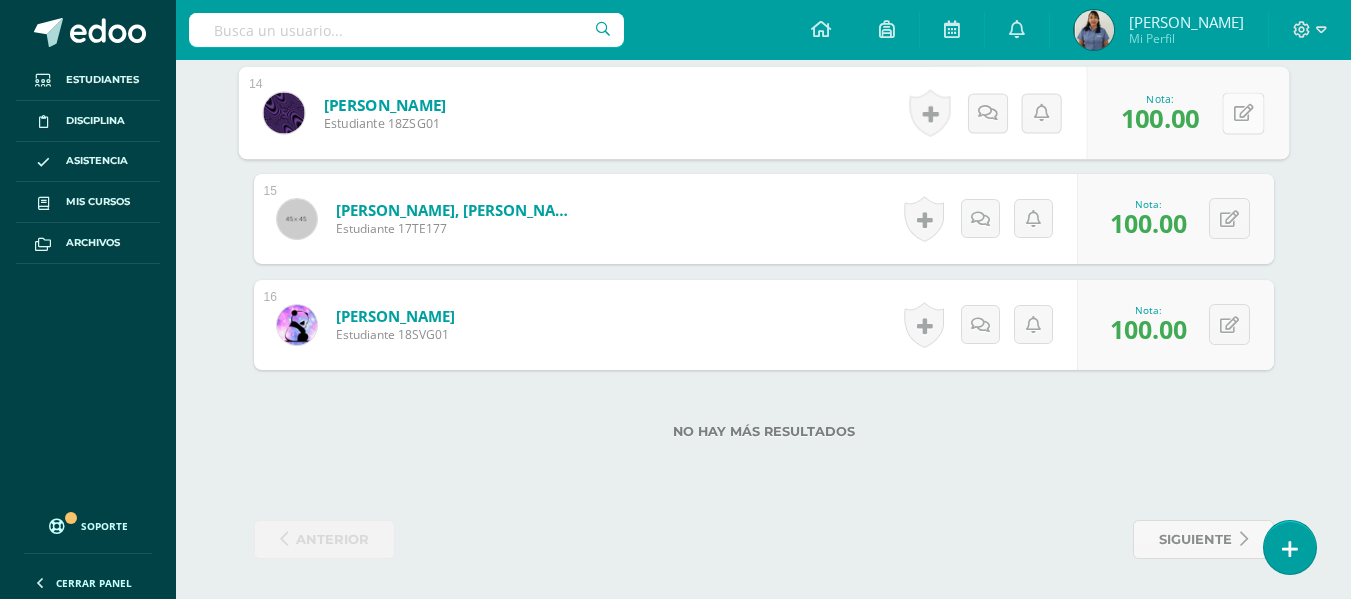 click at bounding box center (1243, 113) 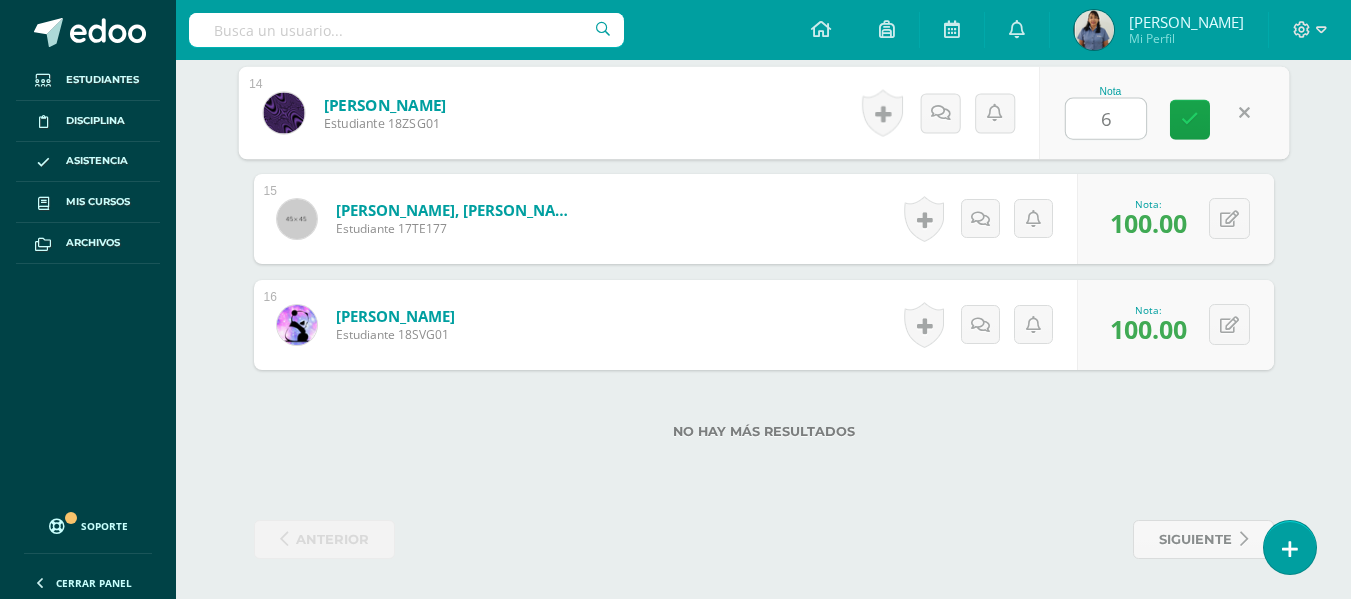 type on "60" 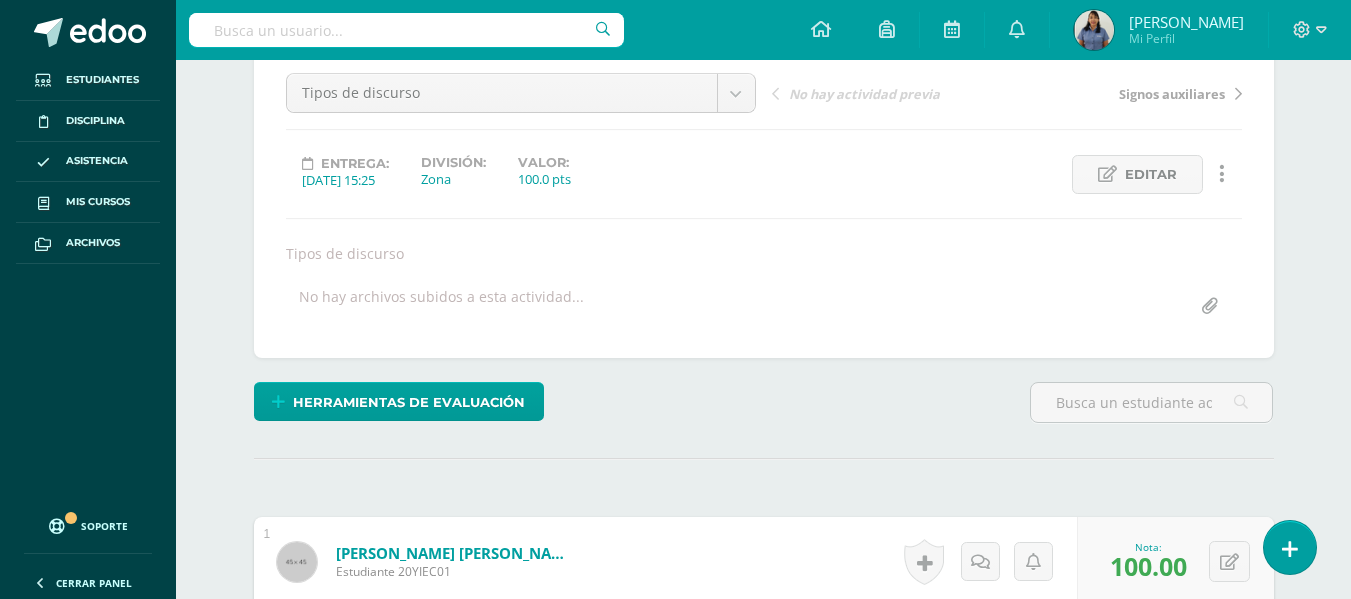 scroll, scrollTop: 0, scrollLeft: 0, axis: both 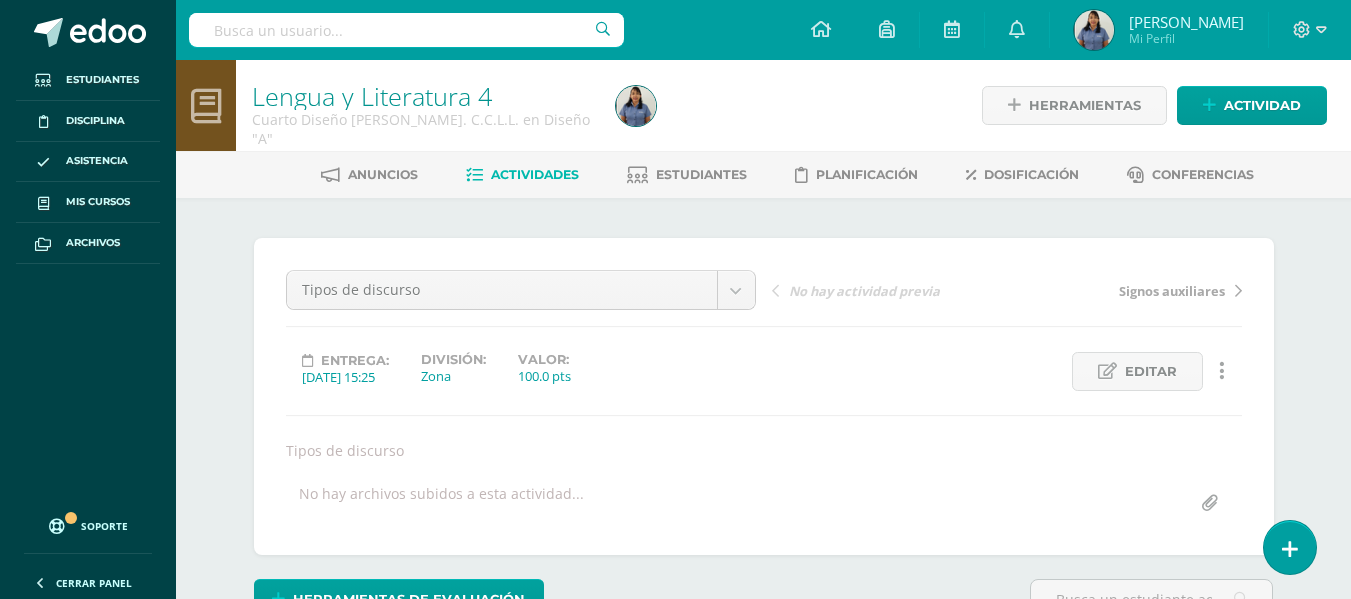 click on "Actividades" at bounding box center (535, 174) 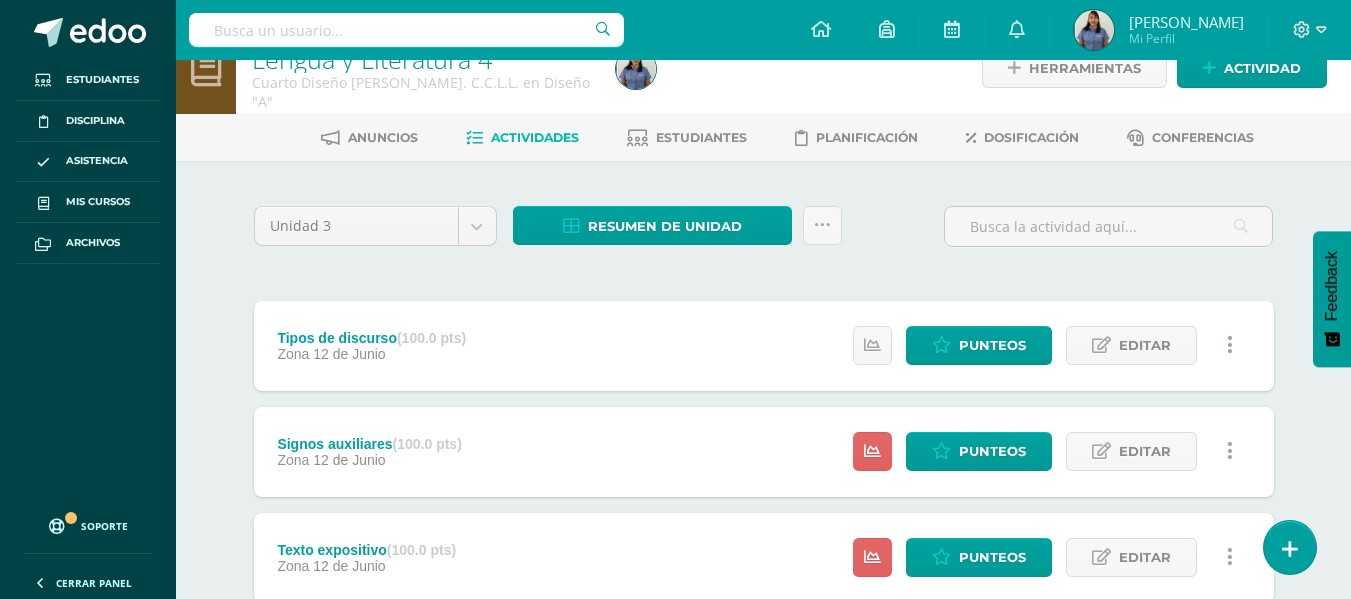 scroll, scrollTop: 0, scrollLeft: 0, axis: both 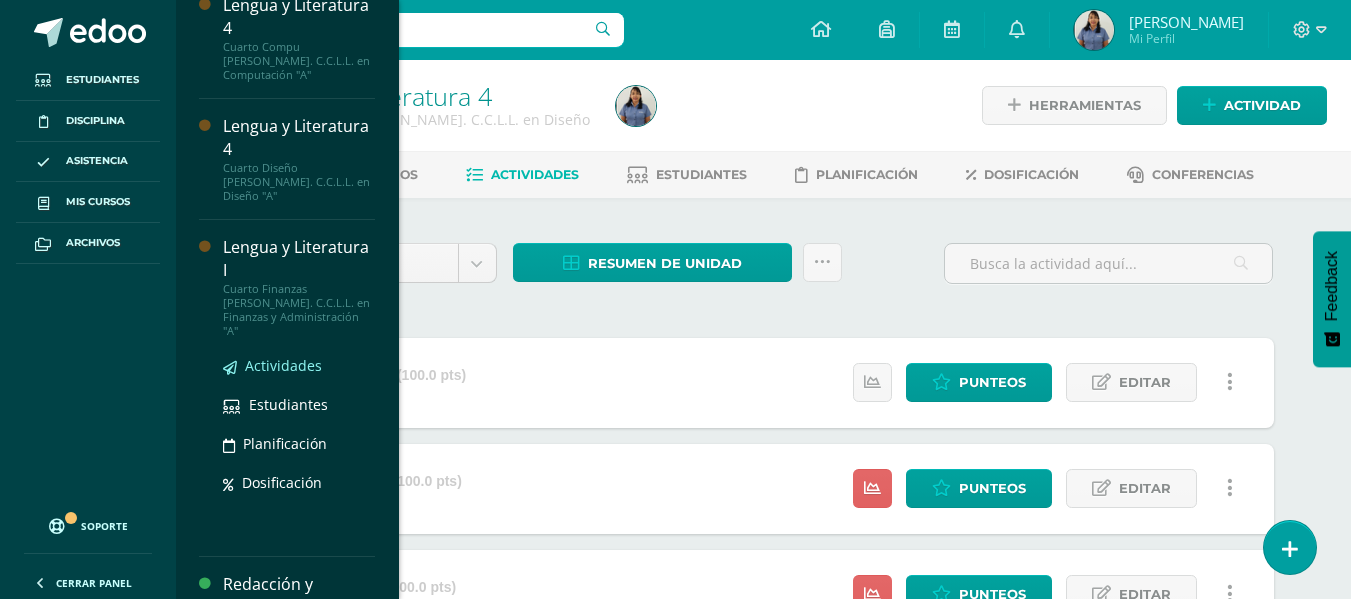 click on "Actividades" at bounding box center (283, 365) 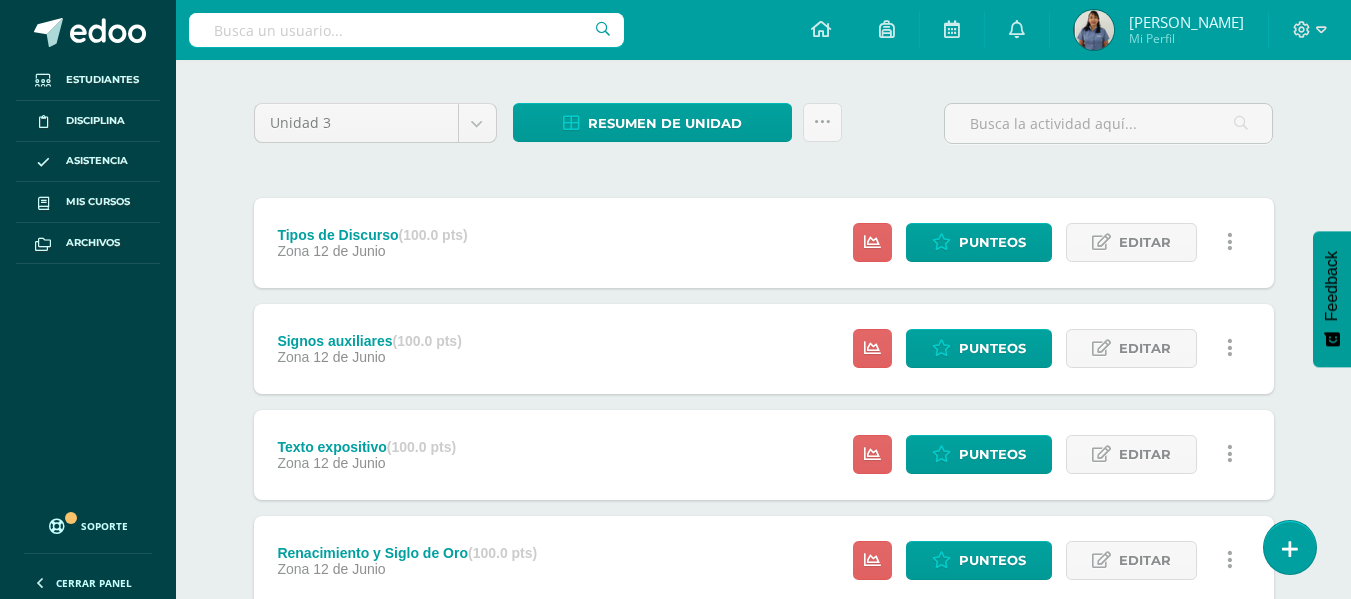 scroll, scrollTop: 200, scrollLeft: 0, axis: vertical 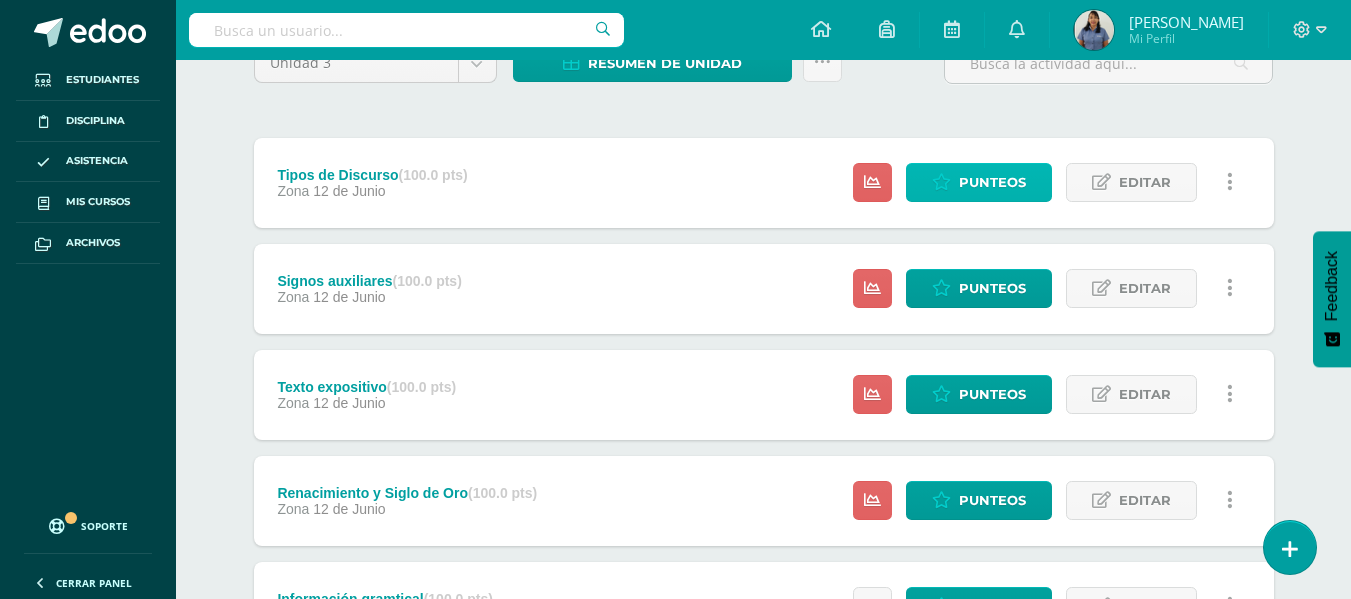 click on "Punteos" at bounding box center (992, 182) 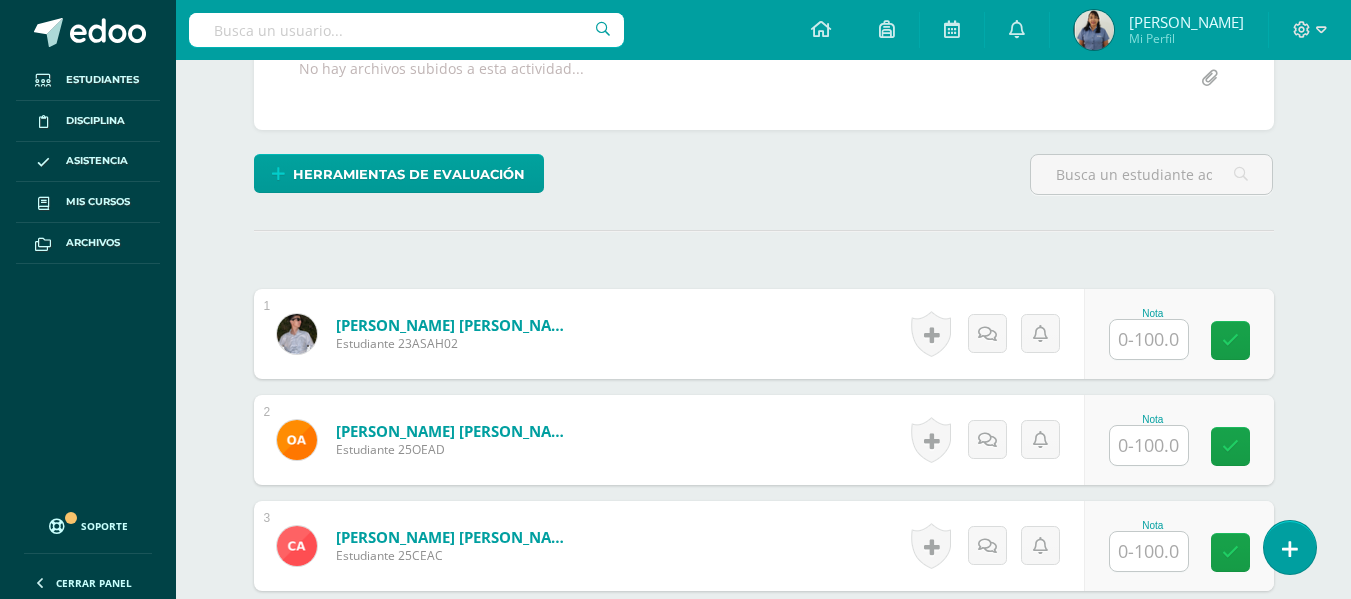 scroll, scrollTop: 427, scrollLeft: 0, axis: vertical 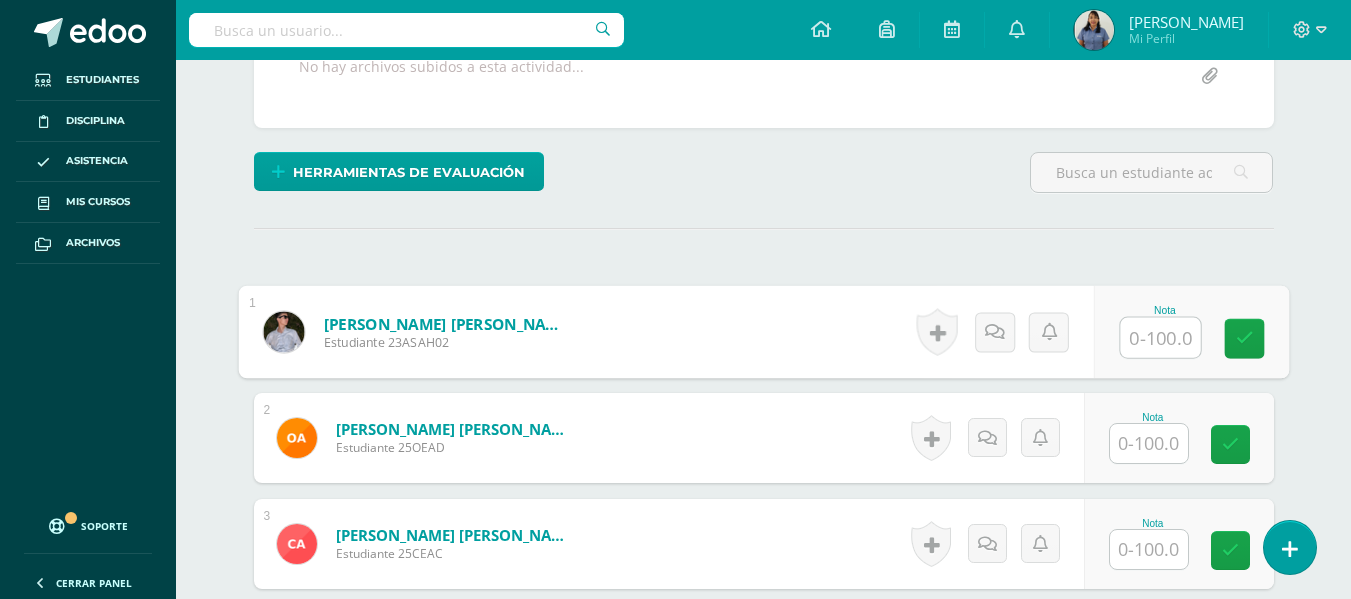 click at bounding box center [1160, 338] 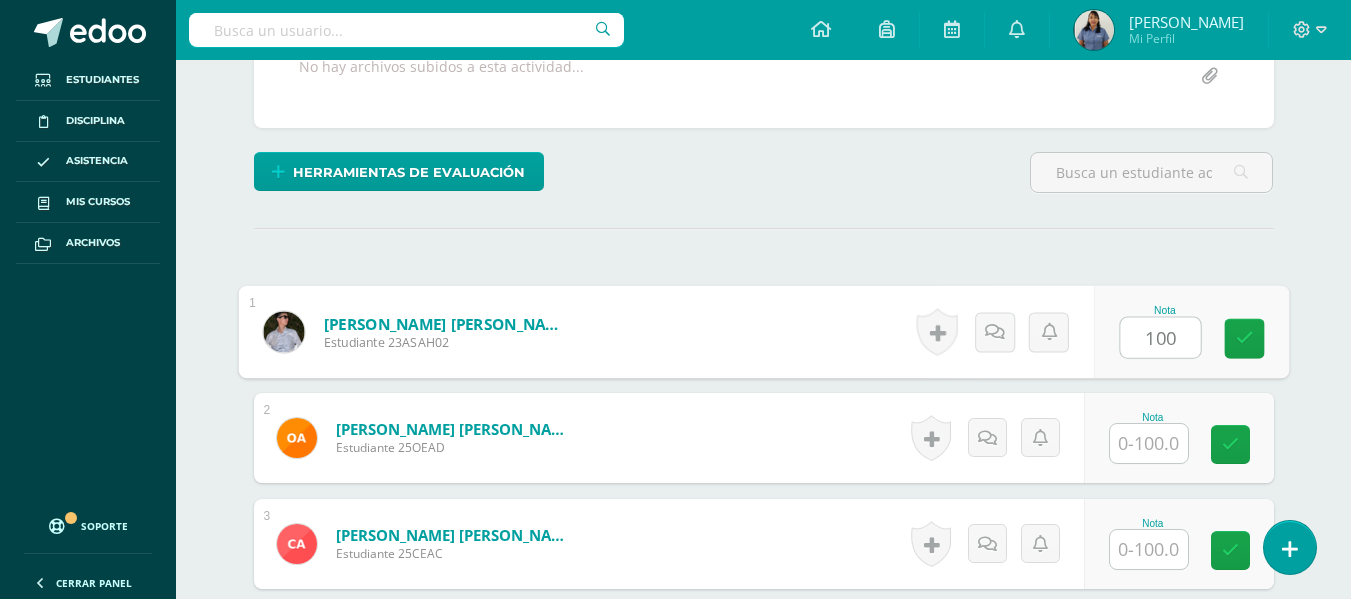 type on "100" 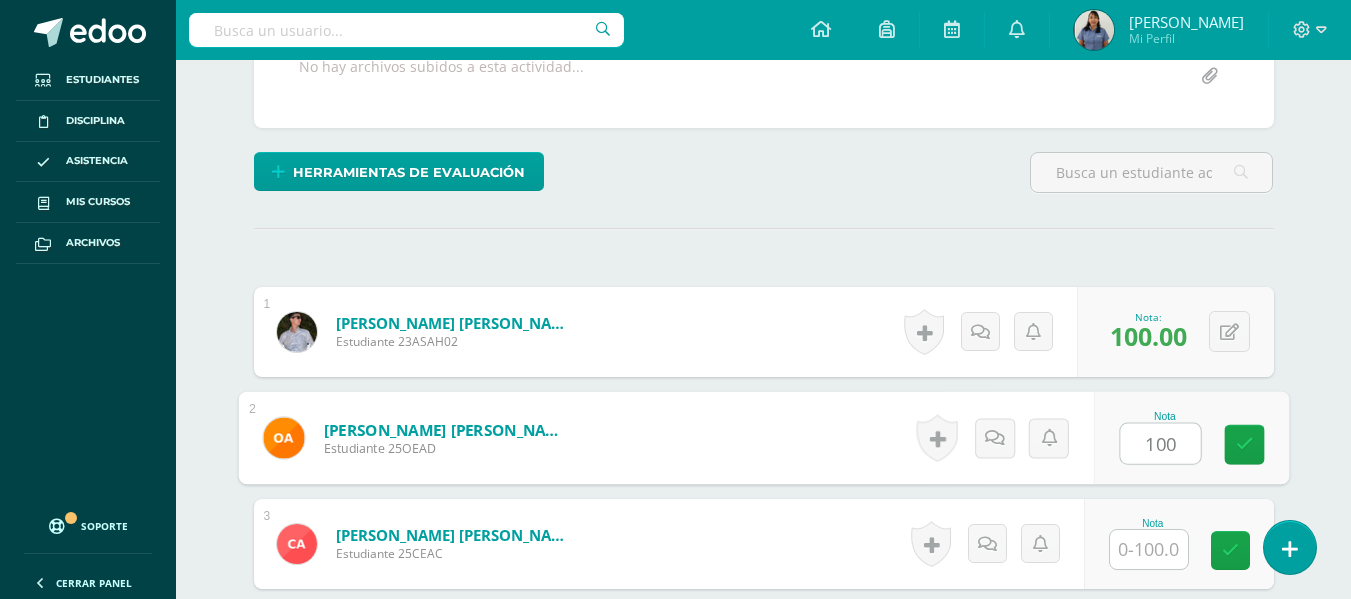 type on "100" 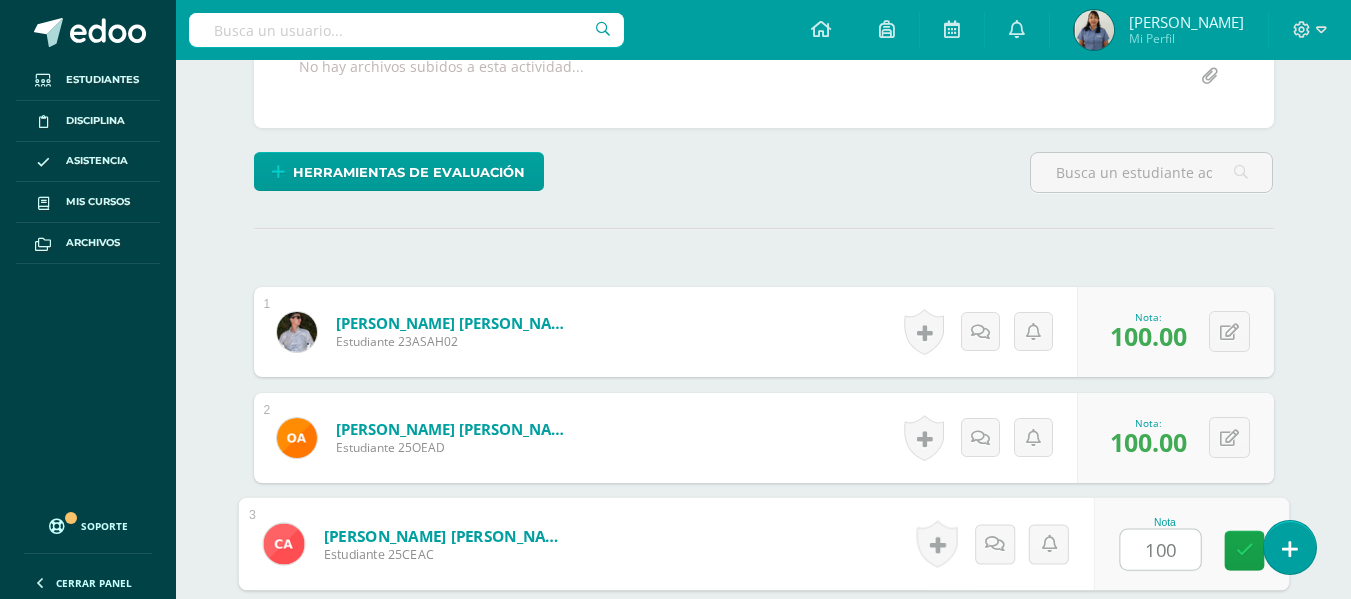 type on "100" 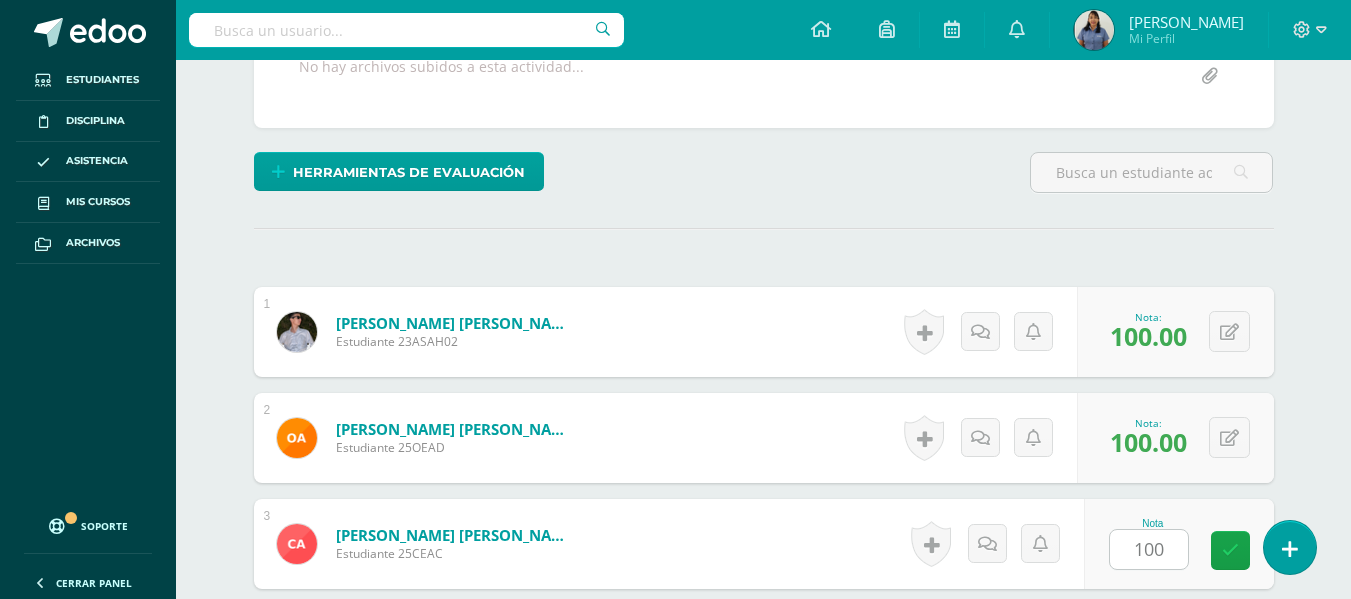 scroll, scrollTop: 783, scrollLeft: 0, axis: vertical 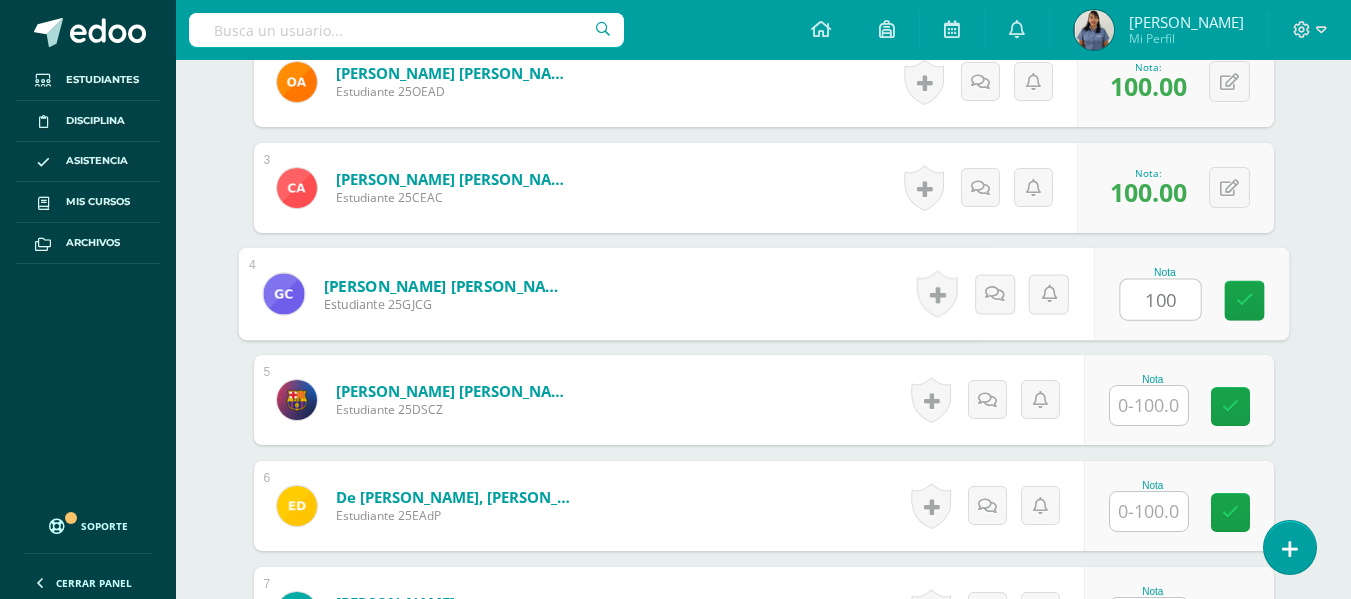 type on "100" 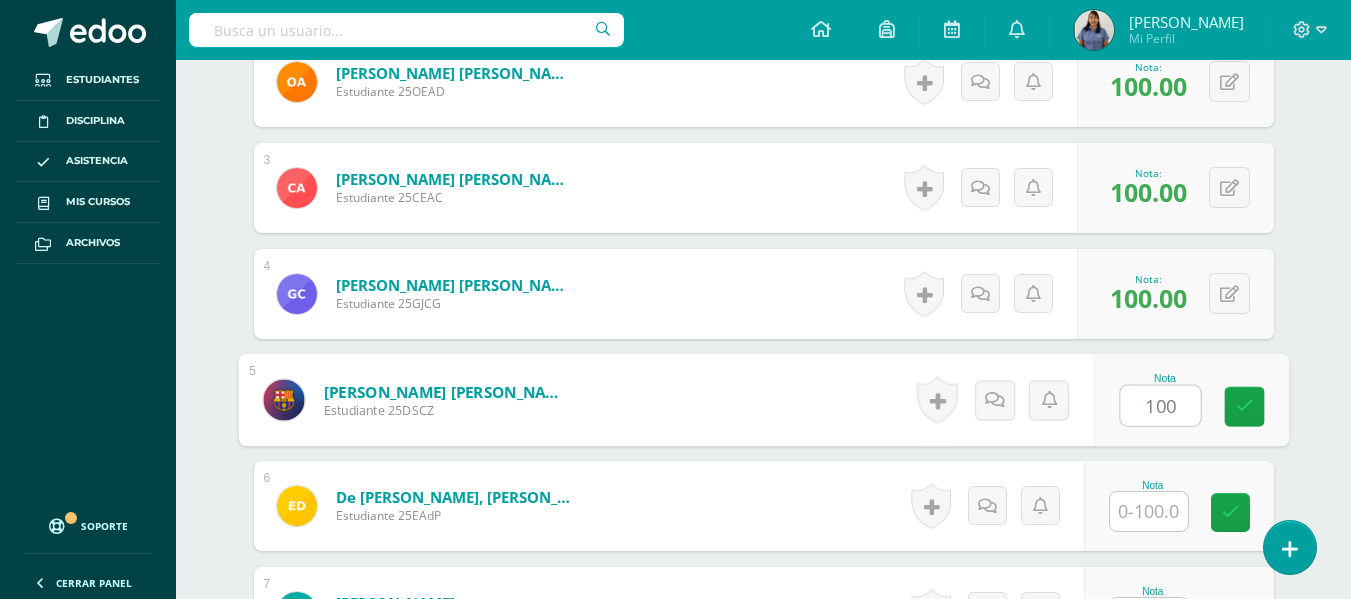 type on "100" 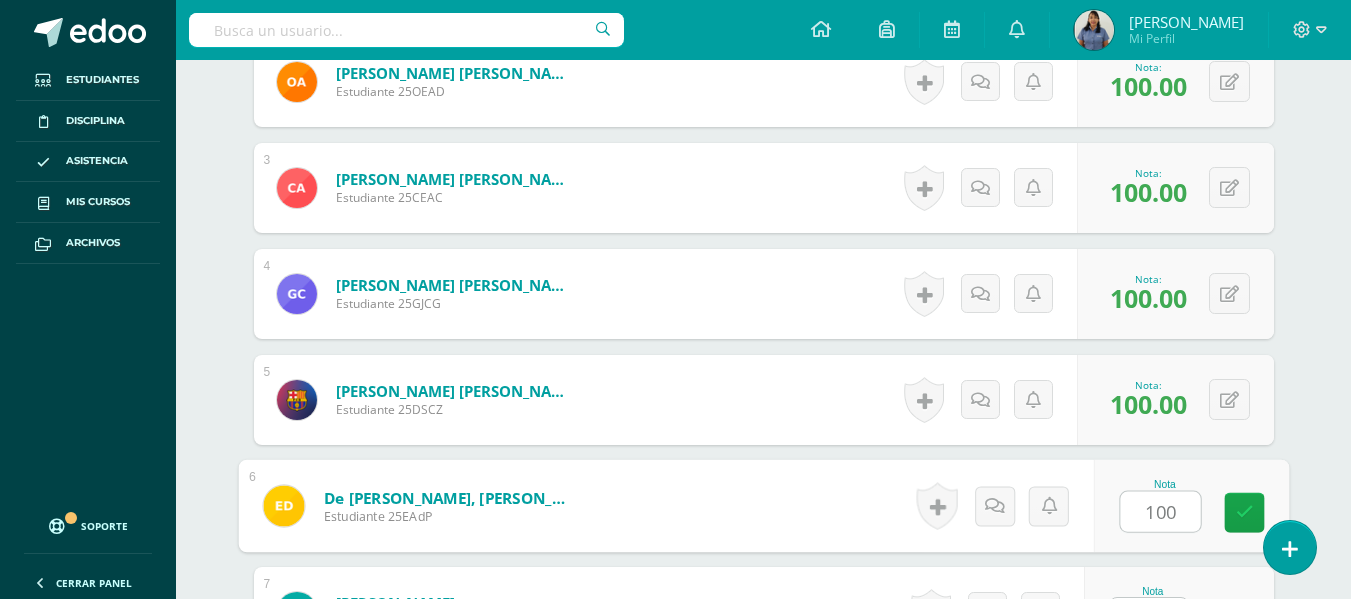 type on "100" 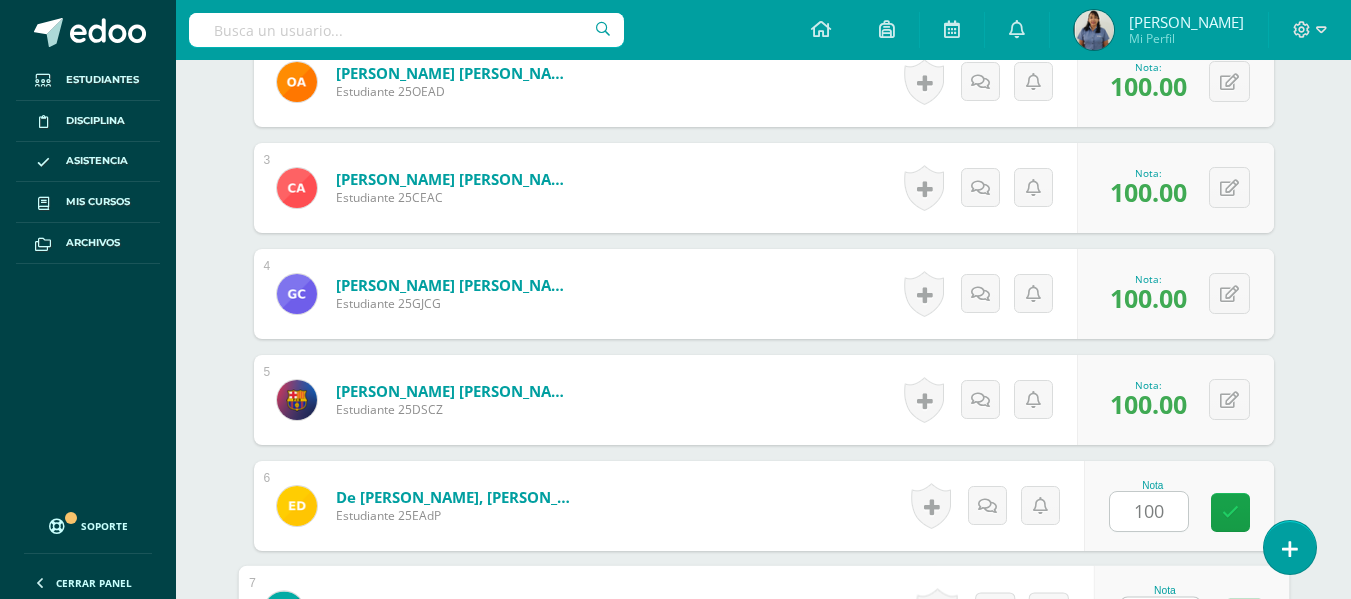 scroll, scrollTop: 821, scrollLeft: 0, axis: vertical 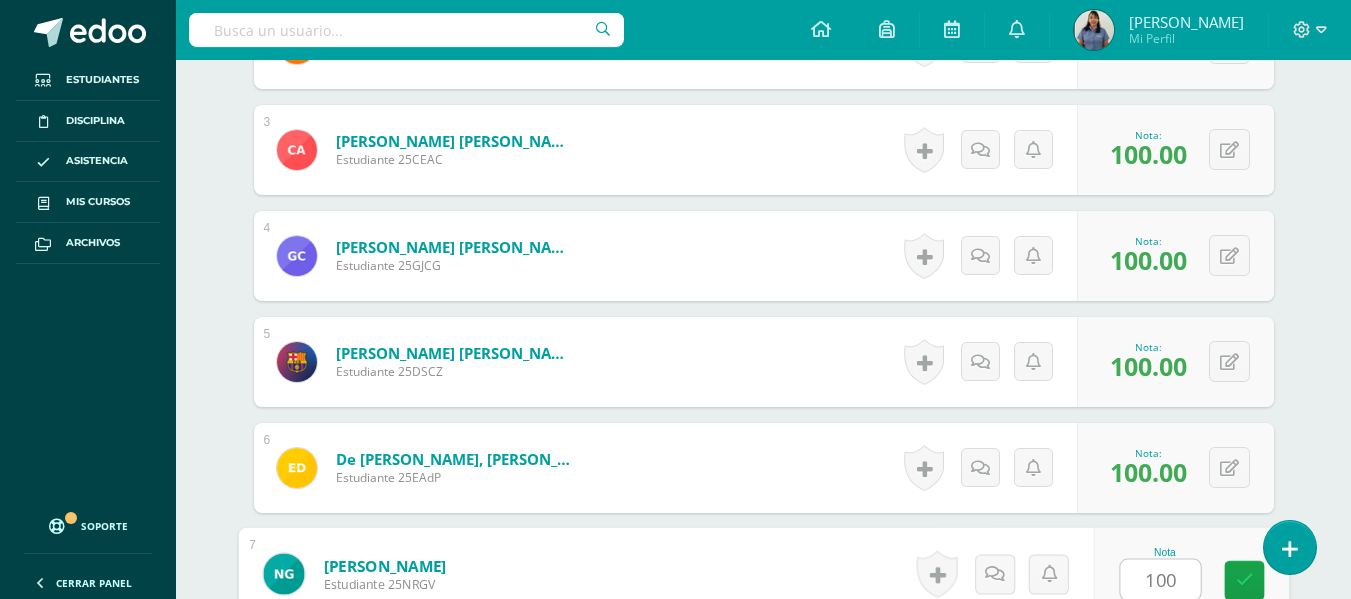 type on "100" 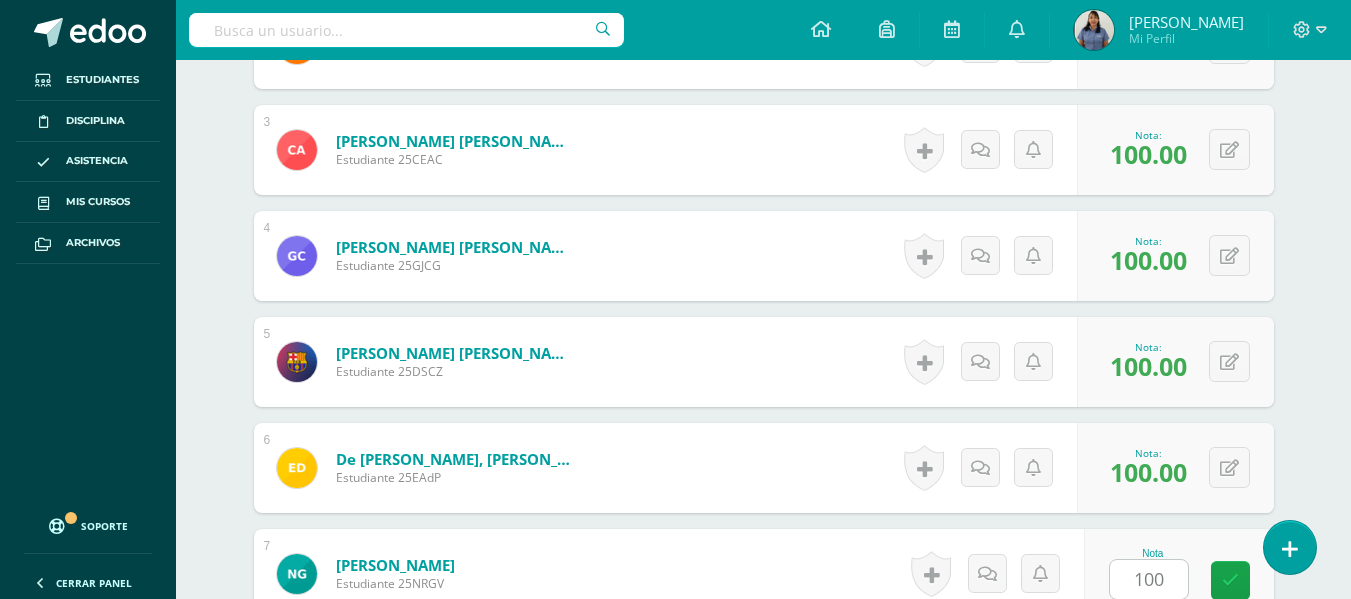 scroll, scrollTop: 1207, scrollLeft: 0, axis: vertical 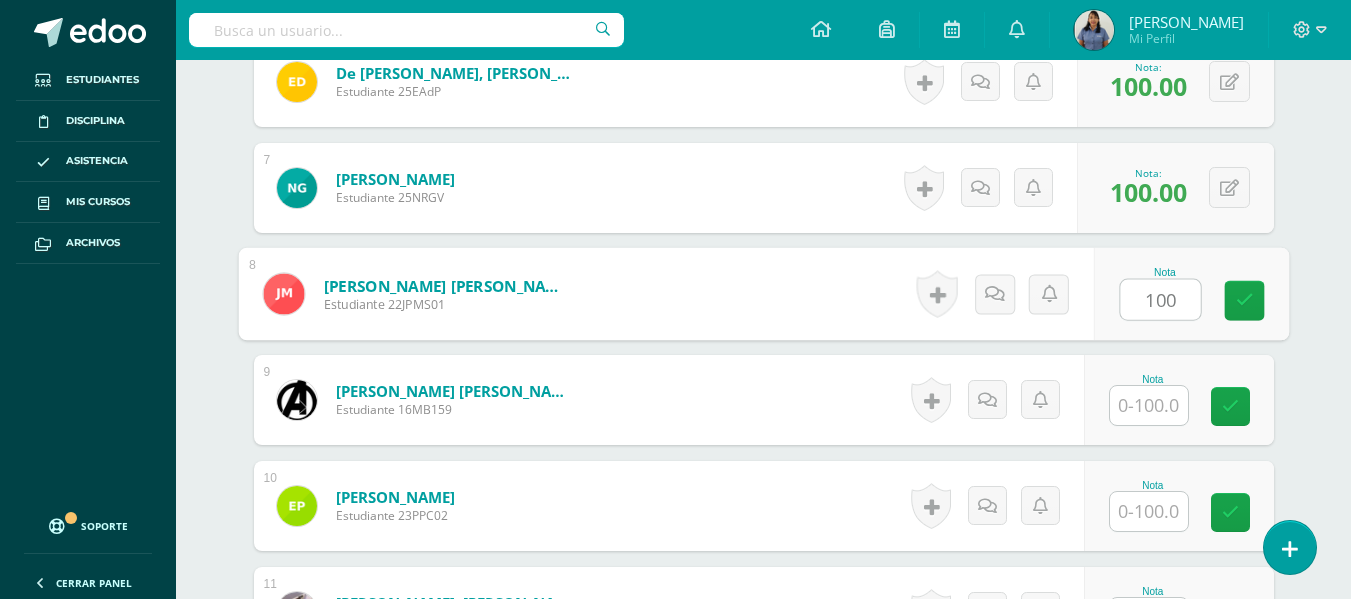 type on "100" 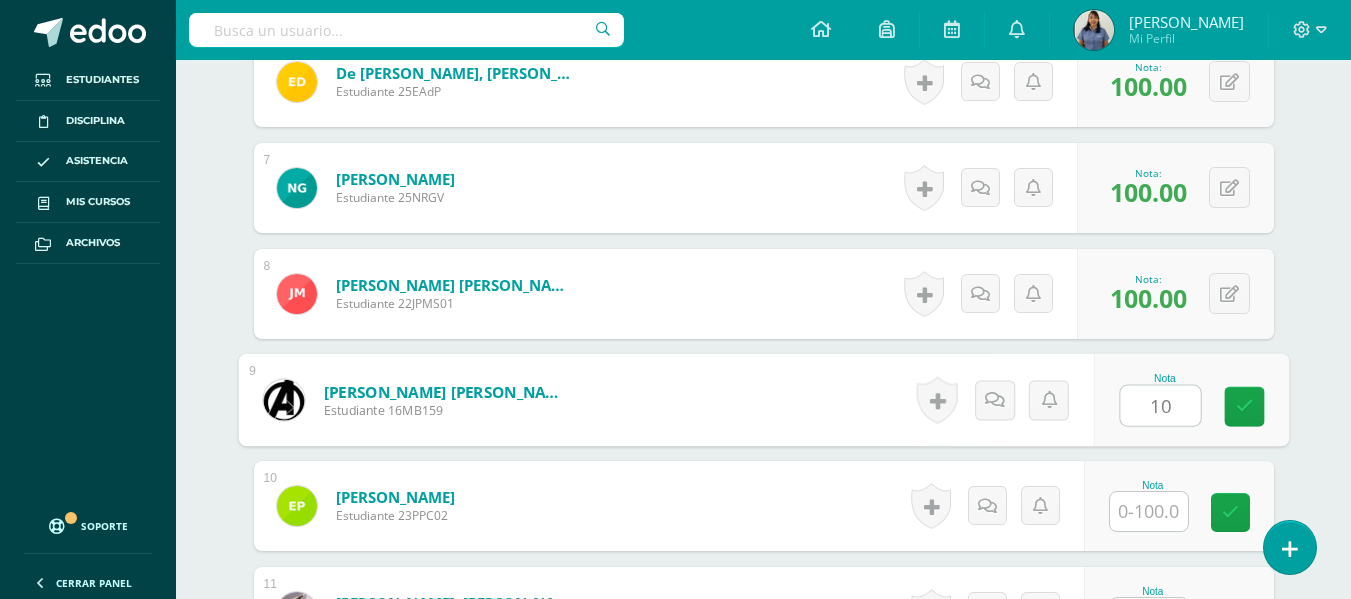 type on "1" 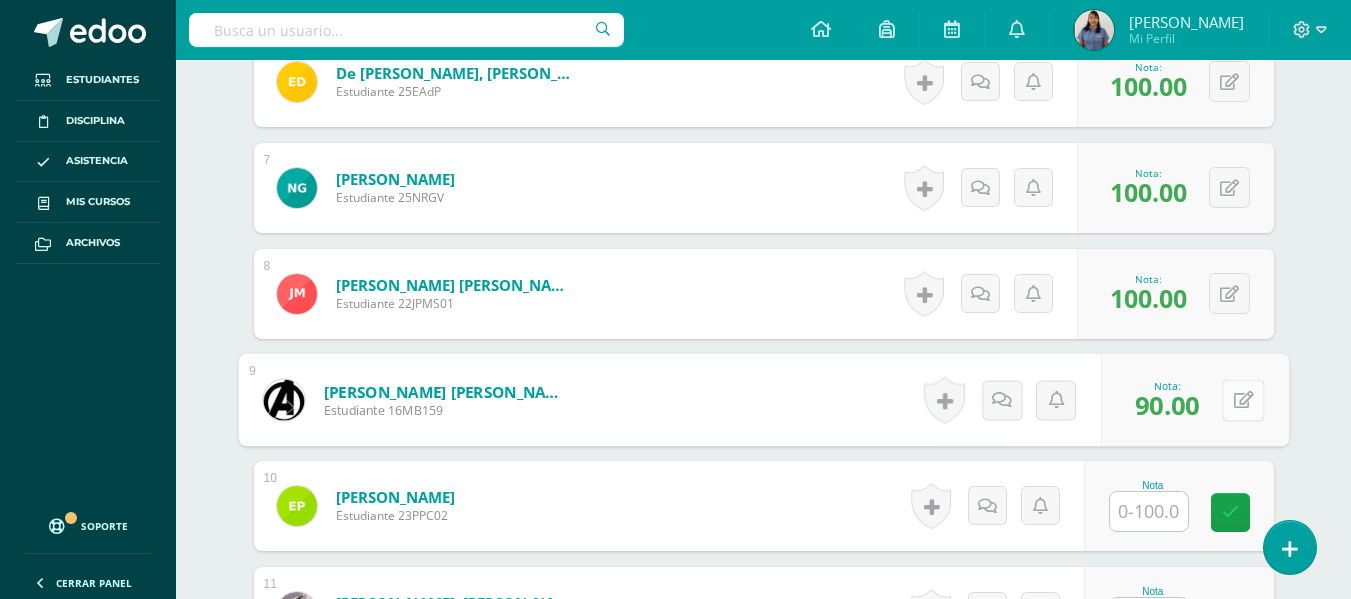 click at bounding box center (1243, 400) 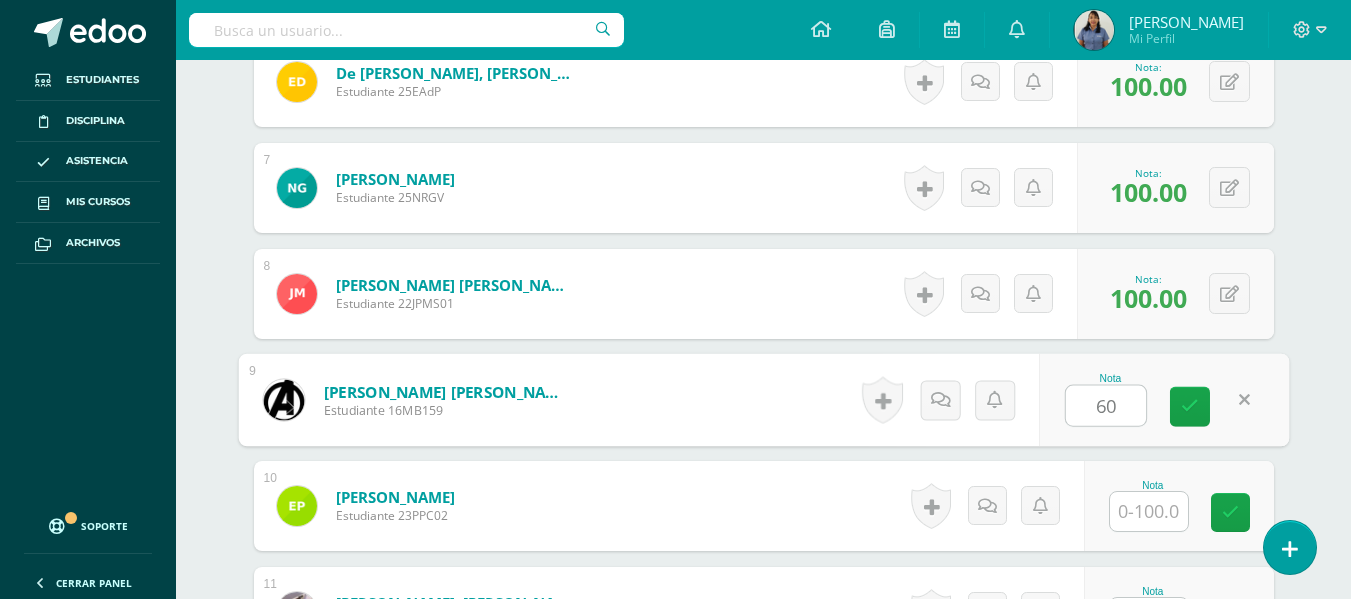 type on "60" 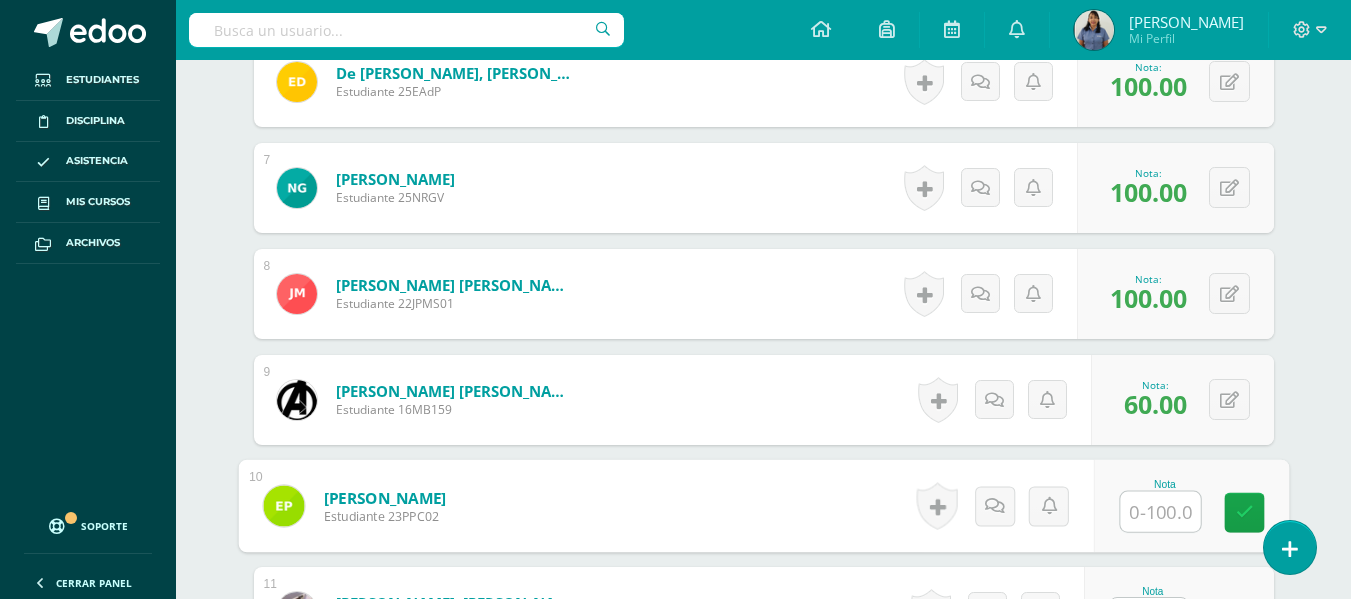 click at bounding box center [1160, 512] 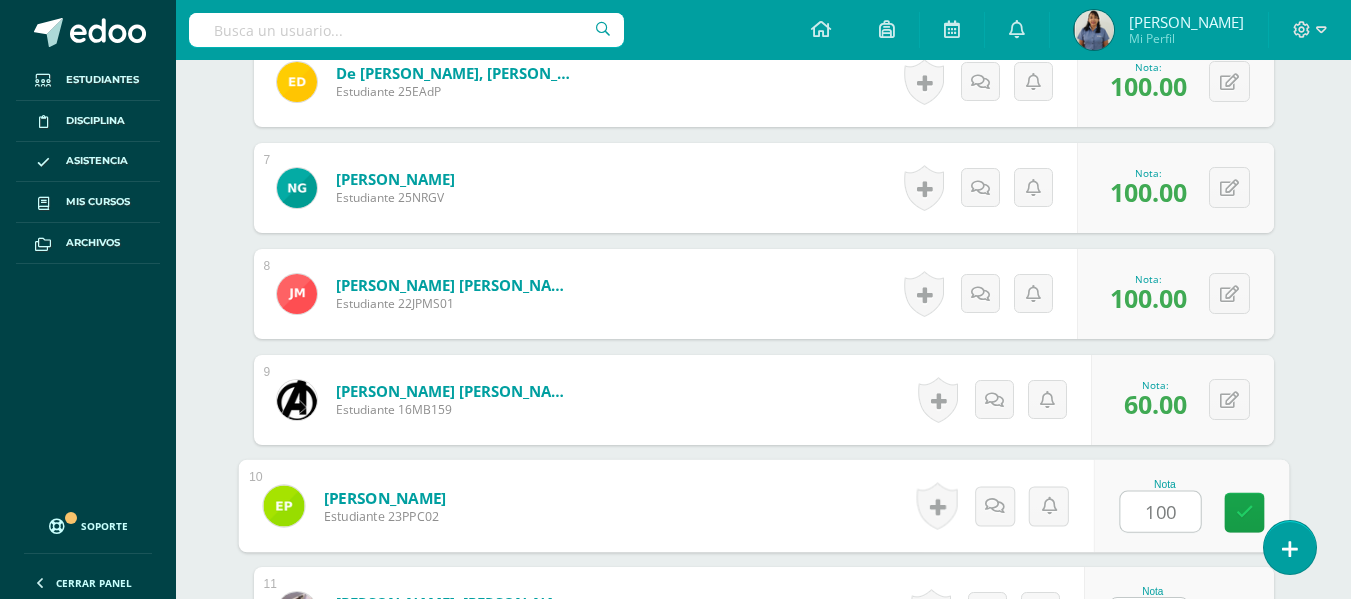 type on "100" 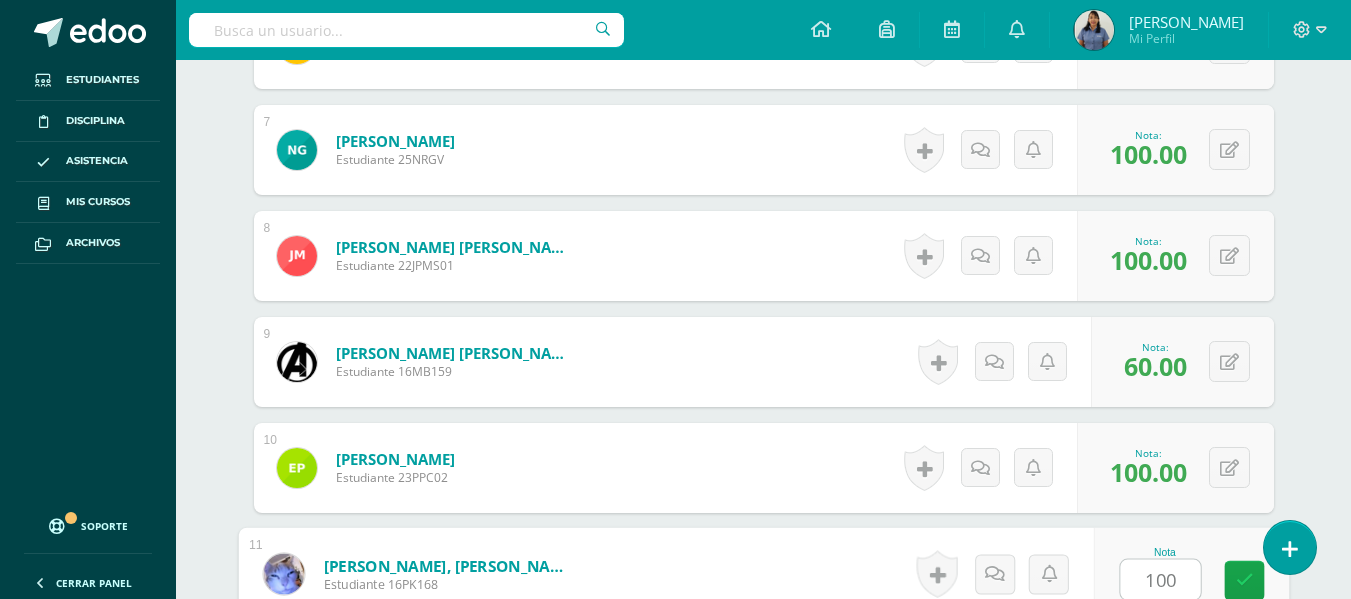 type on "100" 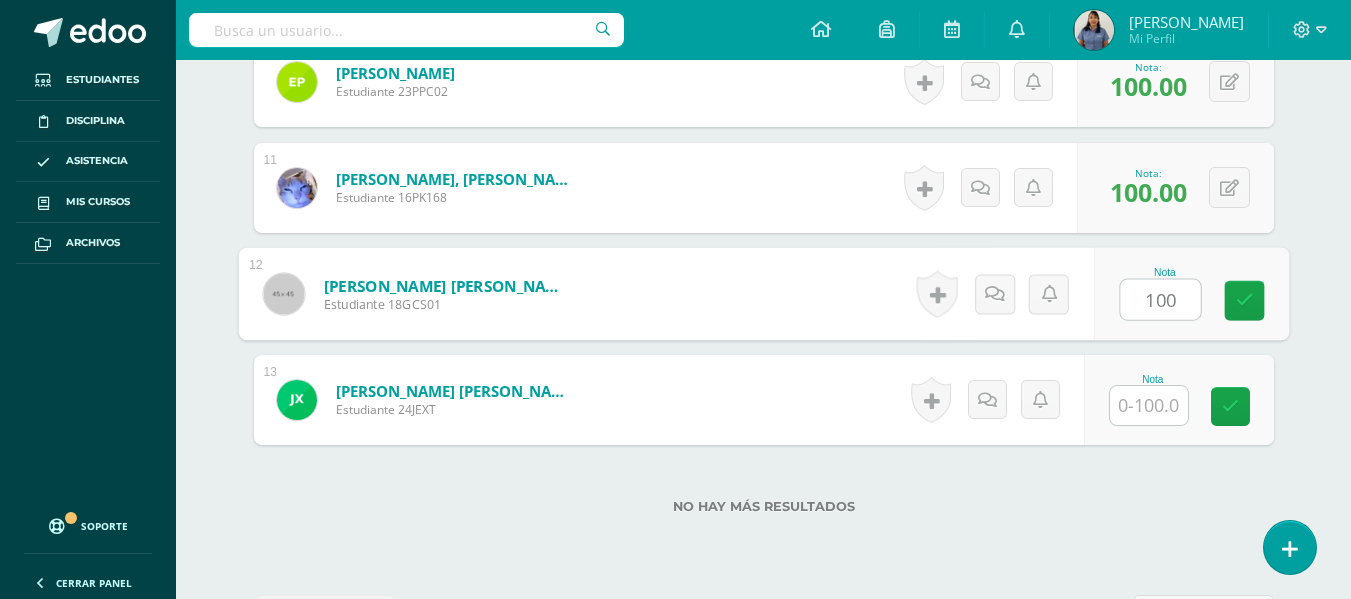 type on "100" 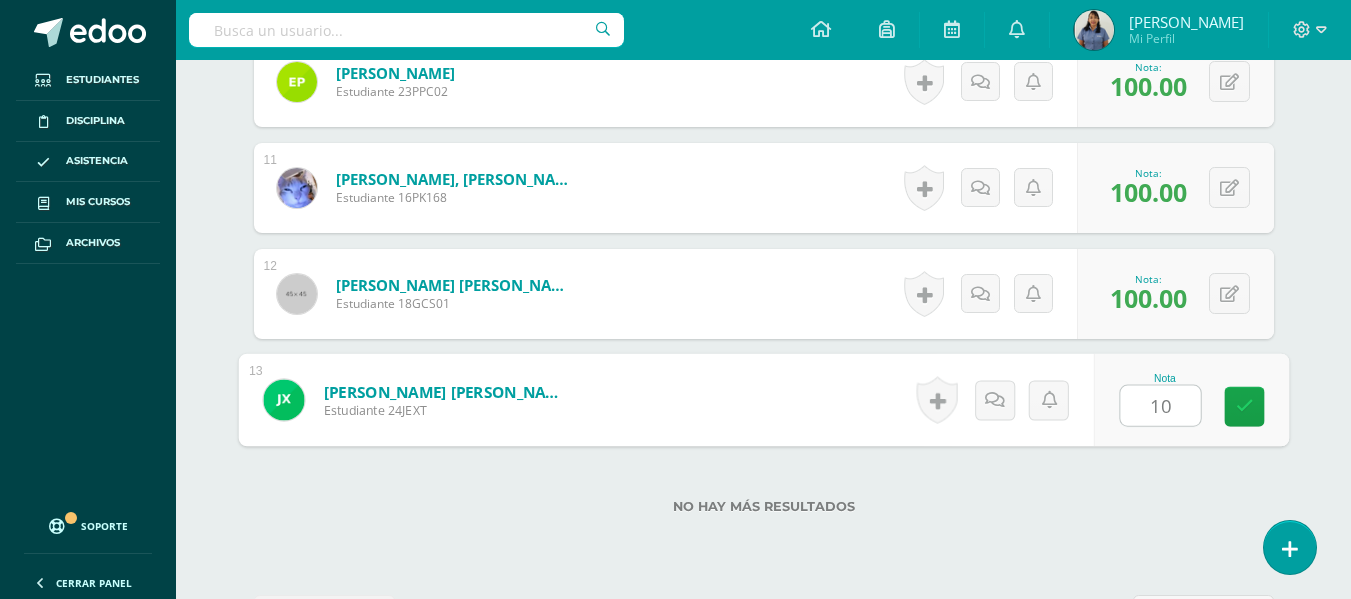 type on "100" 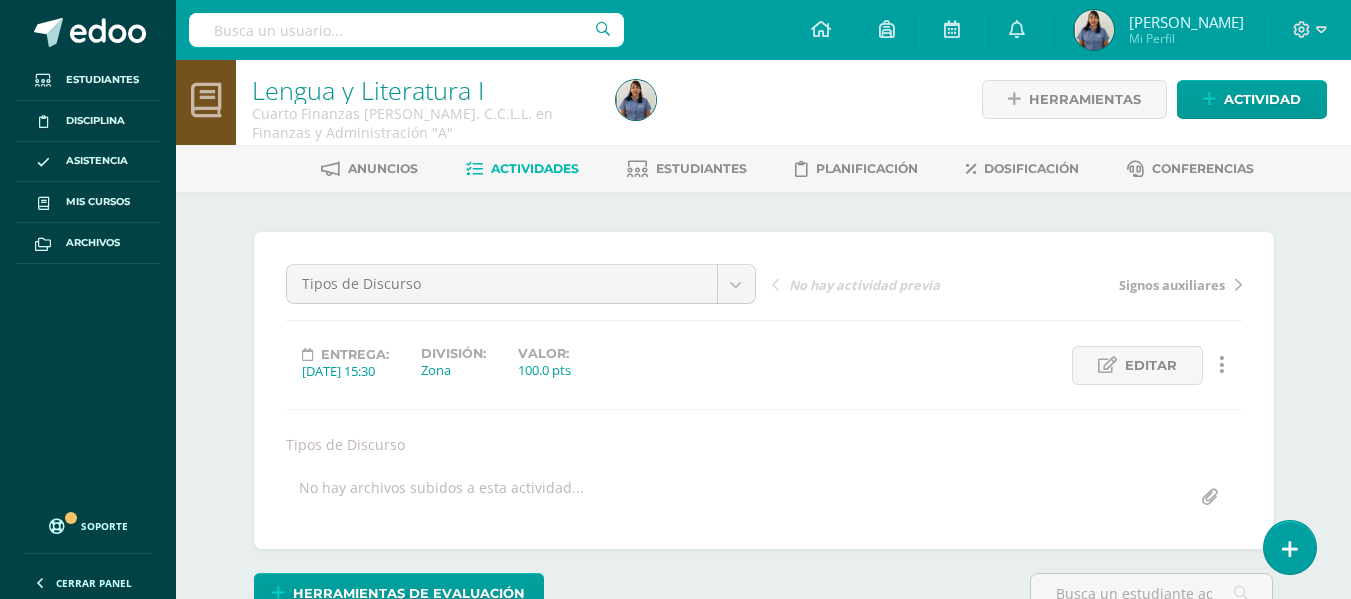 scroll, scrollTop: 0, scrollLeft: 0, axis: both 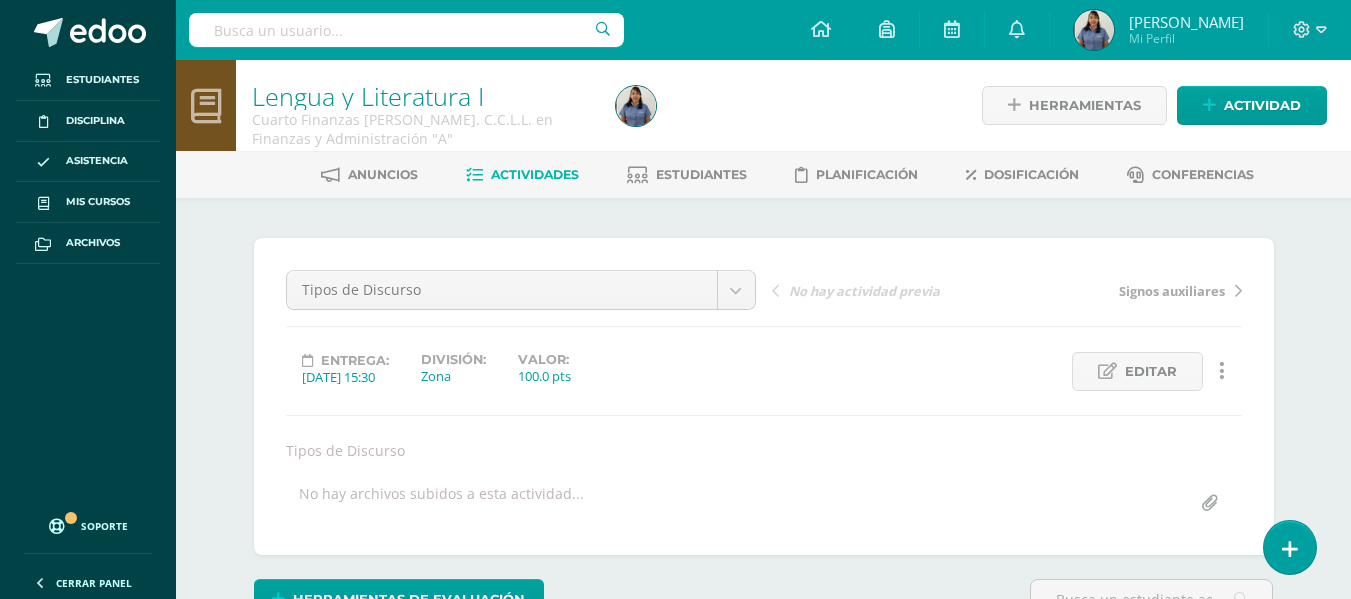 click on "Actividades" at bounding box center (535, 174) 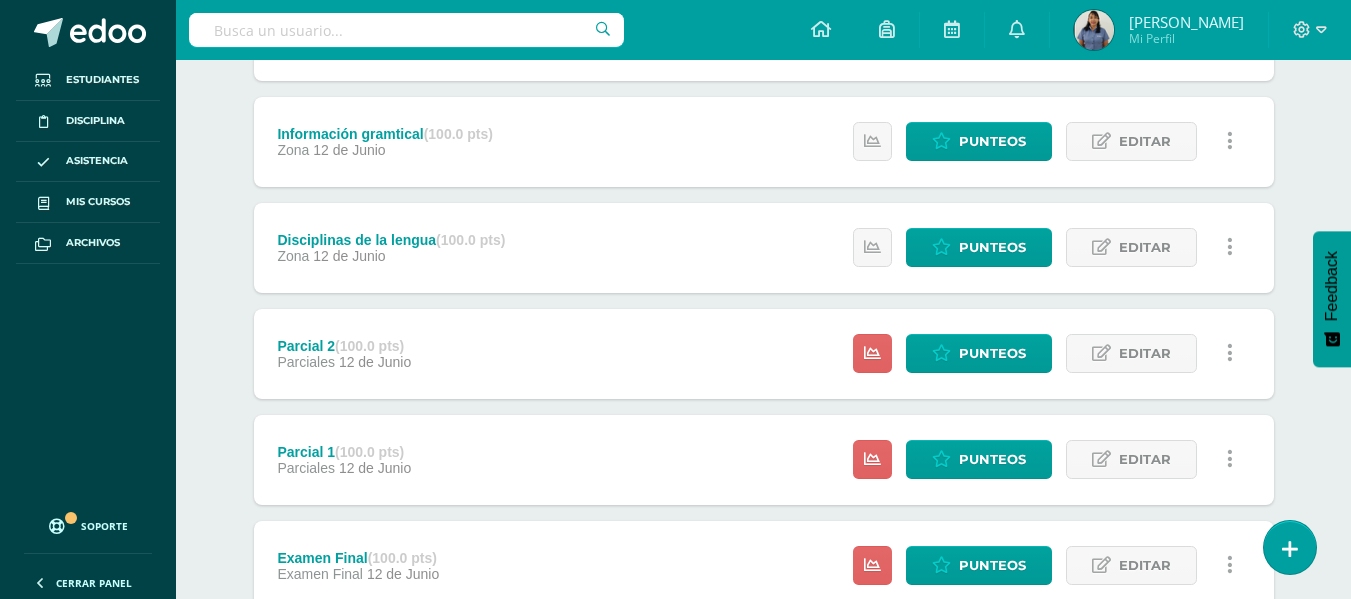 scroll, scrollTop: 700, scrollLeft: 0, axis: vertical 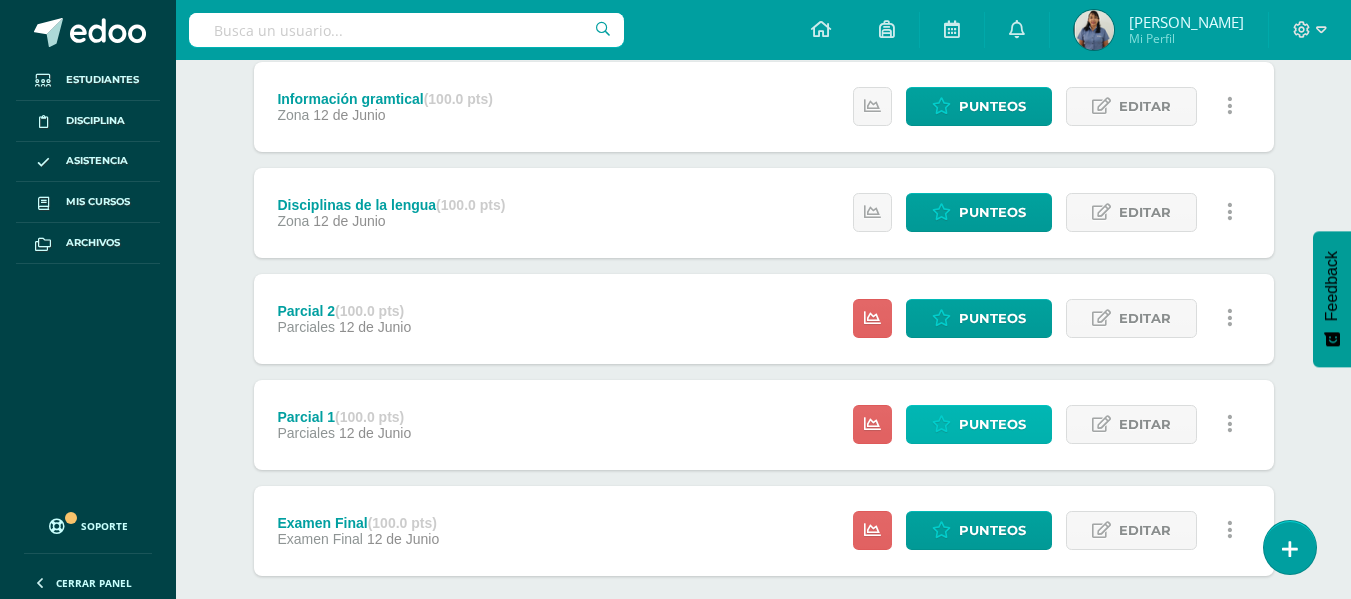 click on "Punteos" at bounding box center [992, 424] 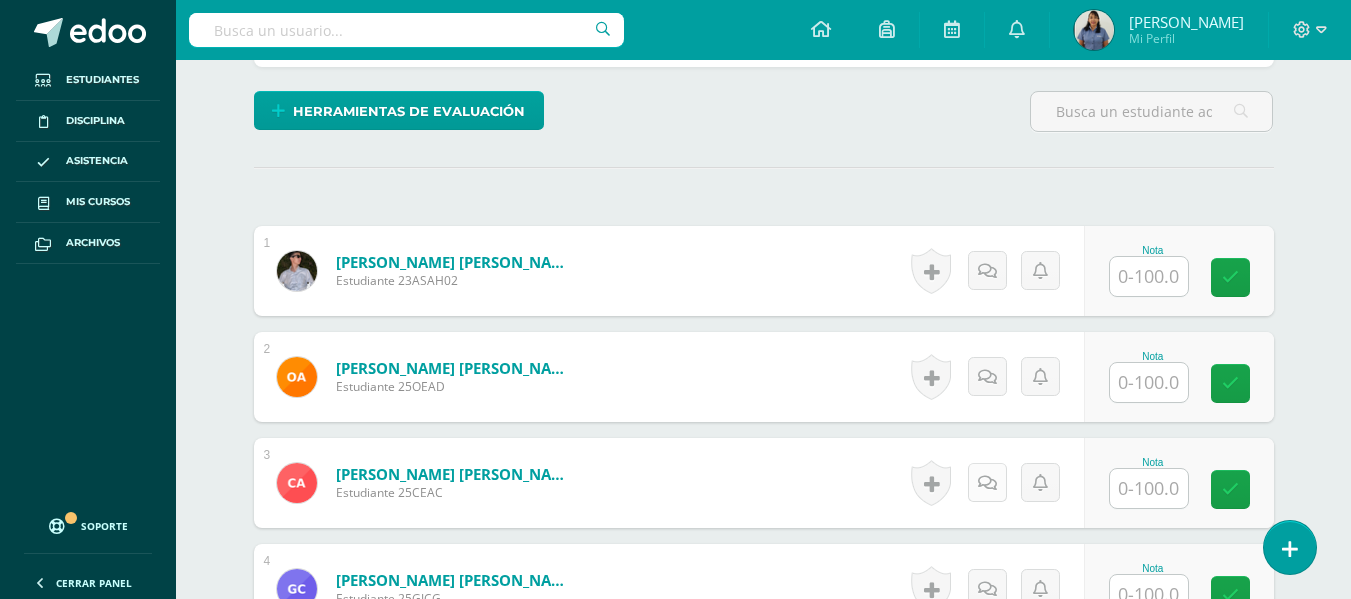scroll, scrollTop: 531, scrollLeft: 0, axis: vertical 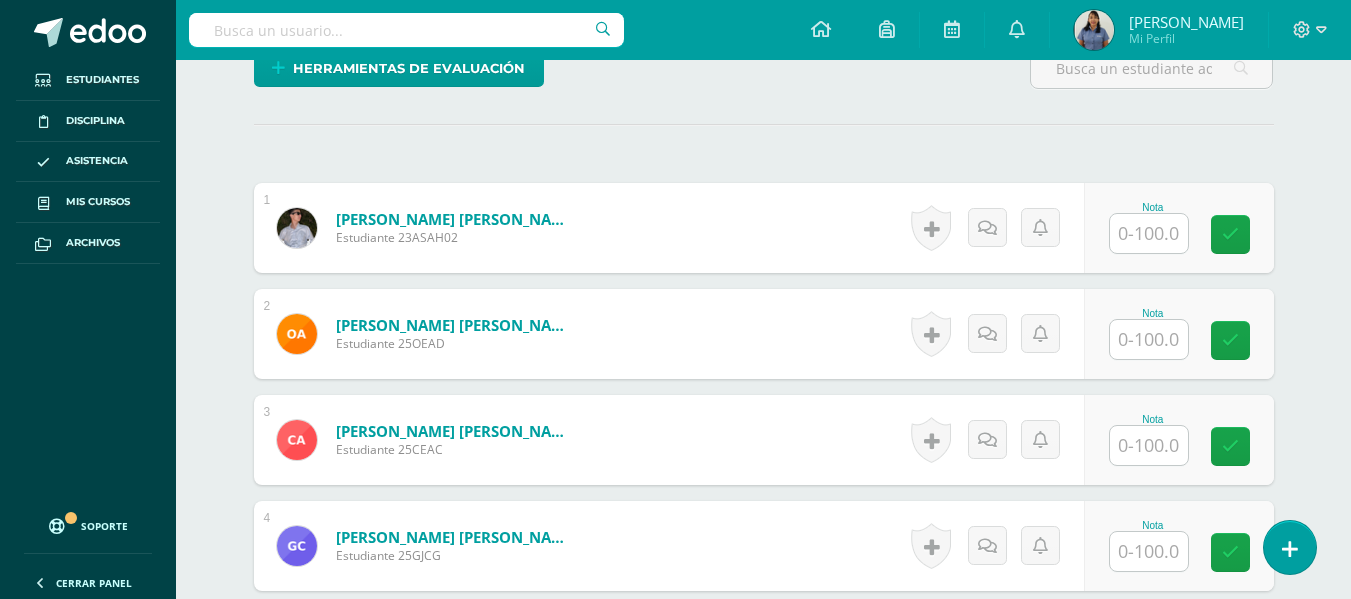 click at bounding box center [1149, 233] 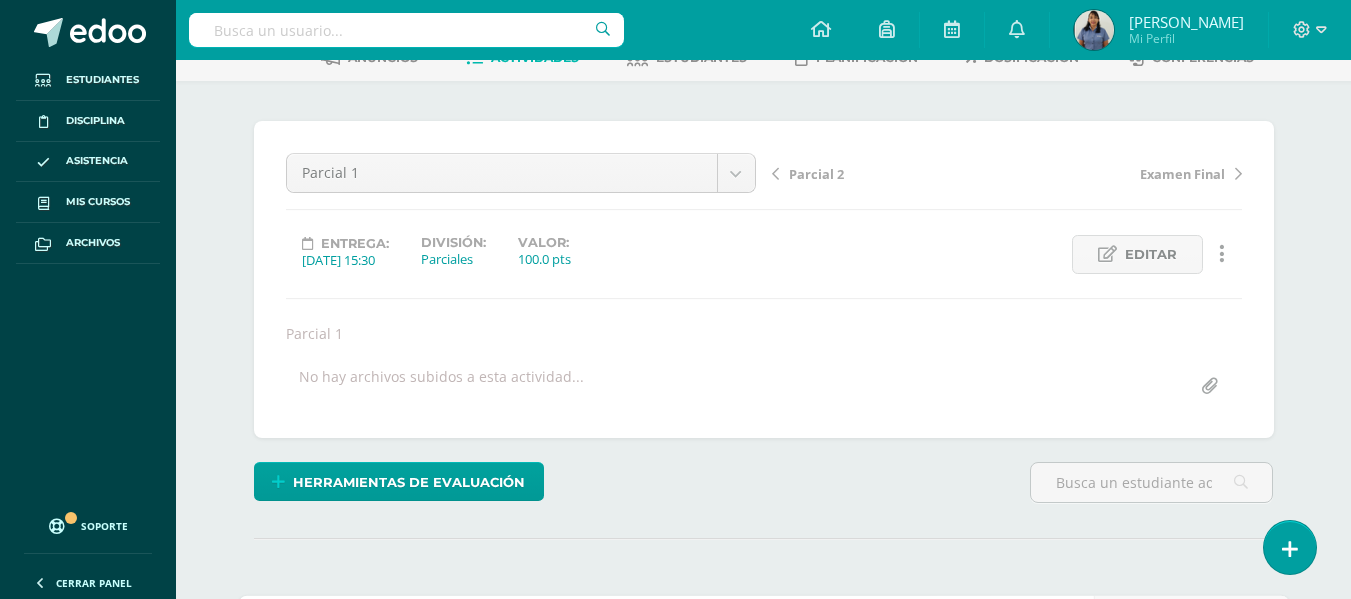 scroll, scrollTop: 400, scrollLeft: 0, axis: vertical 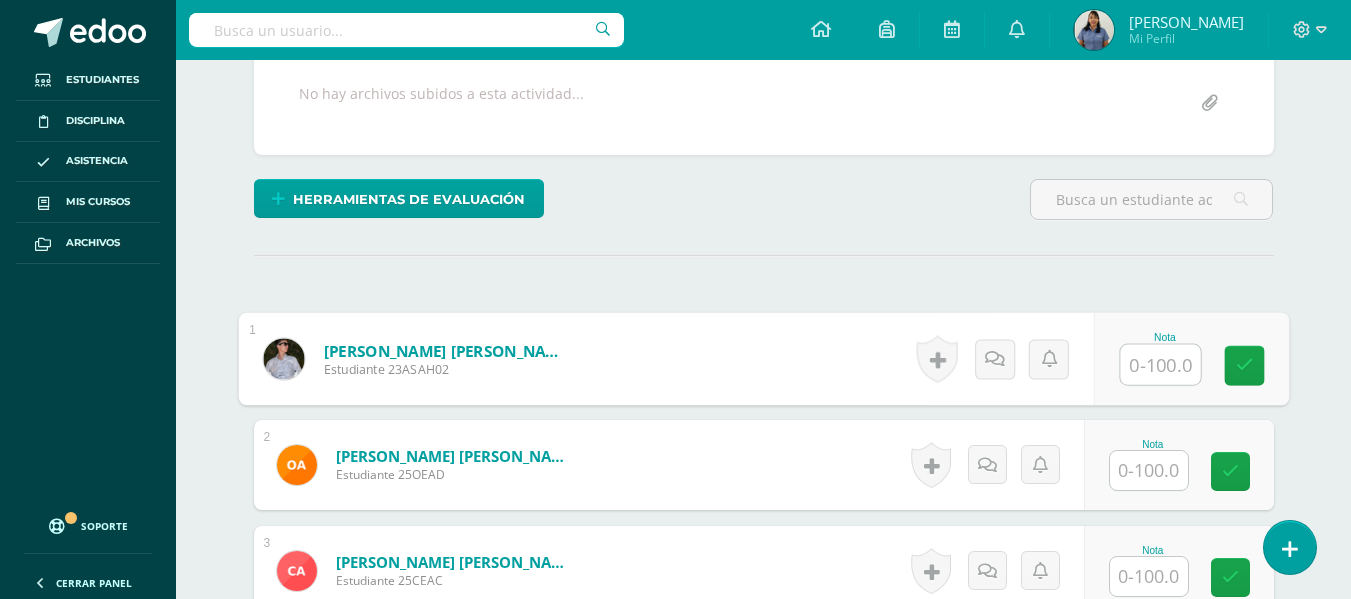 click at bounding box center [1160, 365] 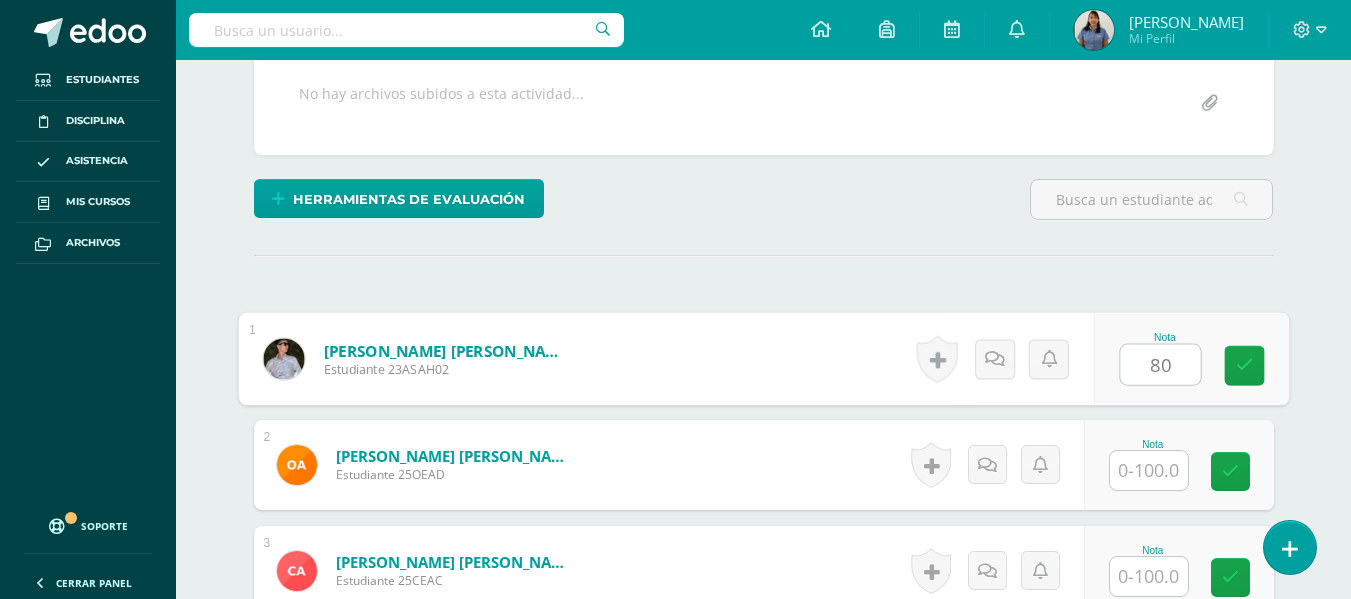 type on "80" 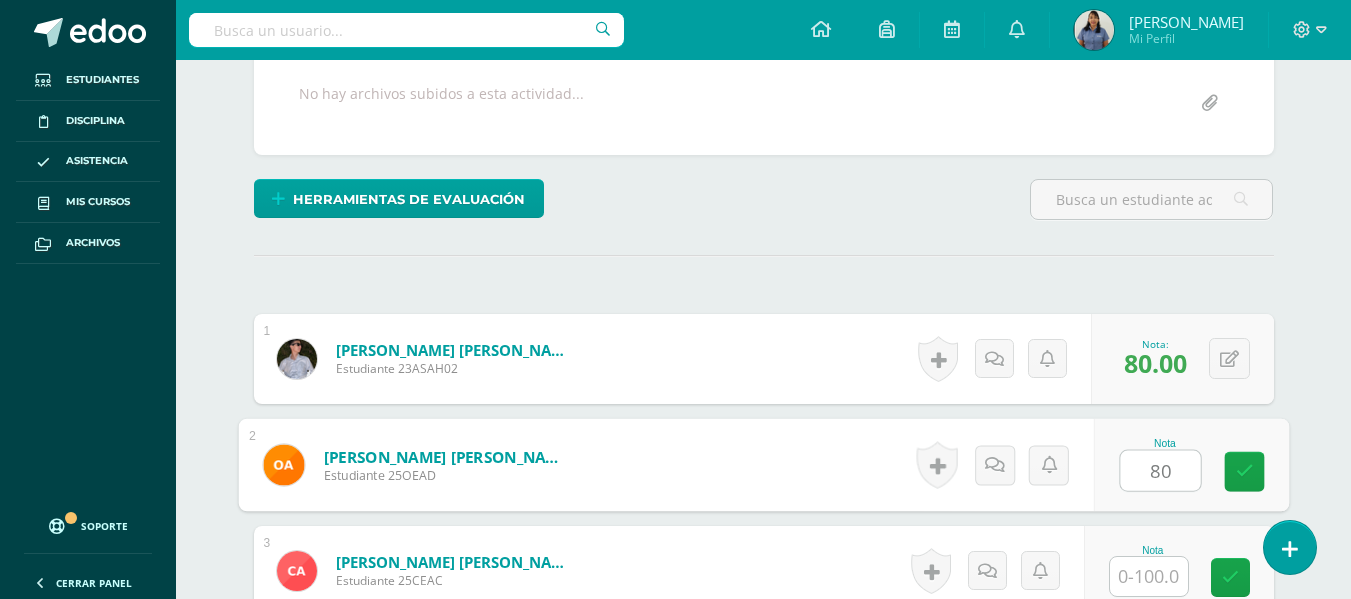 type on "80" 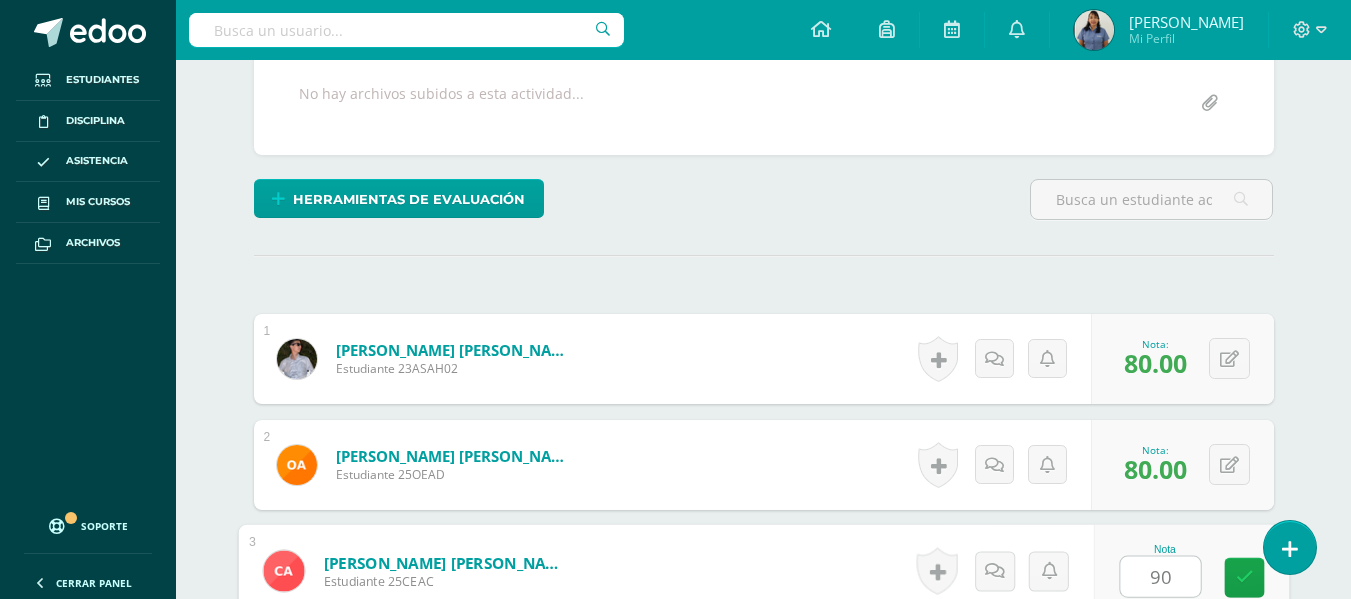 type on "90" 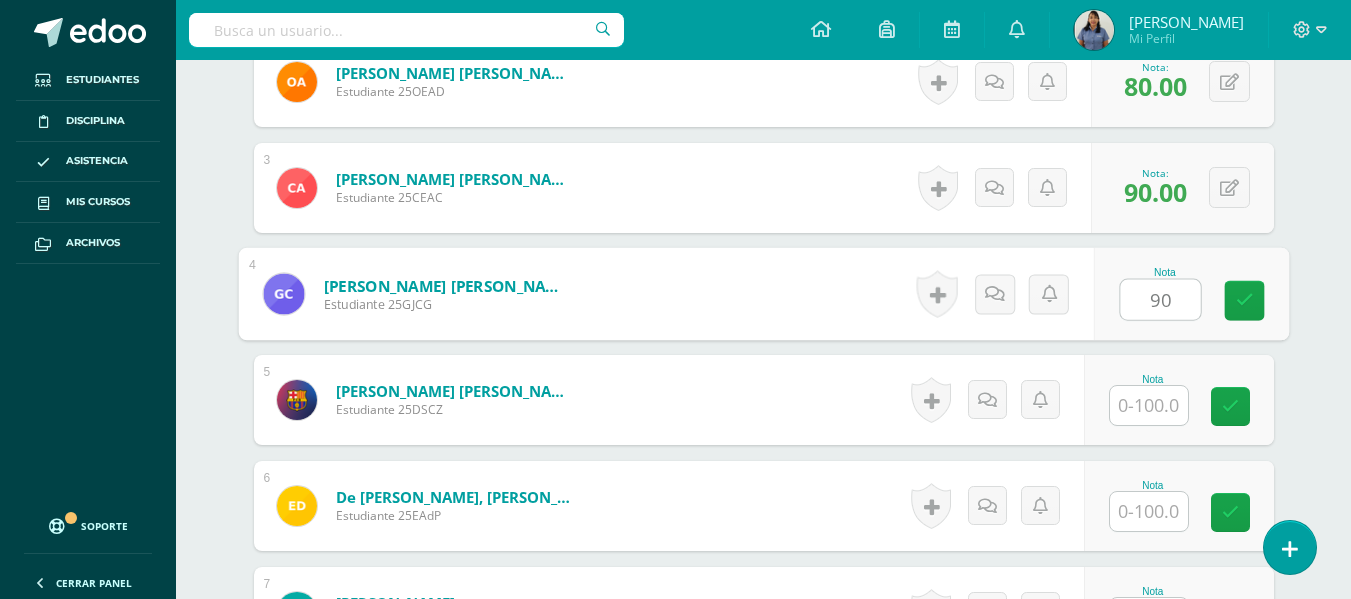 type on "90" 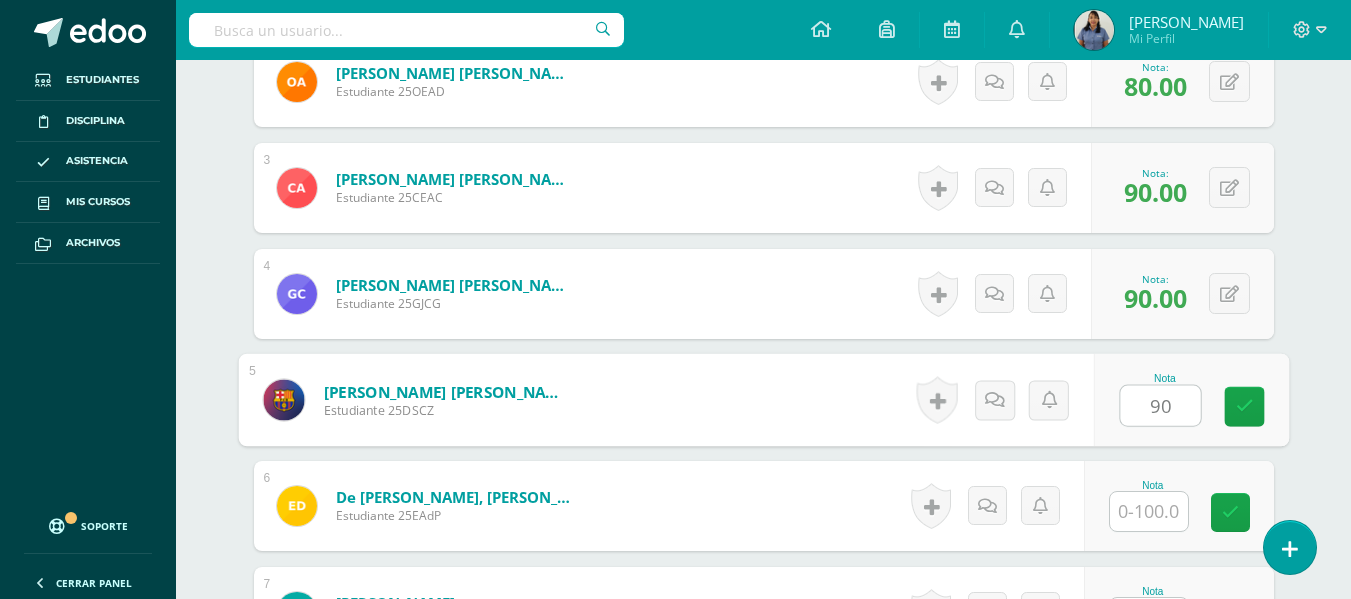 type on "90" 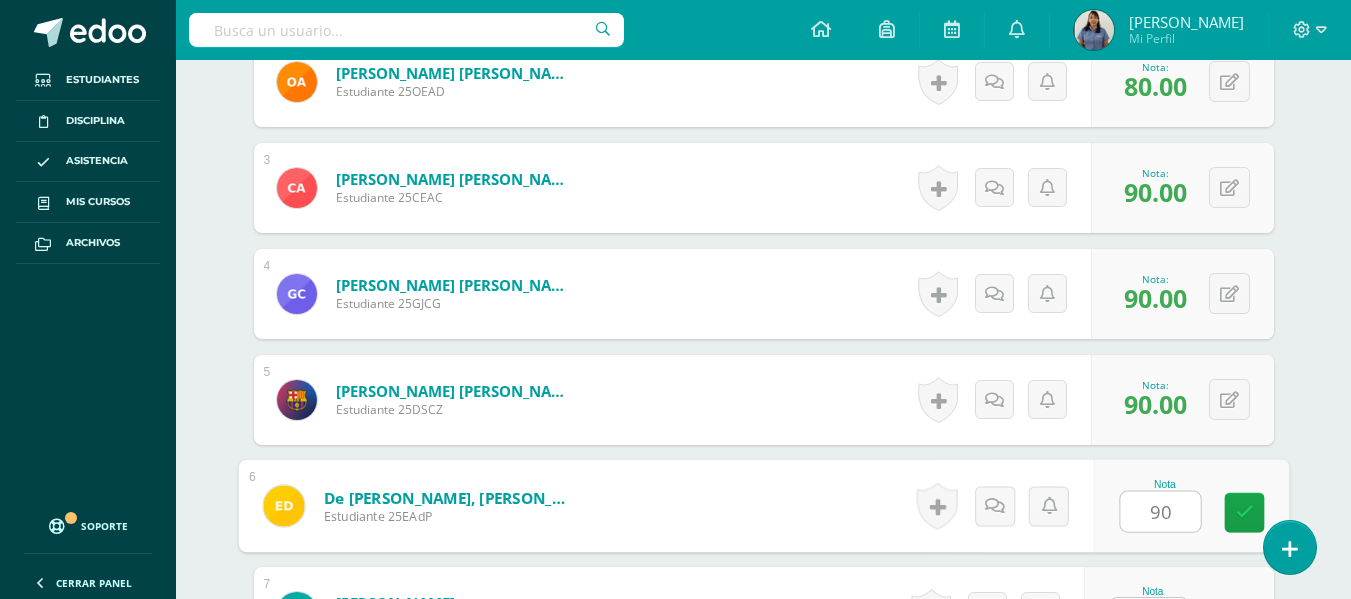 type on "90" 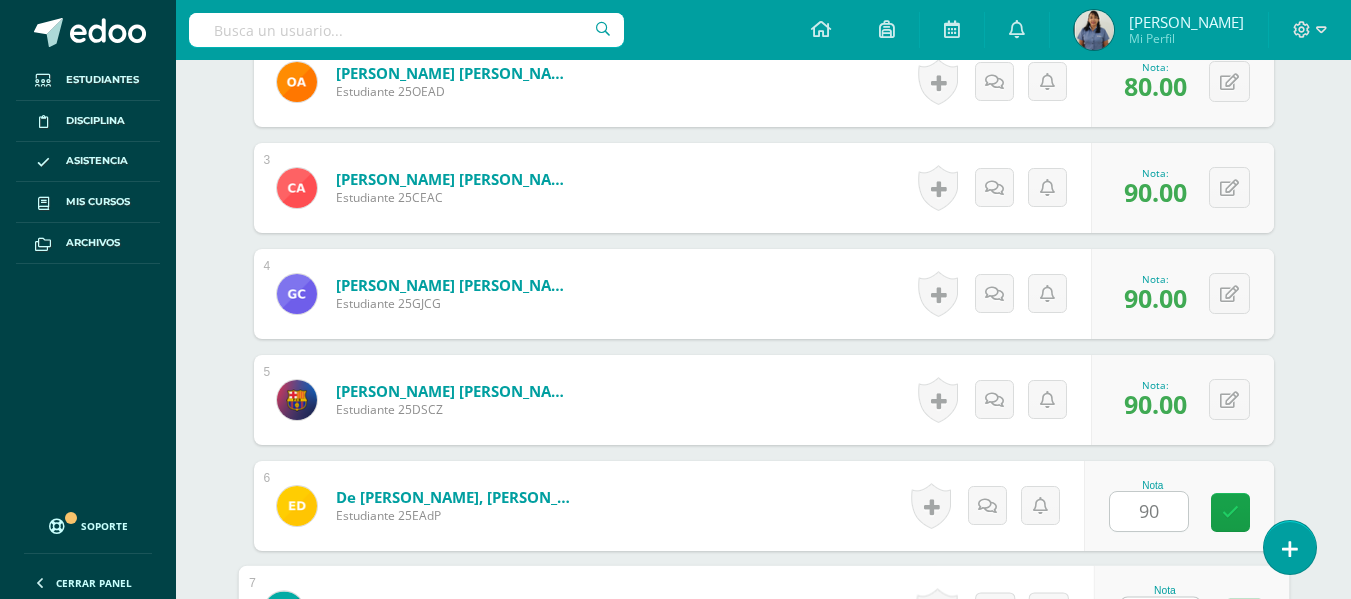 scroll, scrollTop: 821, scrollLeft: 0, axis: vertical 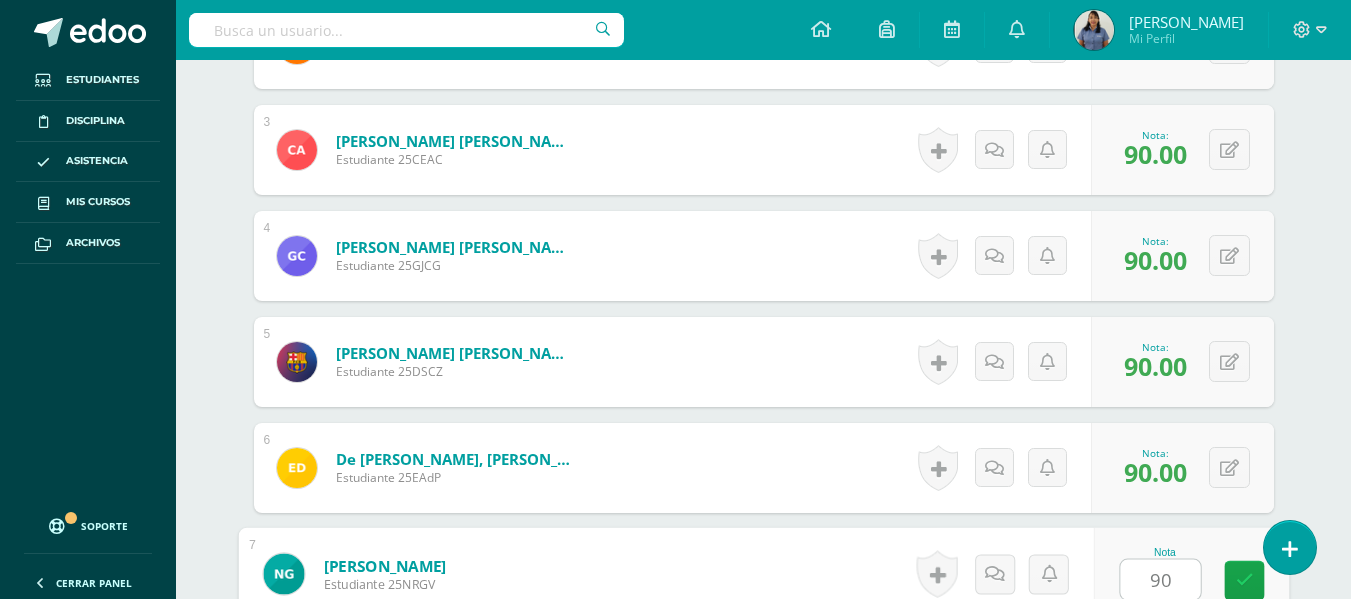 type on "90" 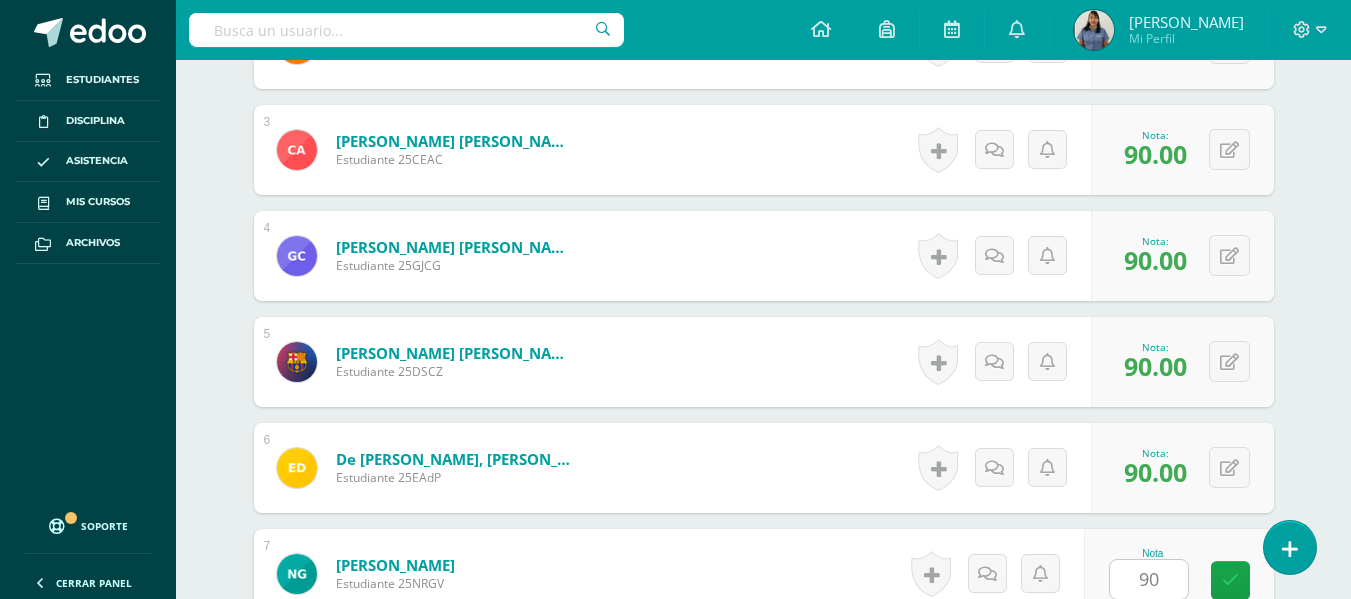 scroll, scrollTop: 1207, scrollLeft: 0, axis: vertical 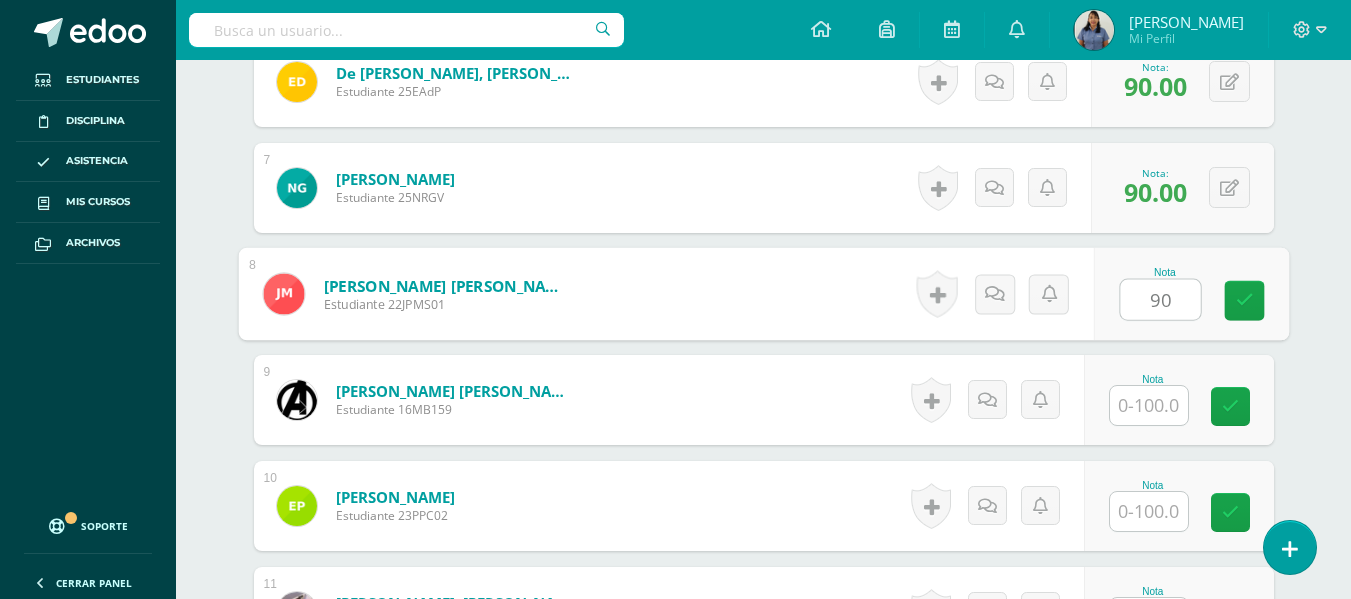 type on "90" 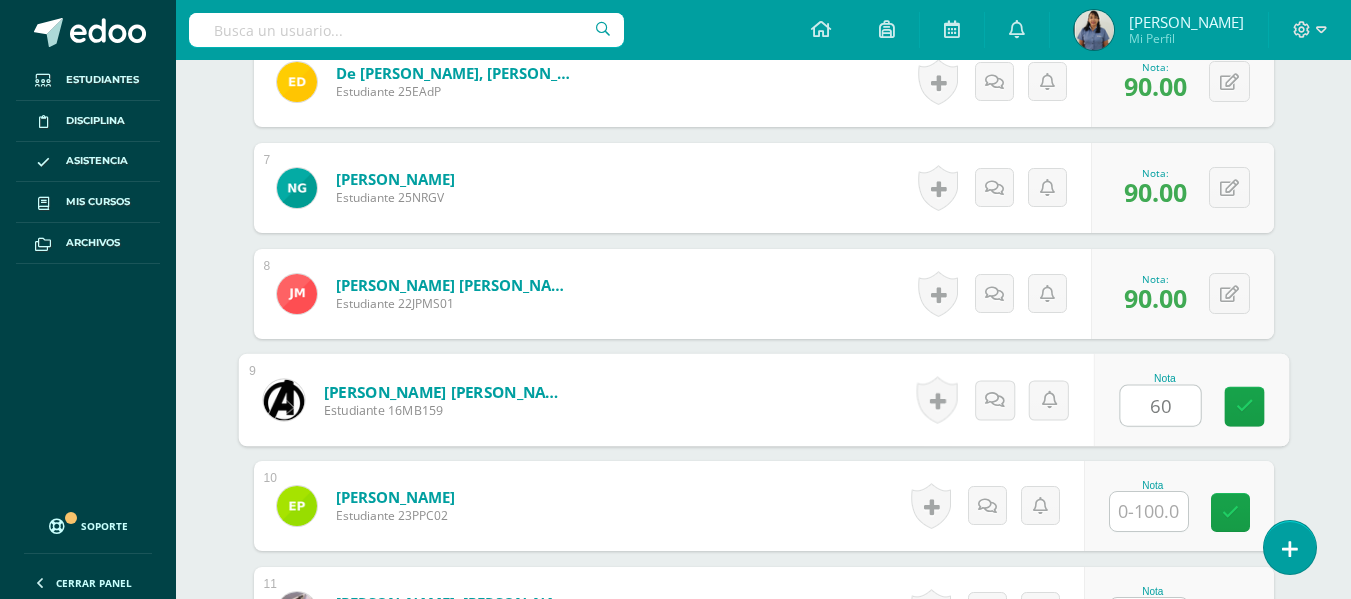 type on "60" 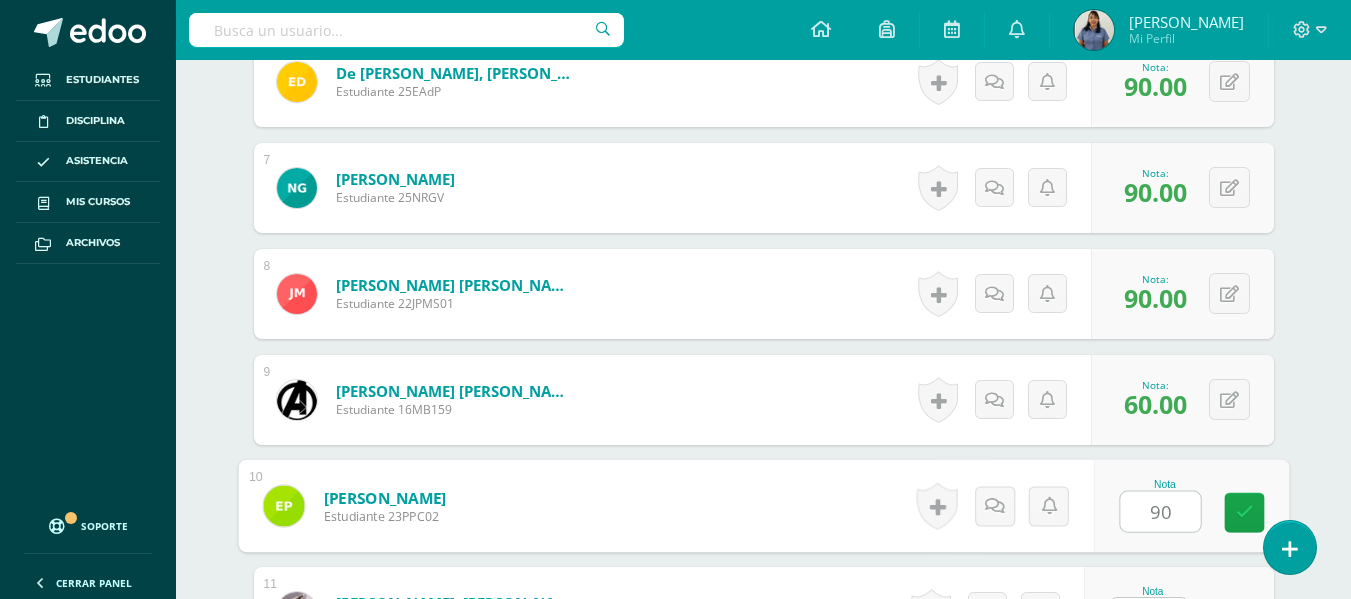 type on "90" 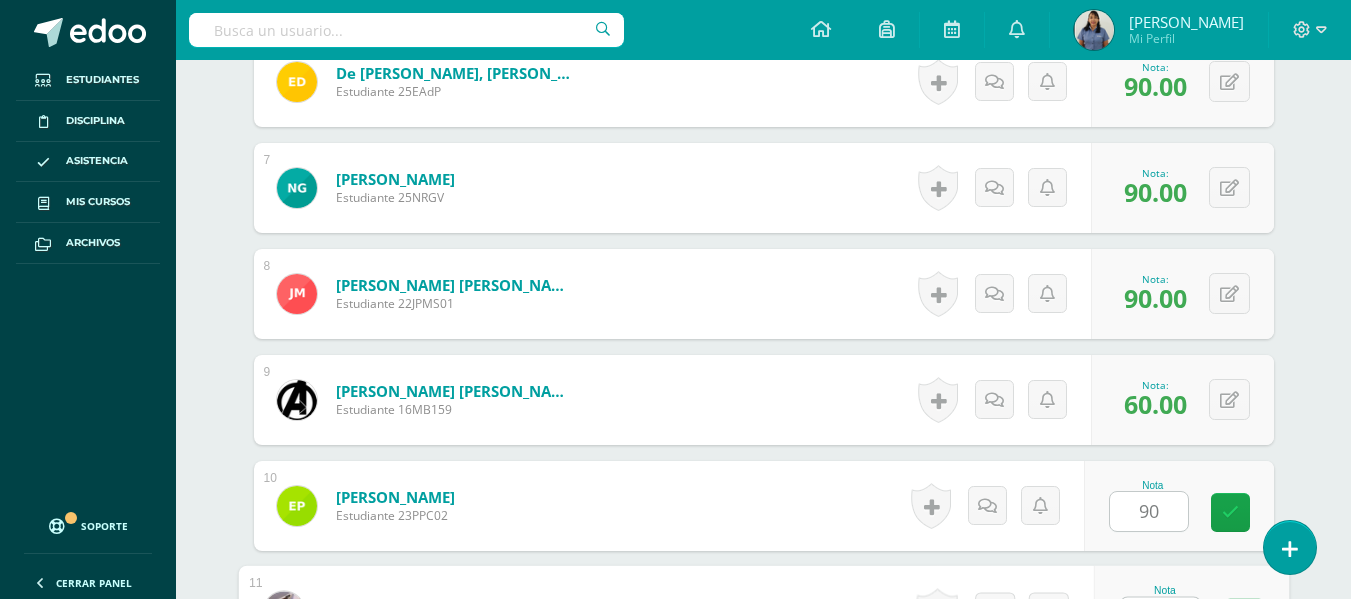 scroll, scrollTop: 1245, scrollLeft: 0, axis: vertical 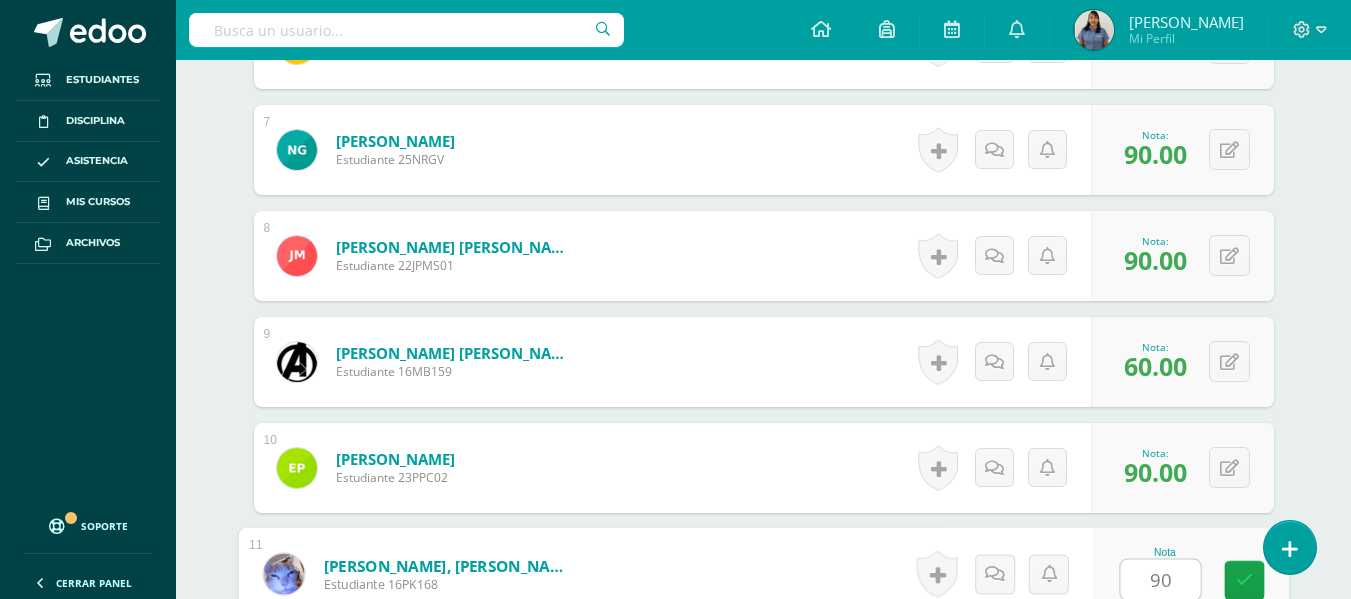 type on "90" 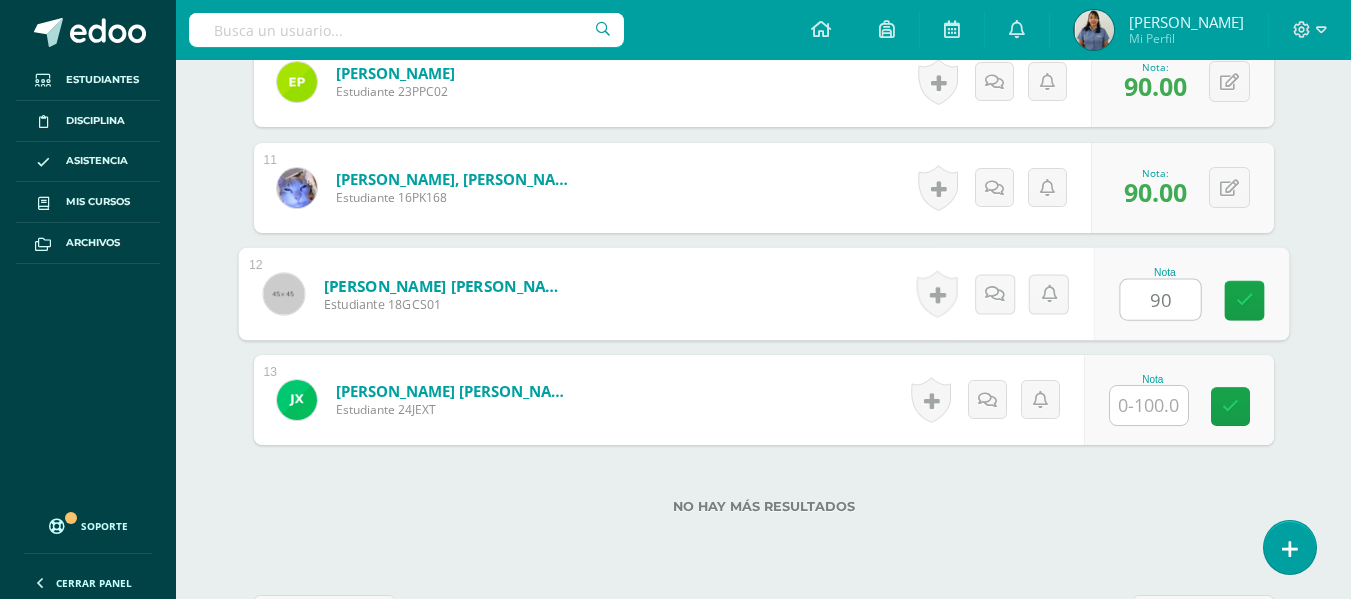 type on "90" 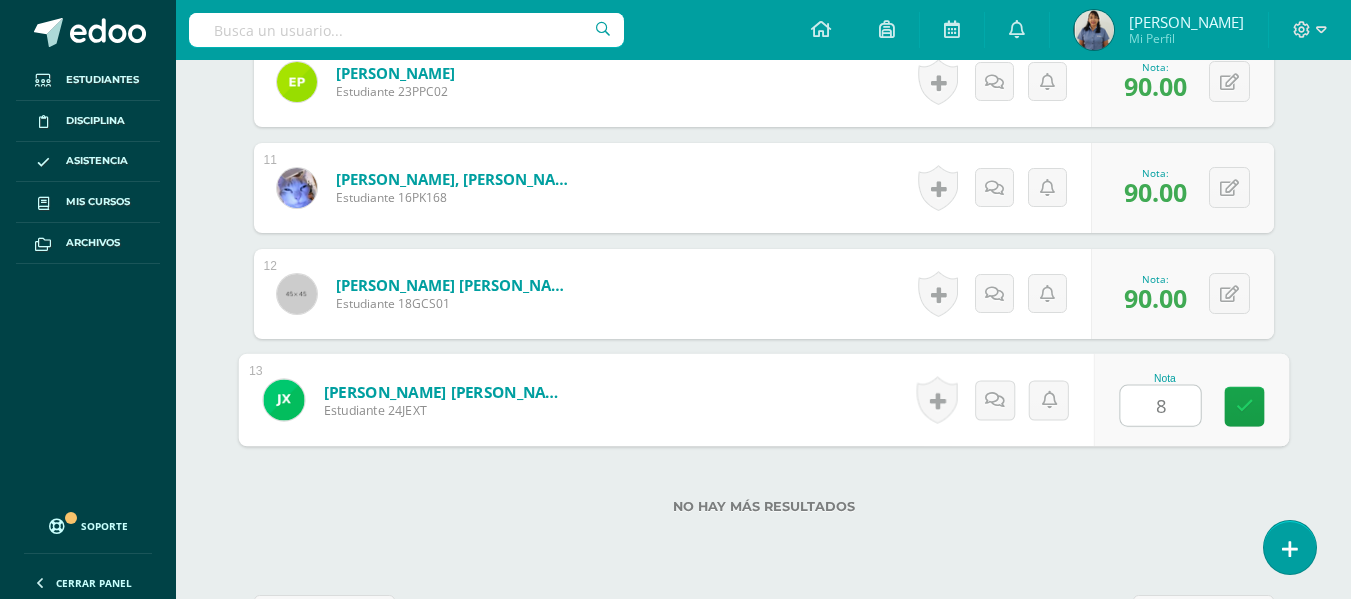 type on "80" 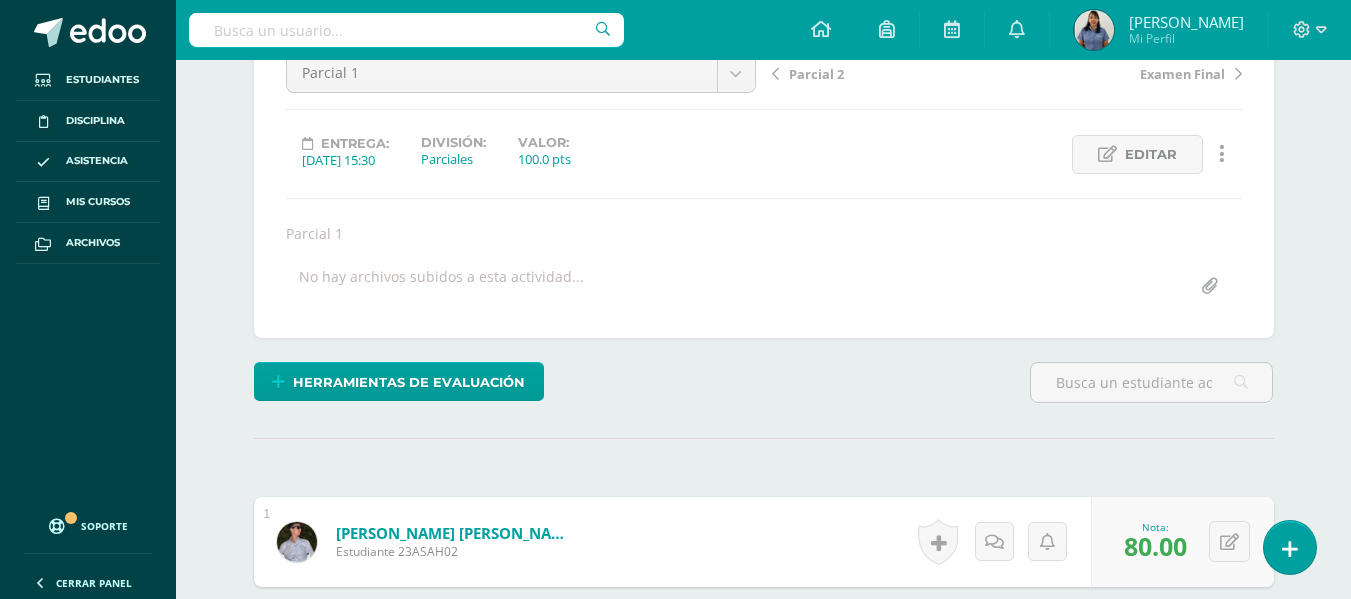 scroll, scrollTop: 0, scrollLeft: 0, axis: both 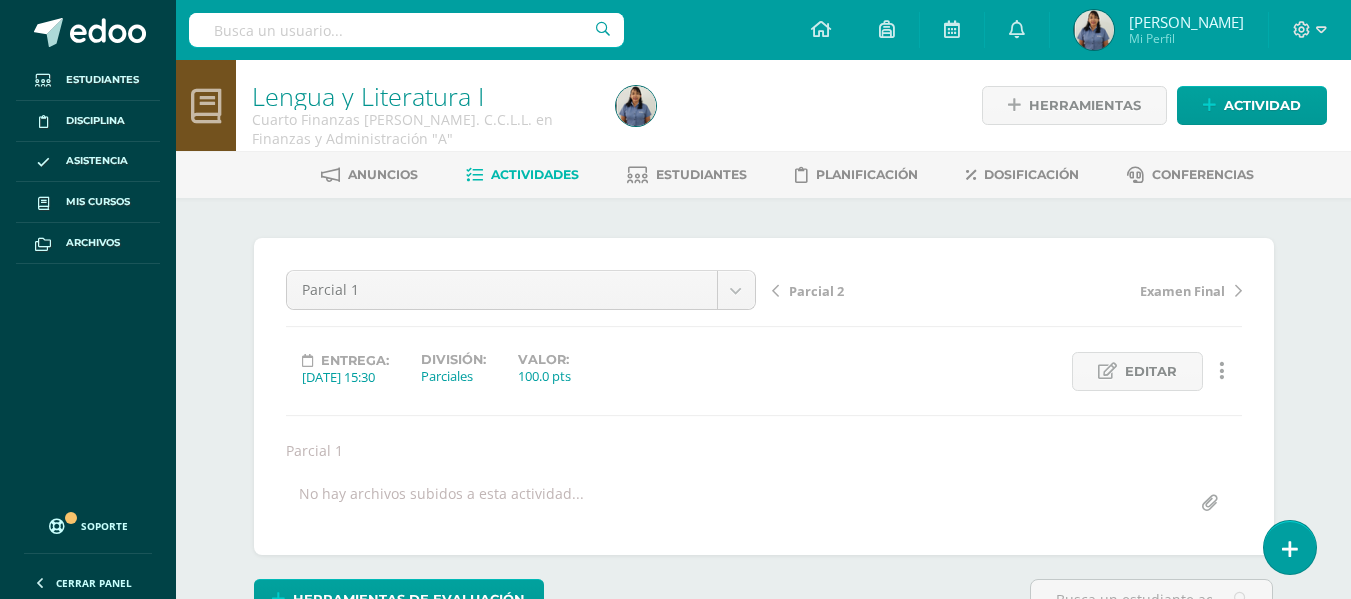 click on "Actividades" at bounding box center (535, 174) 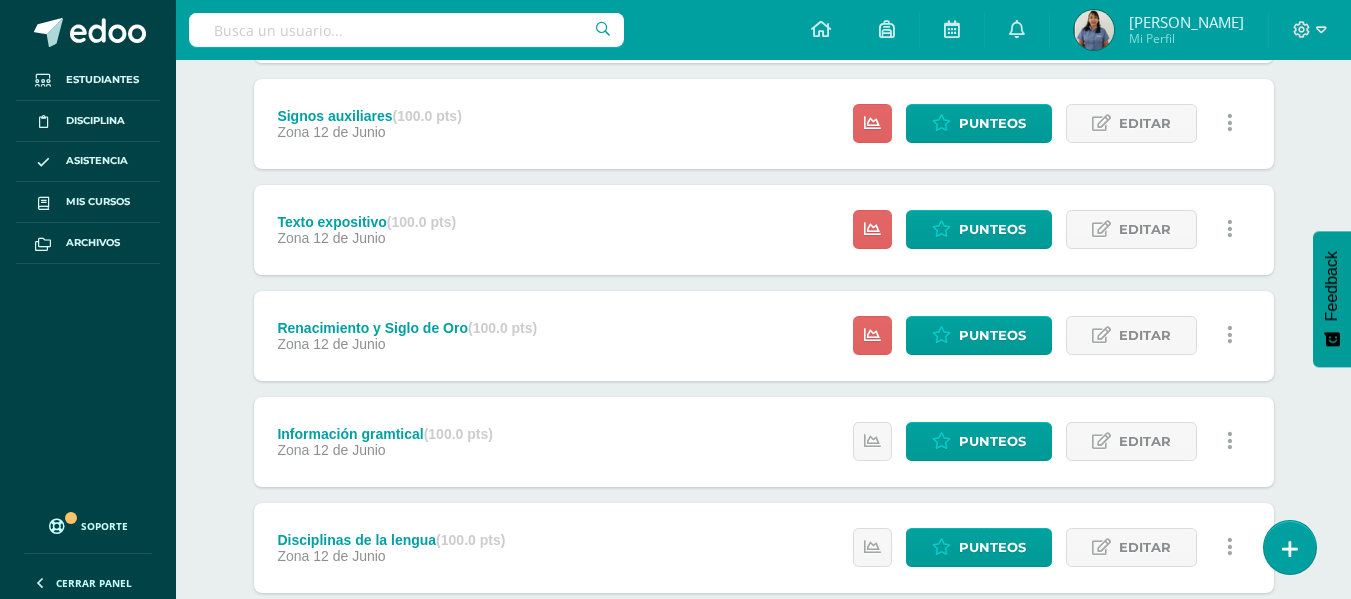 scroll, scrollTop: 400, scrollLeft: 0, axis: vertical 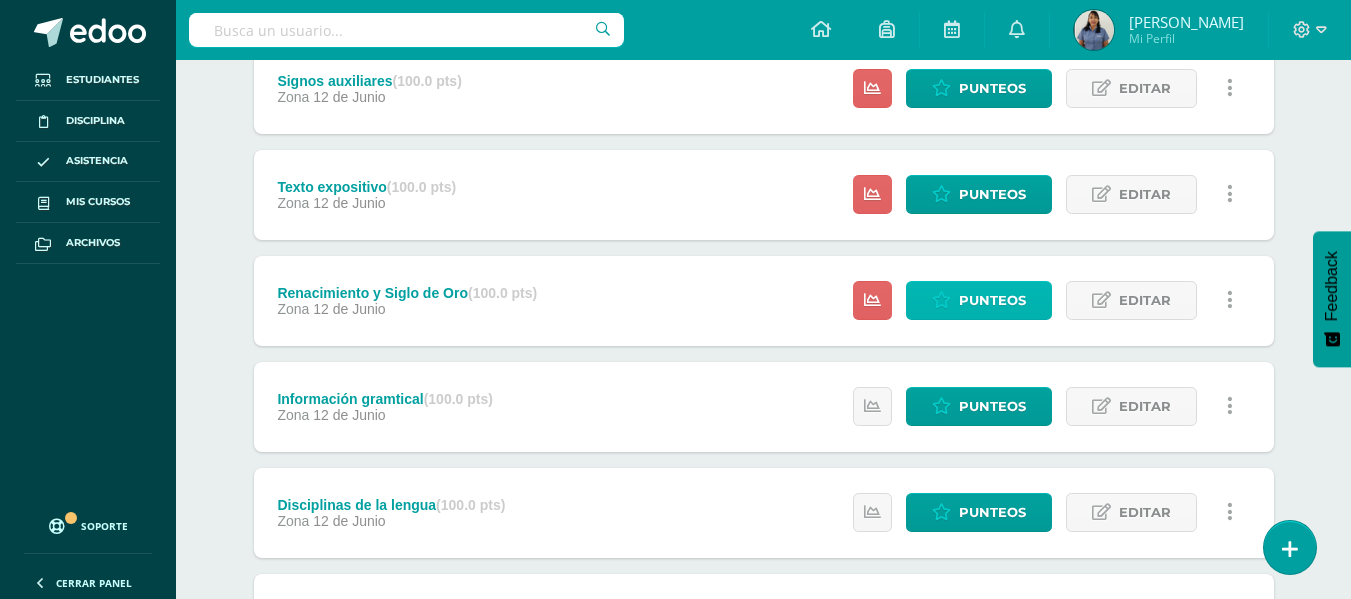 click on "Punteos" at bounding box center [992, 300] 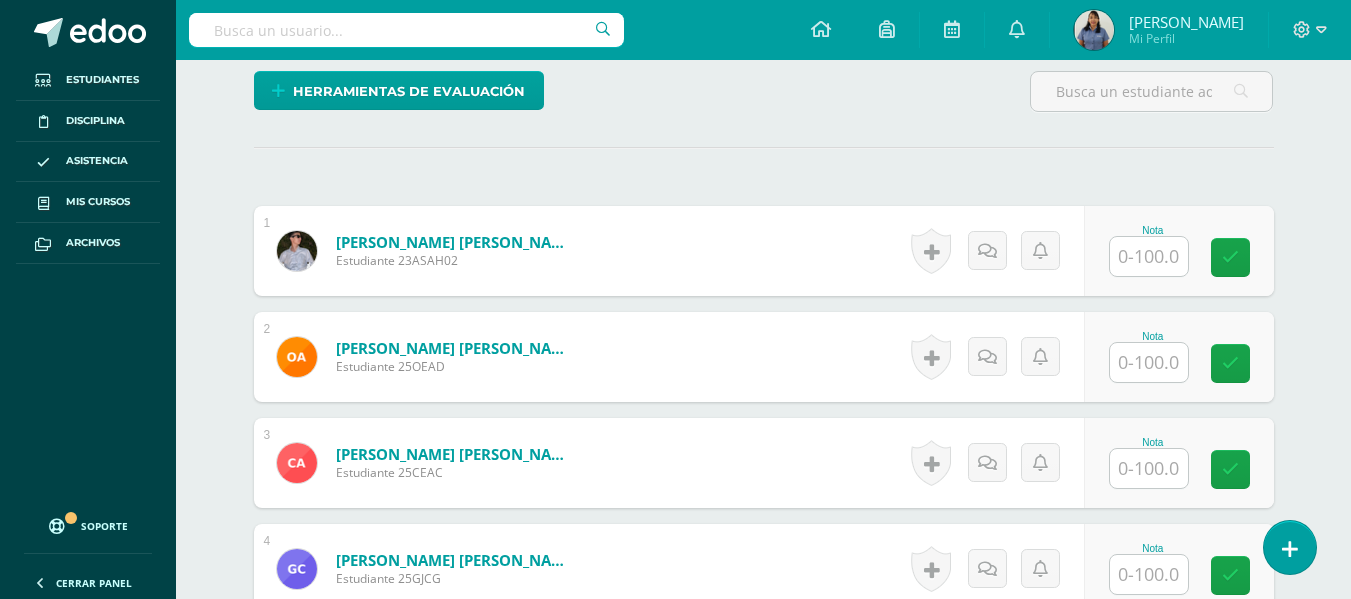 scroll, scrollTop: 531, scrollLeft: 0, axis: vertical 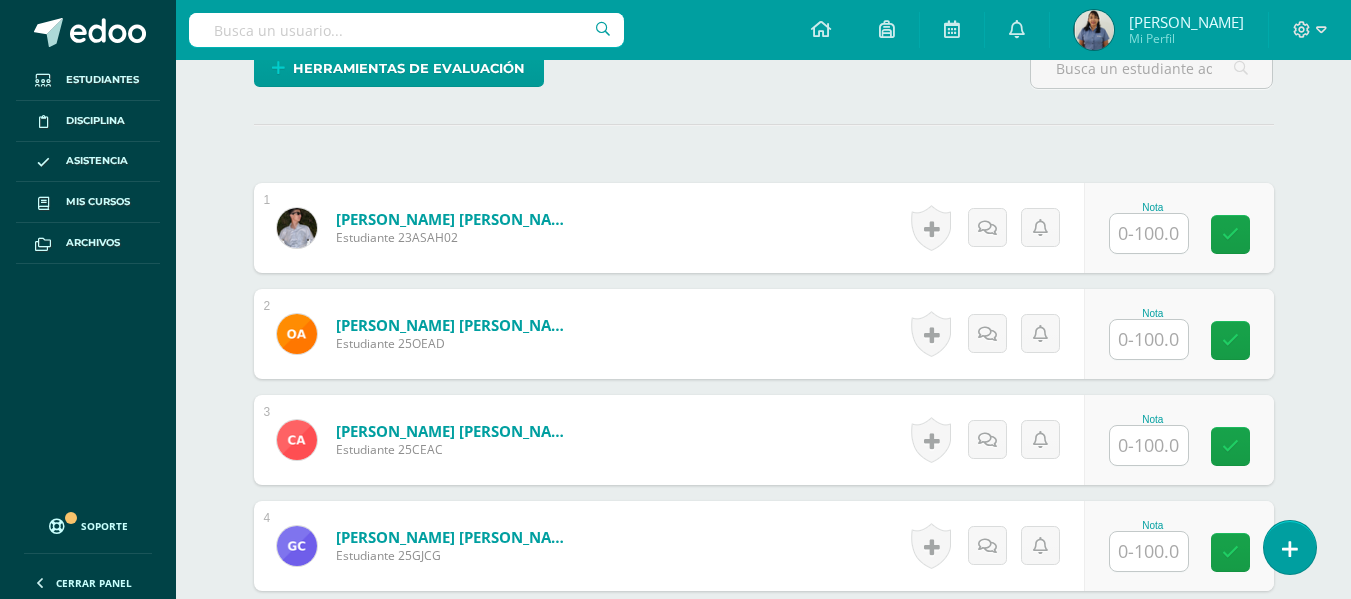 click at bounding box center (1149, 233) 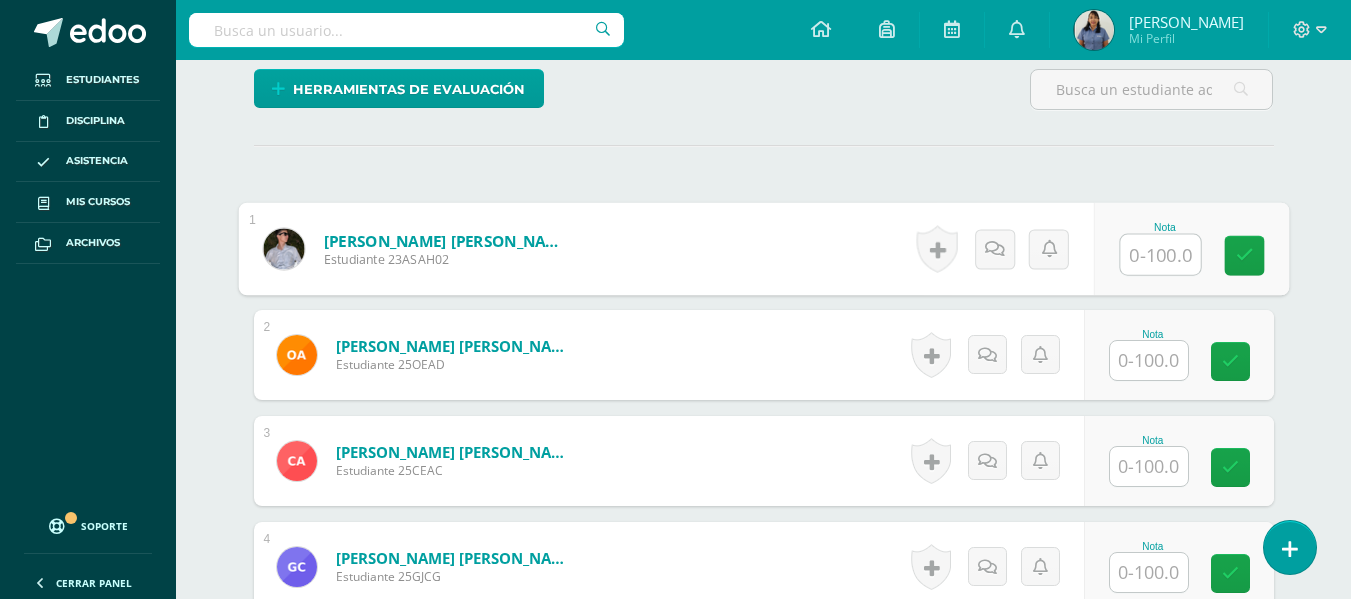 scroll, scrollTop: 531, scrollLeft: 0, axis: vertical 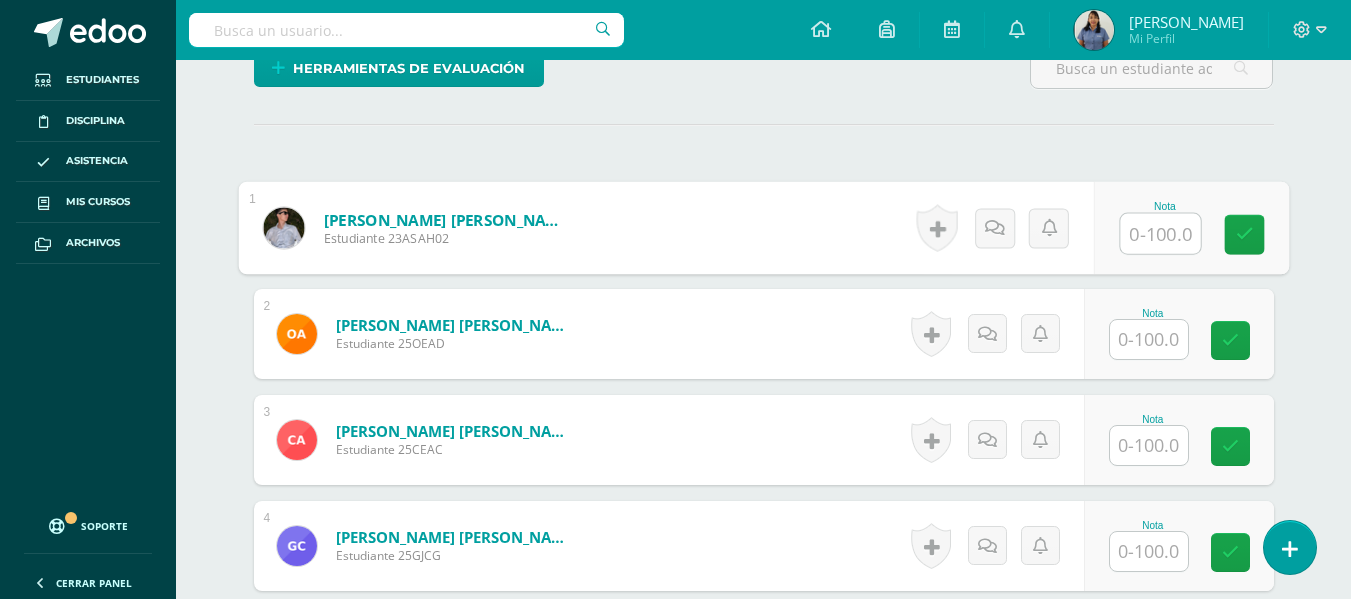 click at bounding box center (1160, 234) 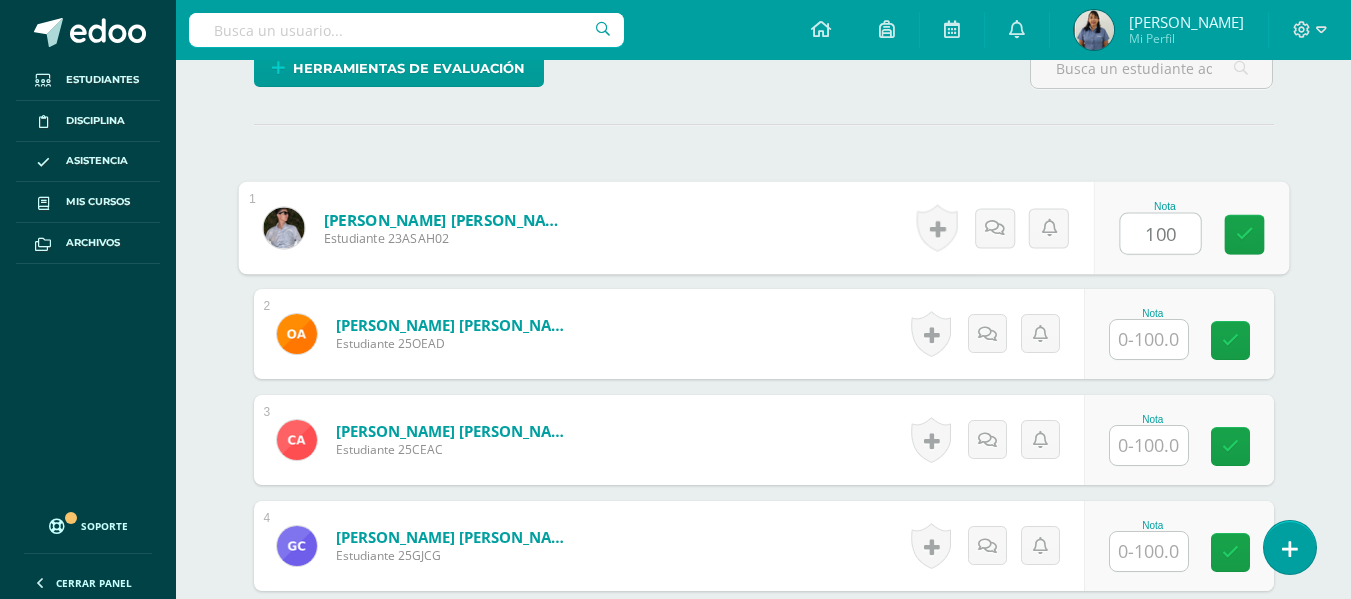 type on "100" 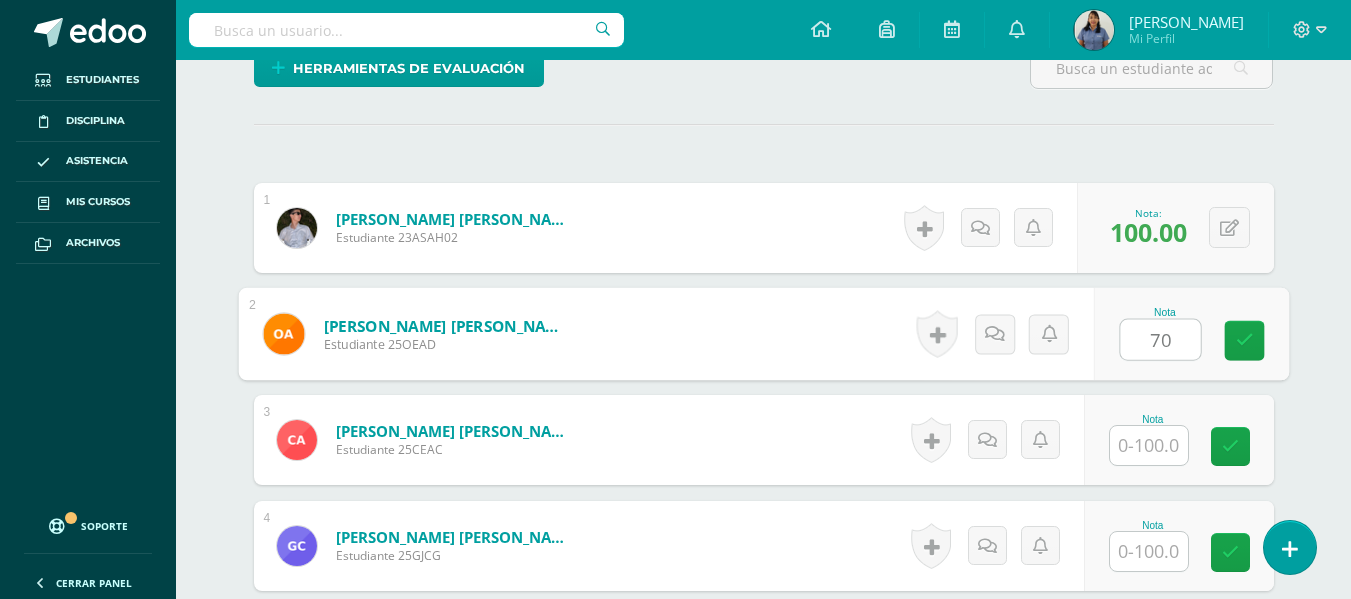 type on "70" 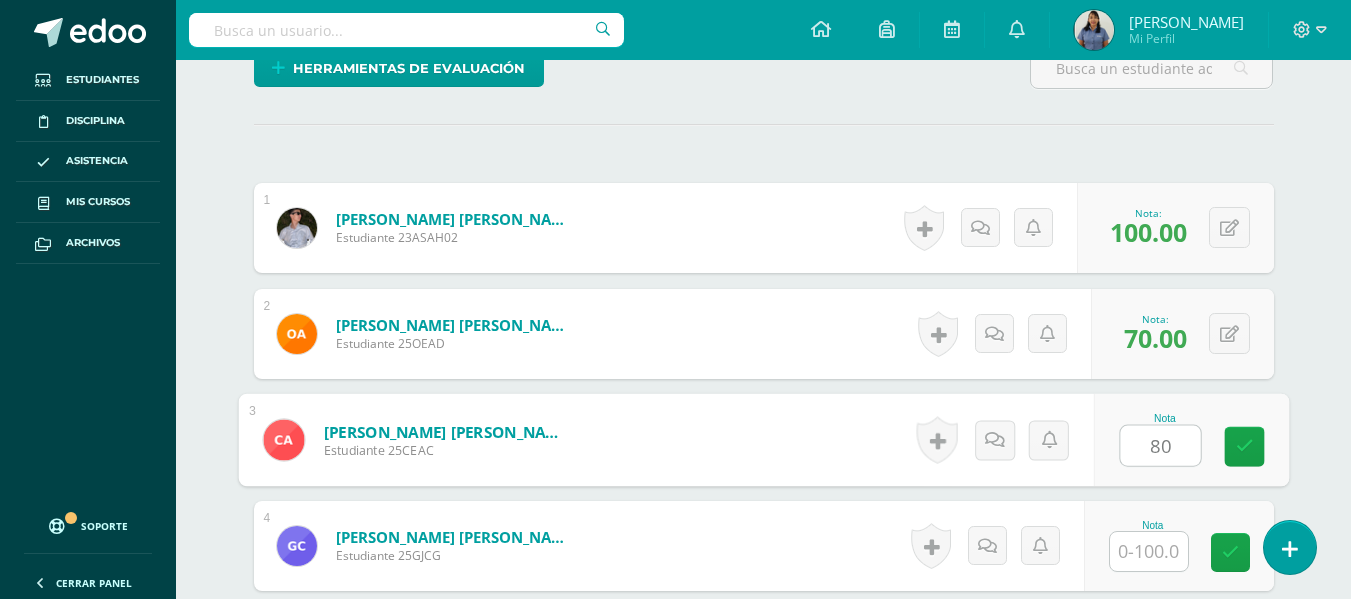 type on "80" 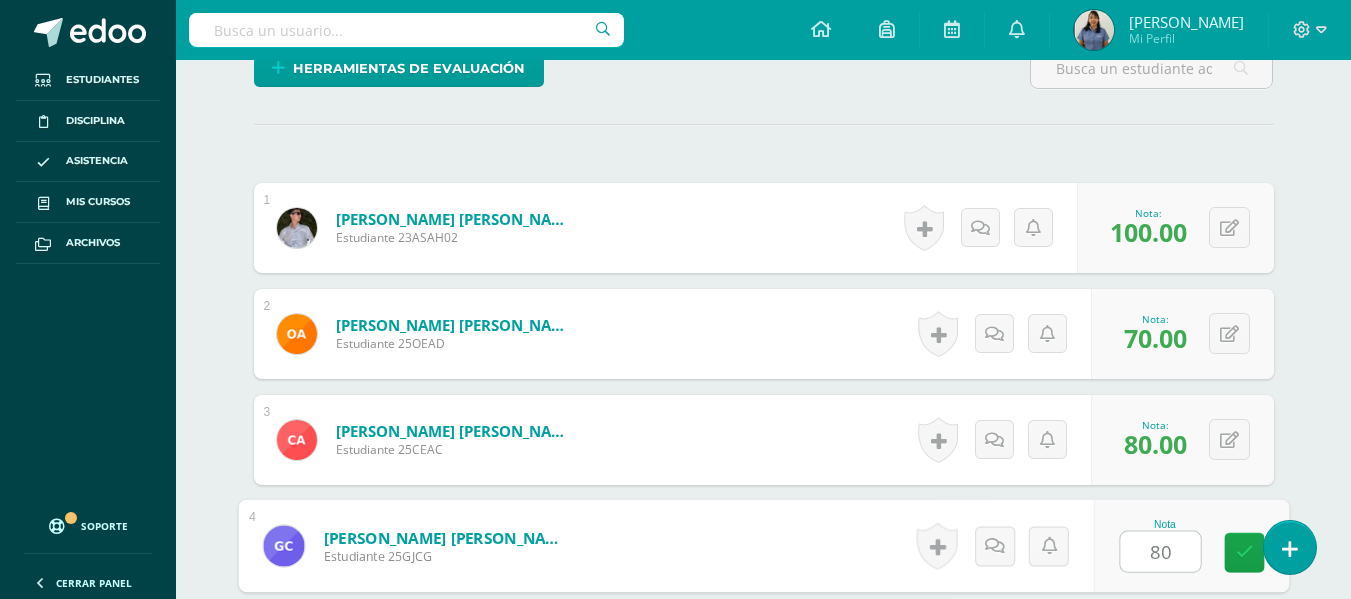 type on "80" 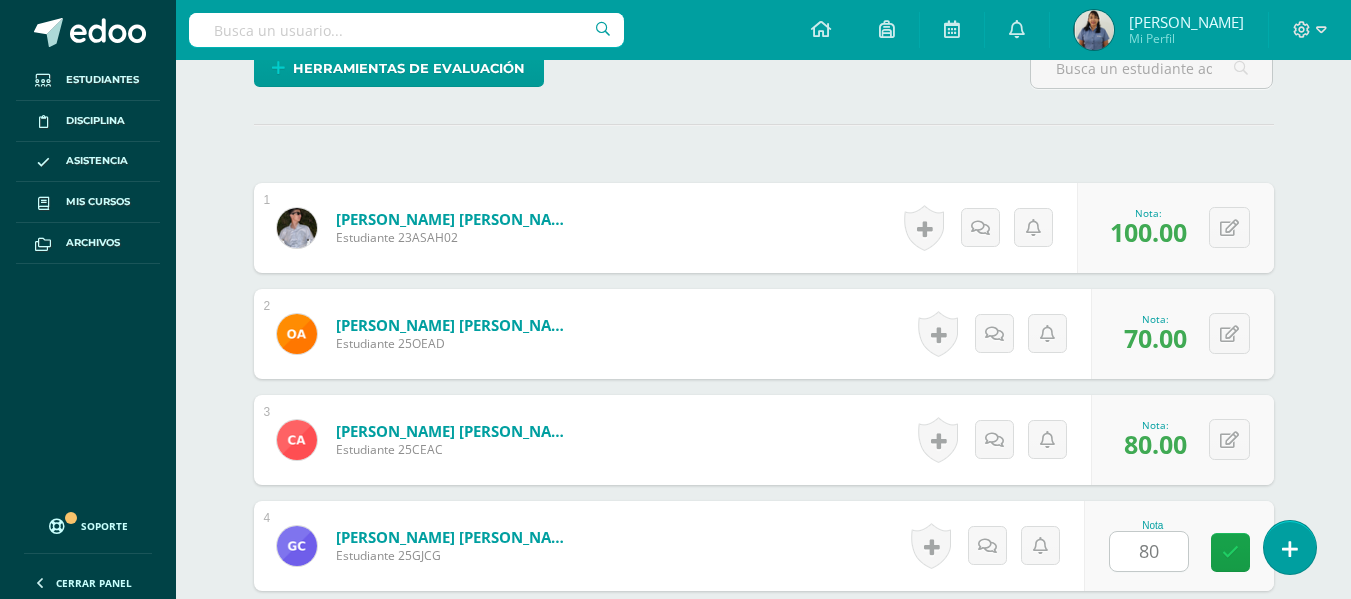scroll, scrollTop: 889, scrollLeft: 0, axis: vertical 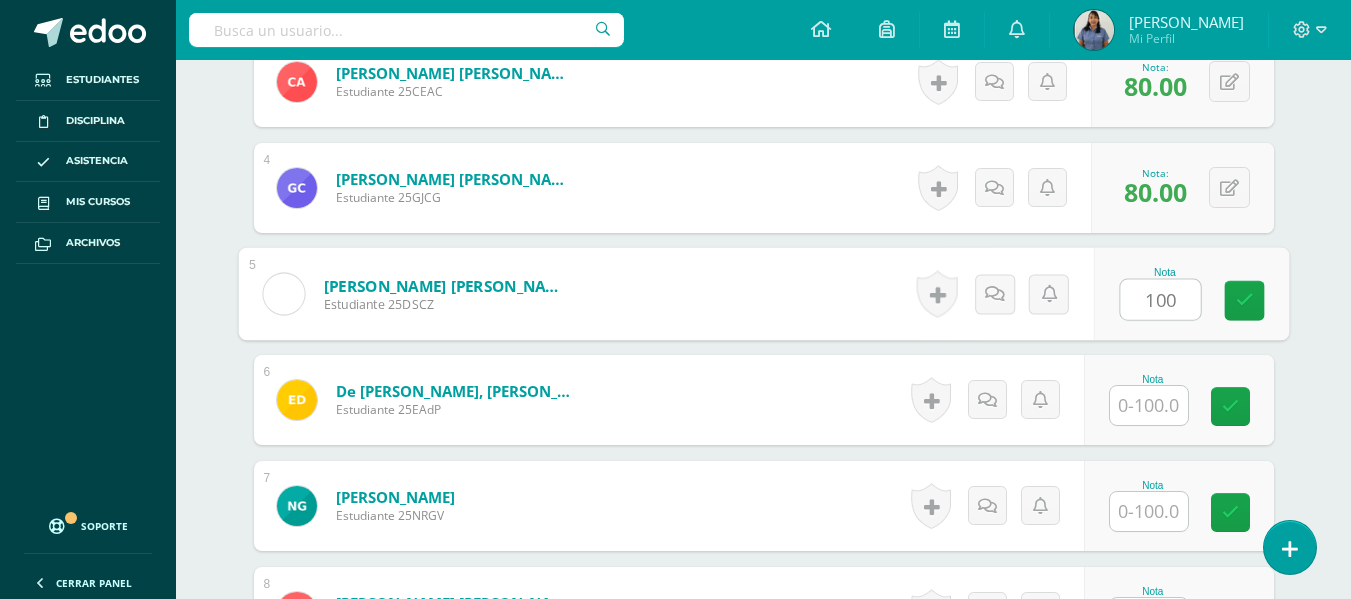 type on "100" 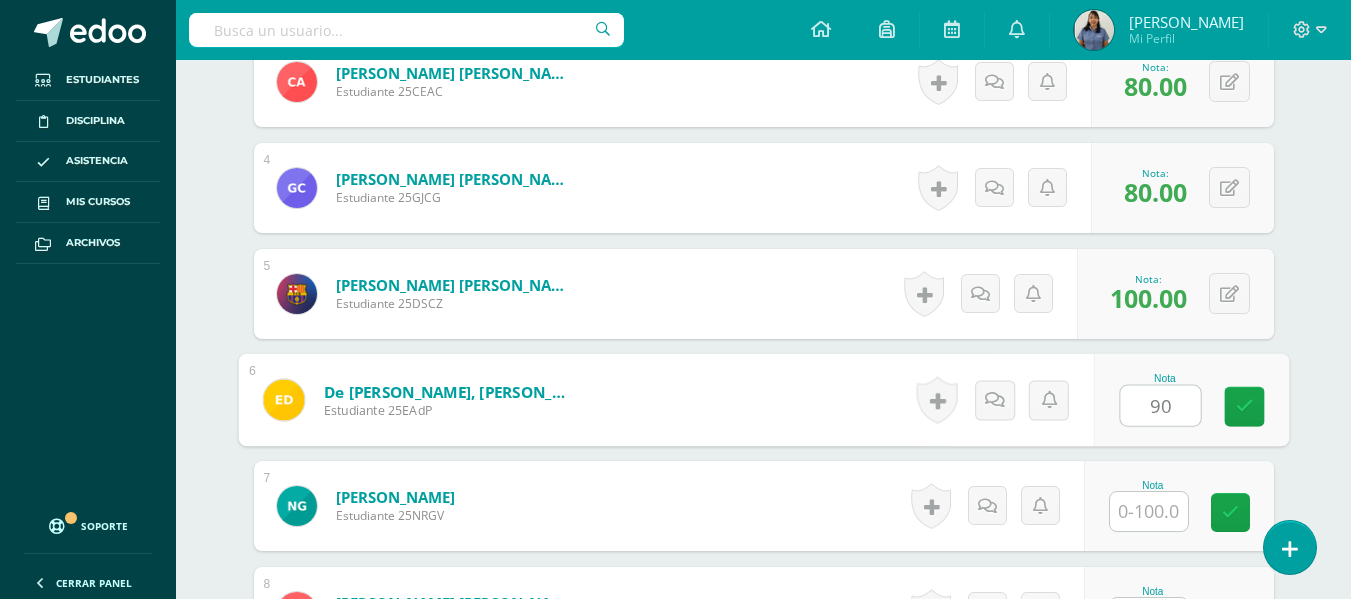 type on "90" 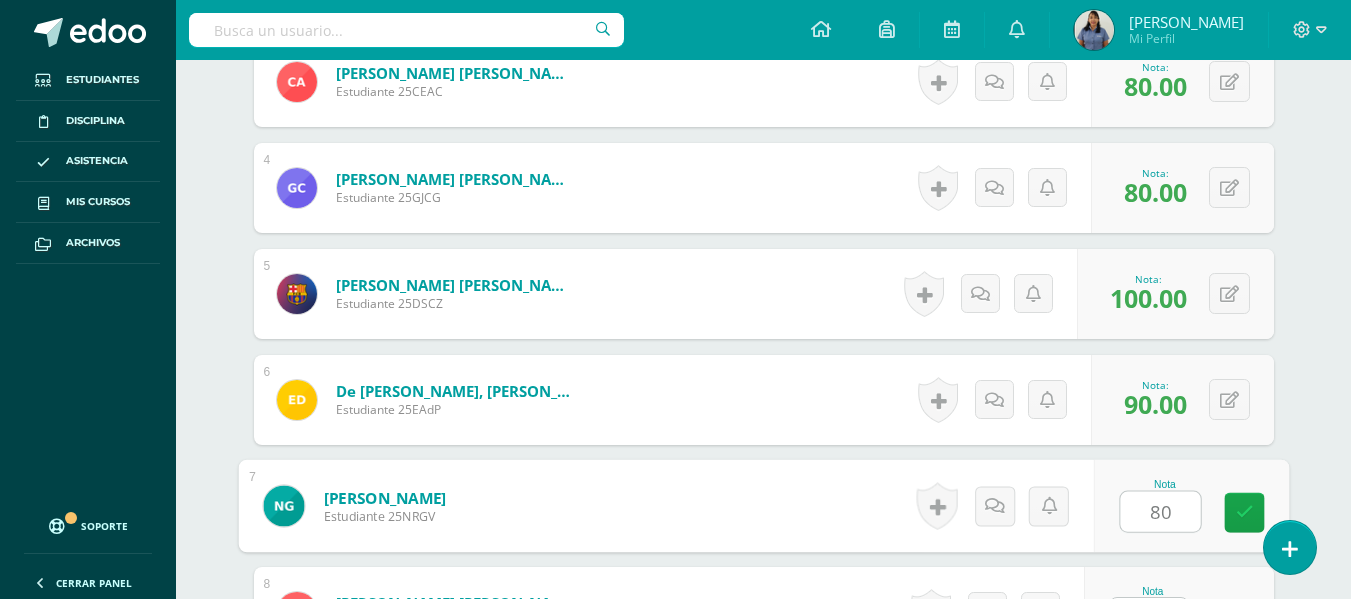 type on "80" 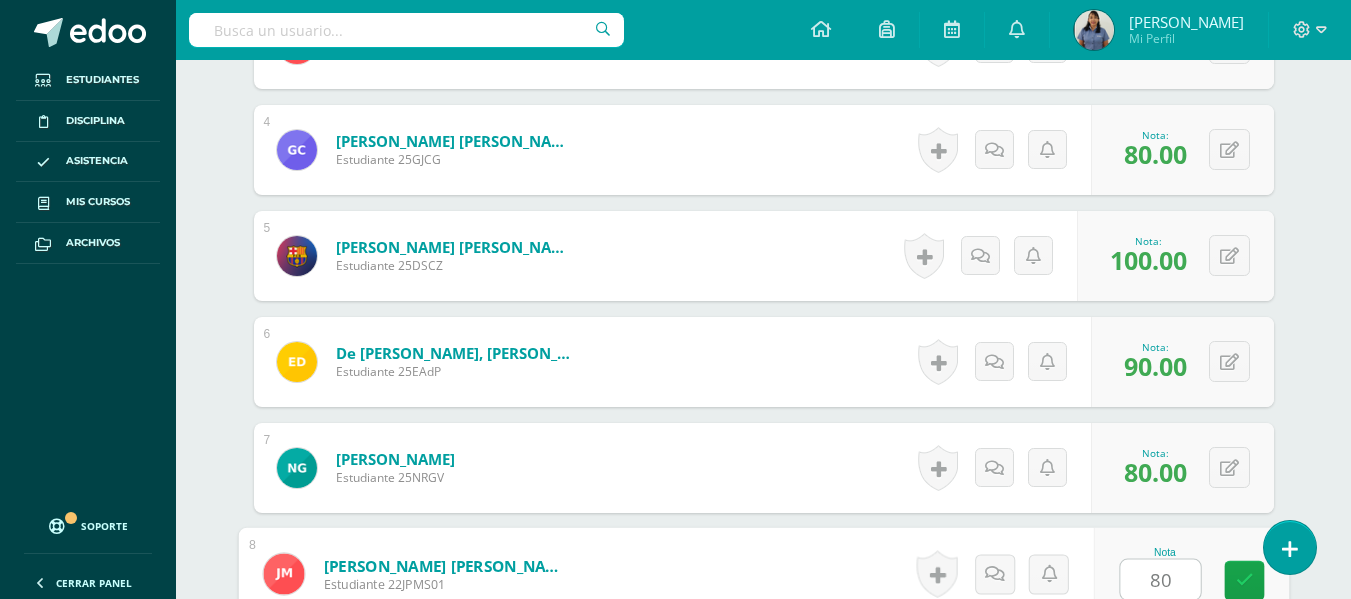 type on "80" 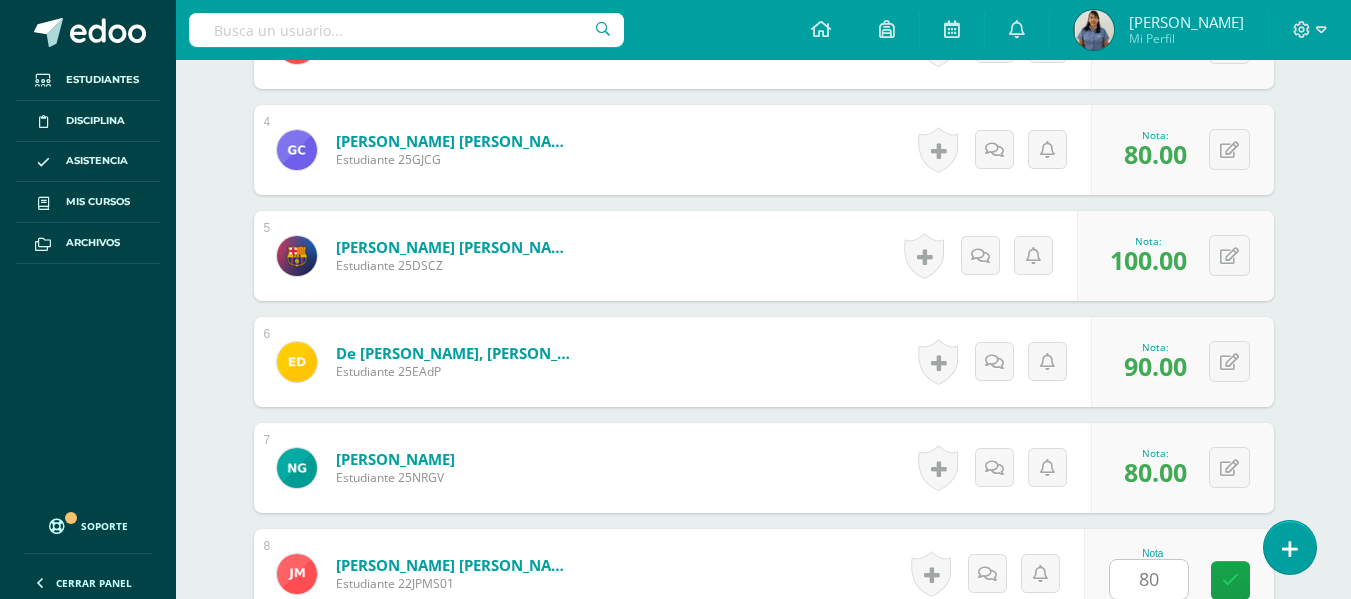 scroll, scrollTop: 1313, scrollLeft: 0, axis: vertical 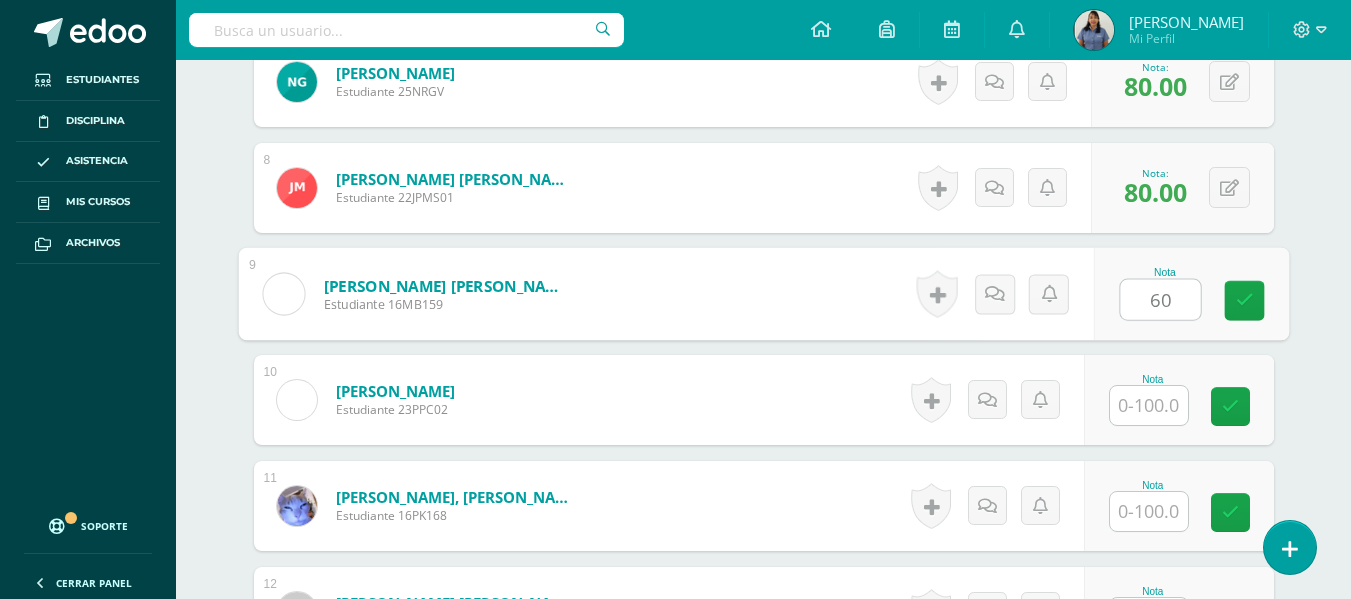 type on "60" 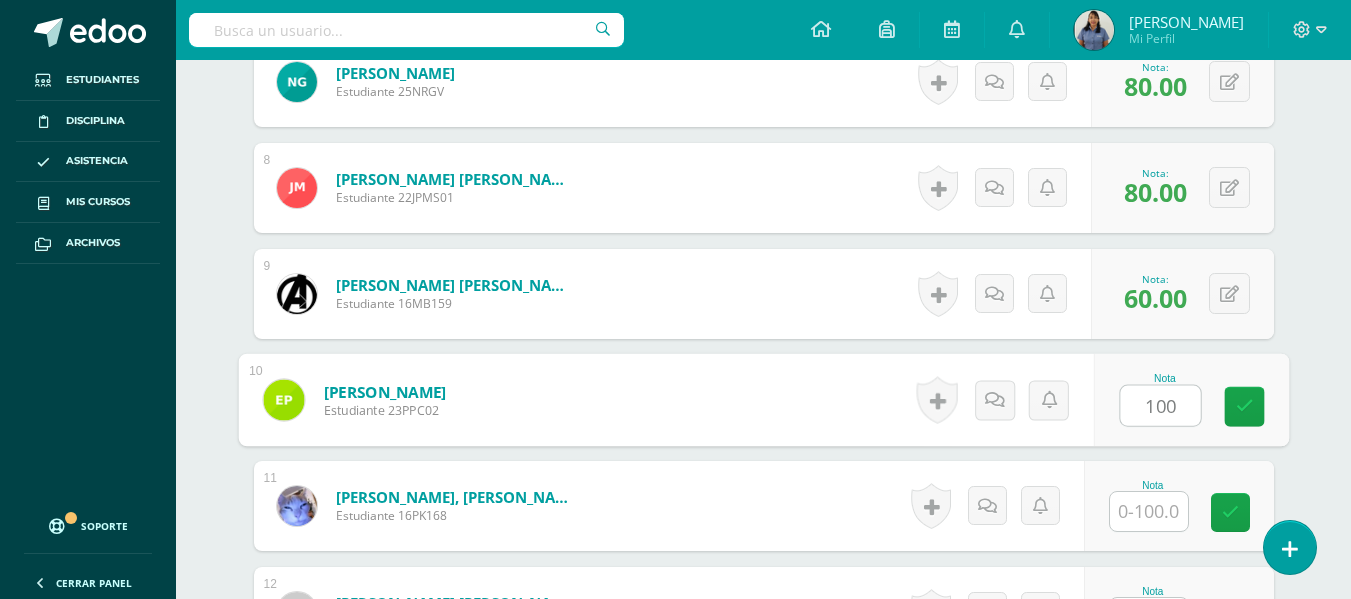 type on "100" 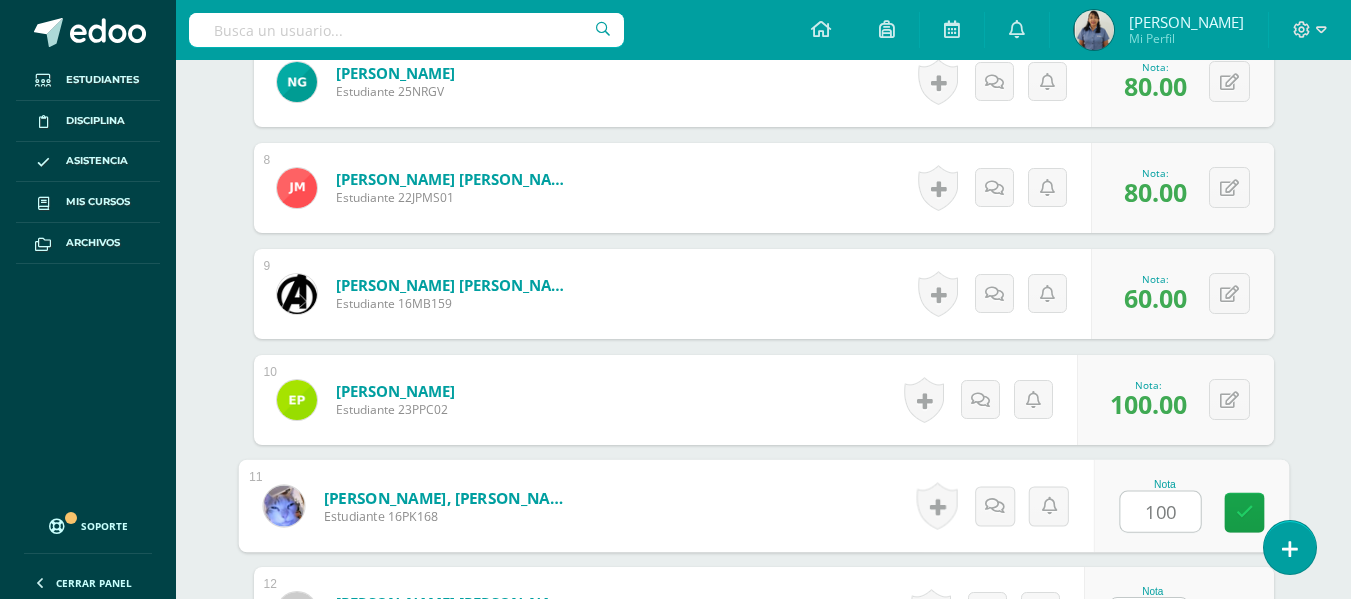 type on "100" 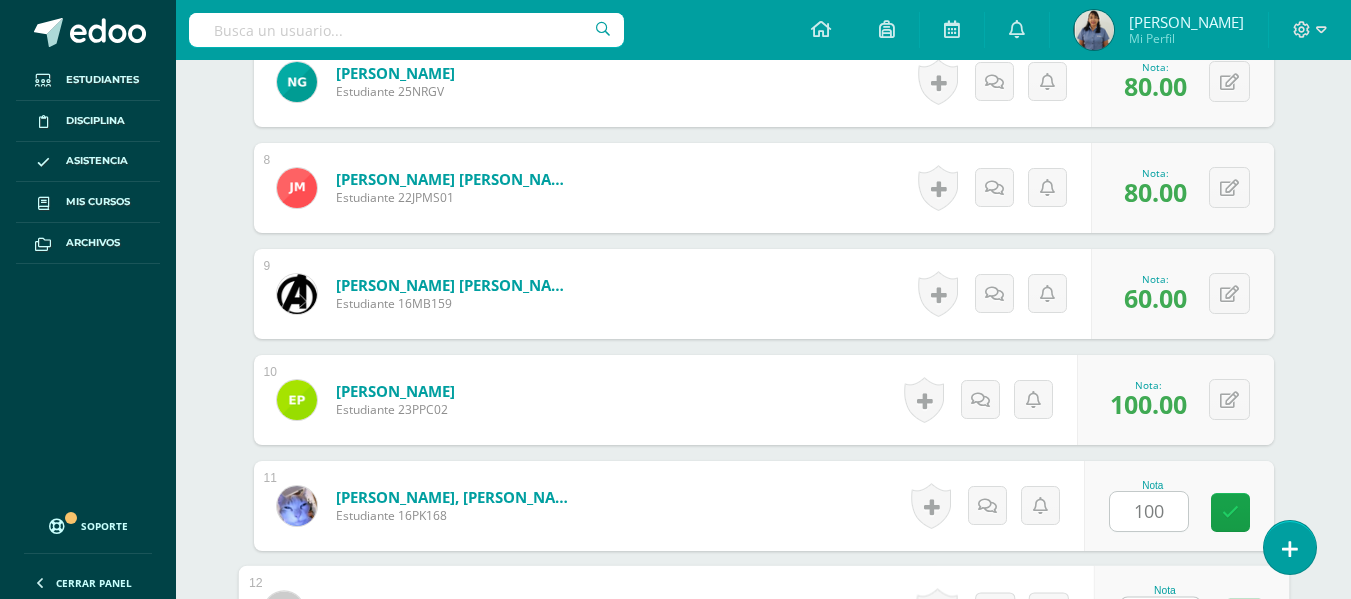 scroll, scrollTop: 1351, scrollLeft: 0, axis: vertical 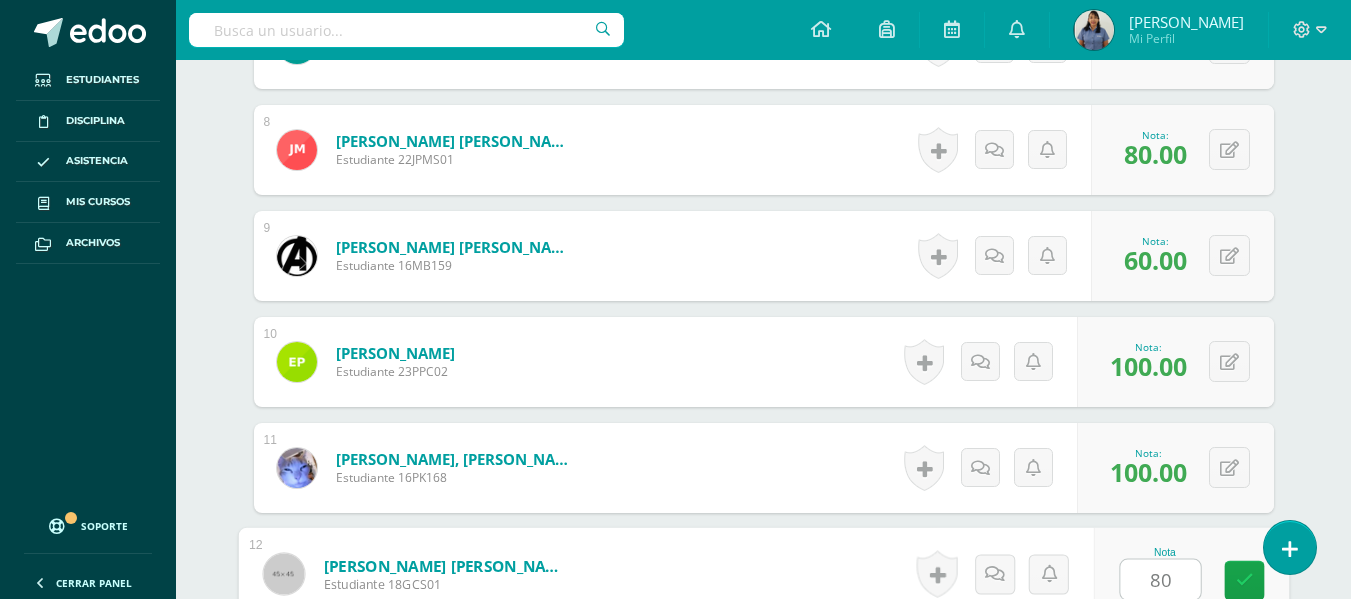 type on "80" 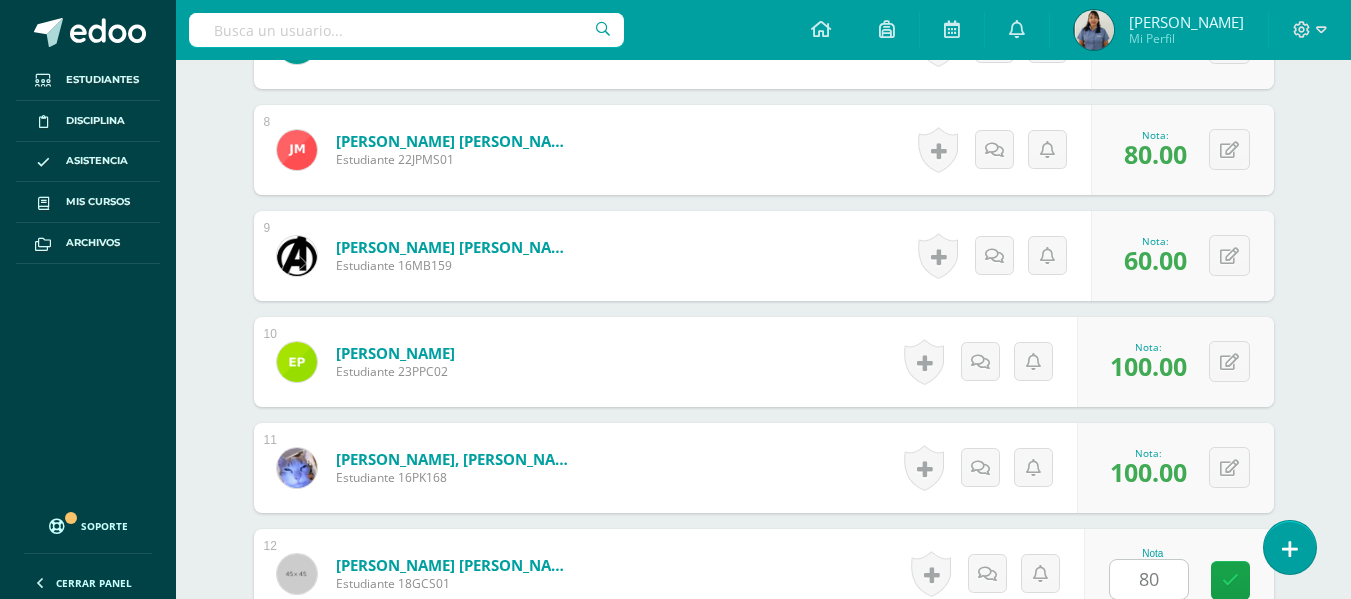 scroll, scrollTop: 1706, scrollLeft: 0, axis: vertical 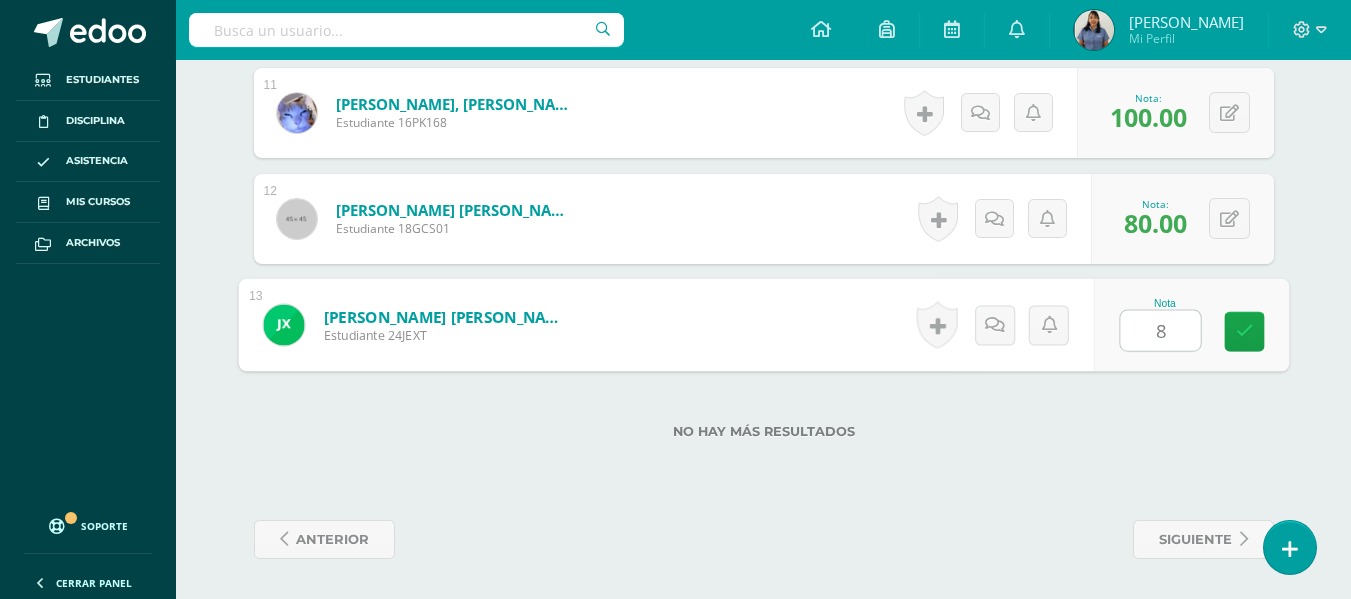 type on "80" 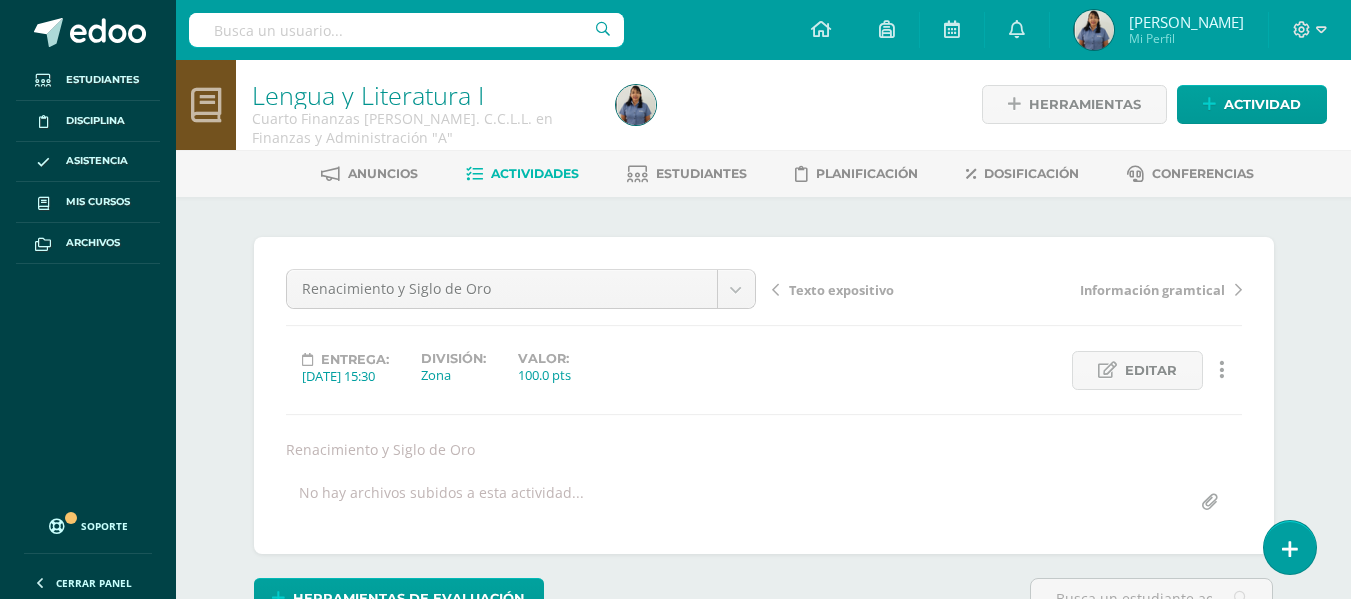 scroll, scrollTop: 0, scrollLeft: 0, axis: both 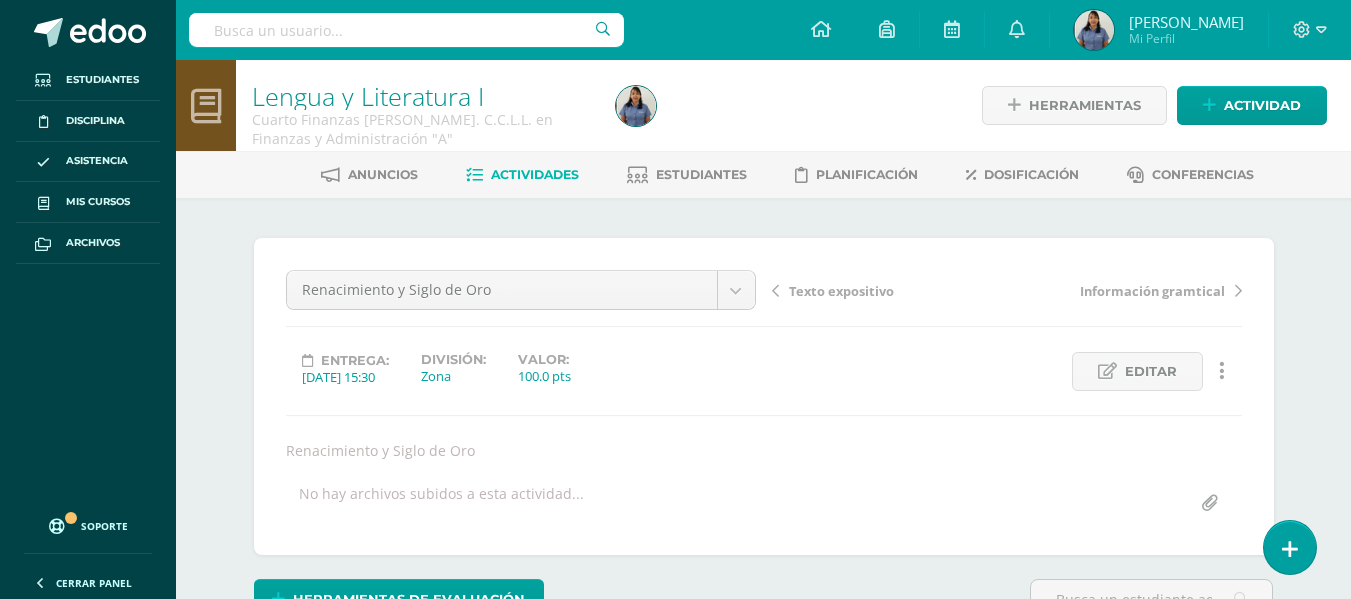 click on "Actividades" at bounding box center (535, 174) 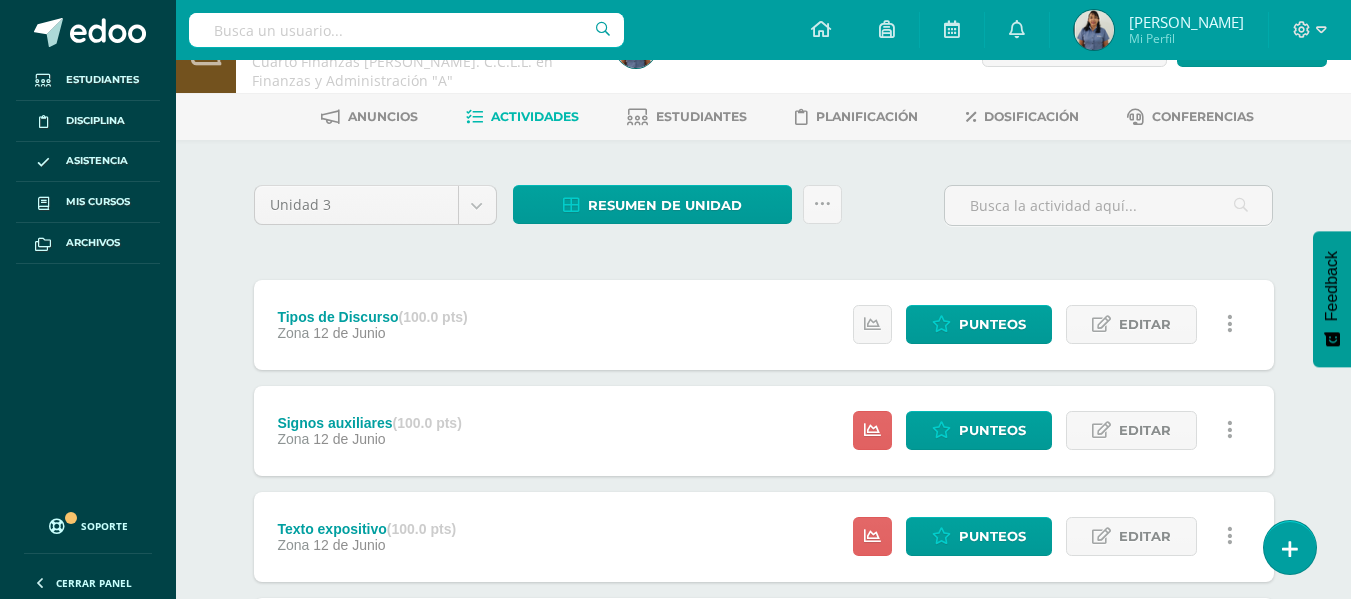 scroll, scrollTop: 0, scrollLeft: 0, axis: both 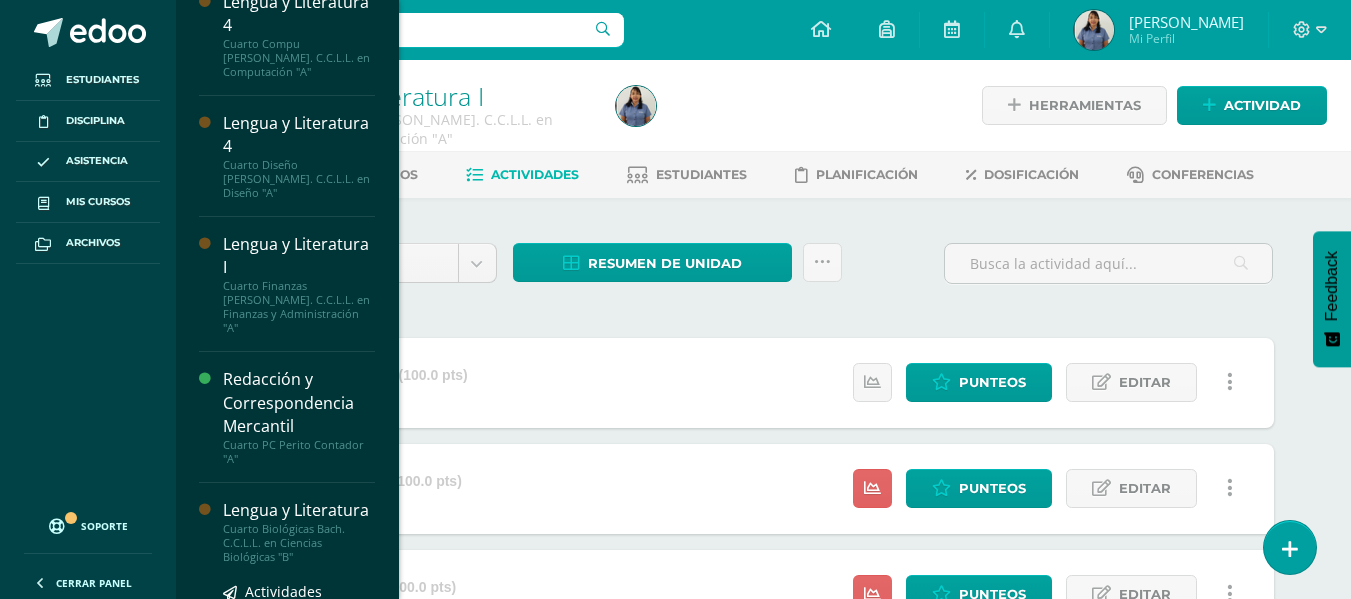 click on "Lengua y Literatura" at bounding box center [299, 510] 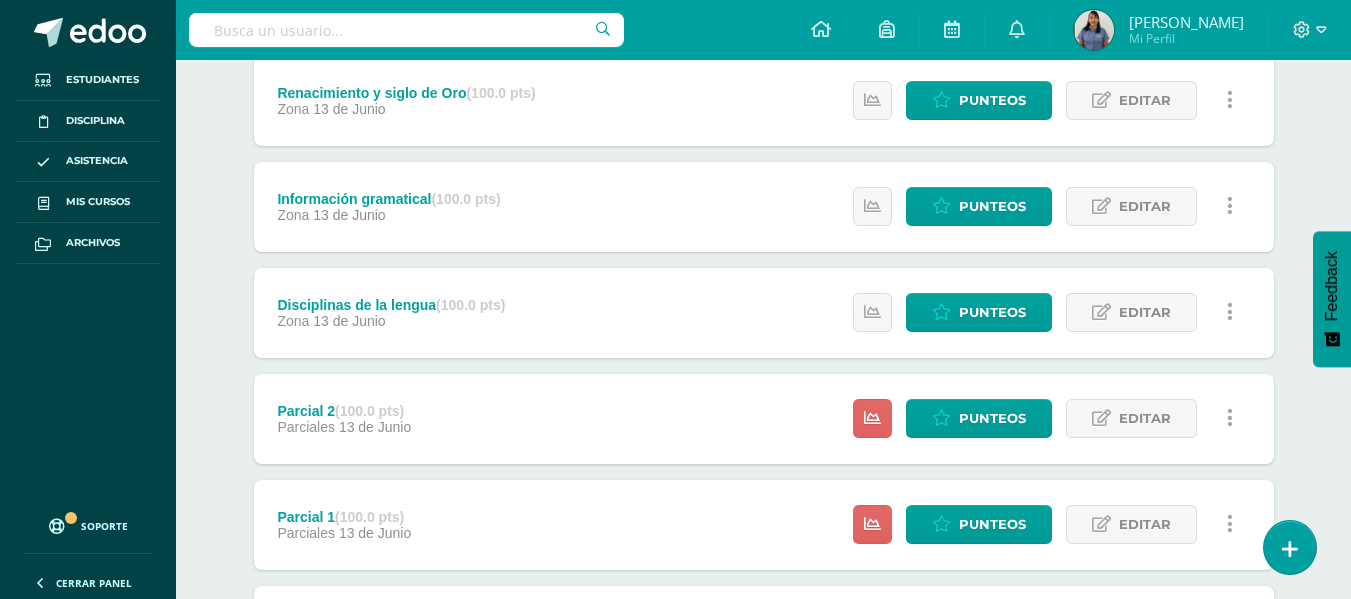scroll, scrollTop: 700, scrollLeft: 0, axis: vertical 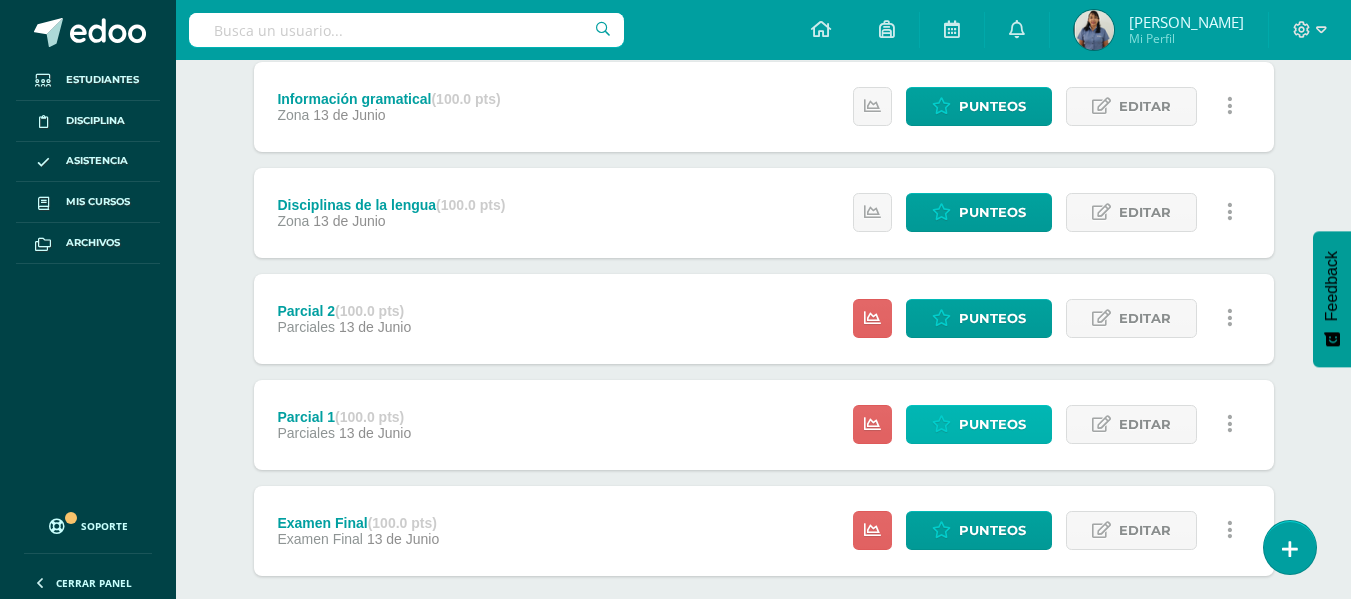 click on "Punteos" at bounding box center [992, 424] 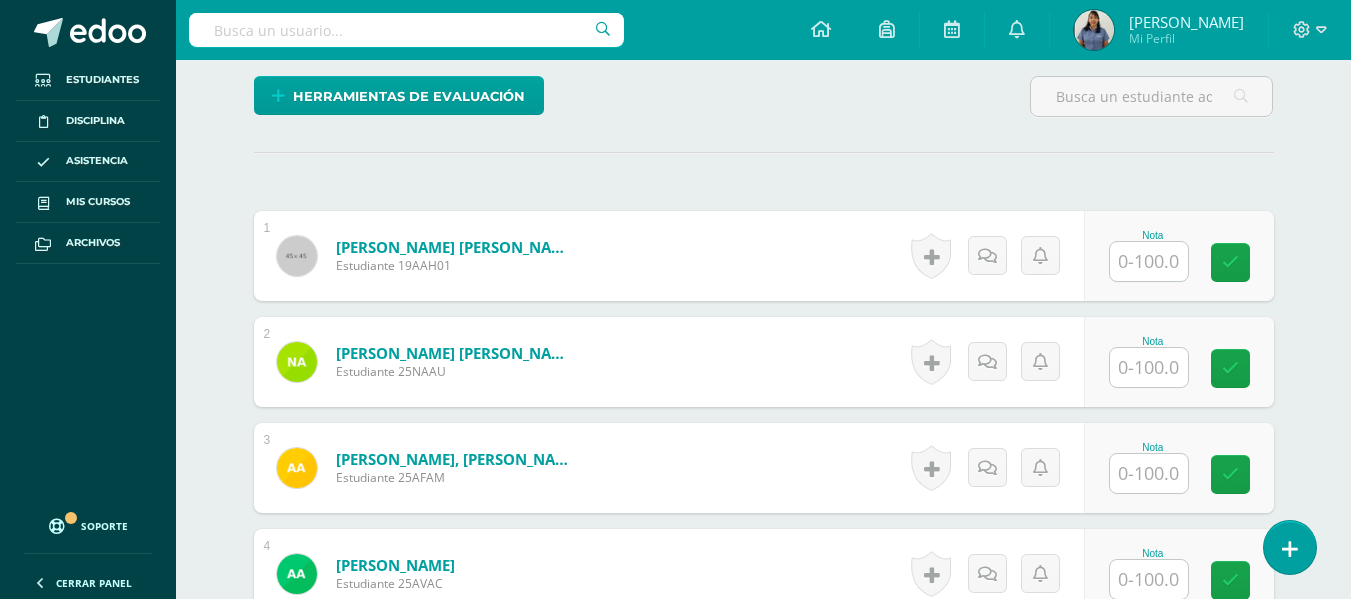 scroll, scrollTop: 532, scrollLeft: 0, axis: vertical 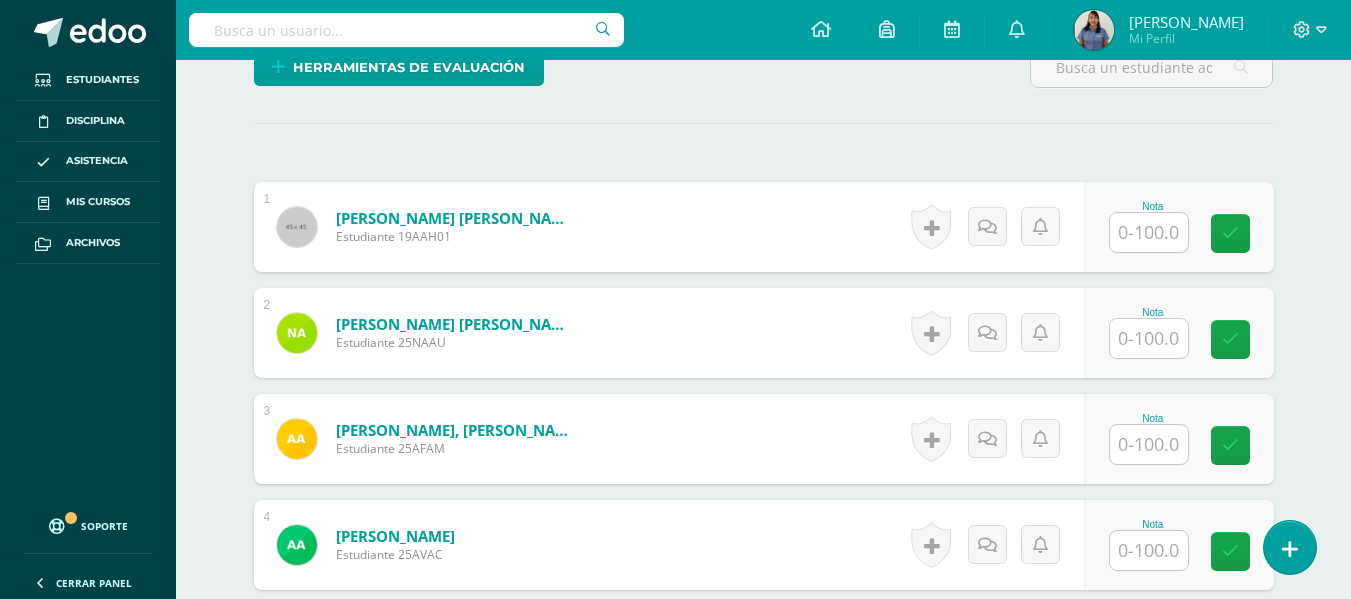 click at bounding box center [1149, 232] 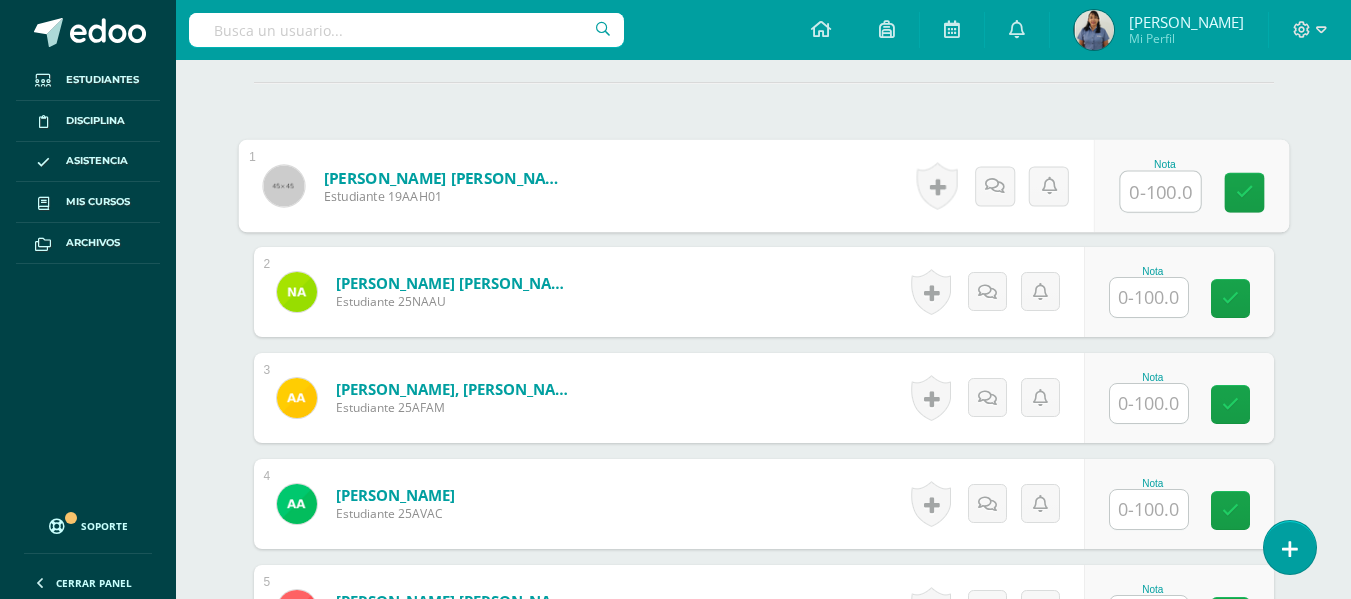 scroll, scrollTop: 600, scrollLeft: 0, axis: vertical 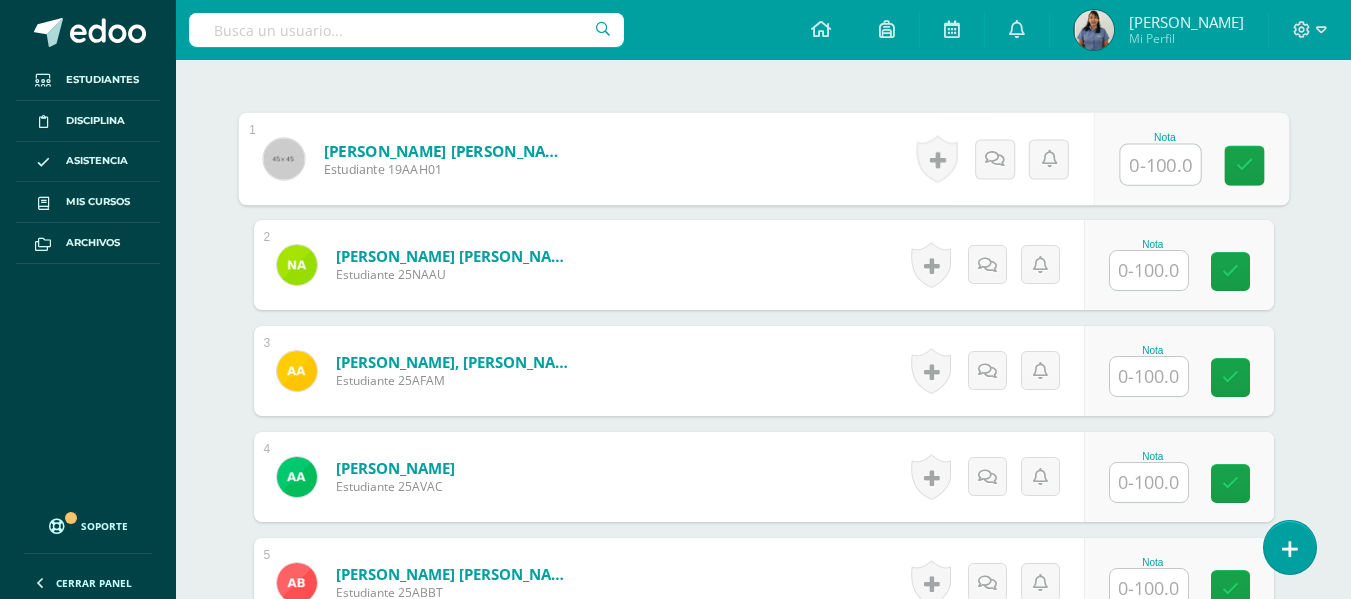 click at bounding box center (1160, 165) 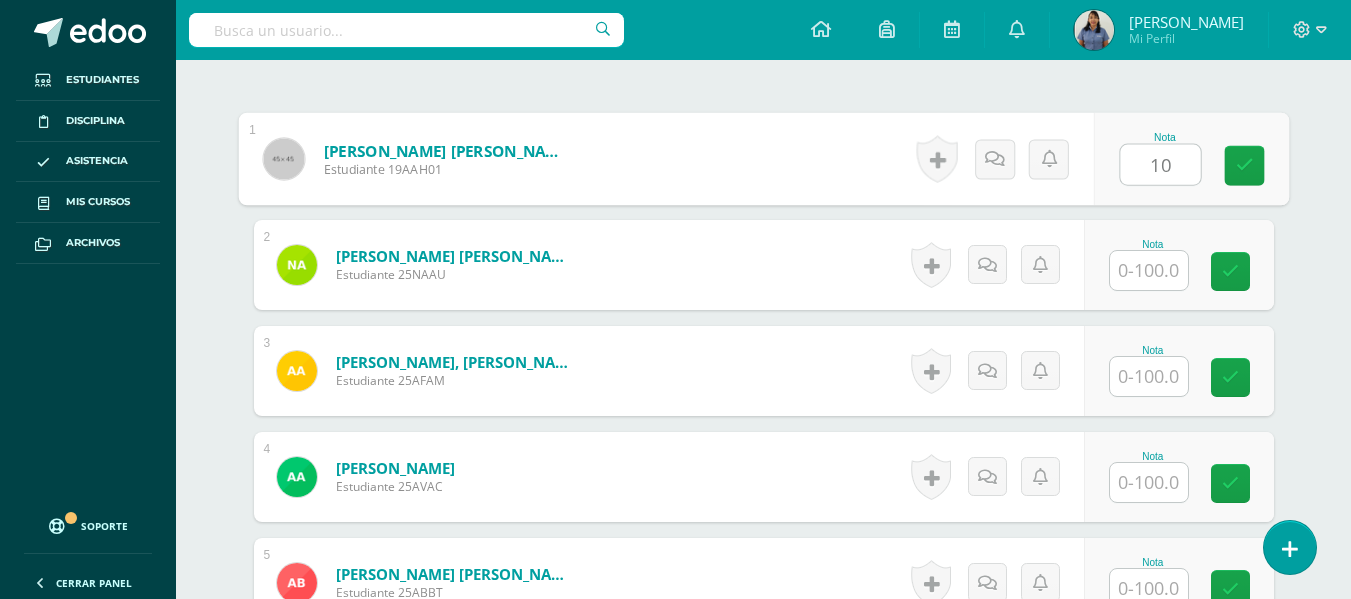 type on "1" 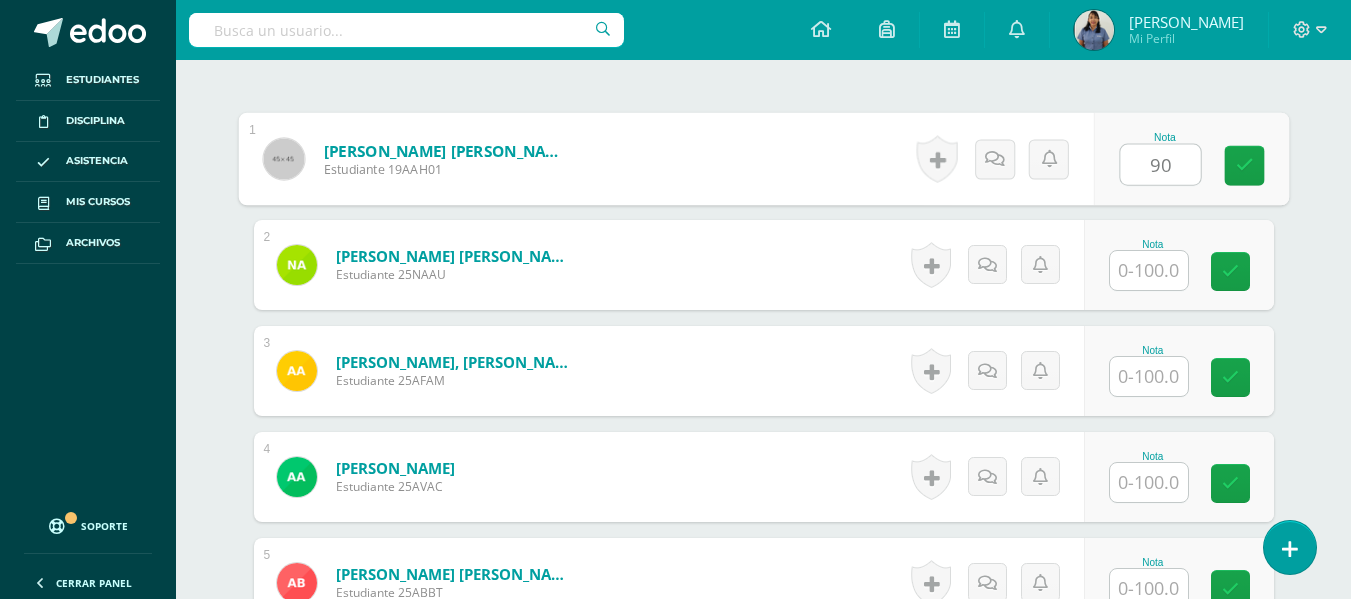 type on "90" 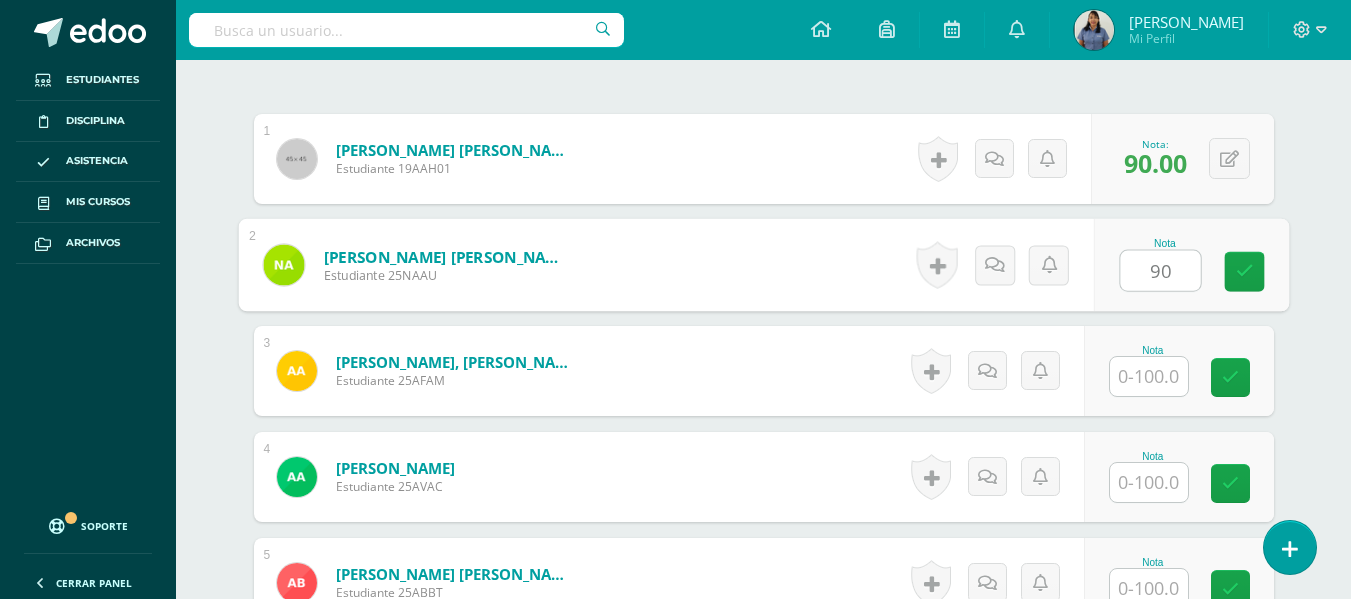 type on "90" 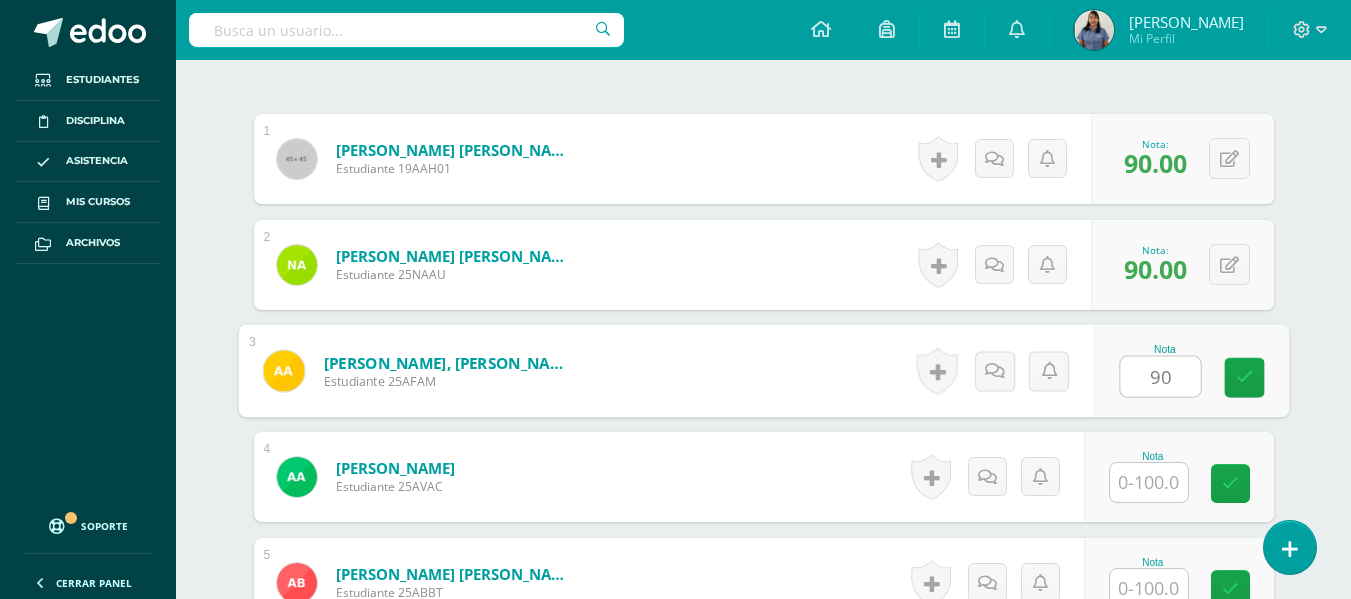 type on "90" 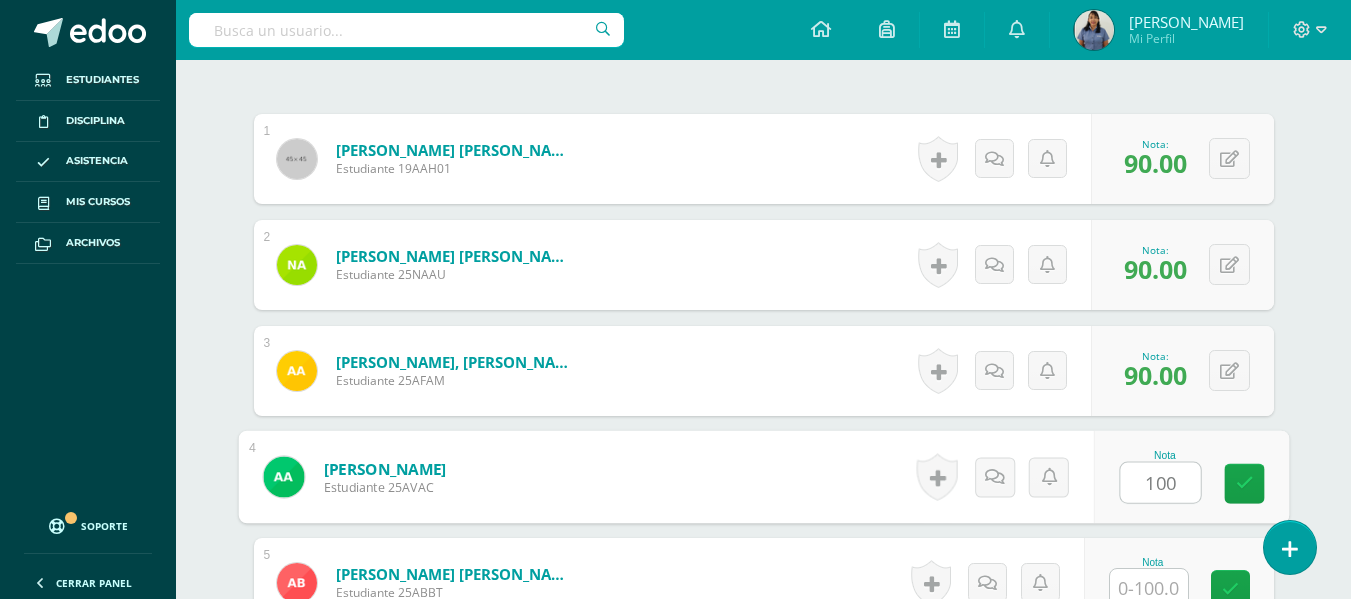 type on "100" 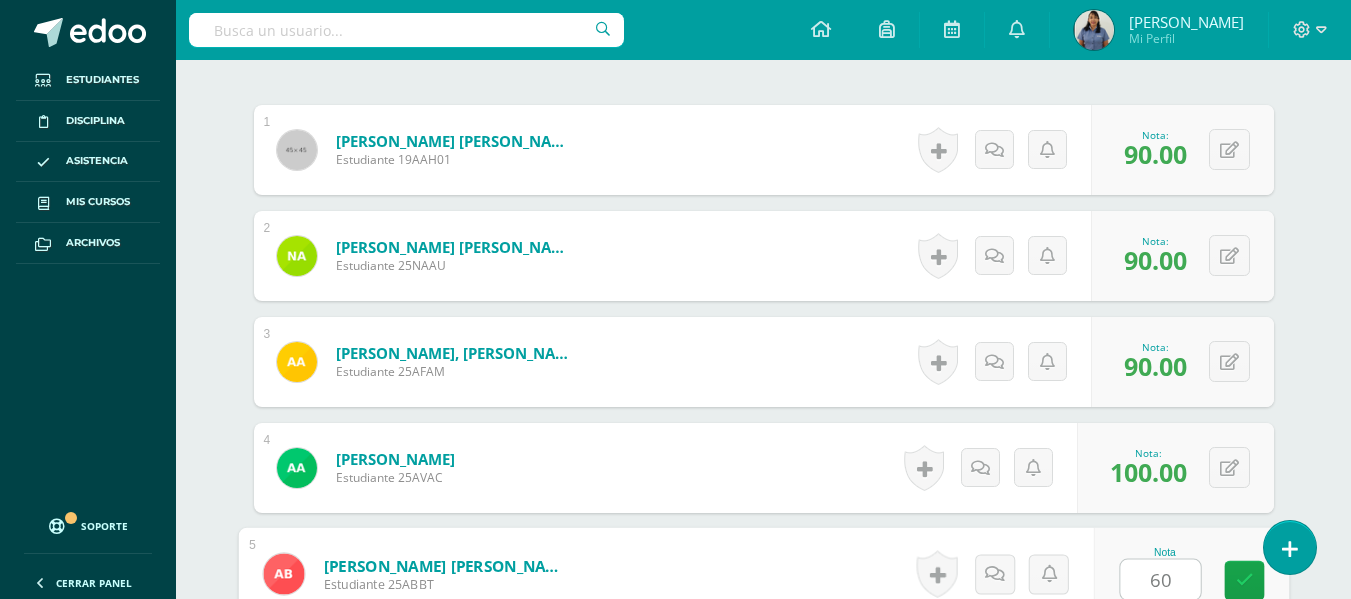 type on "60" 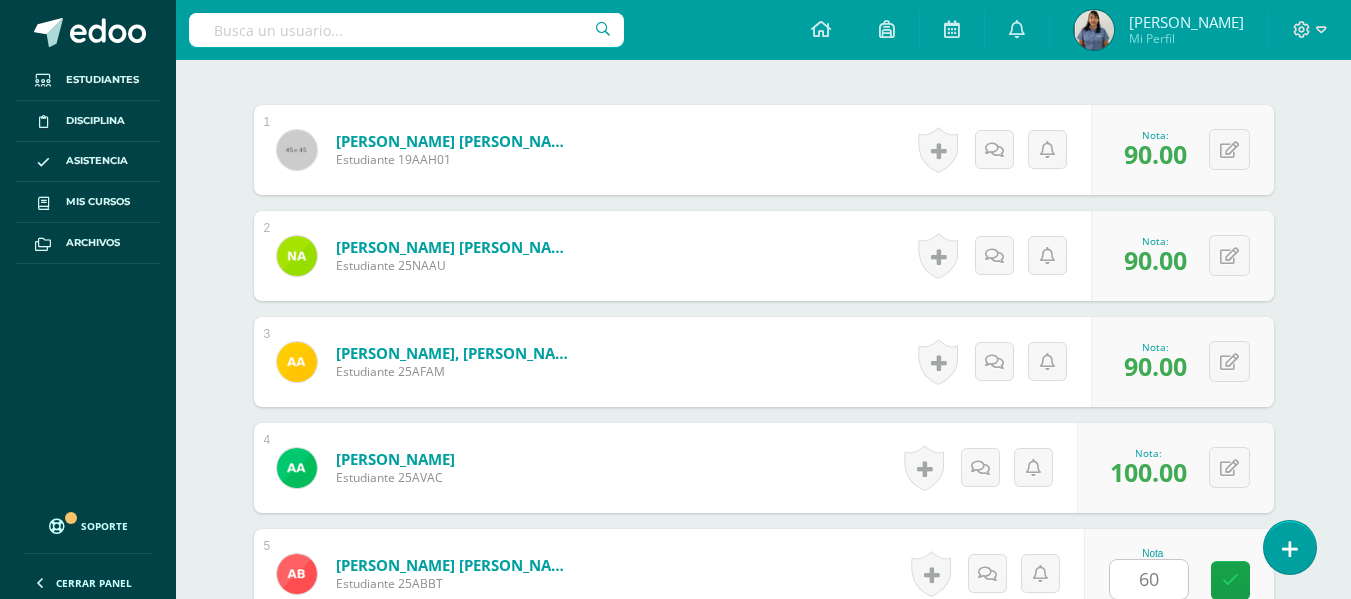 scroll, scrollTop: 995, scrollLeft: 0, axis: vertical 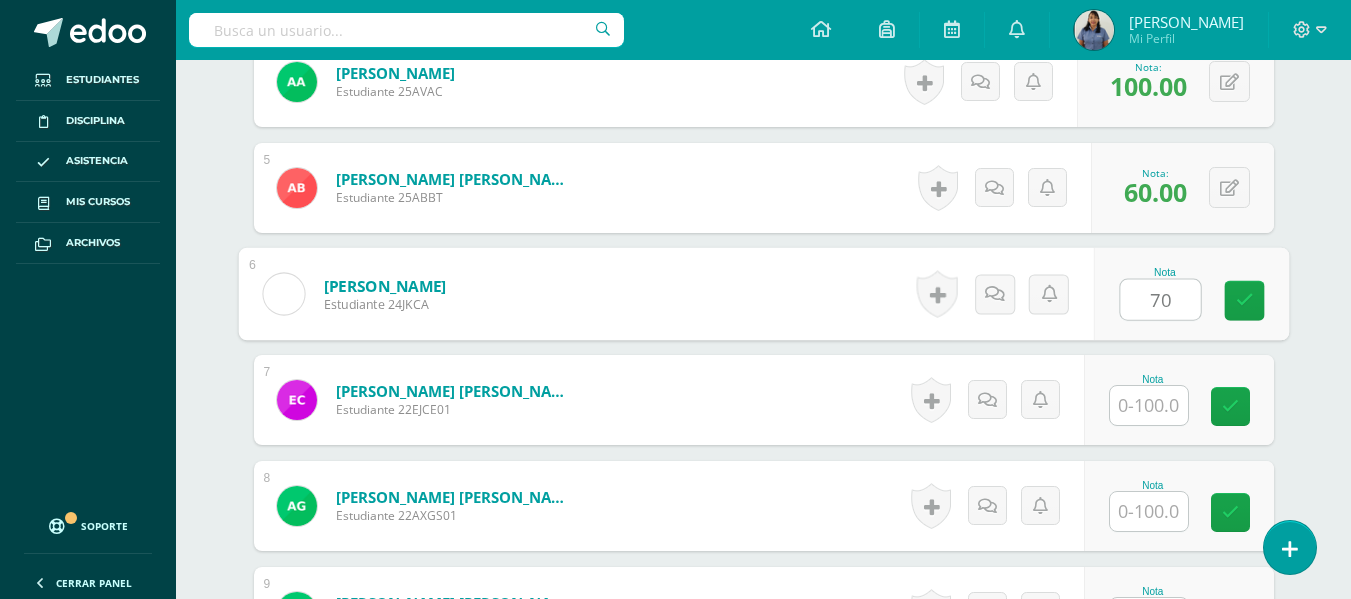 type on "70" 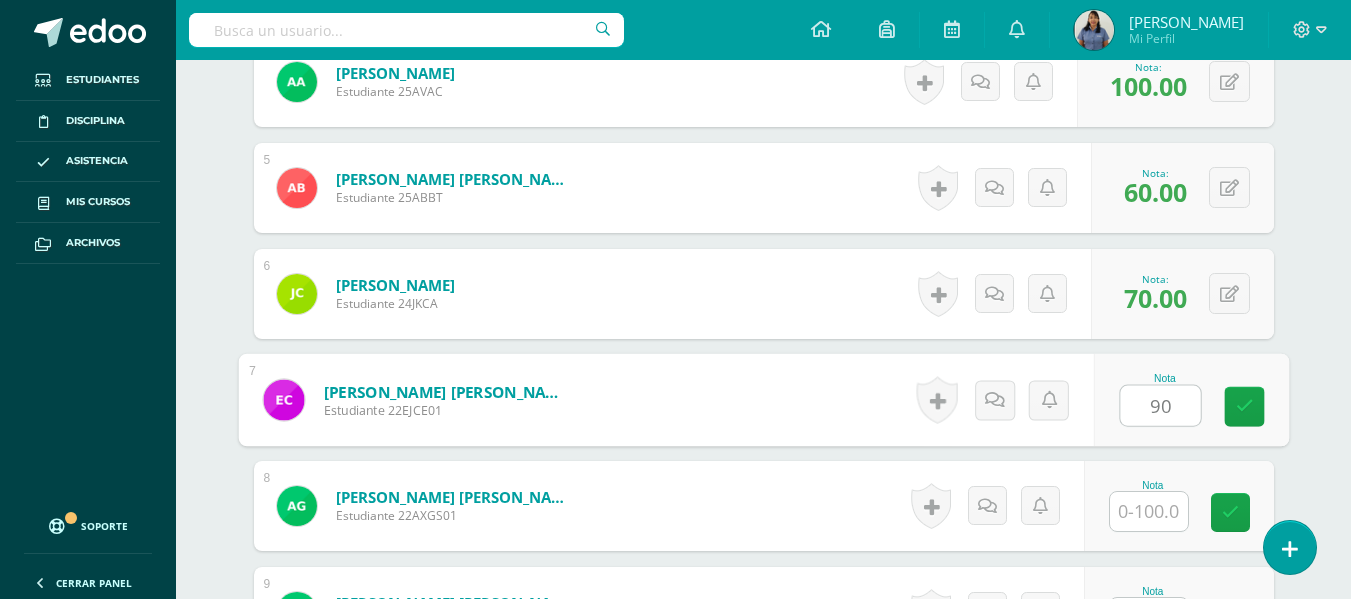 type on "90" 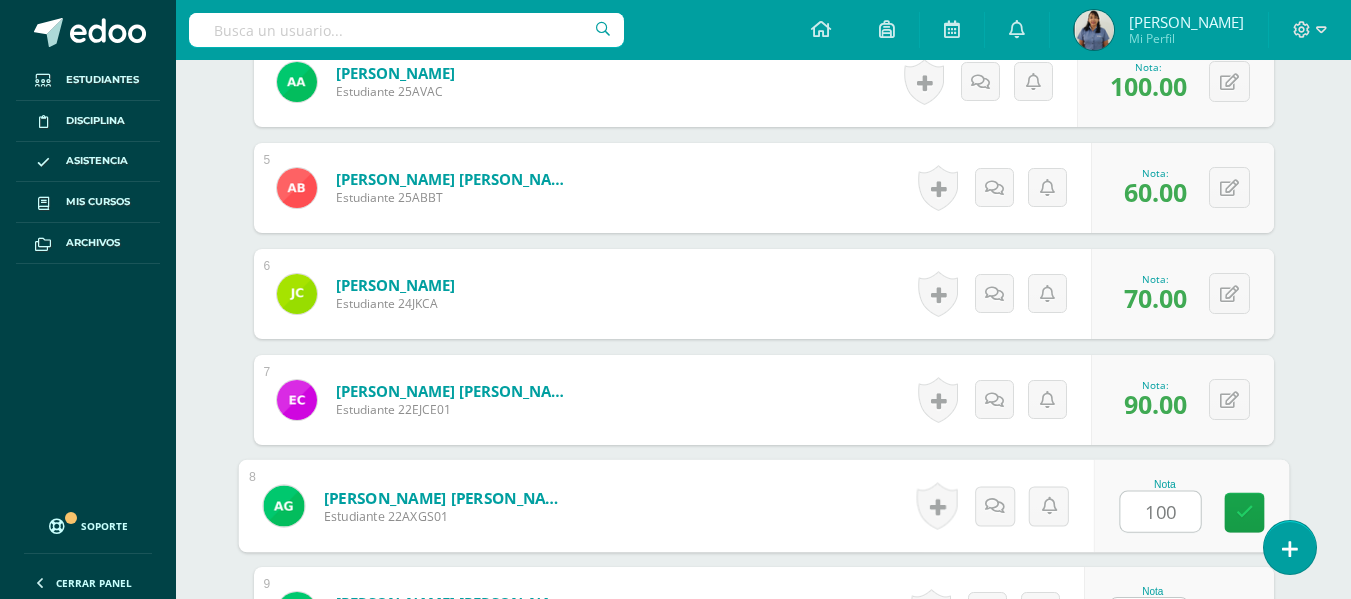 type on "100" 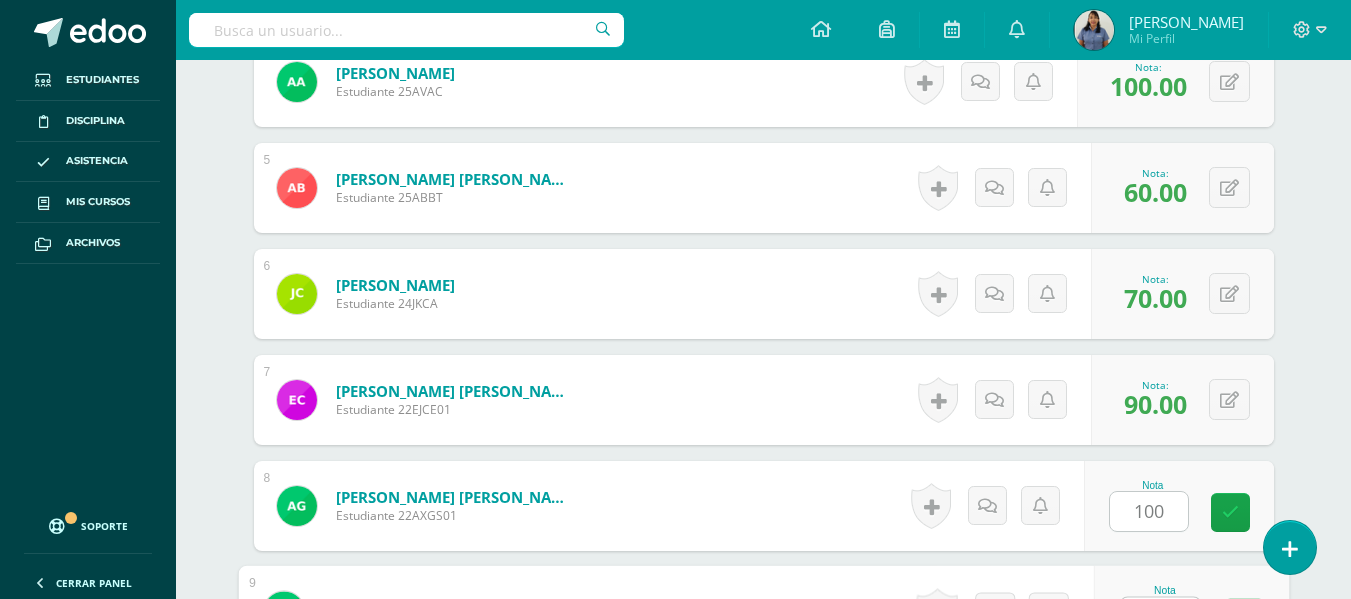scroll, scrollTop: 1033, scrollLeft: 0, axis: vertical 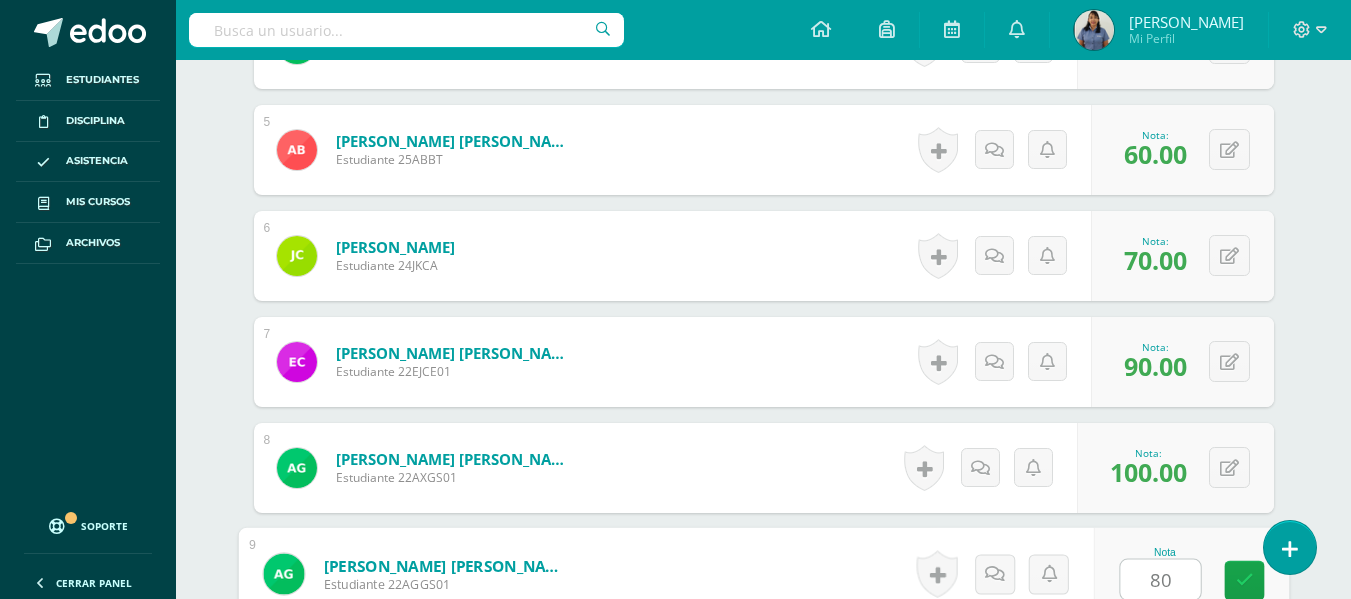 type on "80" 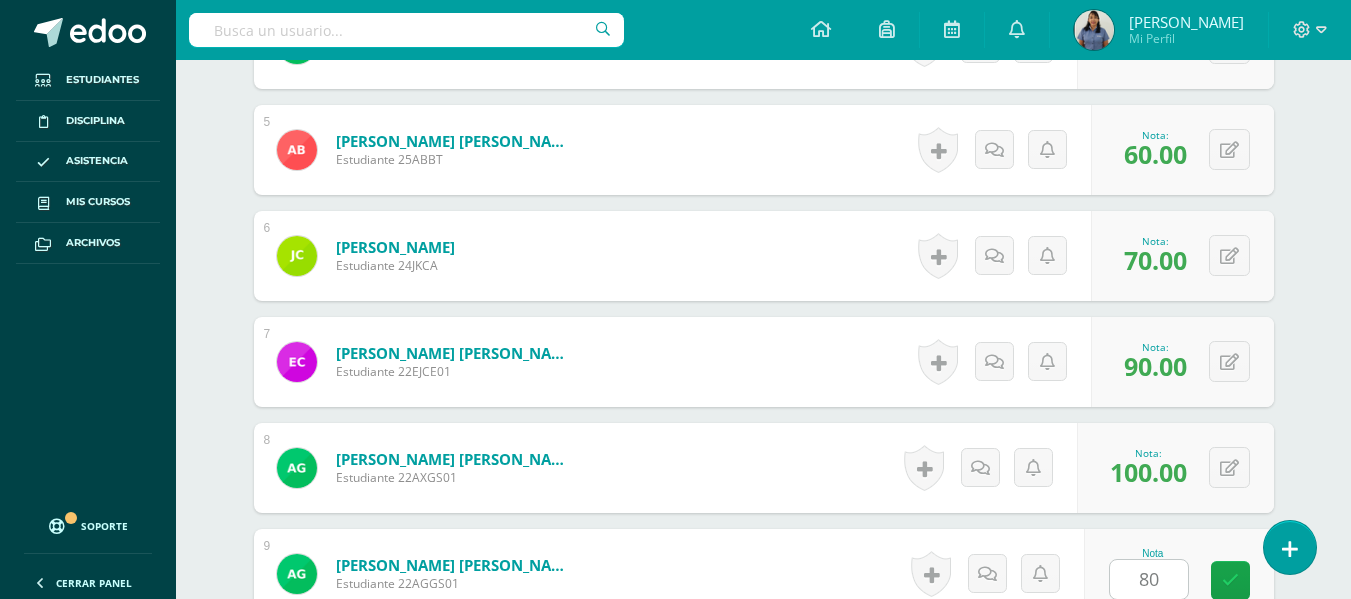 scroll, scrollTop: 1419, scrollLeft: 0, axis: vertical 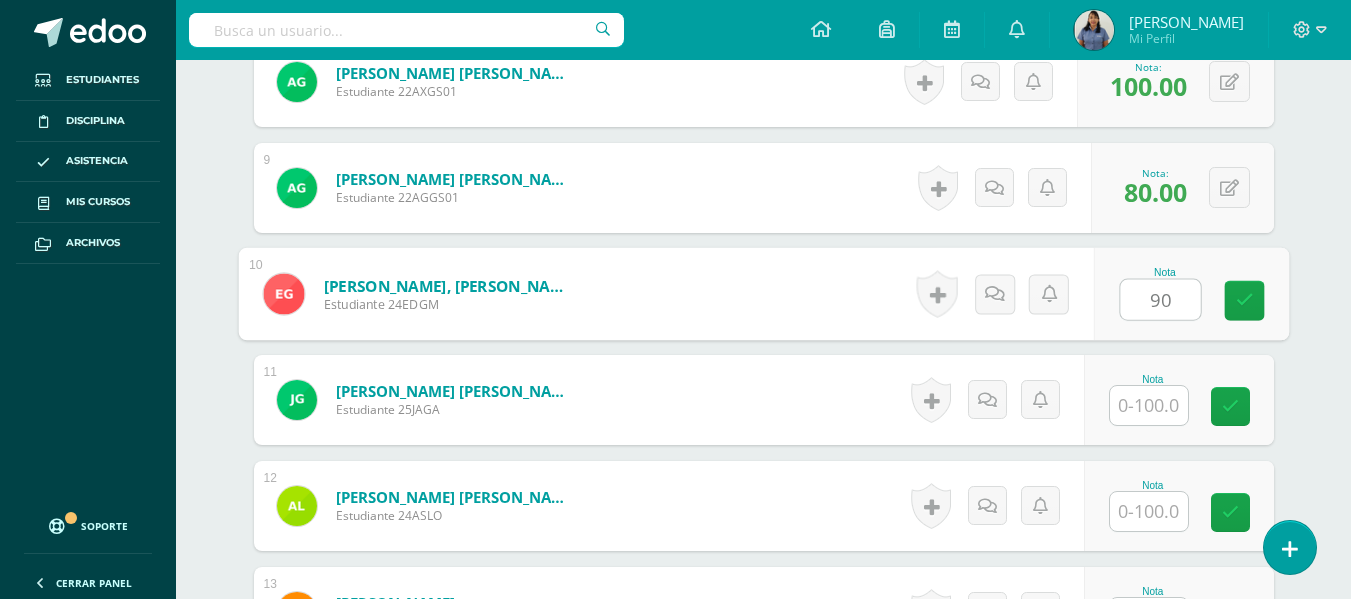 type on "90" 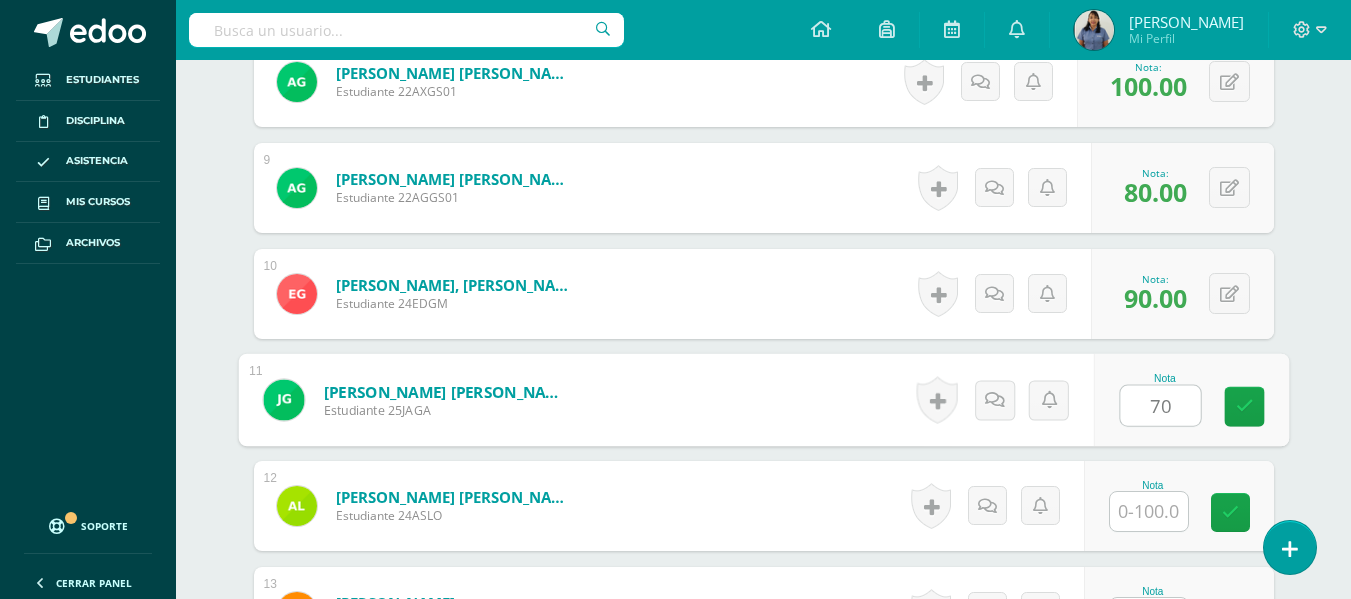 type on "70" 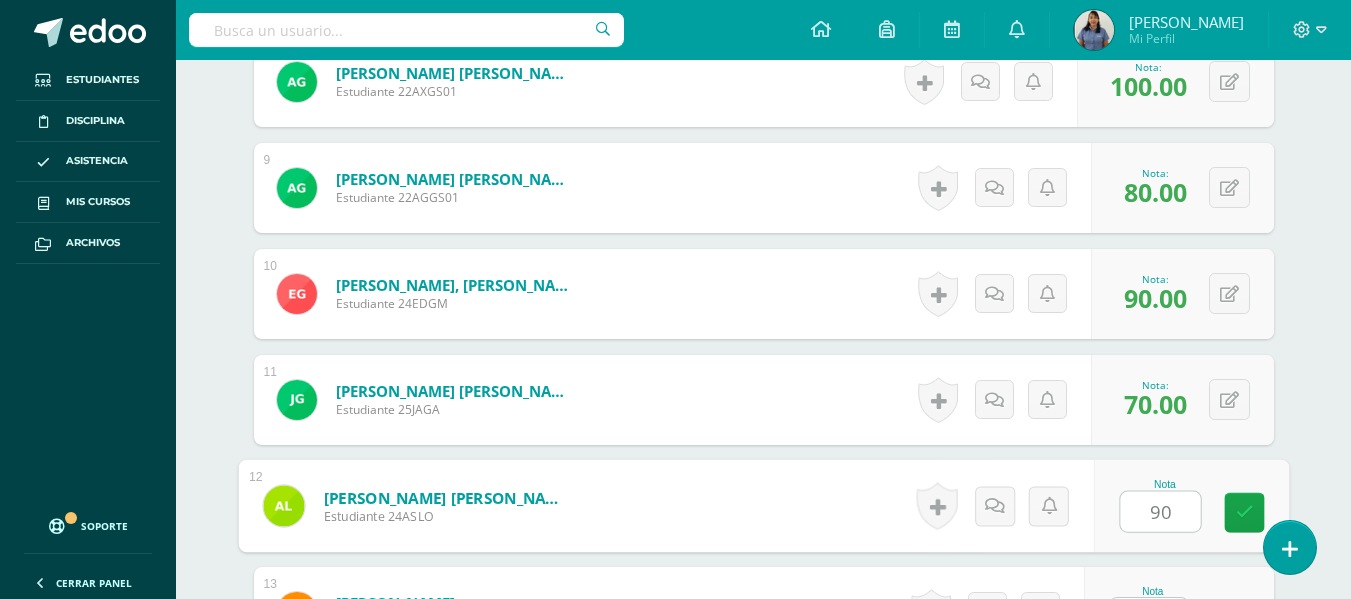 type on "90" 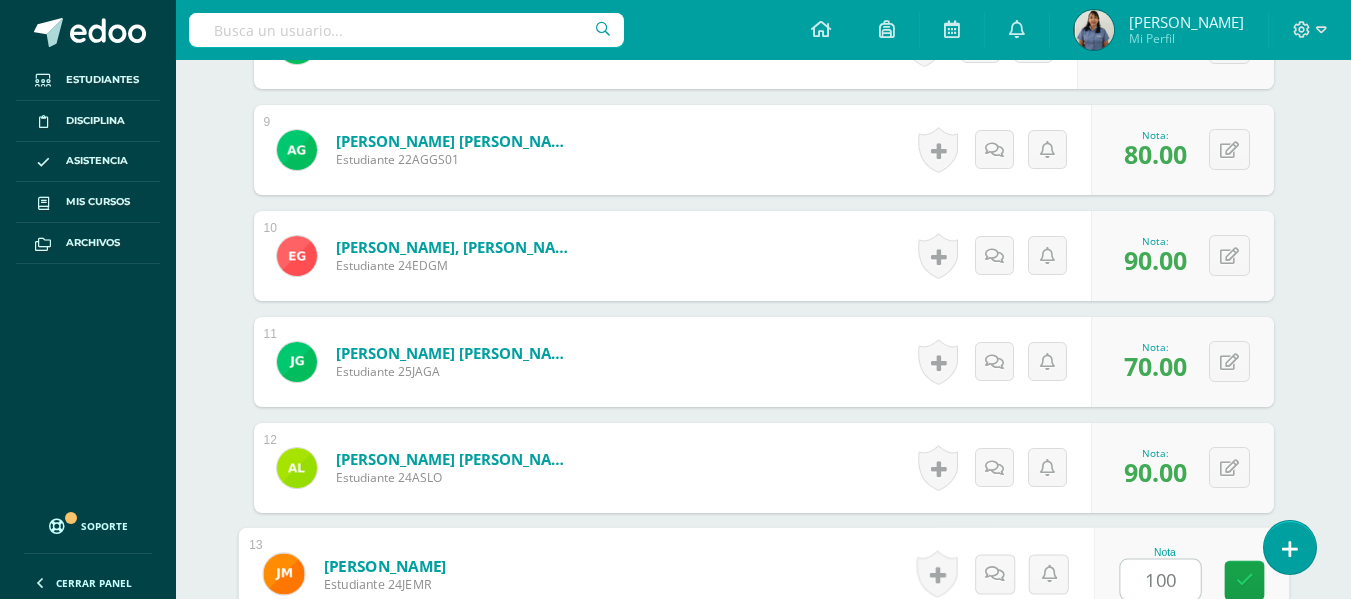 type on "100" 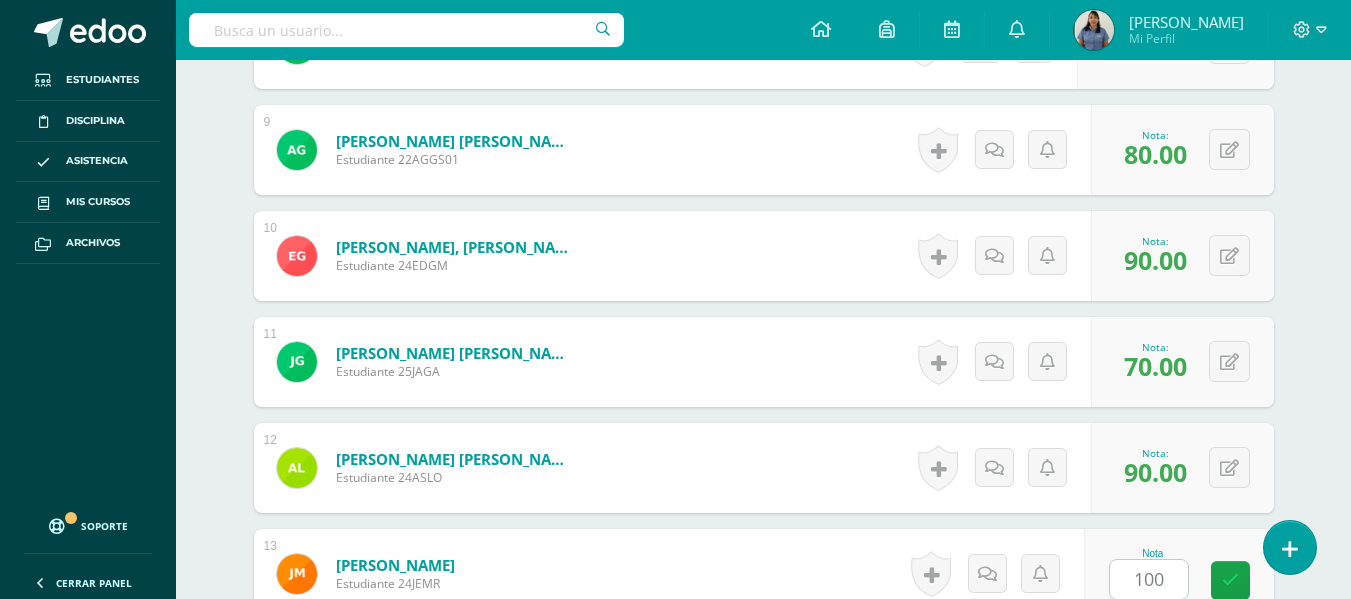 scroll, scrollTop: 1843, scrollLeft: 0, axis: vertical 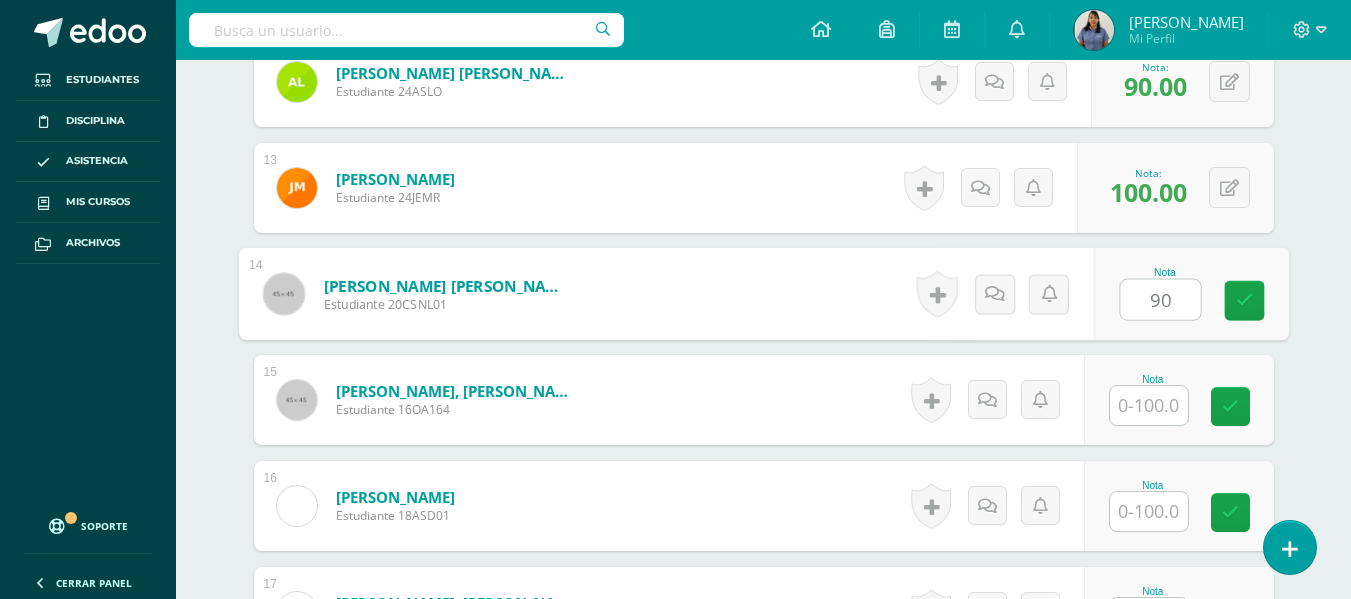 type on "90" 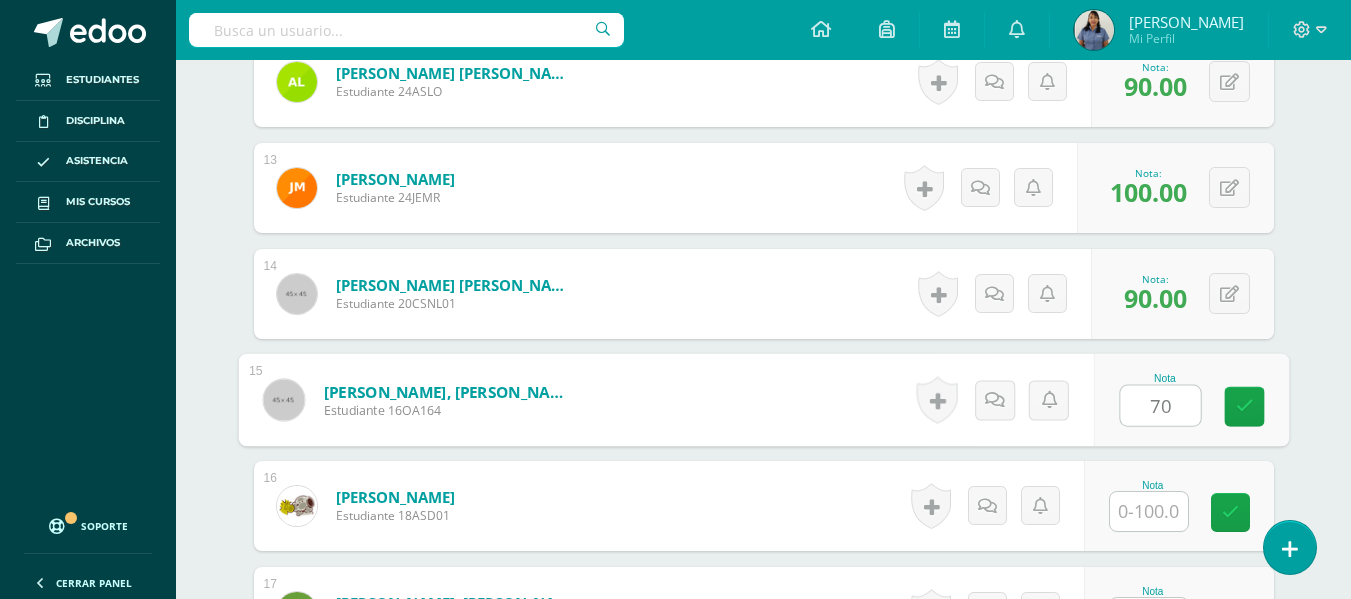 type on "70" 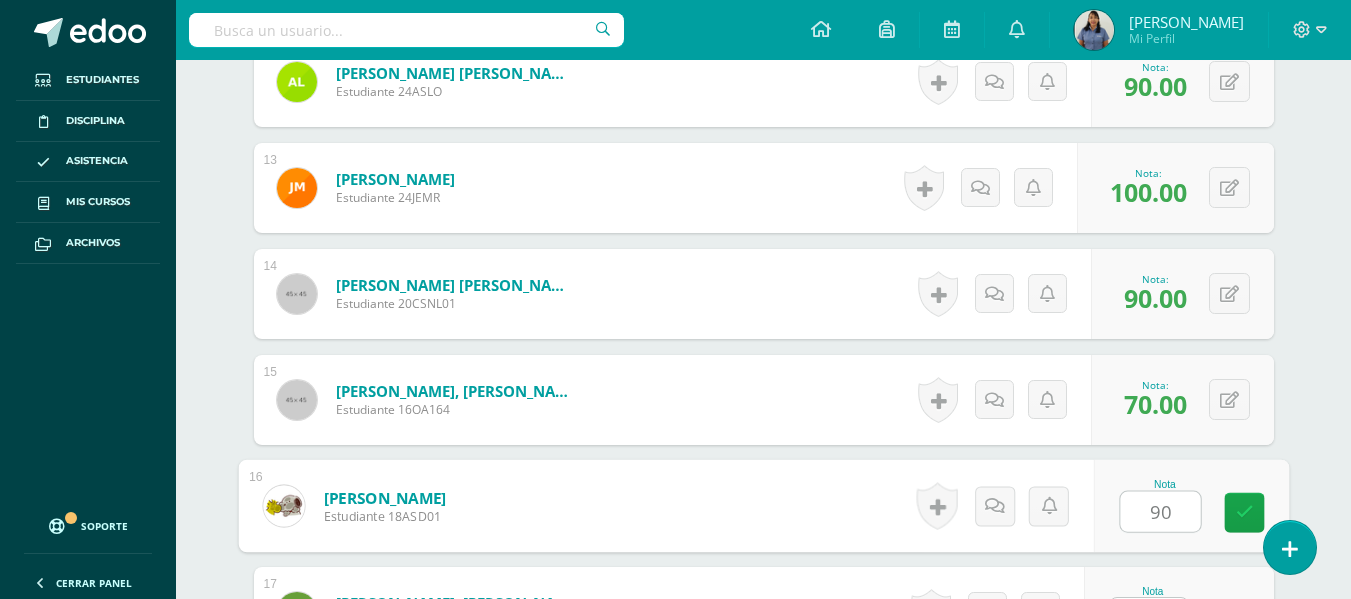type on "90" 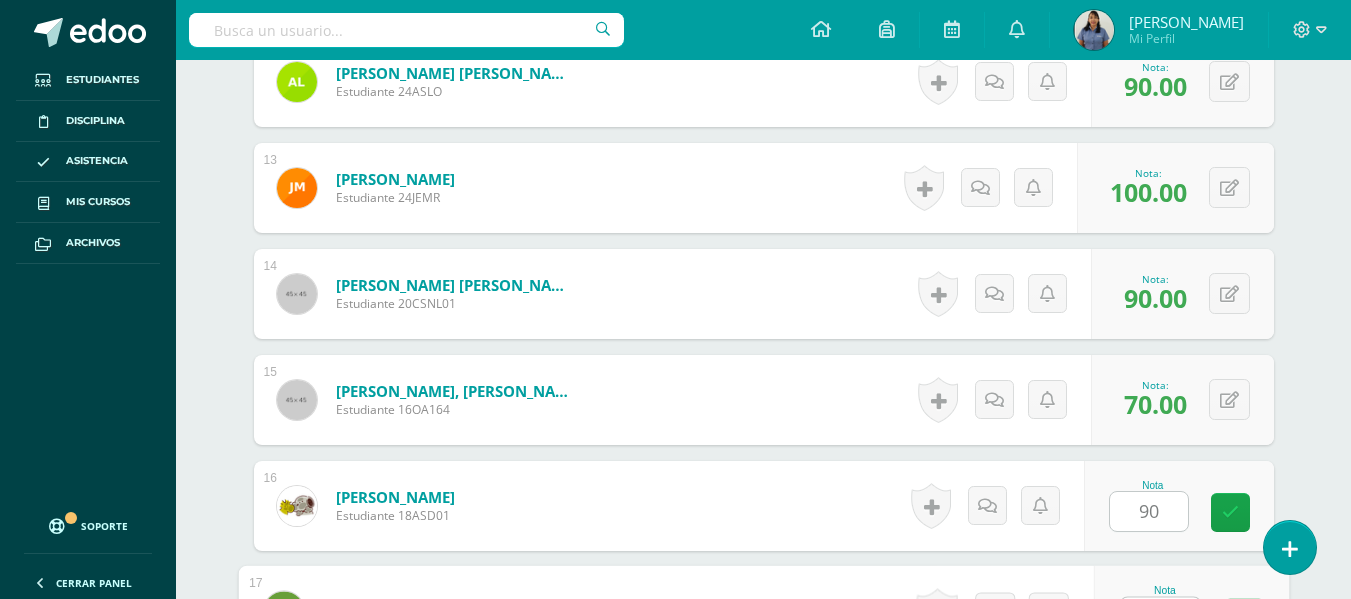 scroll, scrollTop: 1881, scrollLeft: 0, axis: vertical 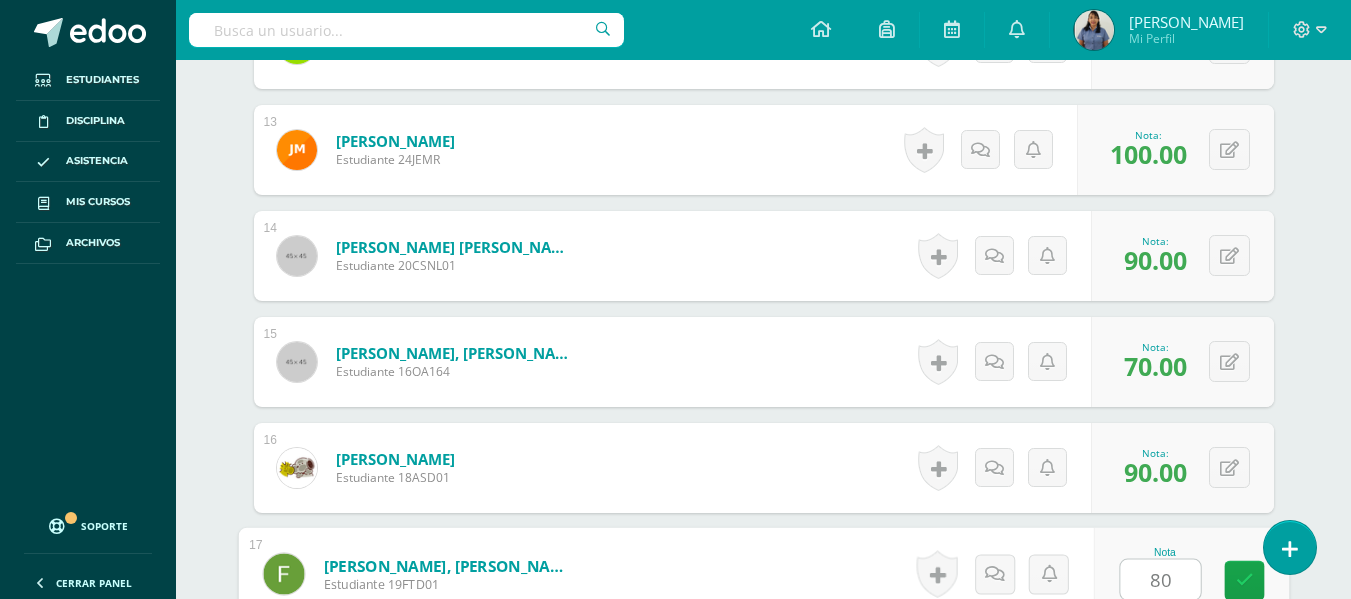 type on "80" 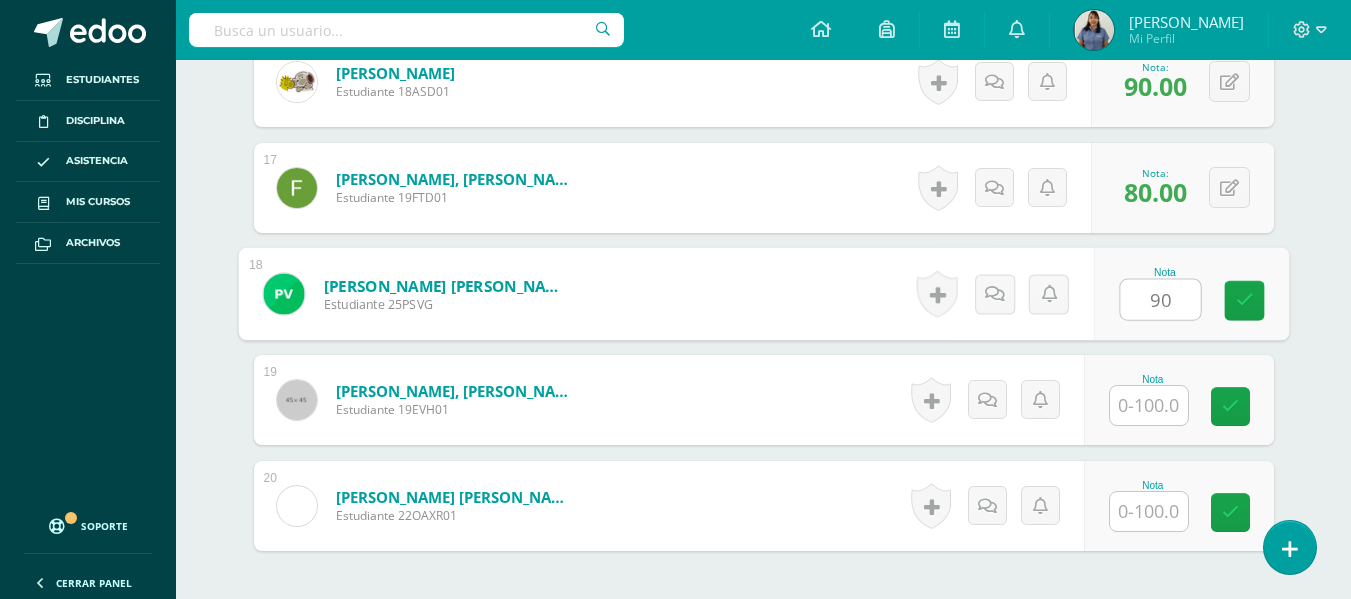 type on "90" 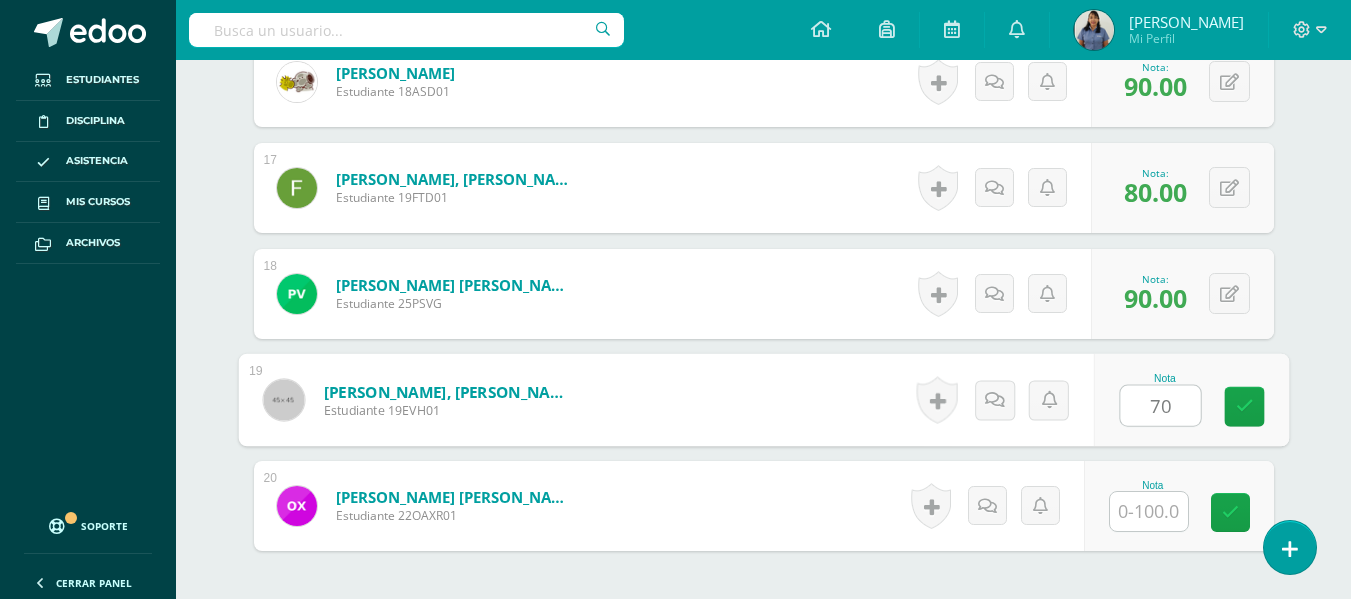 type on "70" 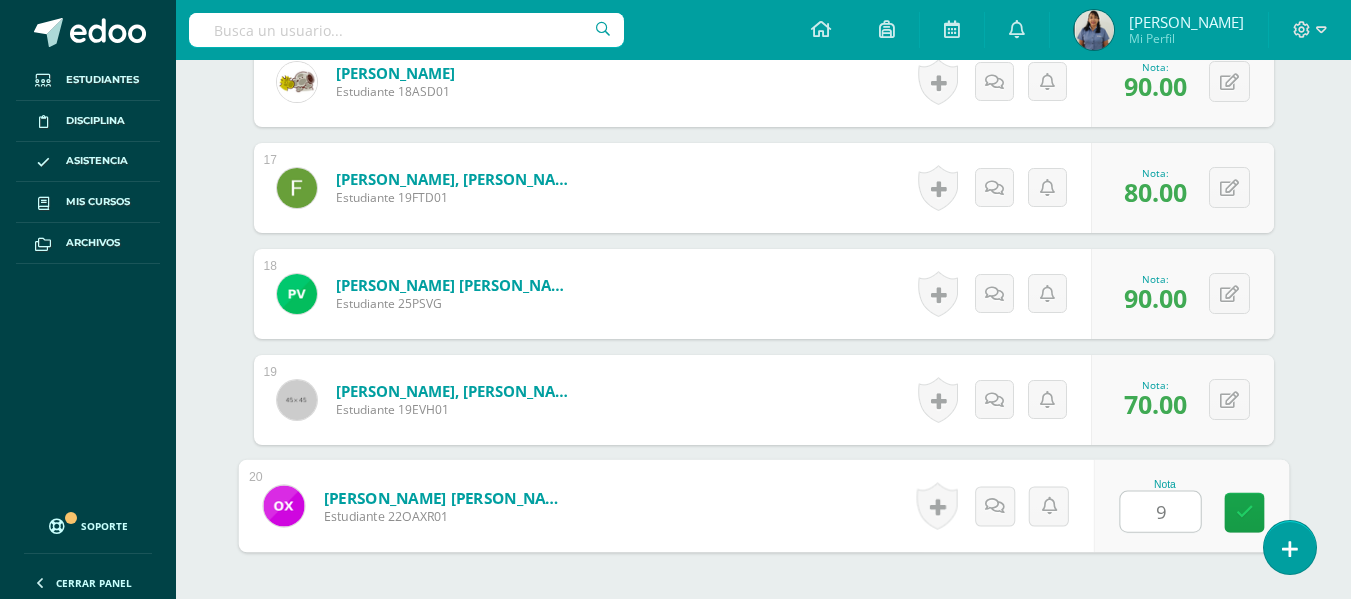 type on "90" 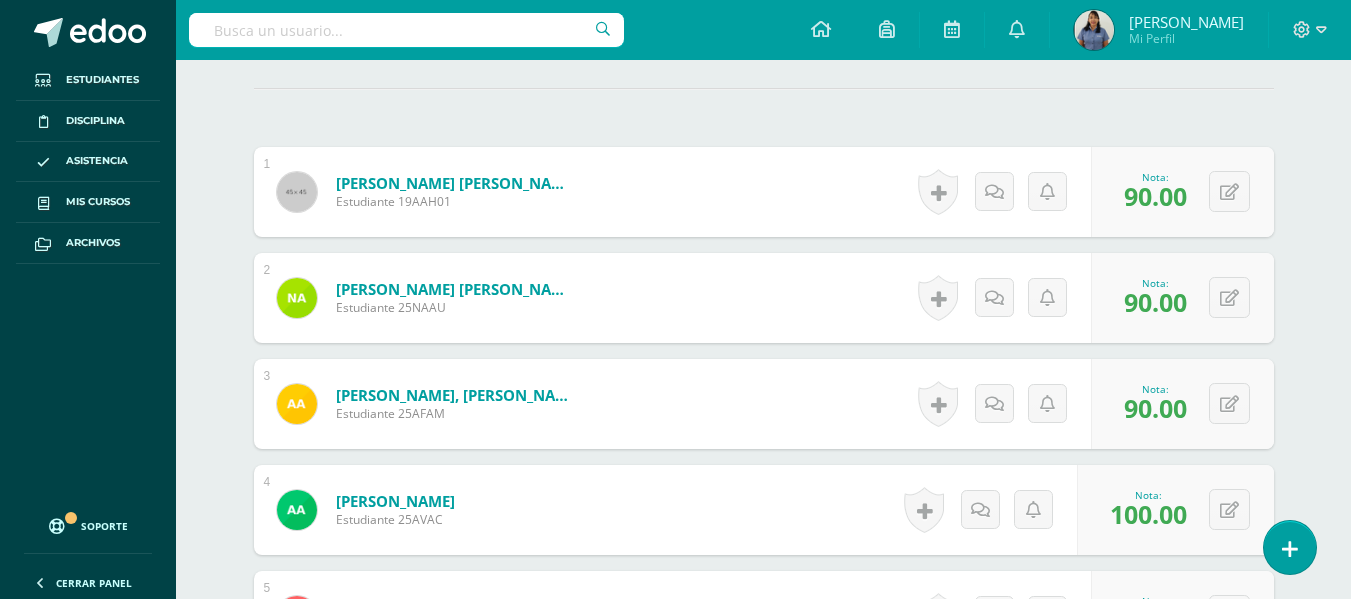 scroll, scrollTop: 0, scrollLeft: 0, axis: both 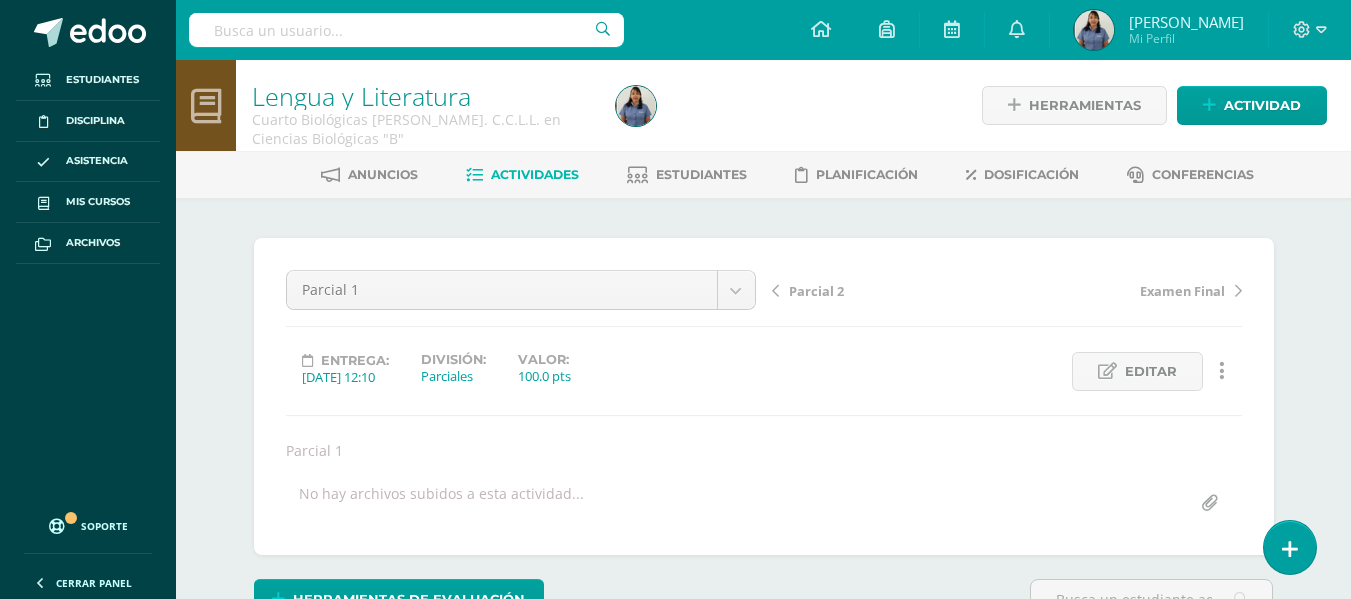 click on "Actividades" at bounding box center (535, 174) 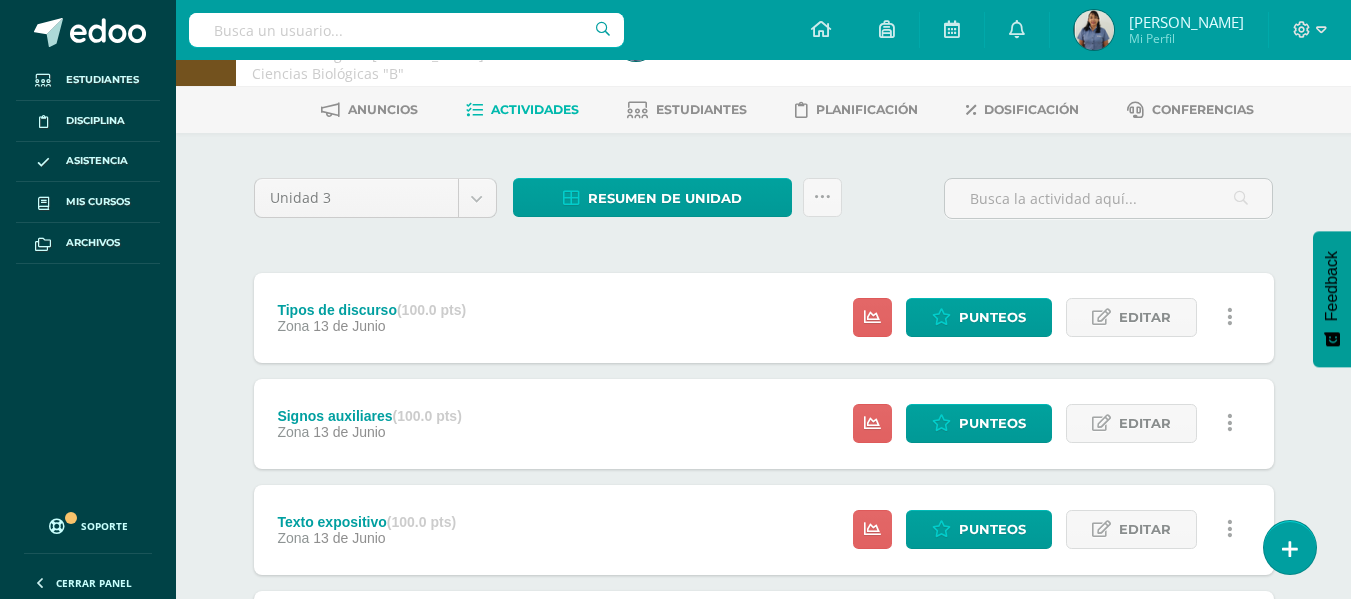 scroll, scrollTop: 100, scrollLeft: 0, axis: vertical 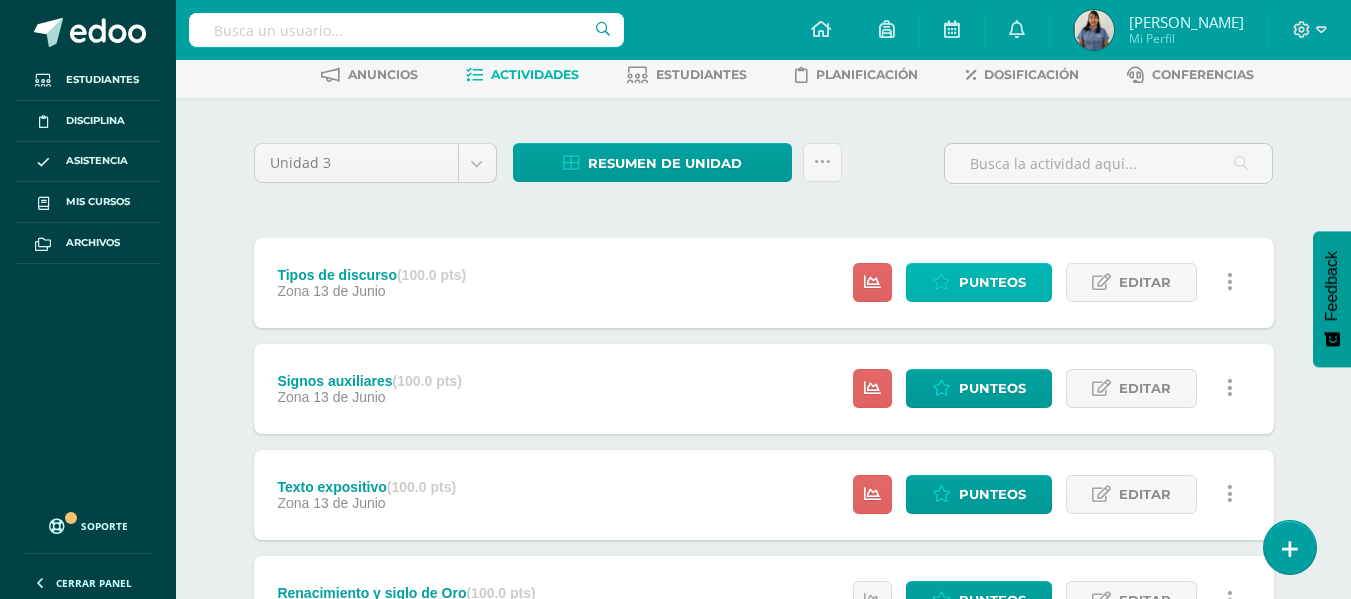 click on "Punteos" at bounding box center [992, 282] 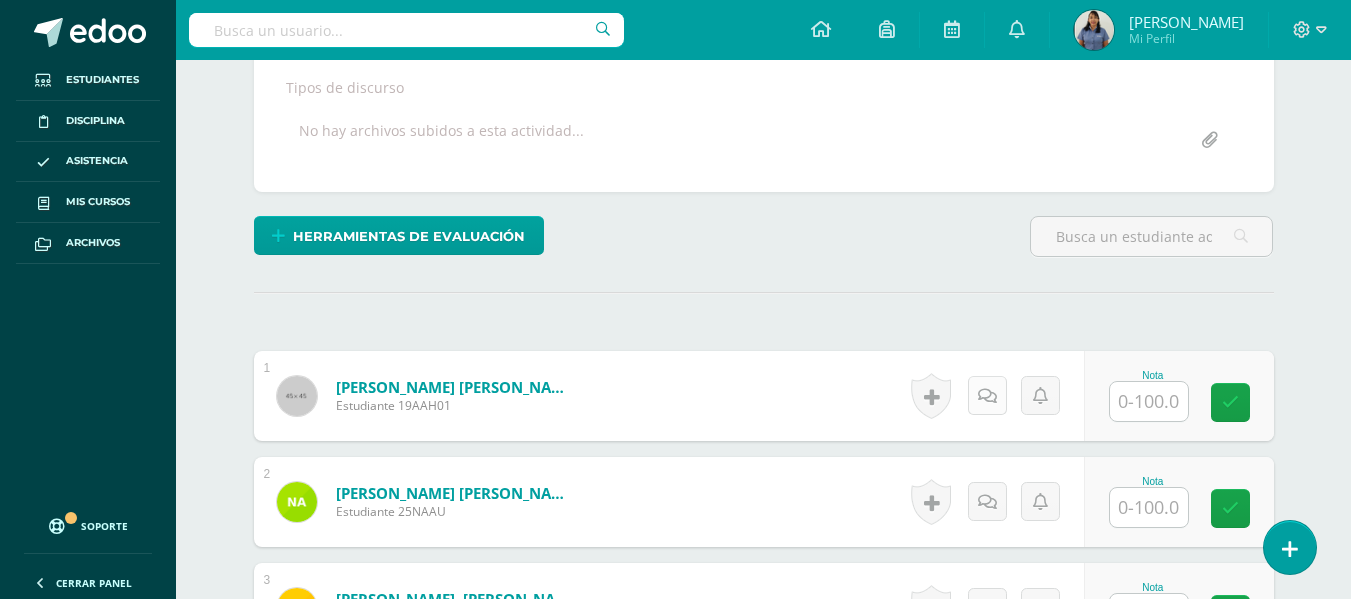 scroll, scrollTop: 429, scrollLeft: 0, axis: vertical 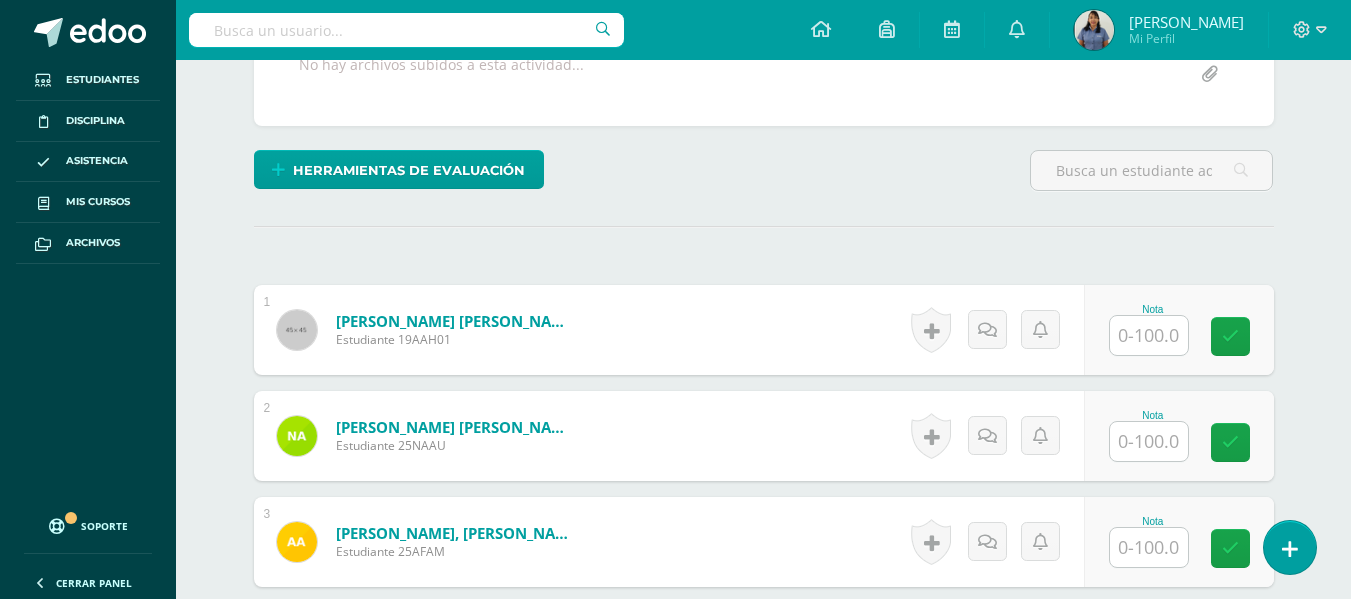 click at bounding box center (1149, 335) 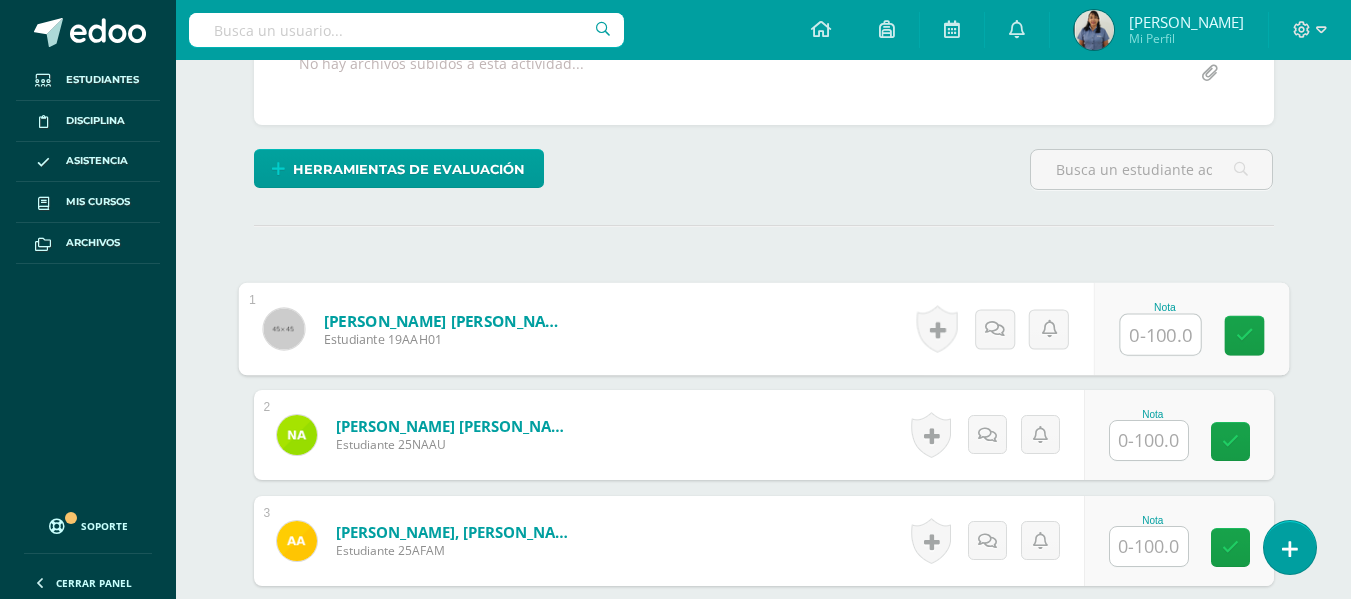scroll, scrollTop: 431, scrollLeft: 0, axis: vertical 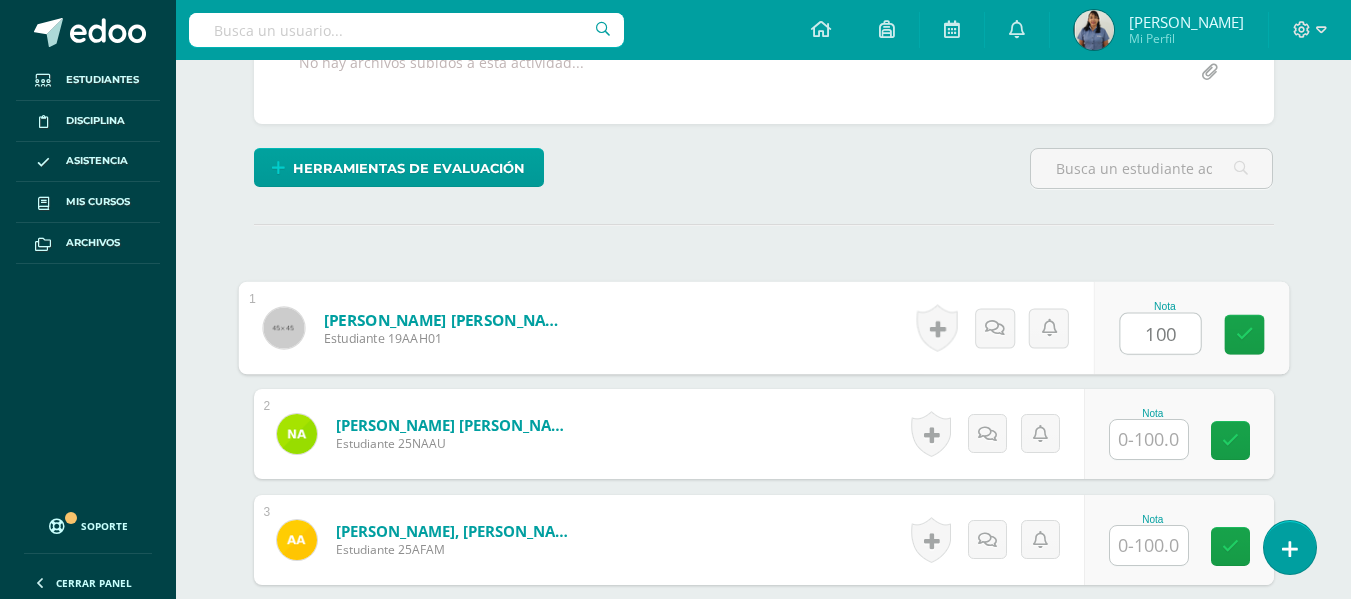 type on "100" 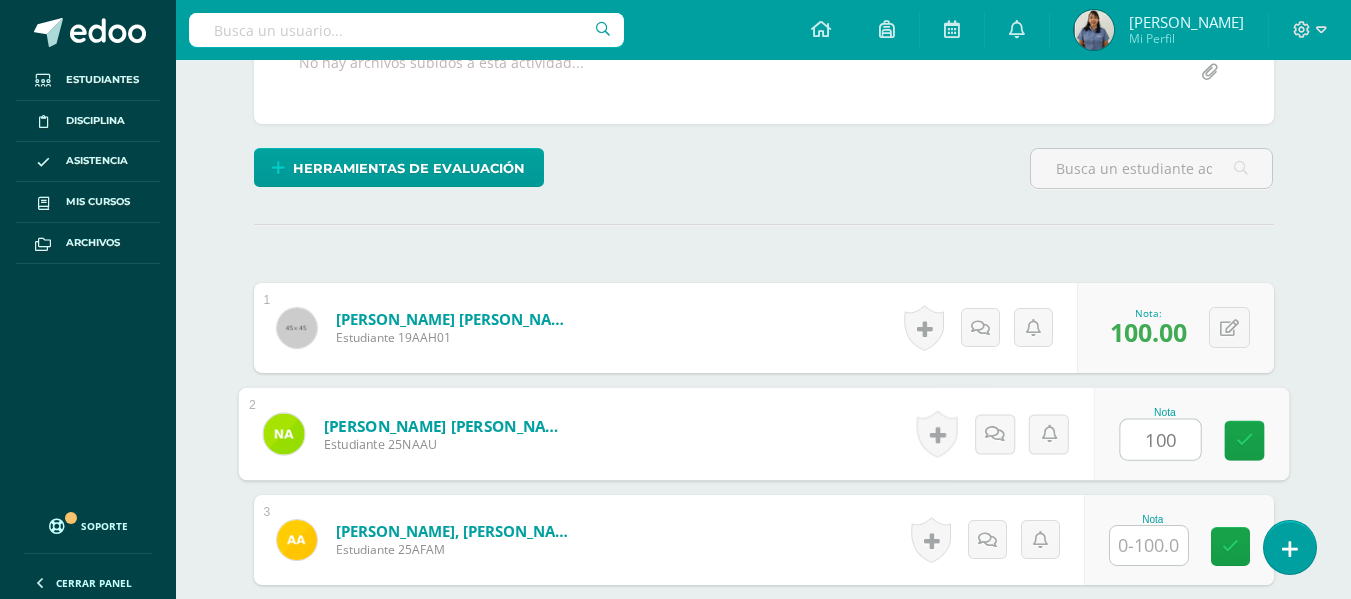 type on "100" 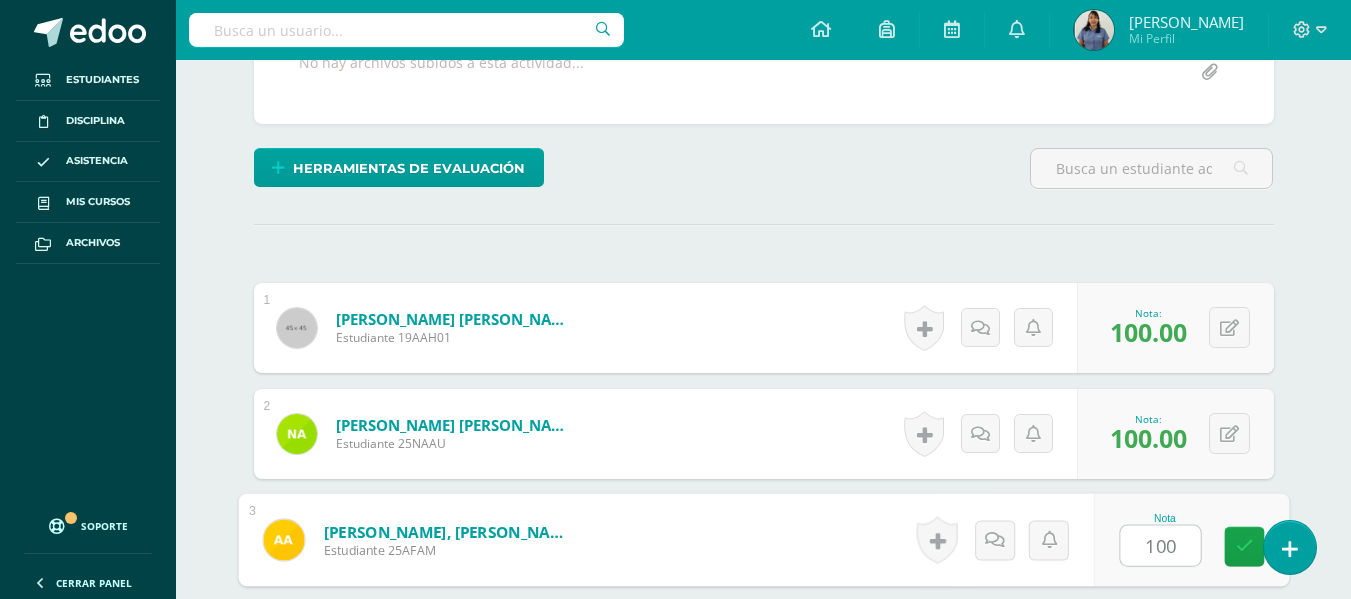 type on "100" 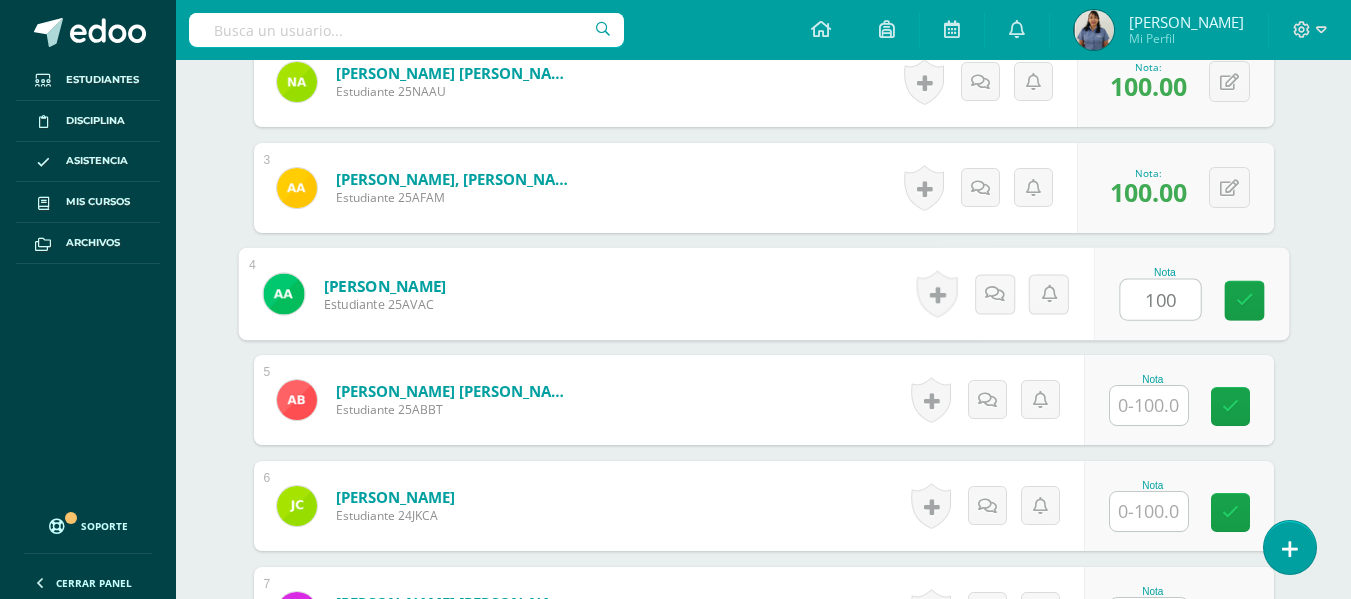 type on "100" 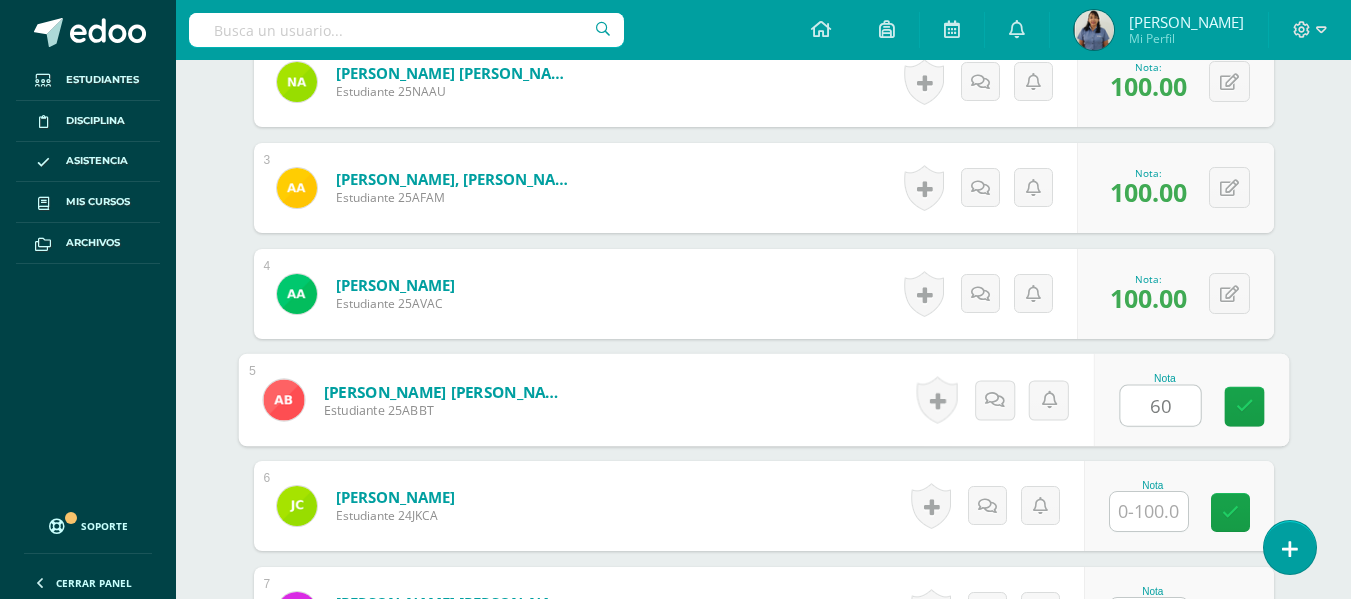 type on "60" 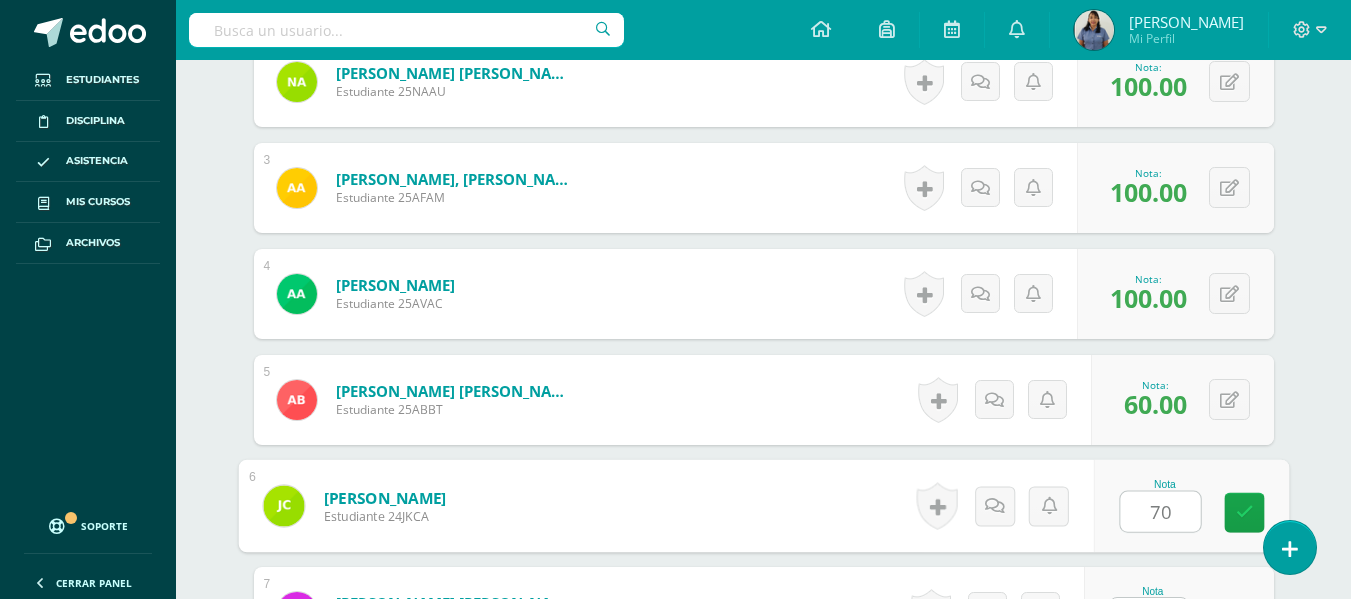 type on "70" 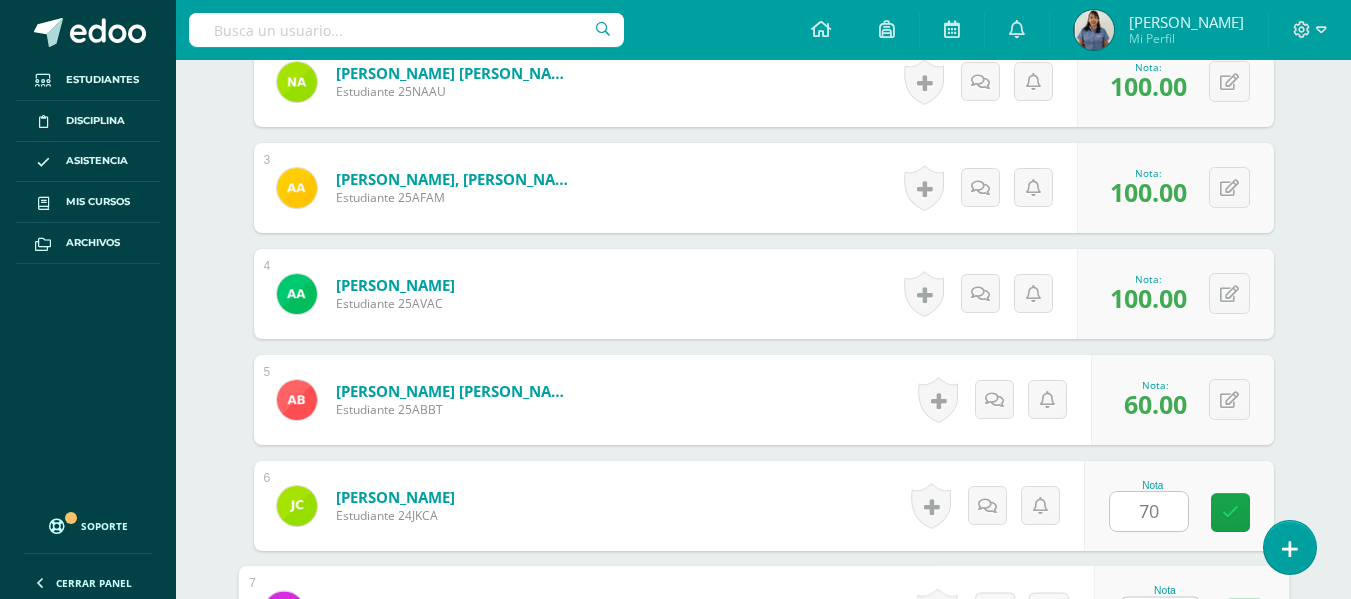 scroll, scrollTop: 821, scrollLeft: 0, axis: vertical 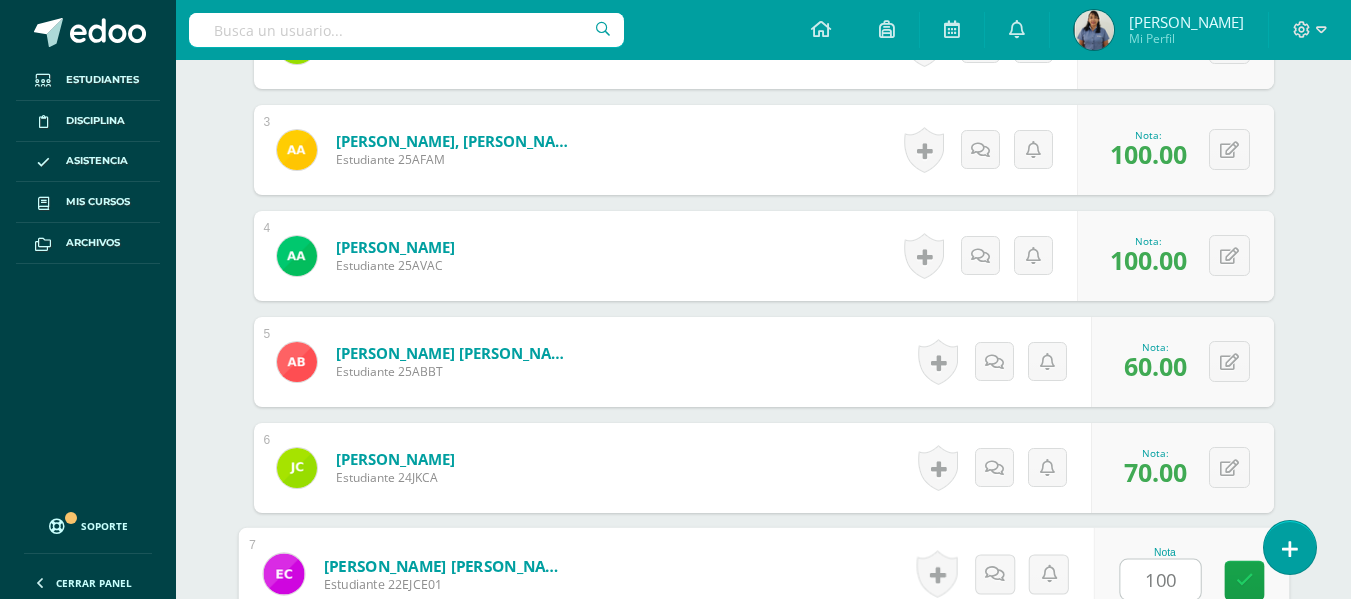 type on "100" 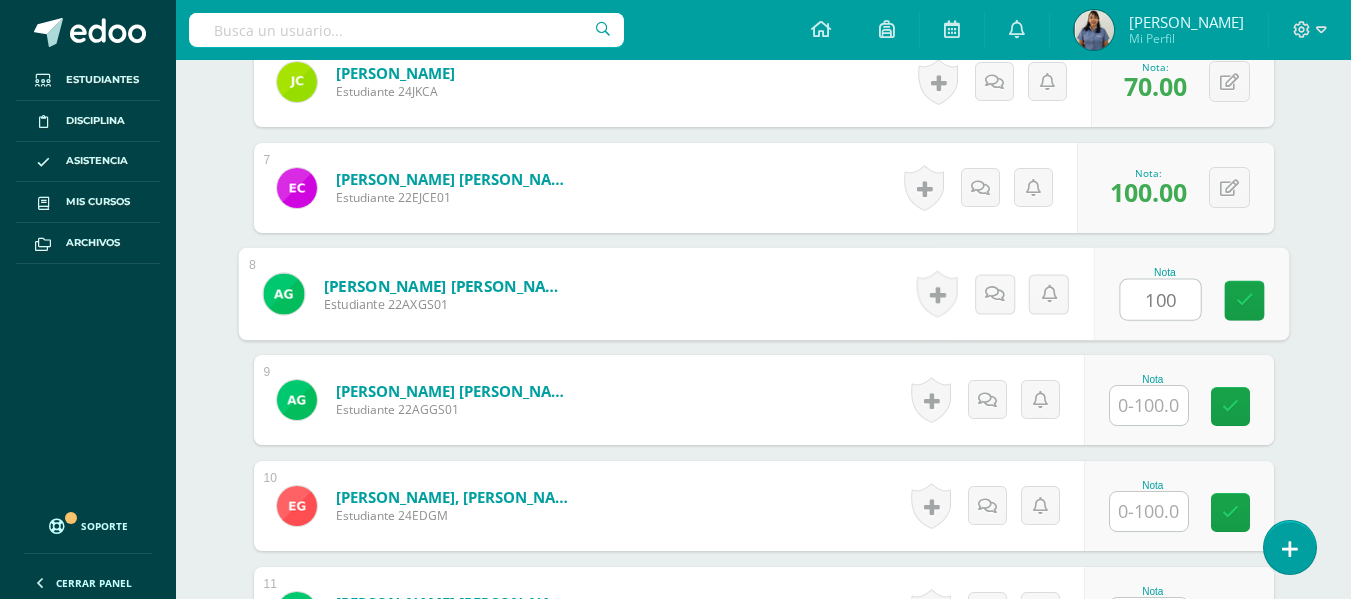 type on "100" 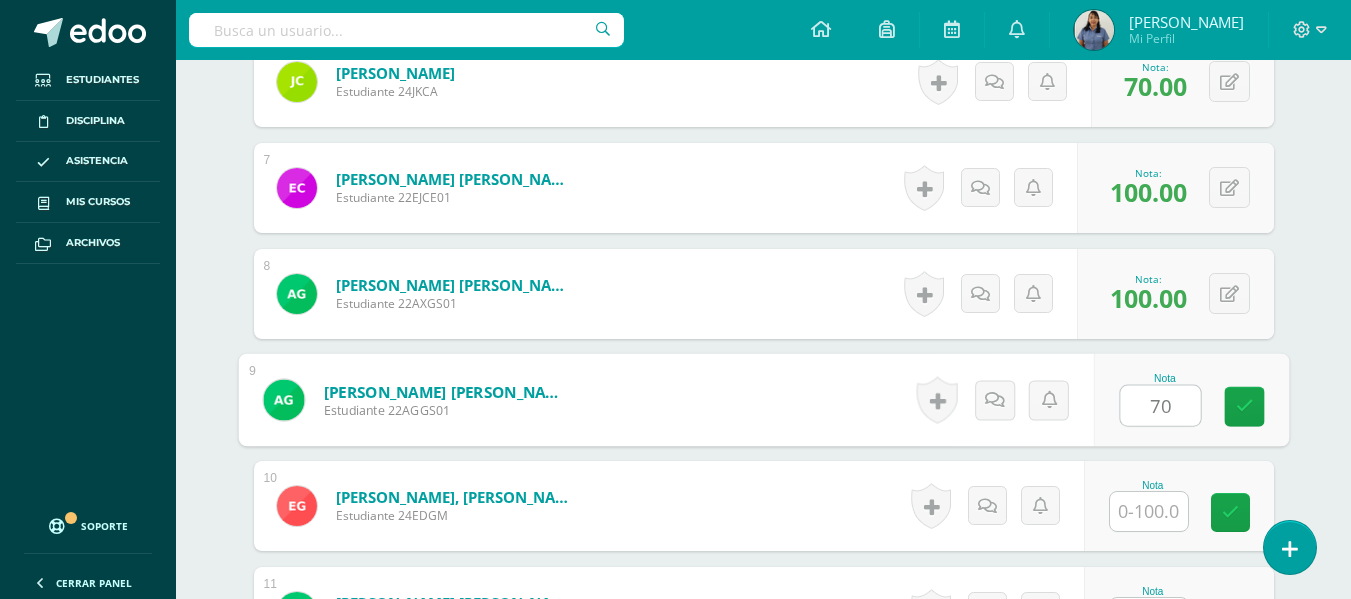 type on "70" 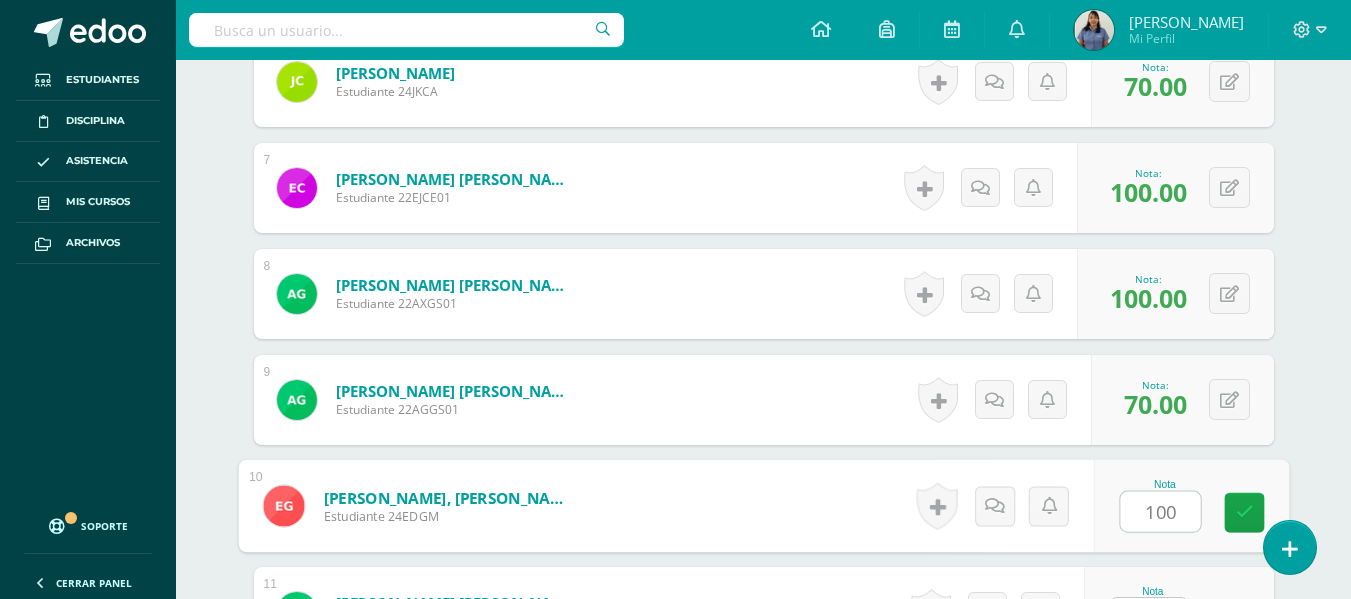 type on "100" 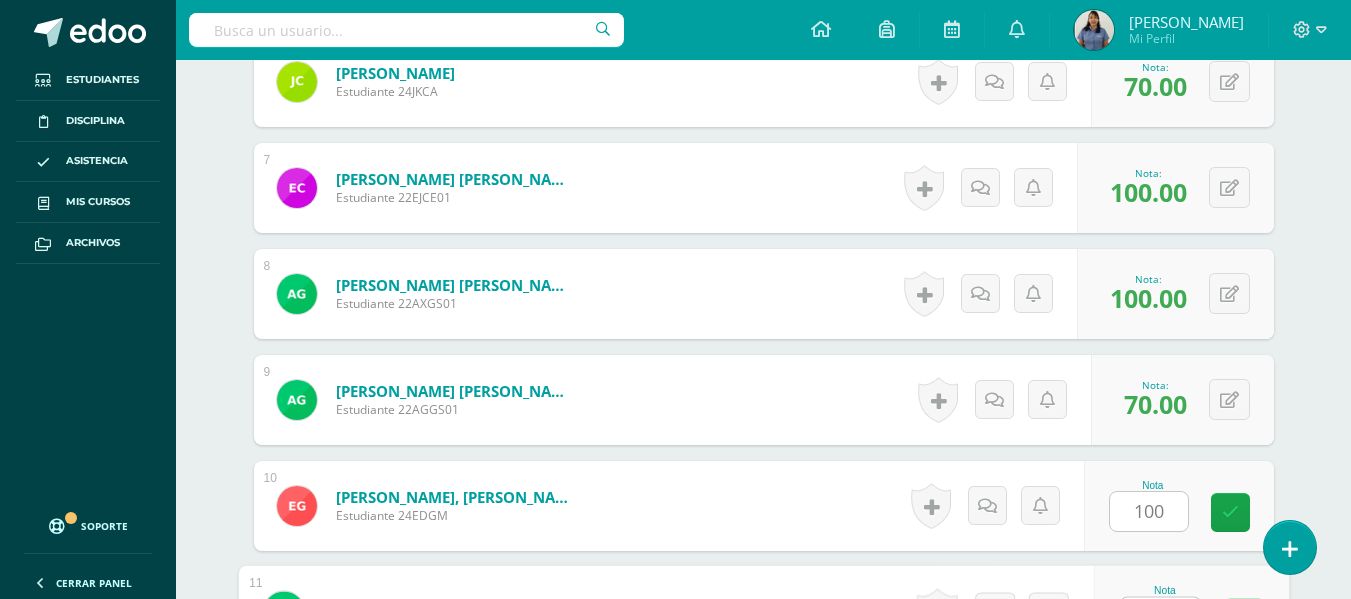 scroll, scrollTop: 1245, scrollLeft: 0, axis: vertical 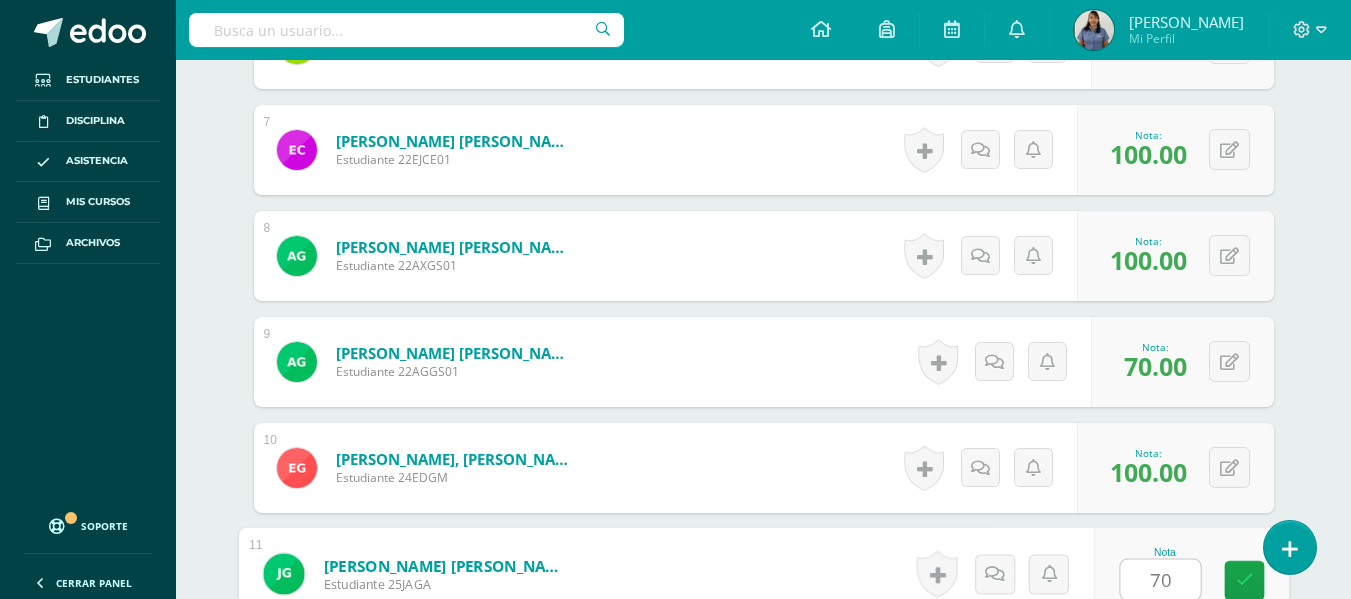 type on "70" 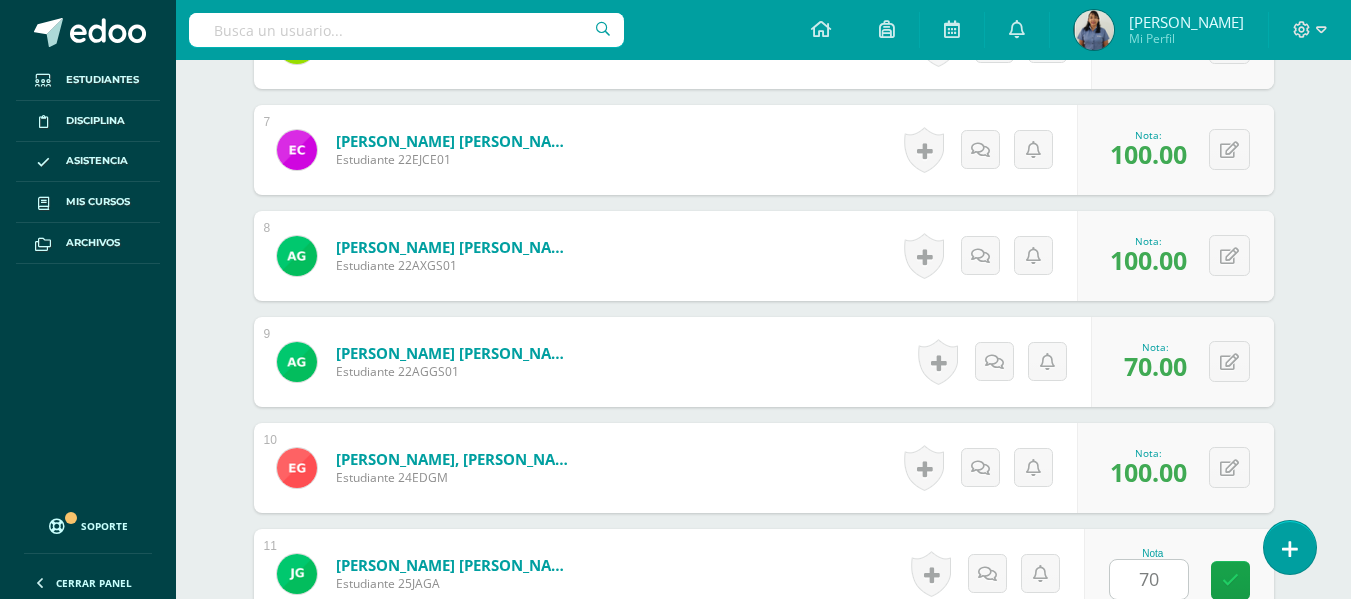 scroll, scrollTop: 1631, scrollLeft: 0, axis: vertical 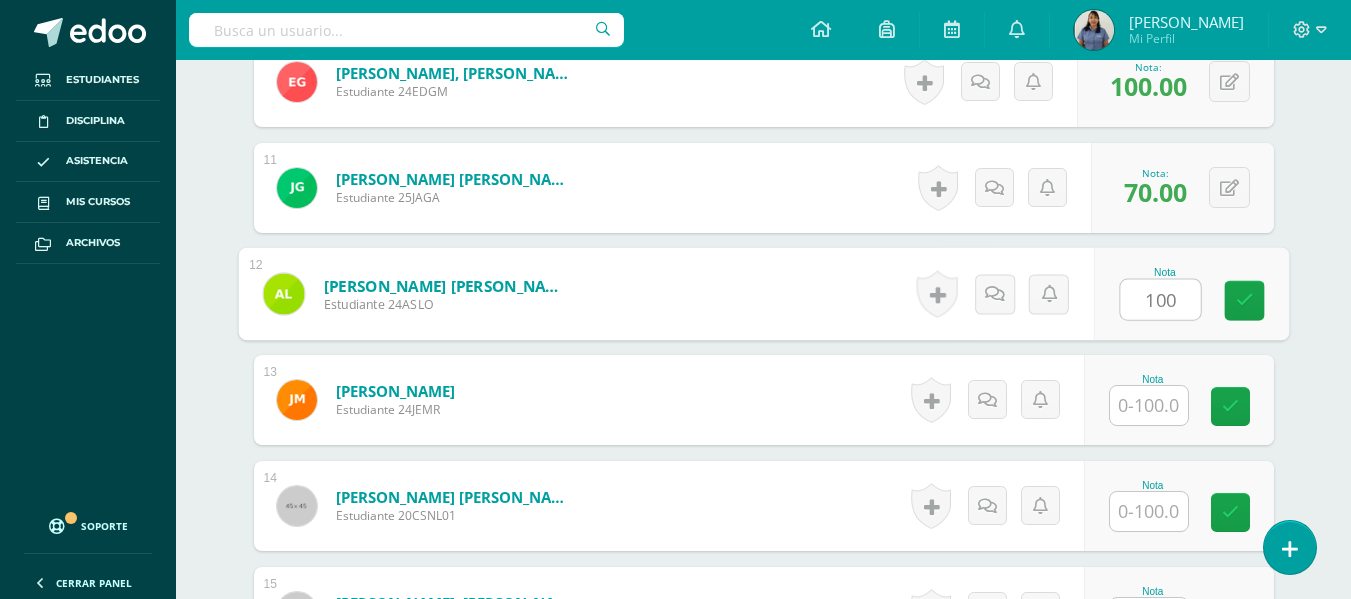 type on "100" 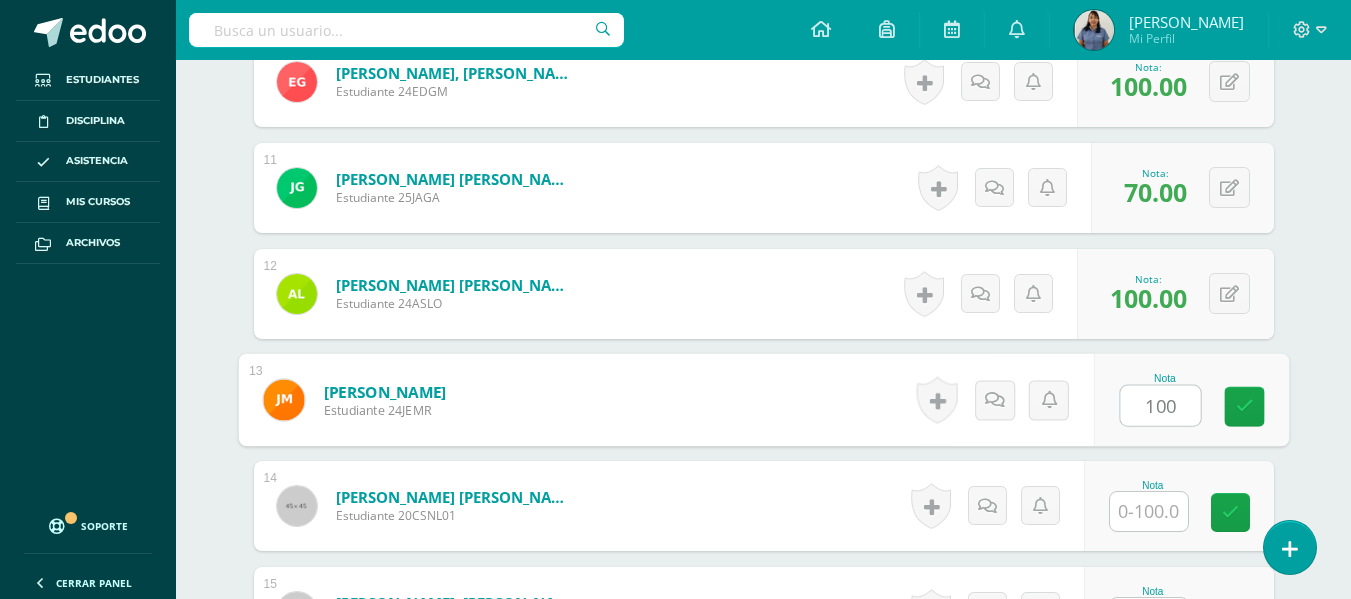 type on "100" 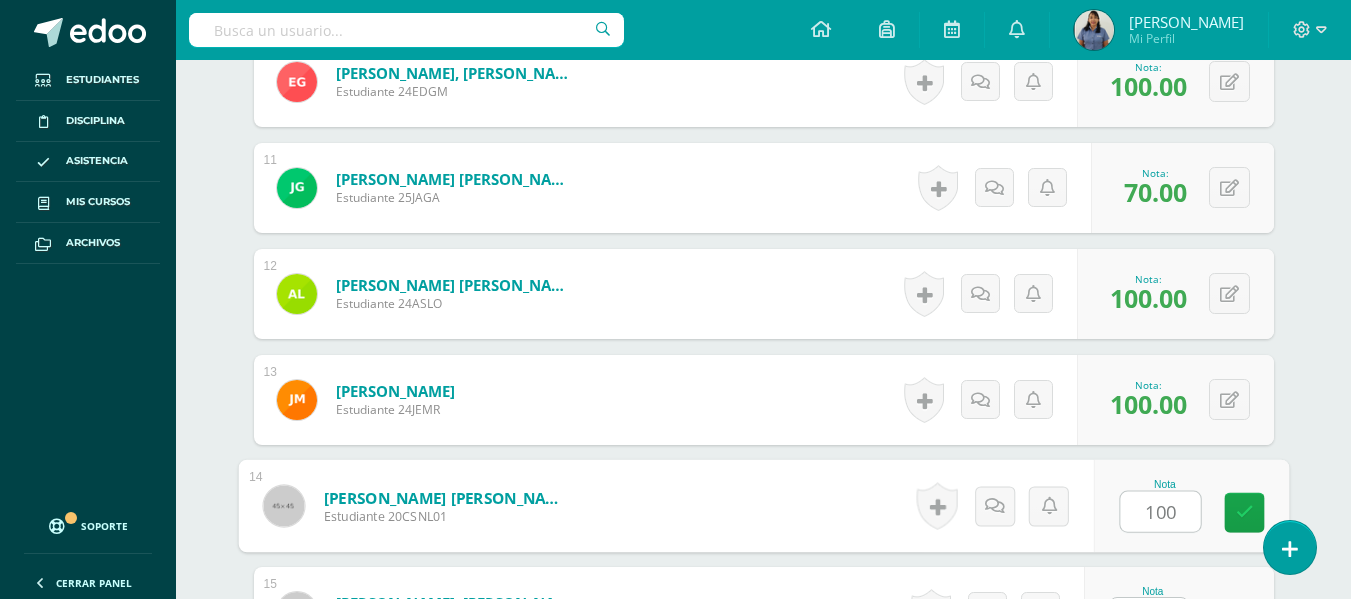 type on "100" 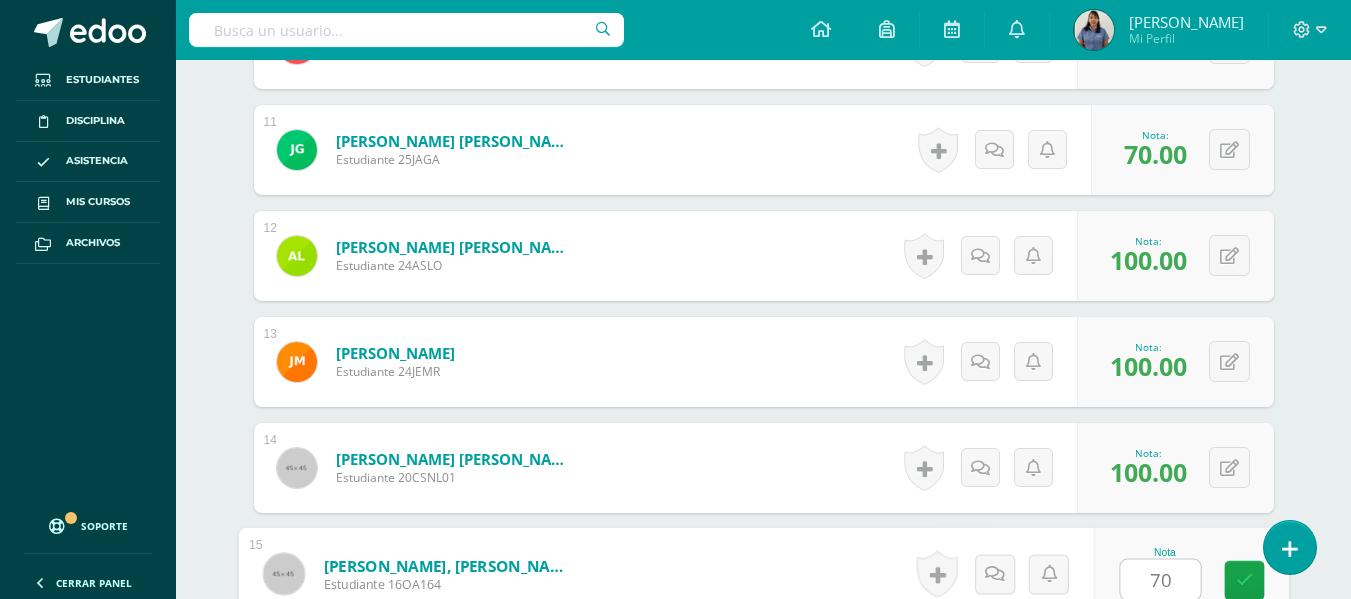 type on "70" 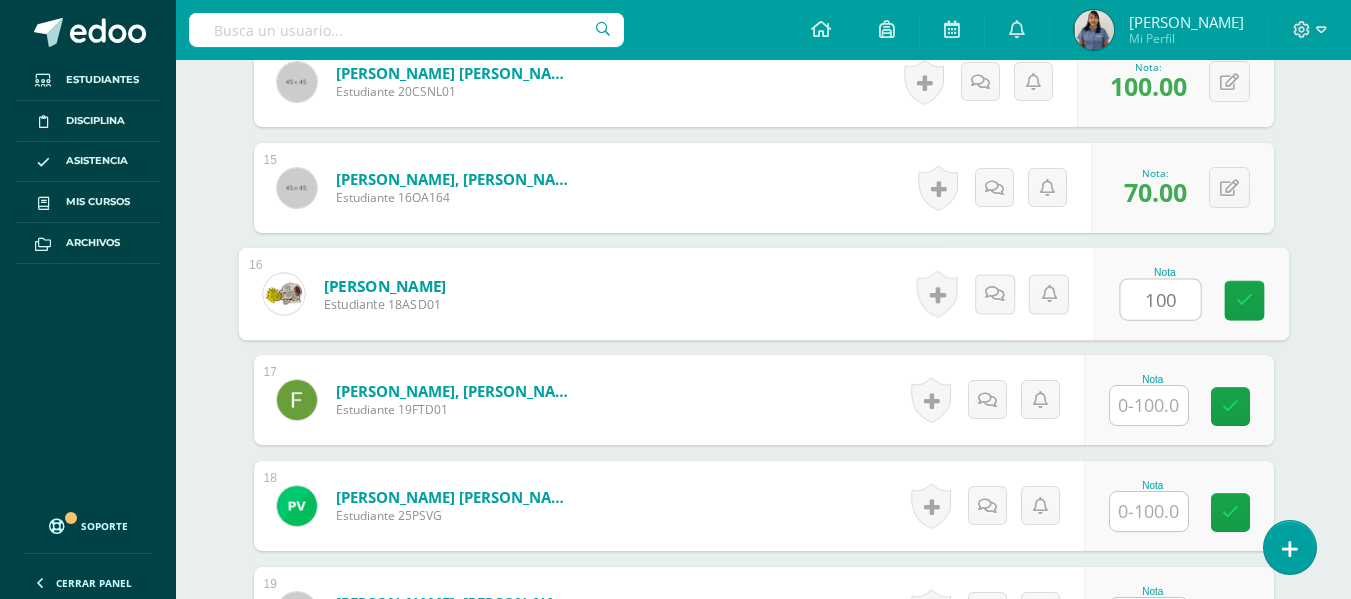 type on "100" 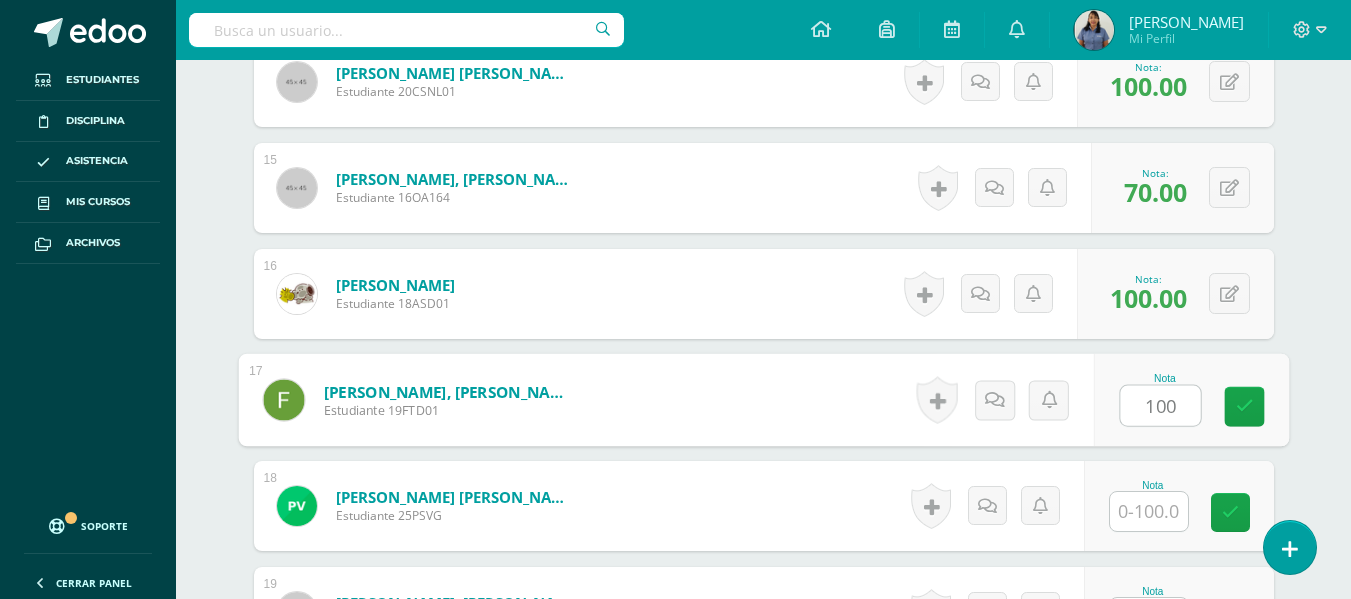 type on "100" 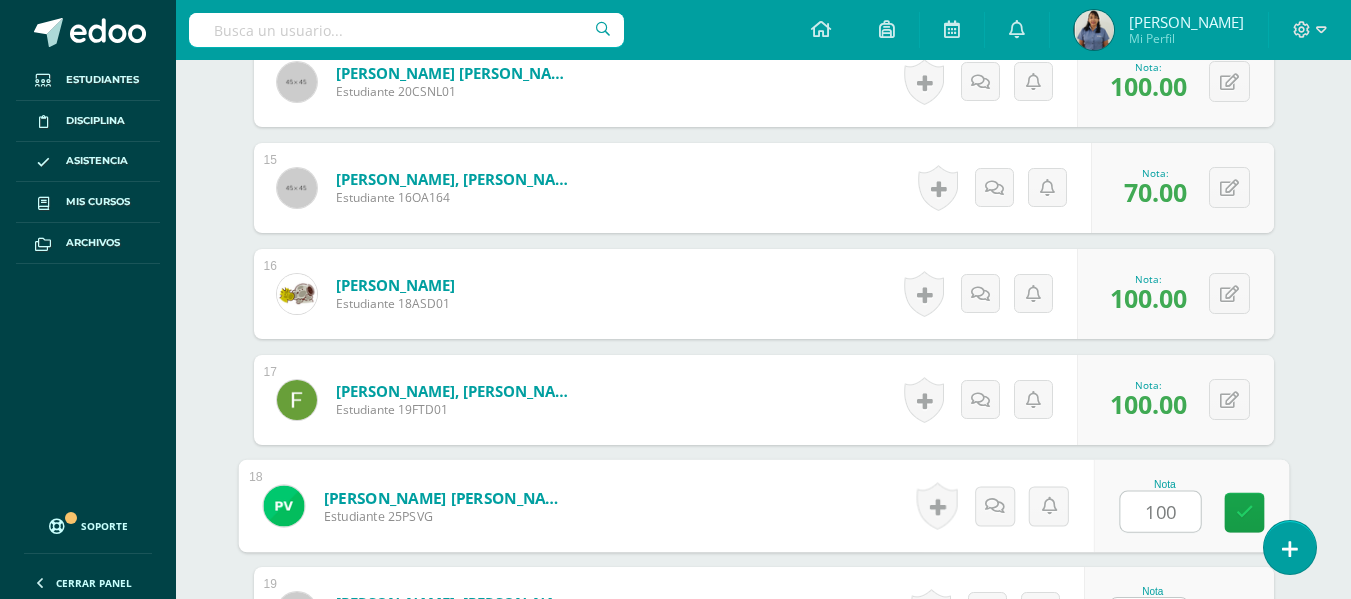 type on "100" 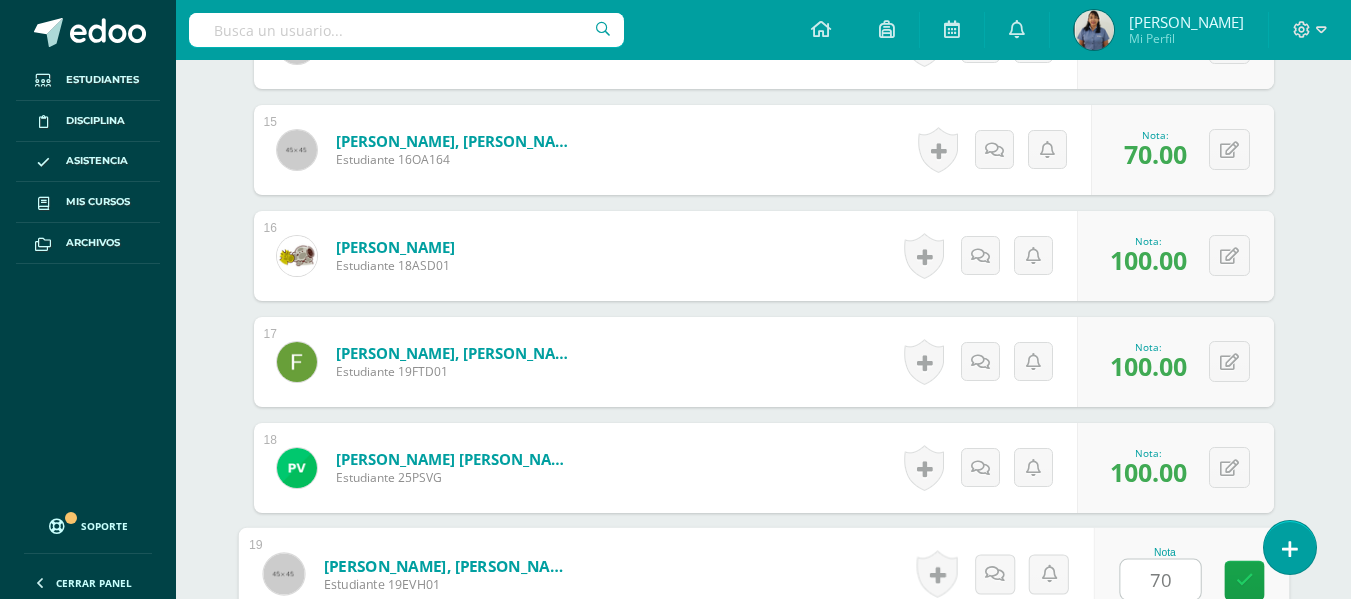 type on "70" 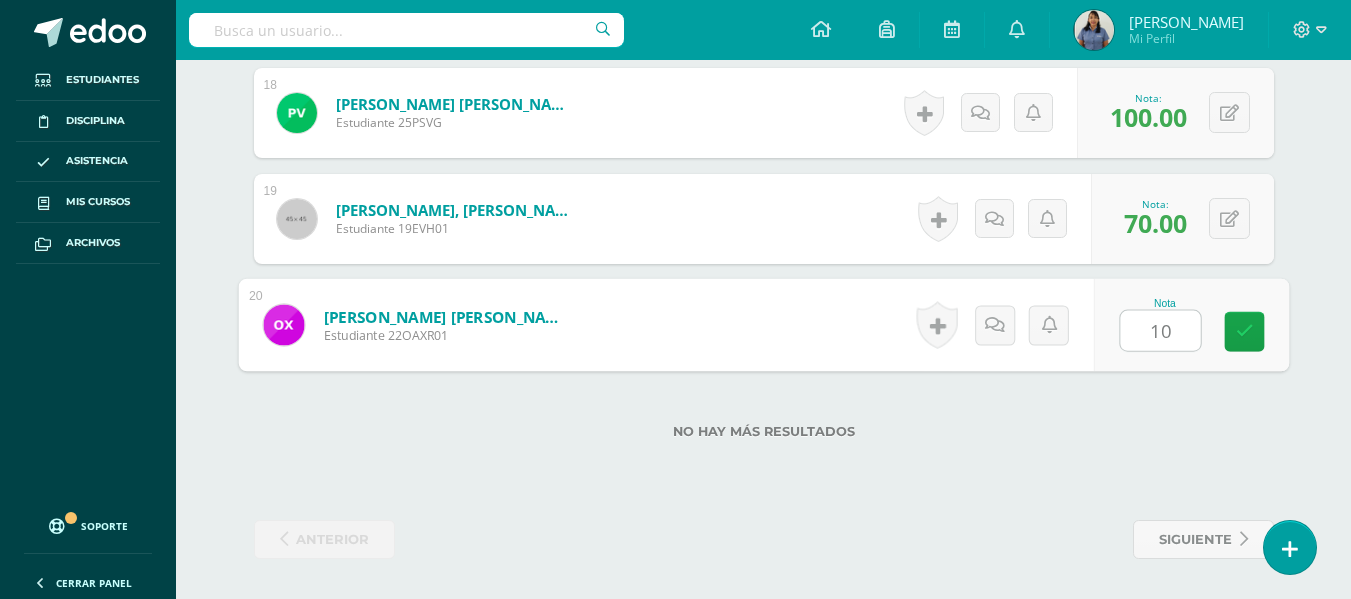 type on "100" 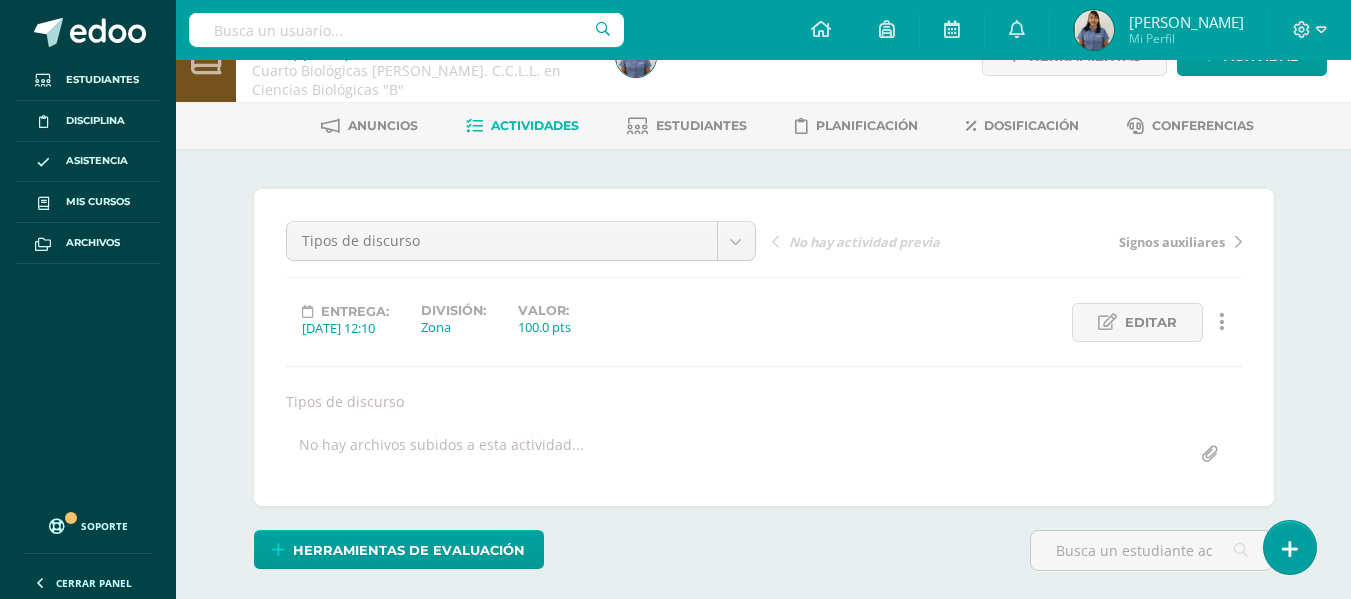 scroll, scrollTop: 48, scrollLeft: 0, axis: vertical 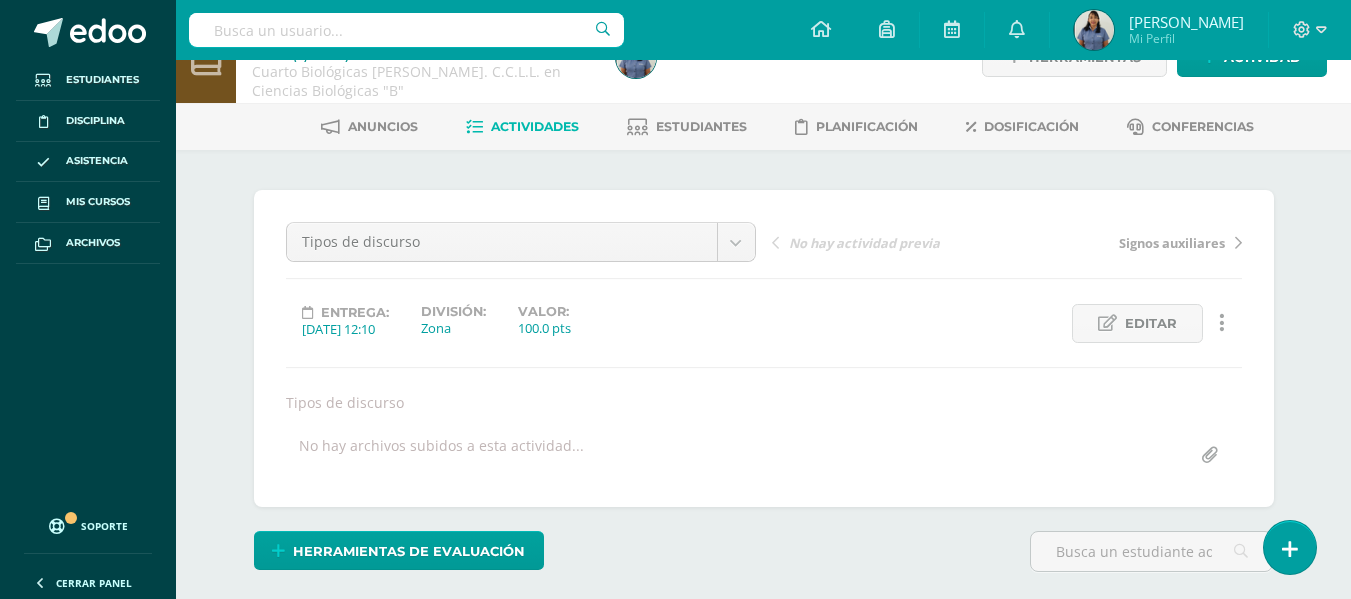 click on "Actividades" at bounding box center [535, 126] 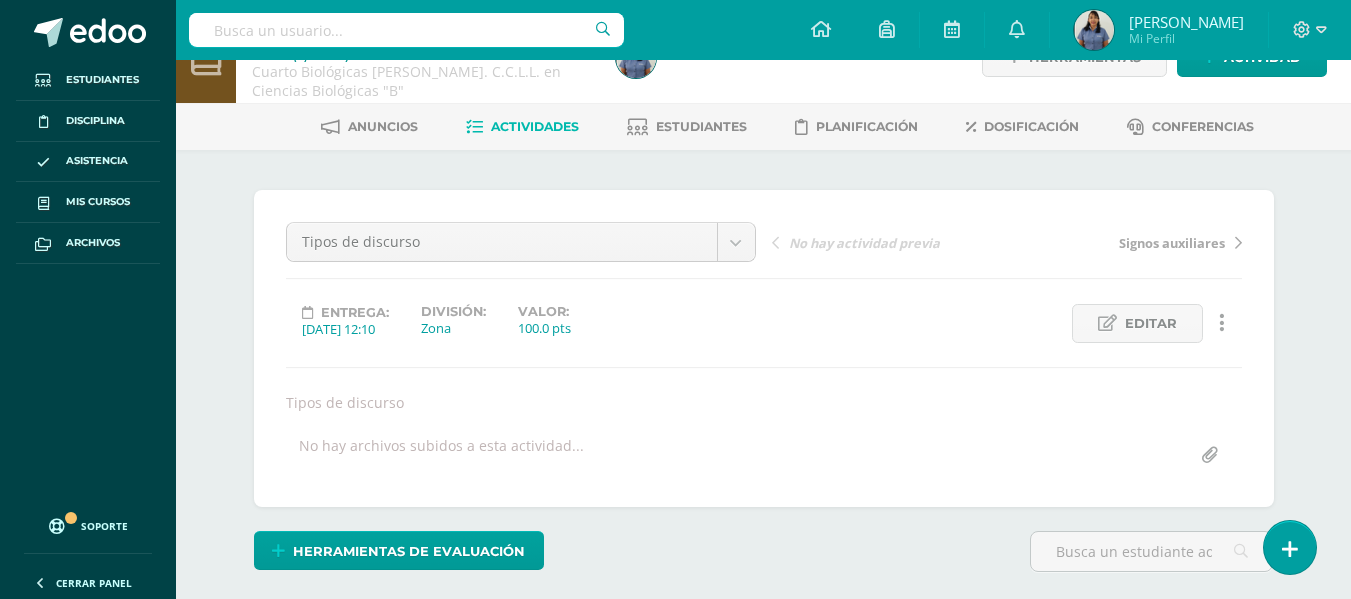 click on "Actividades" at bounding box center (535, 126) 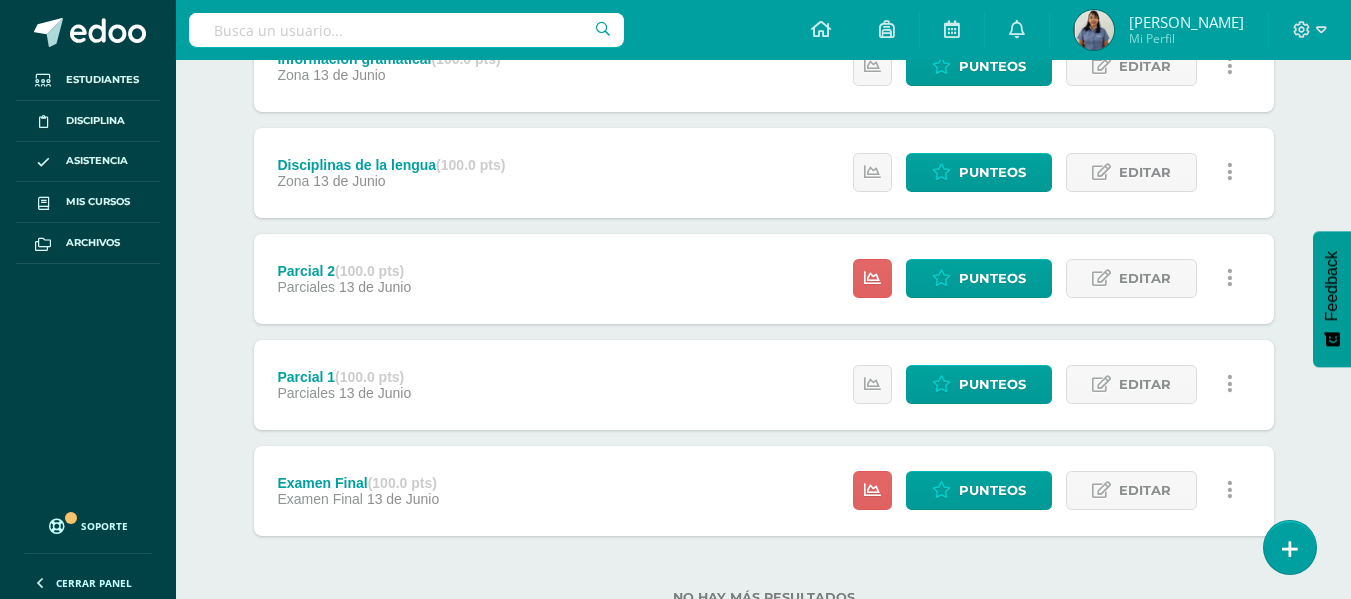 scroll, scrollTop: 800, scrollLeft: 0, axis: vertical 